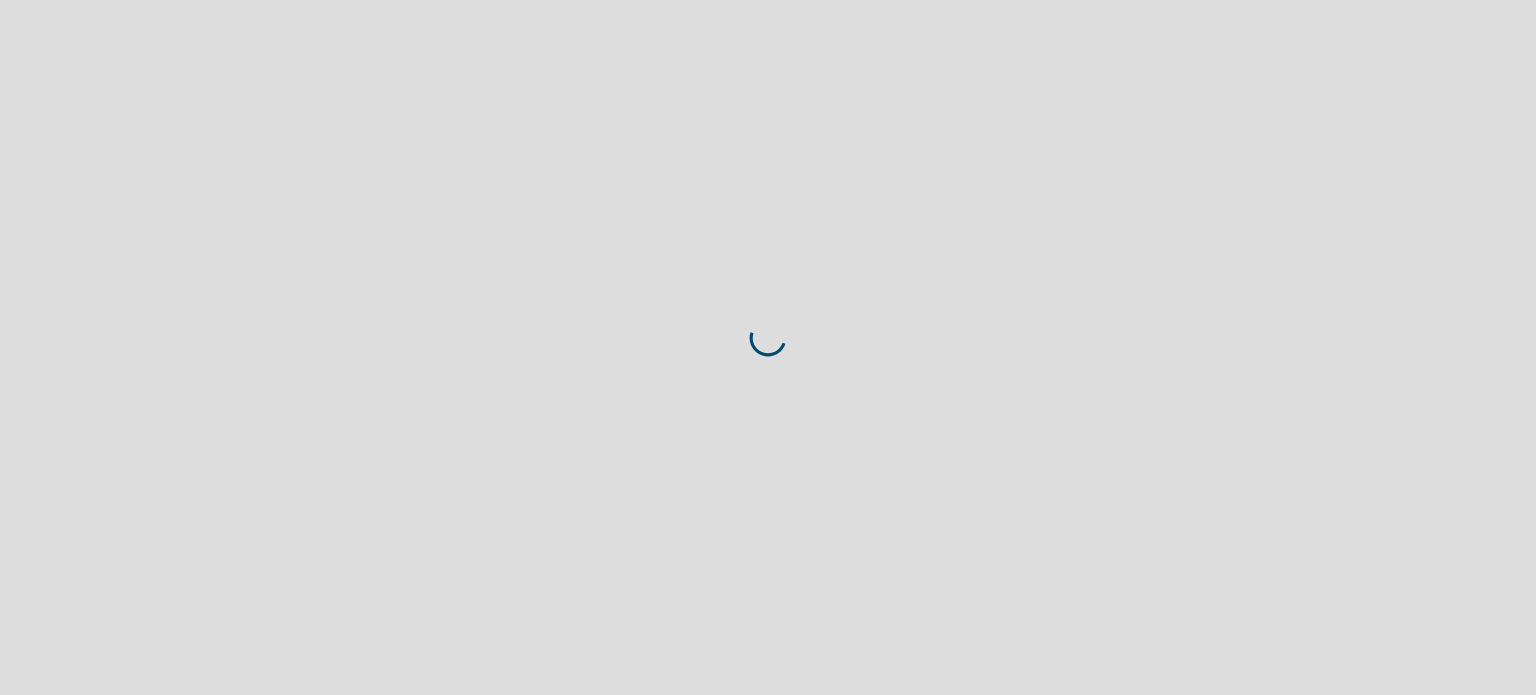 scroll, scrollTop: 0, scrollLeft: 0, axis: both 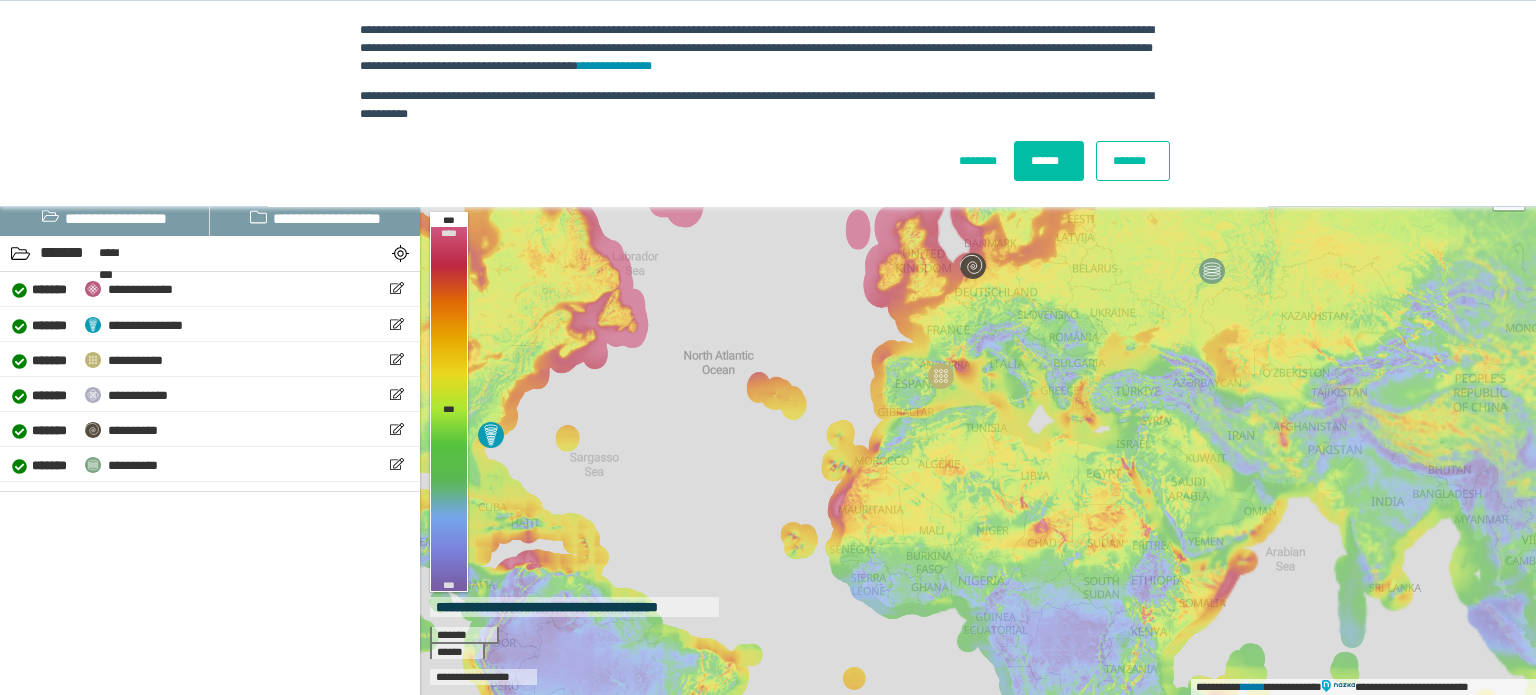 click on "******" at bounding box center (1049, 161) 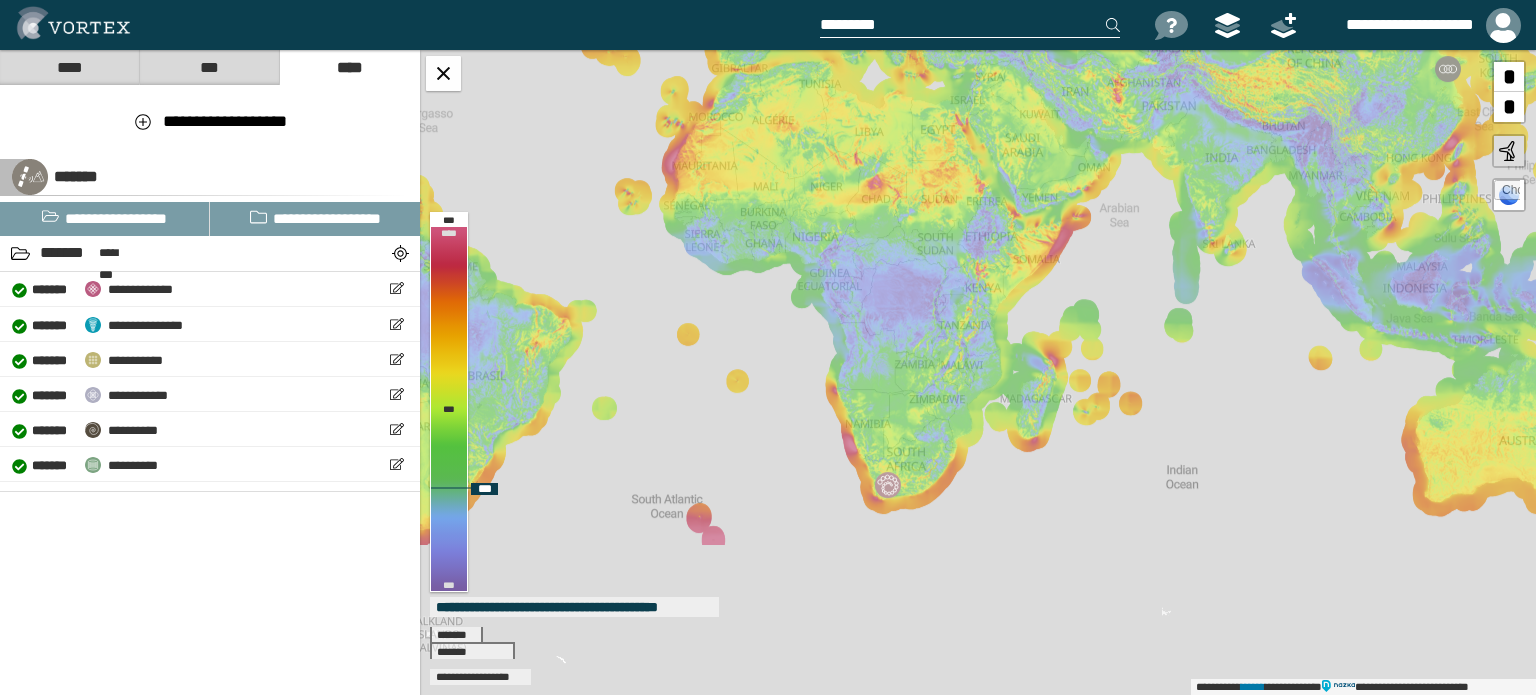 drag, startPoint x: 1117, startPoint y: 575, endPoint x: 940, endPoint y: 217, distance: 399.36575 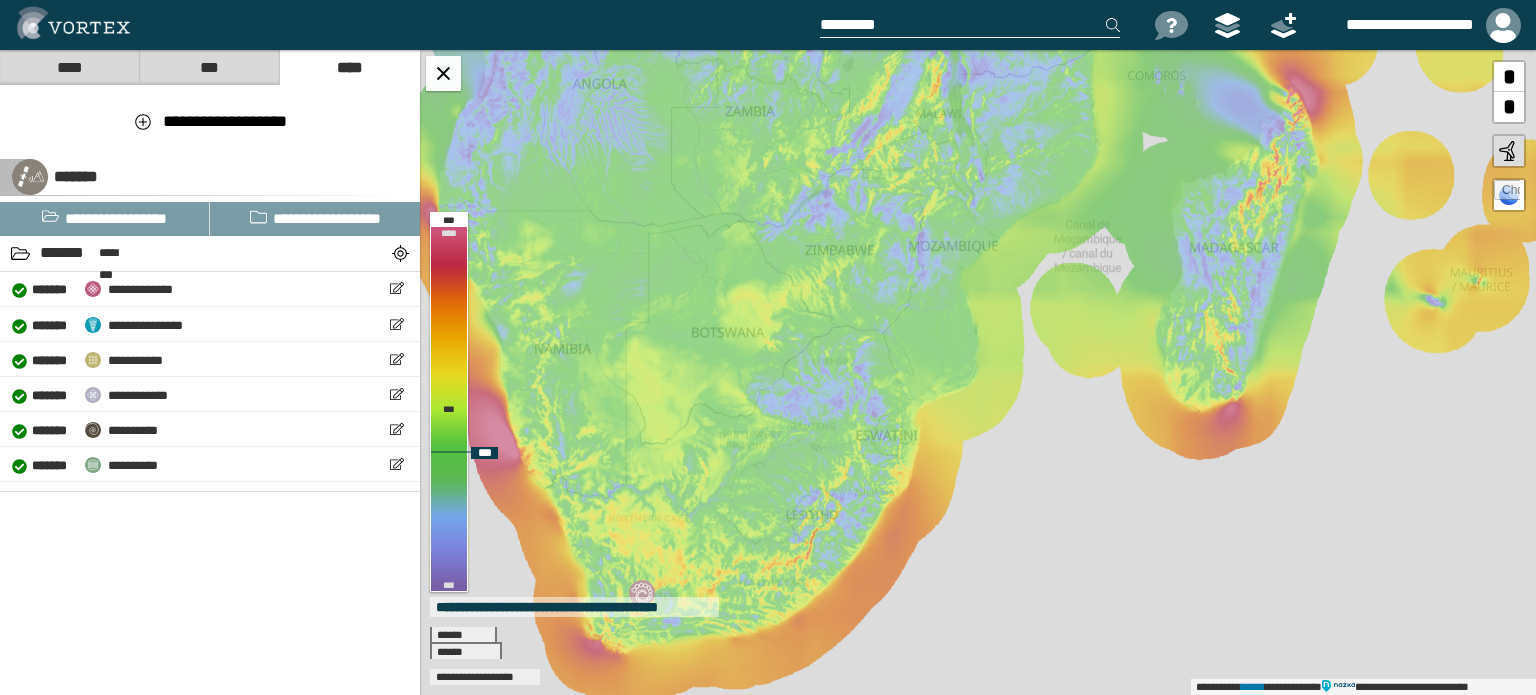 drag, startPoint x: 920, startPoint y: 456, endPoint x: 897, endPoint y: 346, distance: 112.37882 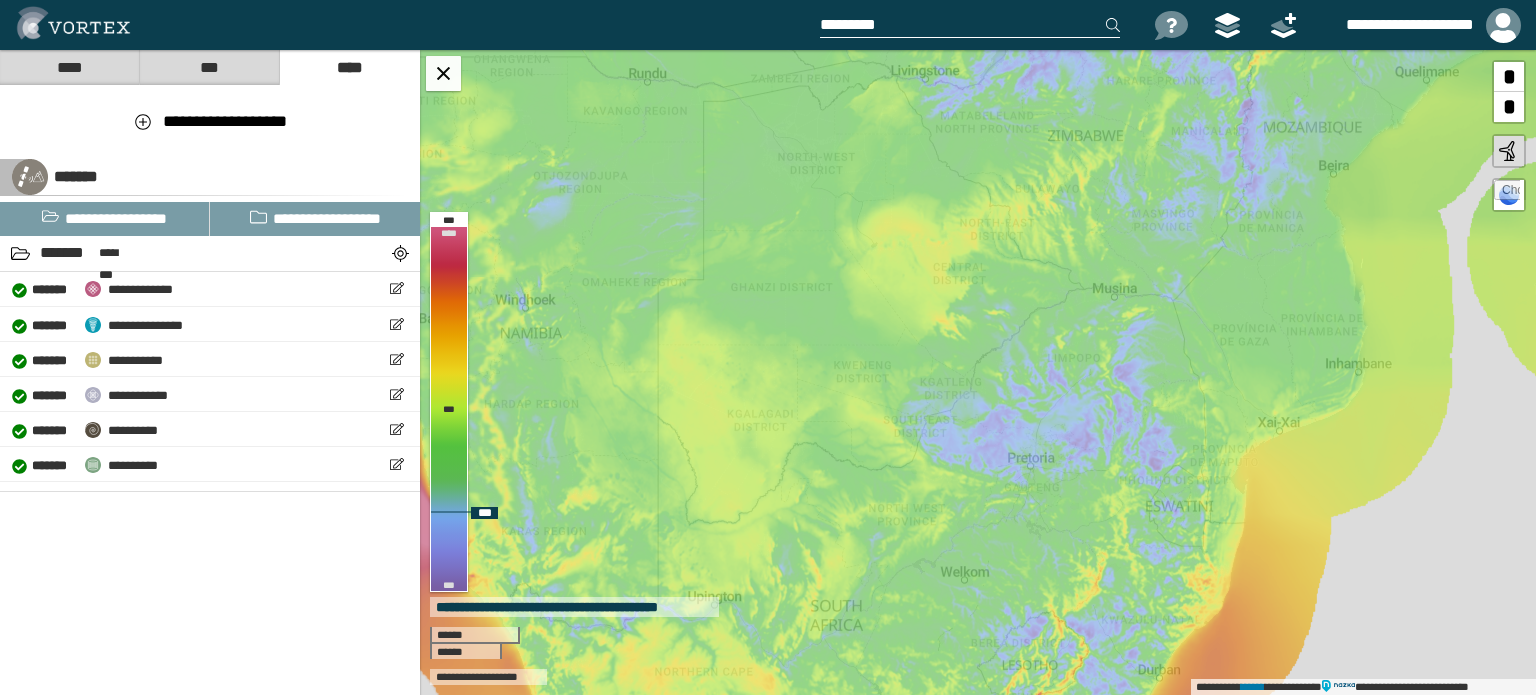 drag, startPoint x: 805, startPoint y: 351, endPoint x: 1125, endPoint y: 353, distance: 320.00626 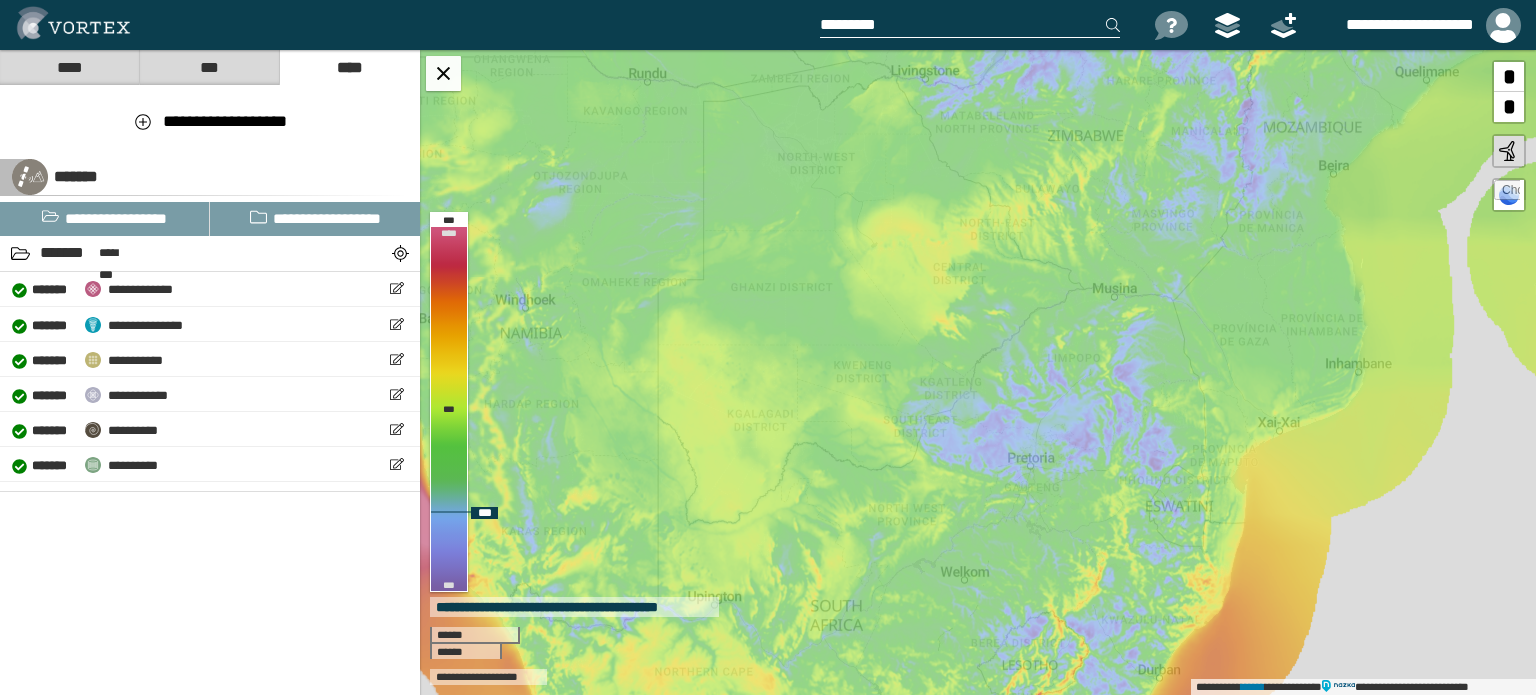 click on "**********" at bounding box center (978, 372) 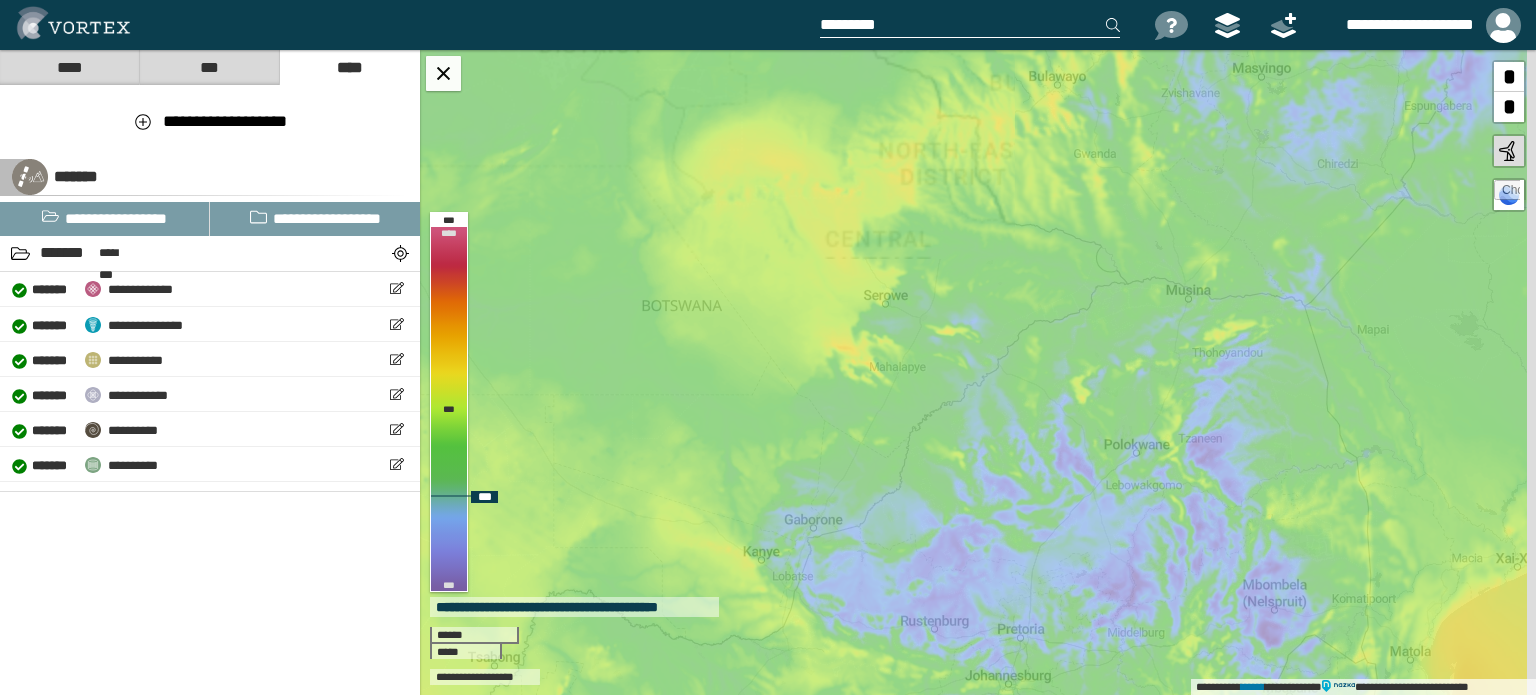 drag, startPoint x: 1010, startPoint y: 259, endPoint x: 986, endPoint y: 386, distance: 129.24782 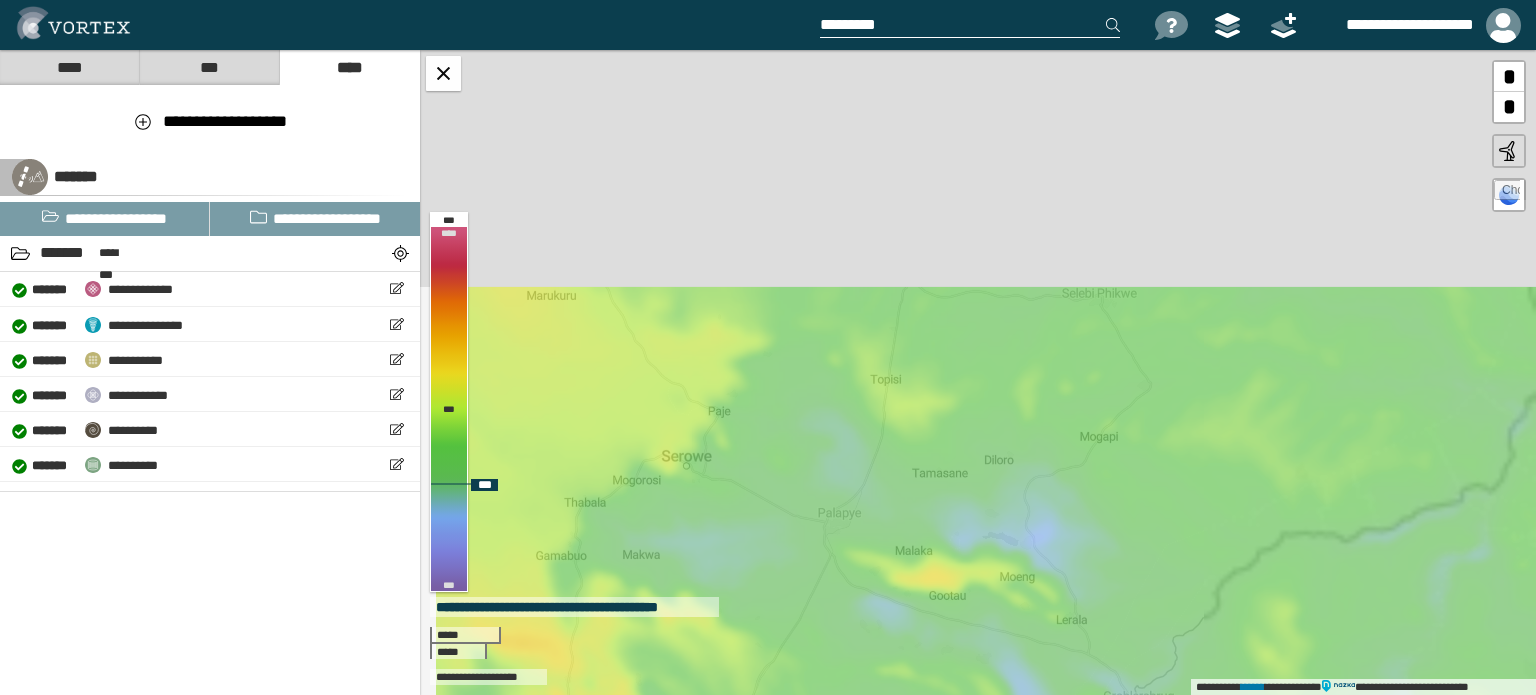 drag, startPoint x: 990, startPoint y: 424, endPoint x: 1103, endPoint y: 591, distance: 201.63829 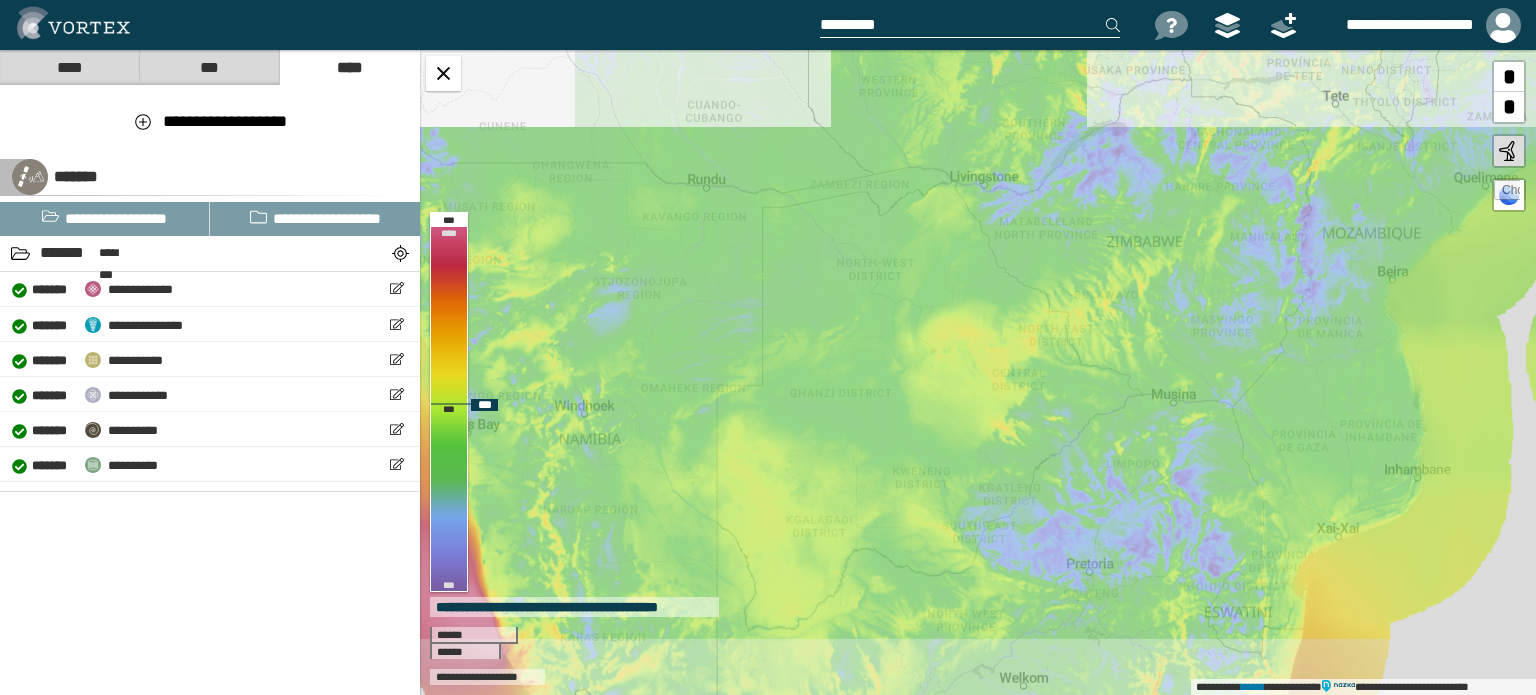 drag, startPoint x: 975, startPoint y: 439, endPoint x: 1009, endPoint y: 371, distance: 76.02631 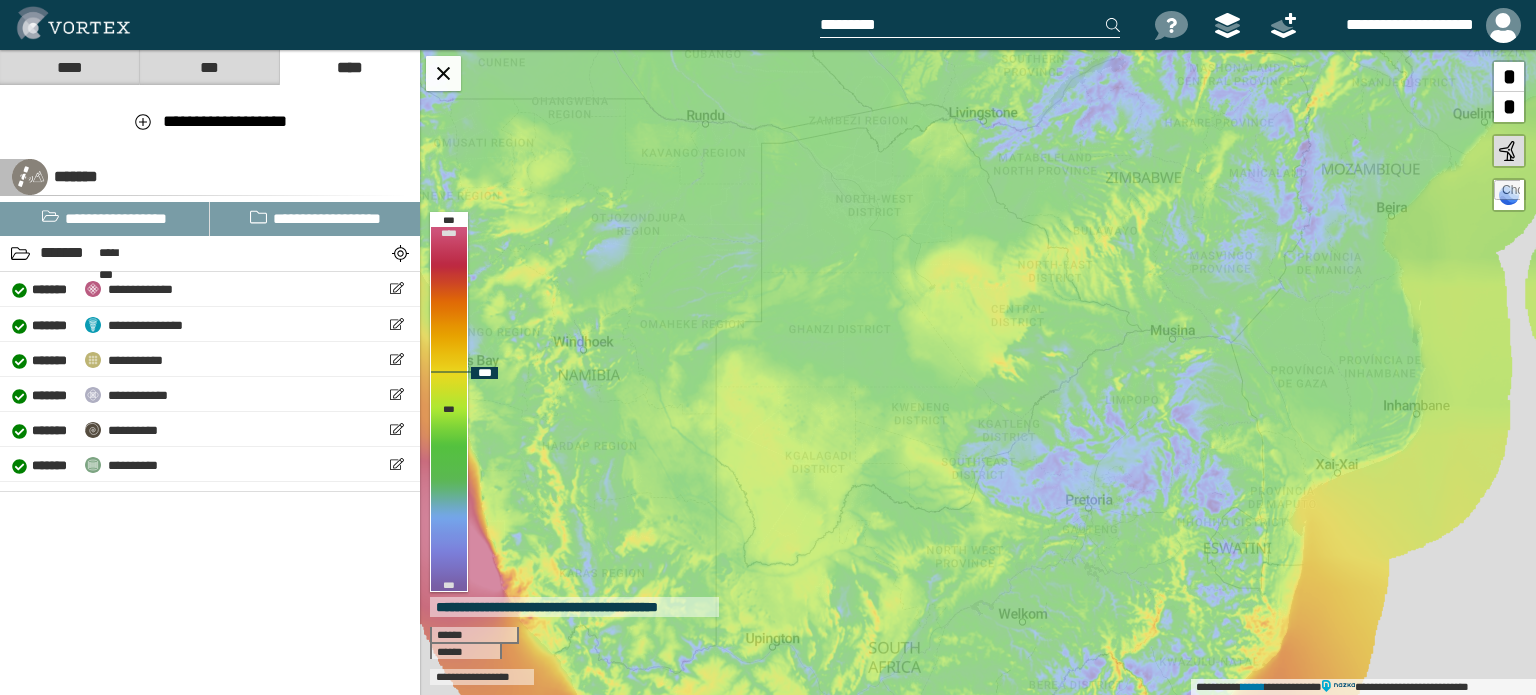 drag, startPoint x: 991, startPoint y: 396, endPoint x: 1002, endPoint y: 366, distance: 31.95309 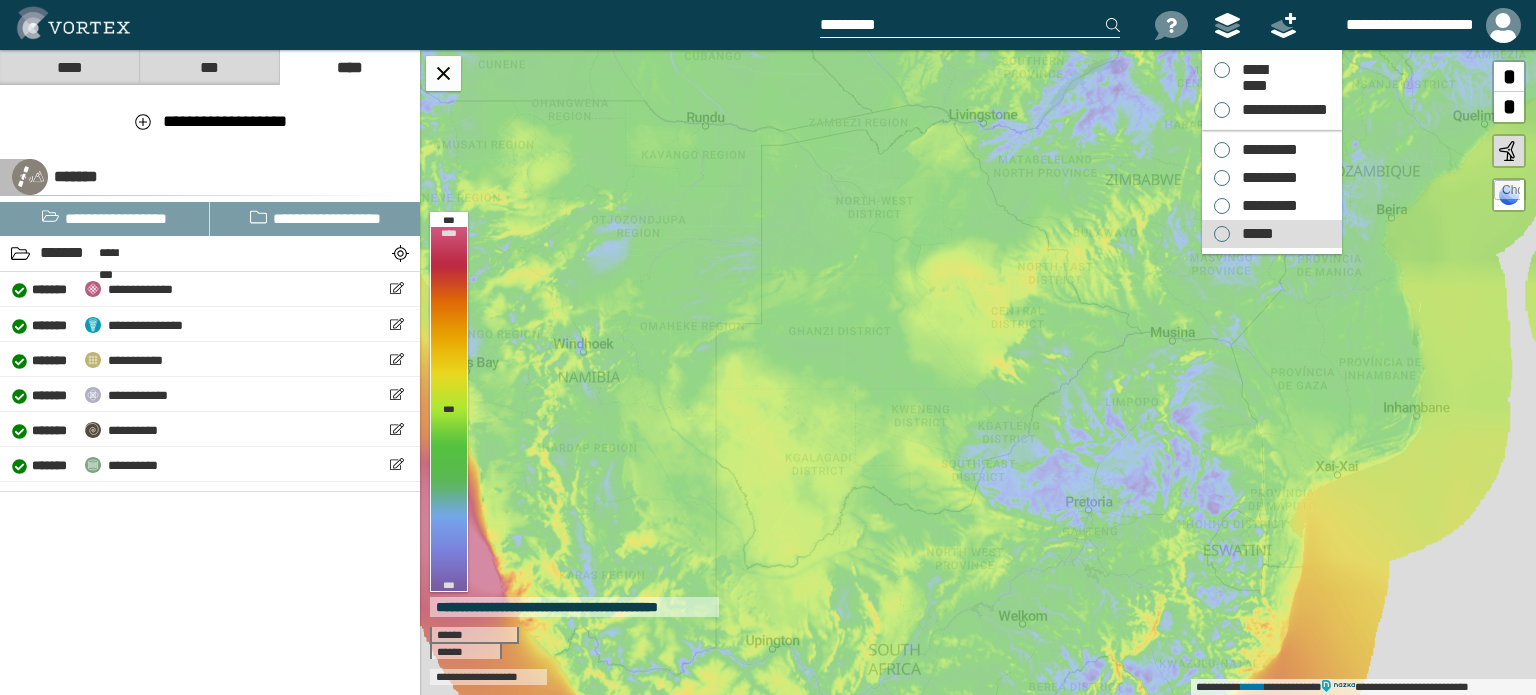 click on "*****" at bounding box center (1244, 234) 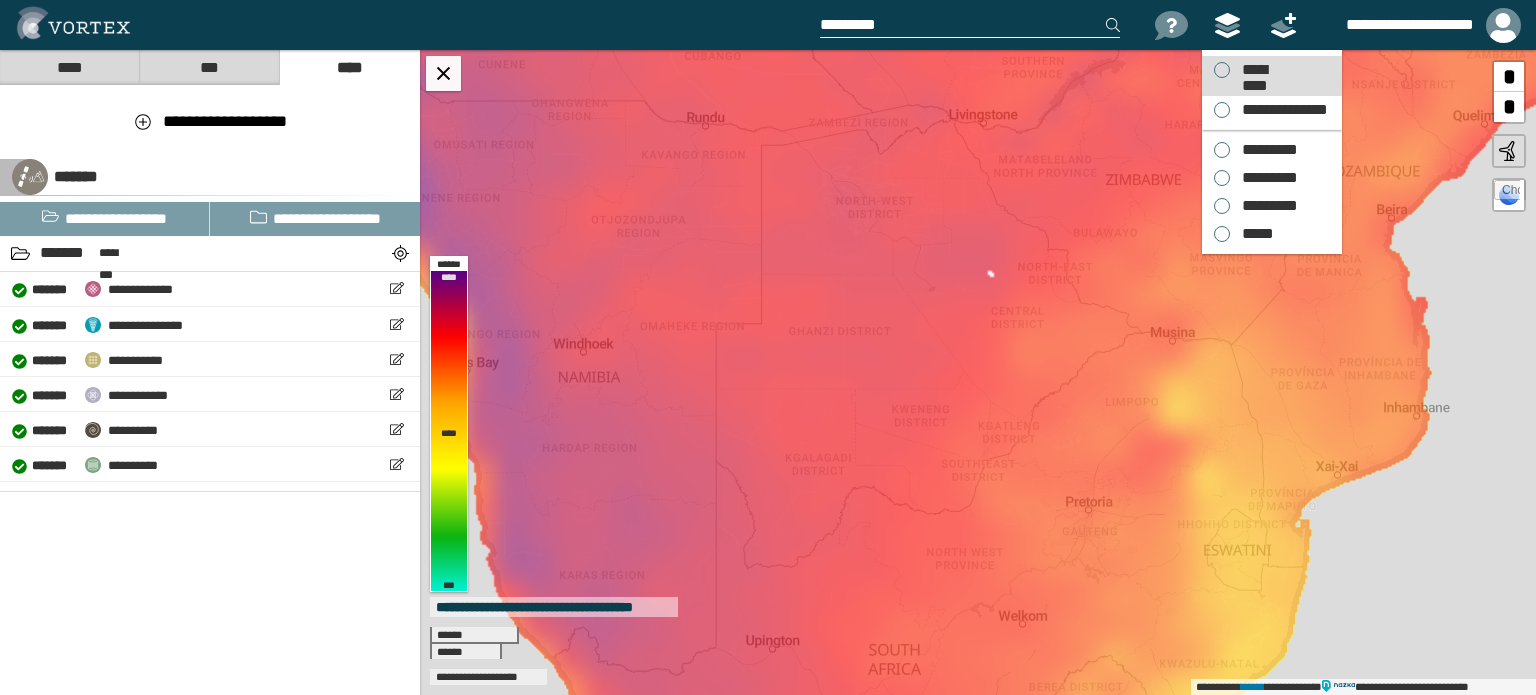 click on "*********" at bounding box center [1254, 70] 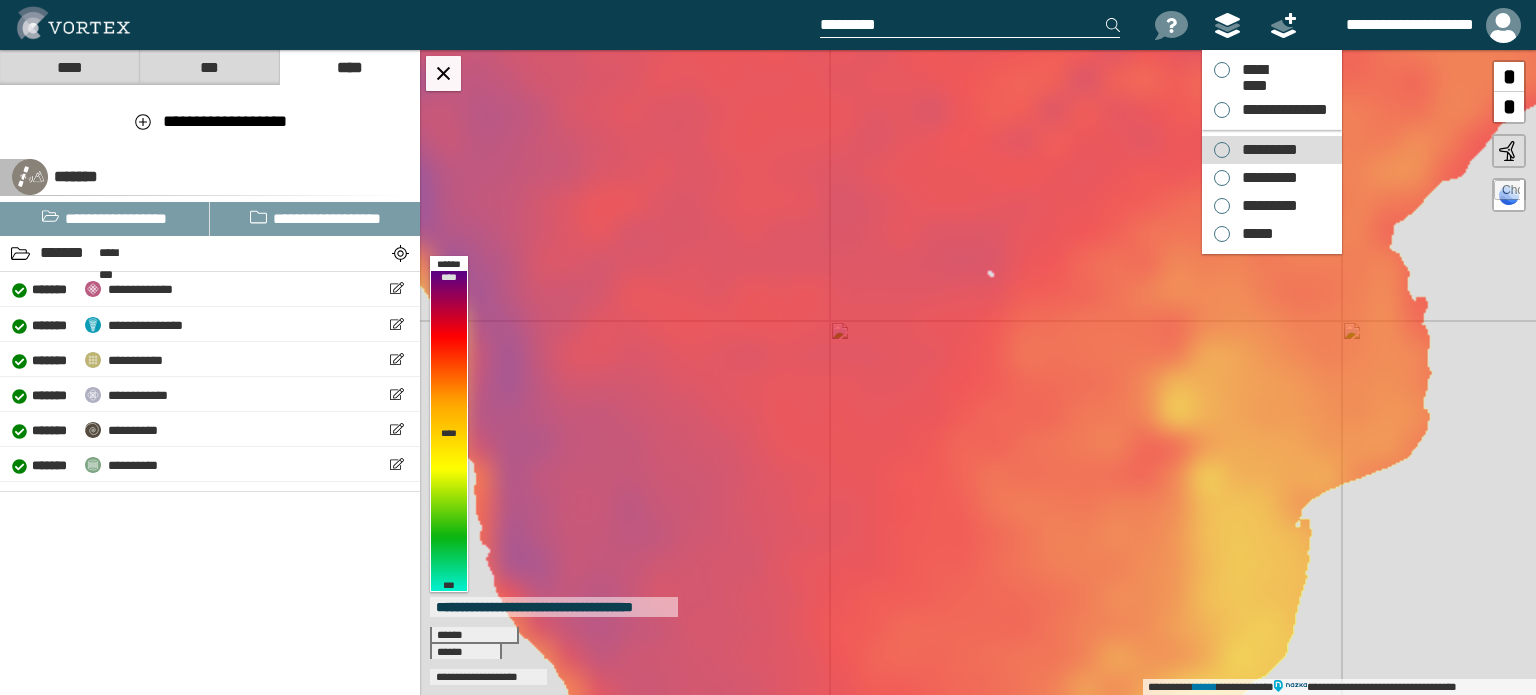 click on "*********" at bounding box center (1265, 150) 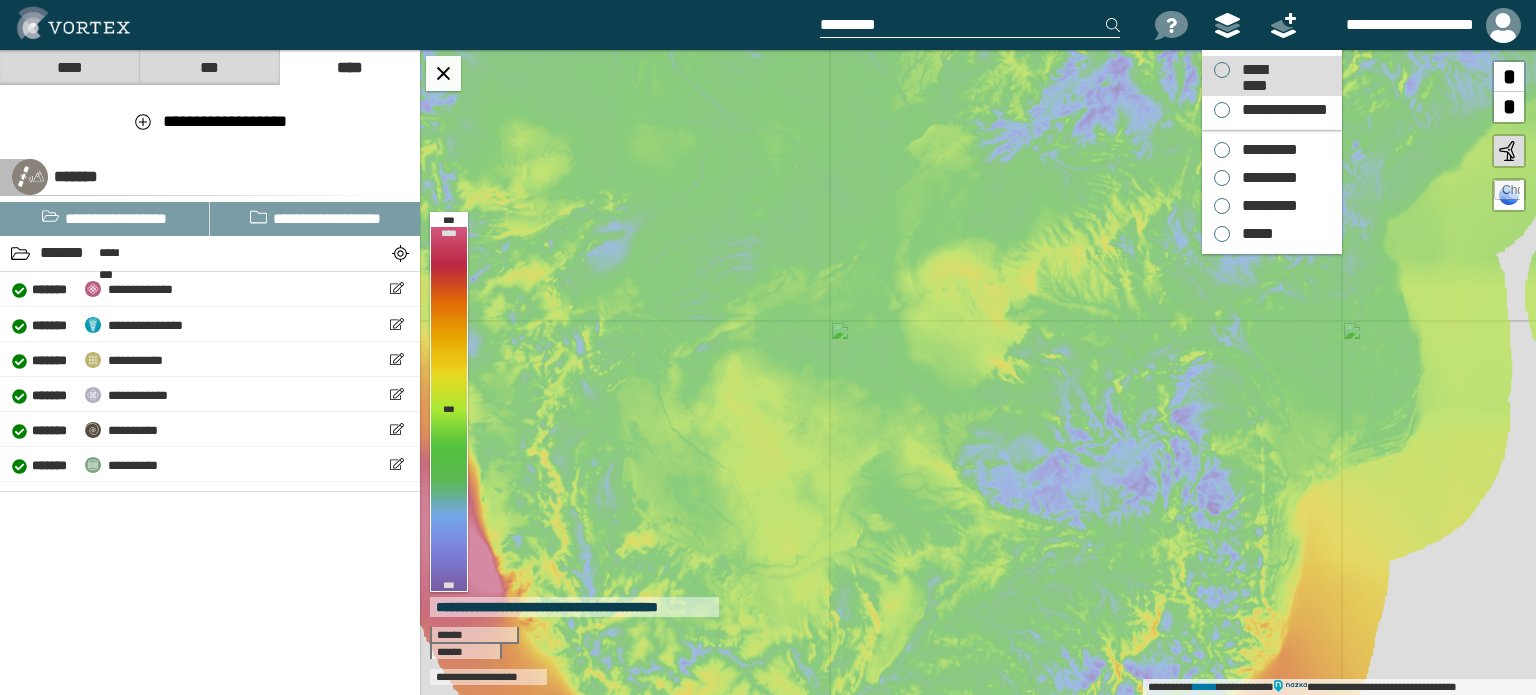click on "*********" at bounding box center (1254, 70) 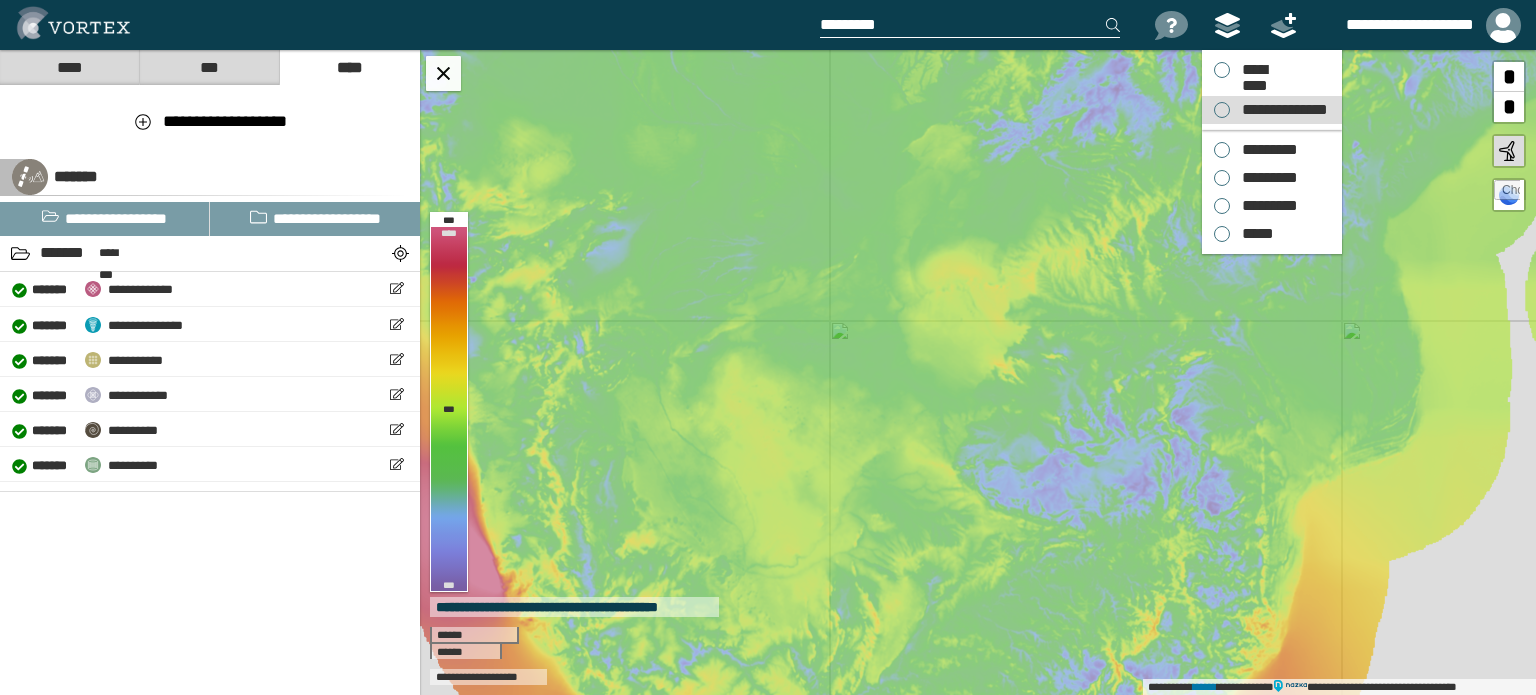 click on "**********" at bounding box center (1272, 110) 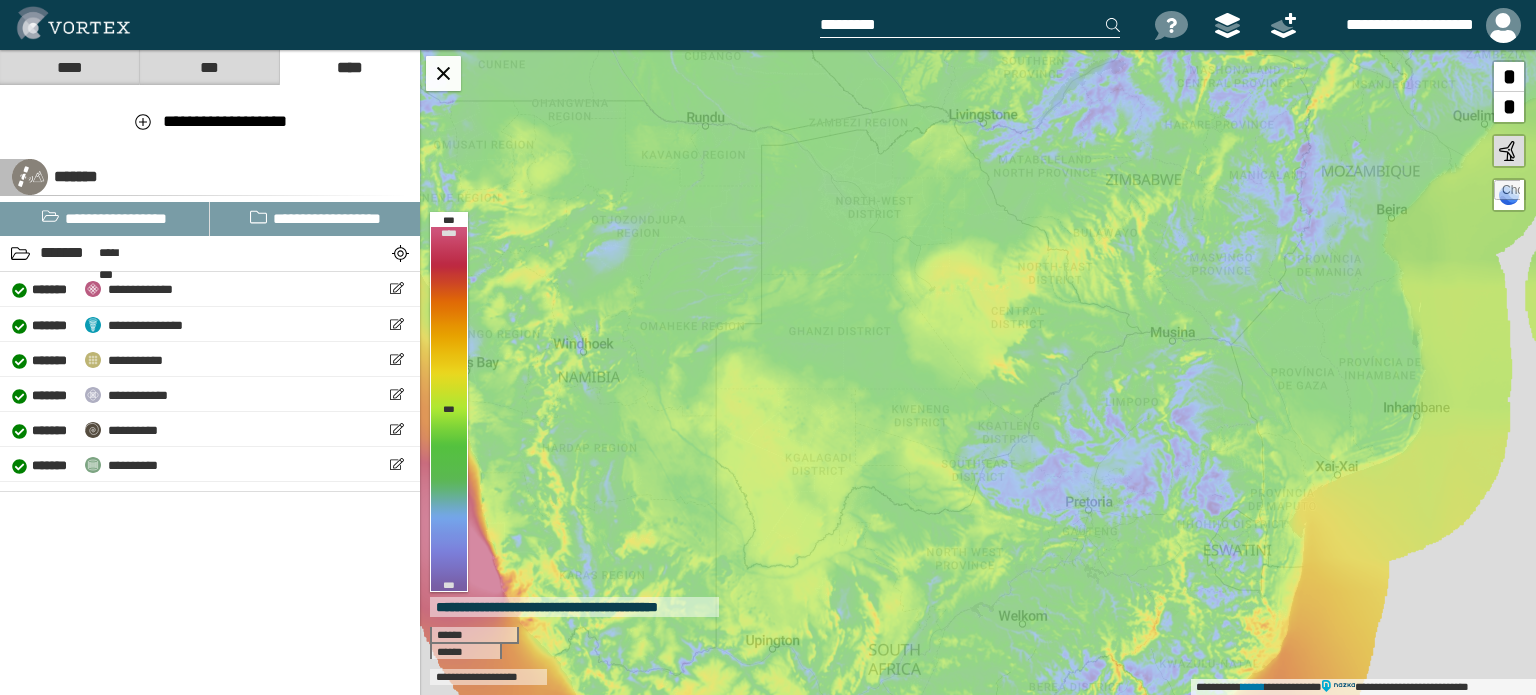 click at bounding box center (970, 25) 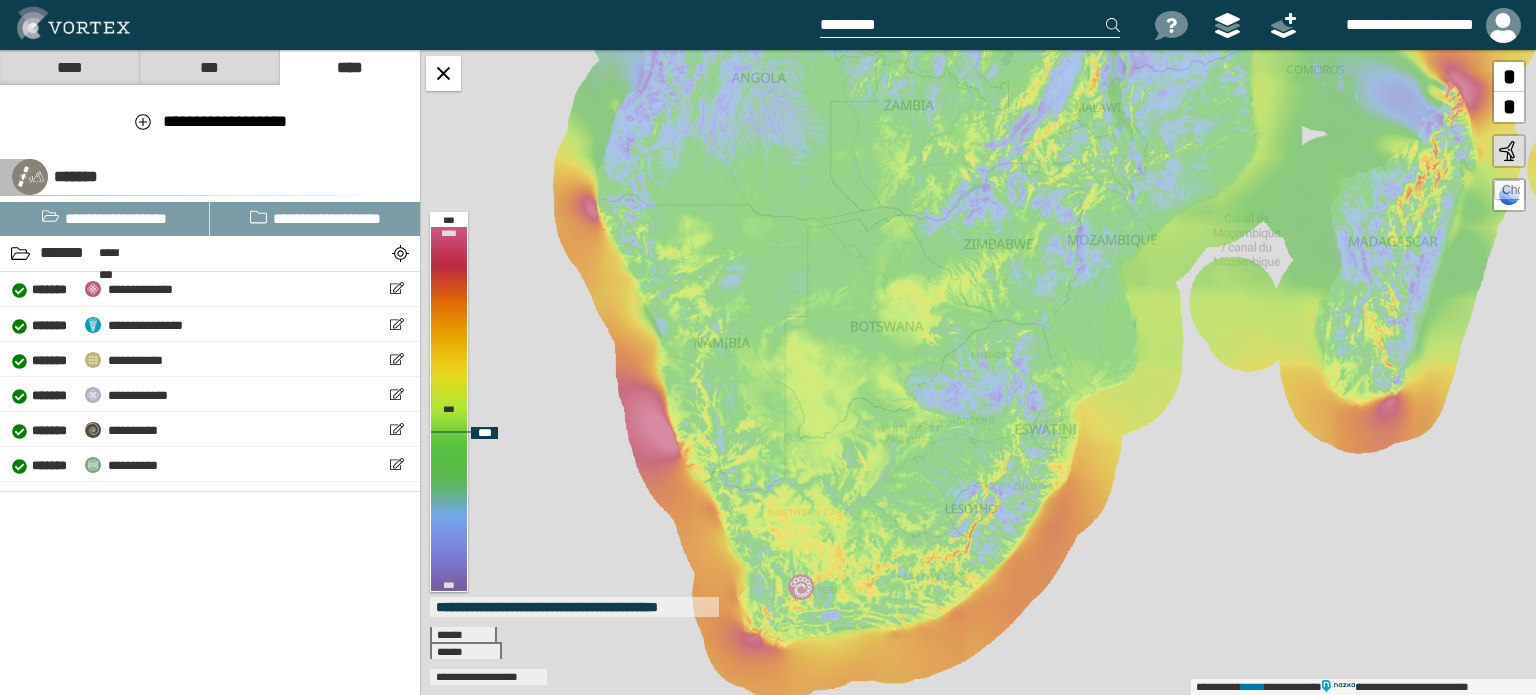 drag, startPoint x: 879, startPoint y: 331, endPoint x: 838, endPoint y: 297, distance: 53.263496 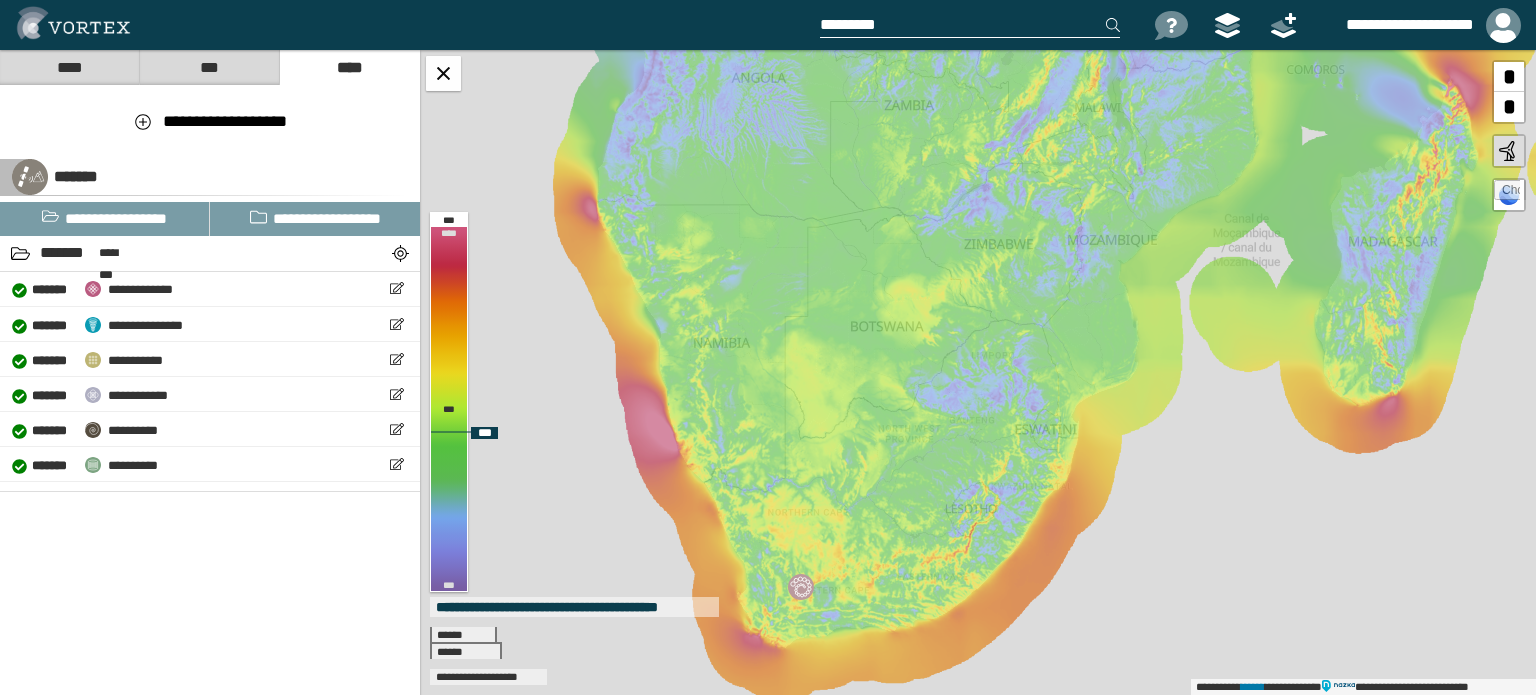 click on "**********" at bounding box center (978, 372) 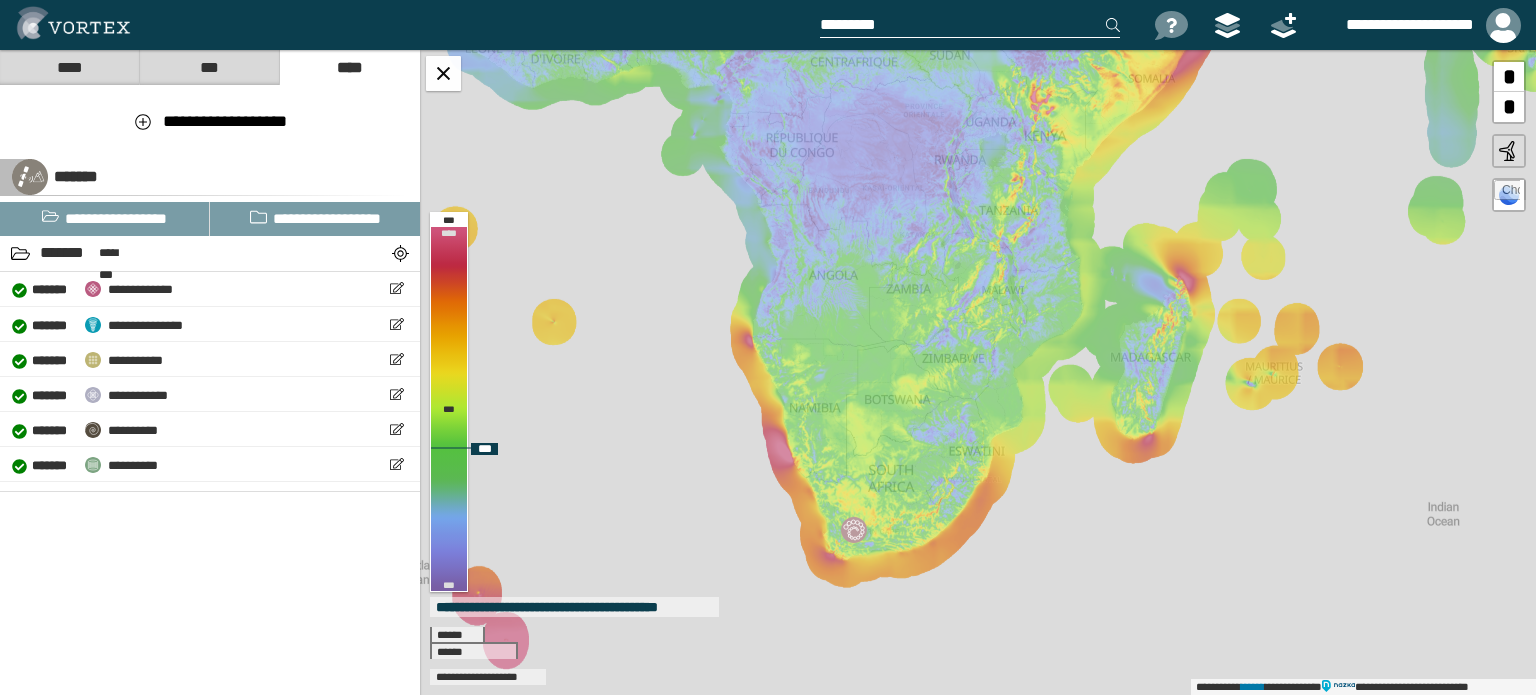 drag, startPoint x: 854, startPoint y: 259, endPoint x: 875, endPoint y: 359, distance: 102.18121 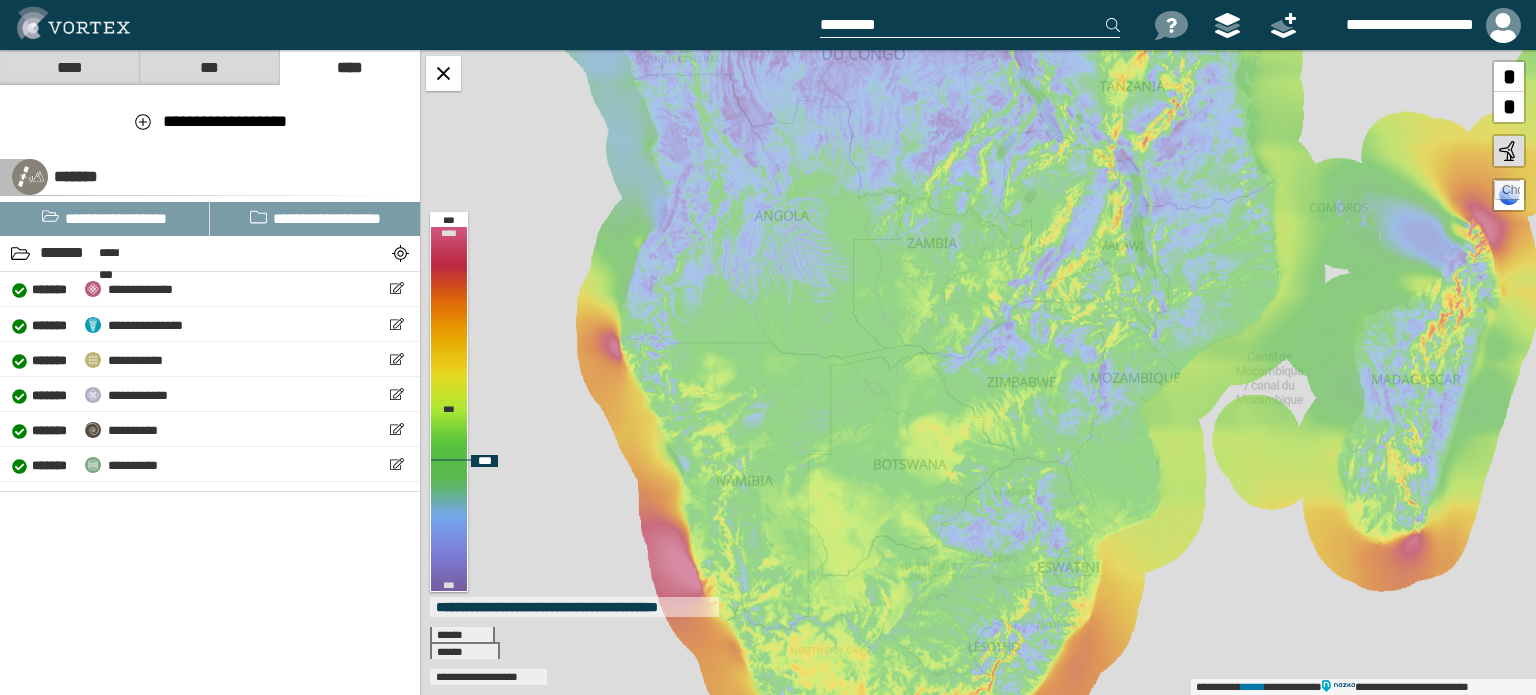 click on "**********" at bounding box center (978, 372) 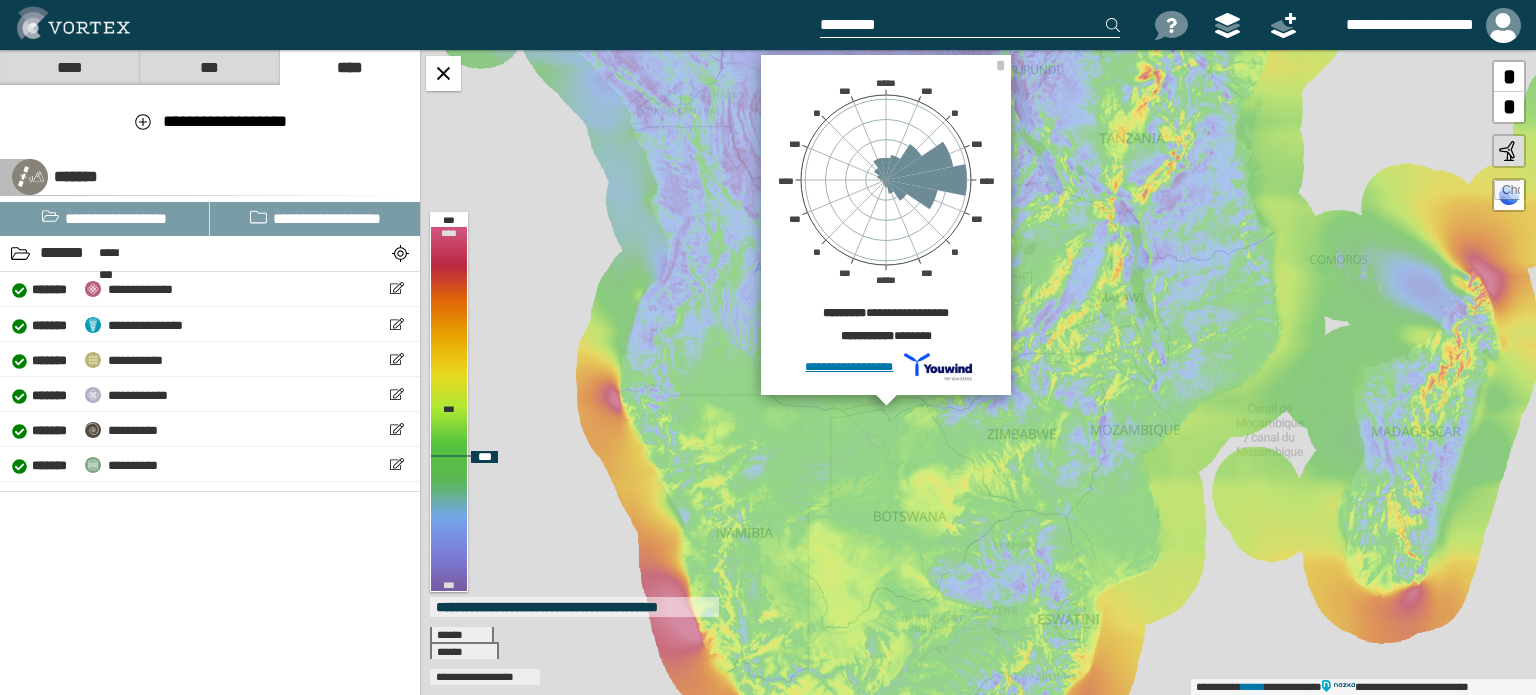 click on "**********" at bounding box center [978, 372] 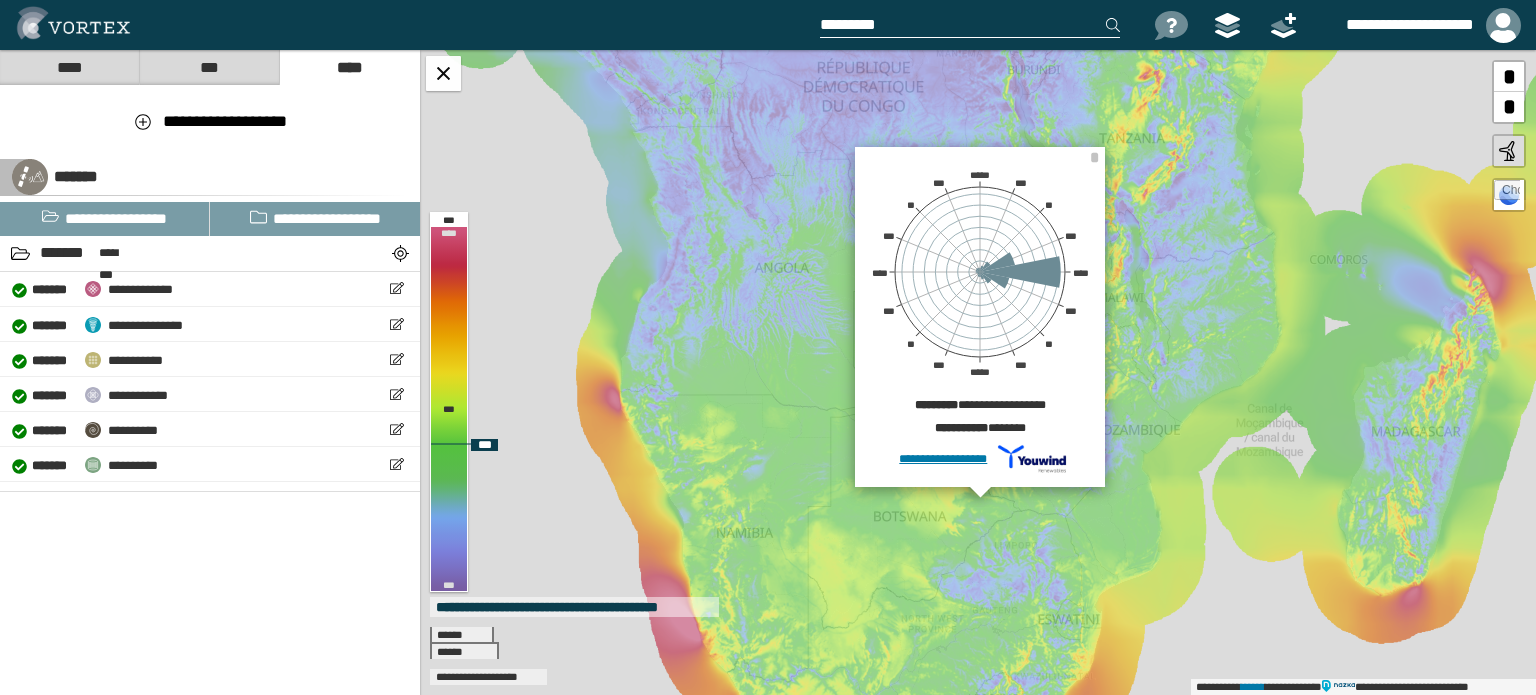 click on "**********" at bounding box center [978, 372] 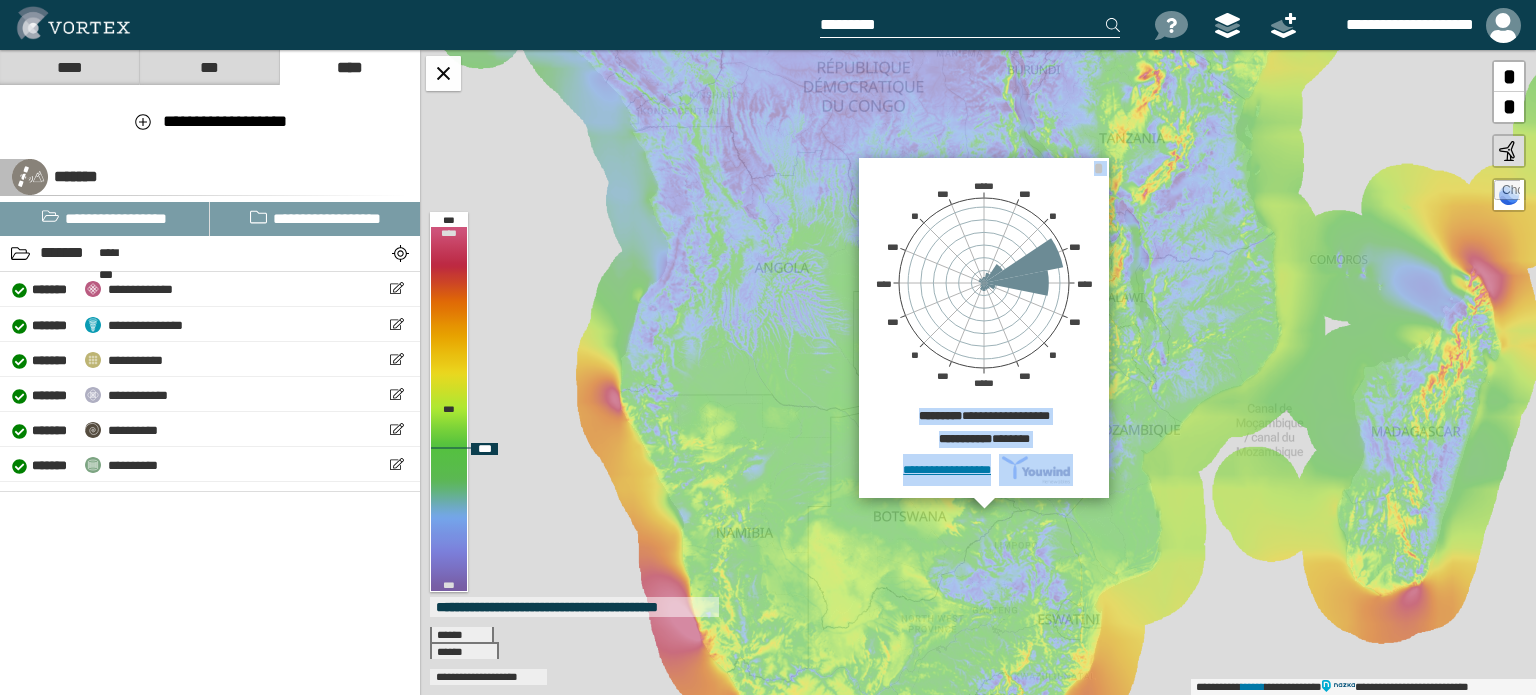 drag, startPoint x: 896, startPoint y: 420, endPoint x: 839, endPoint y: 376, distance: 72.00694 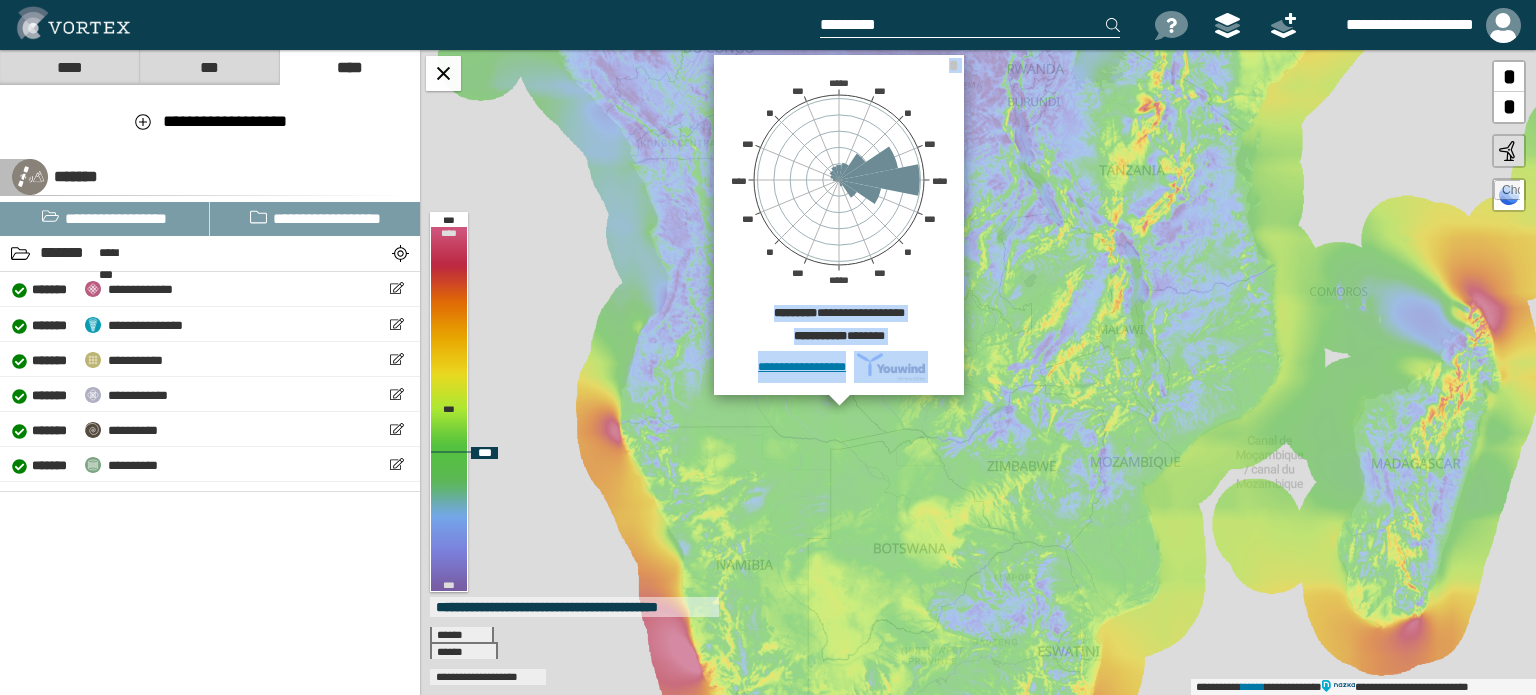 click on "**********" at bounding box center [978, 372] 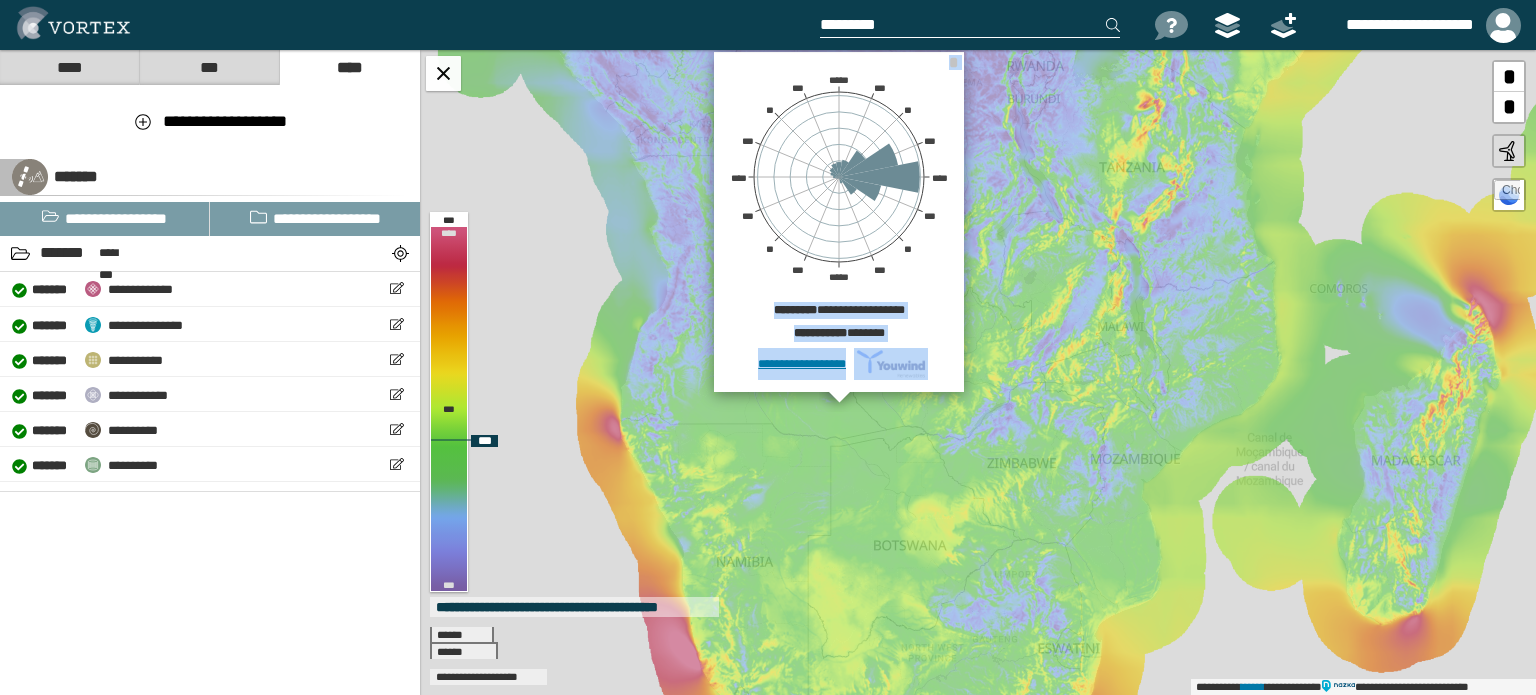 click on "**********" at bounding box center [978, 372] 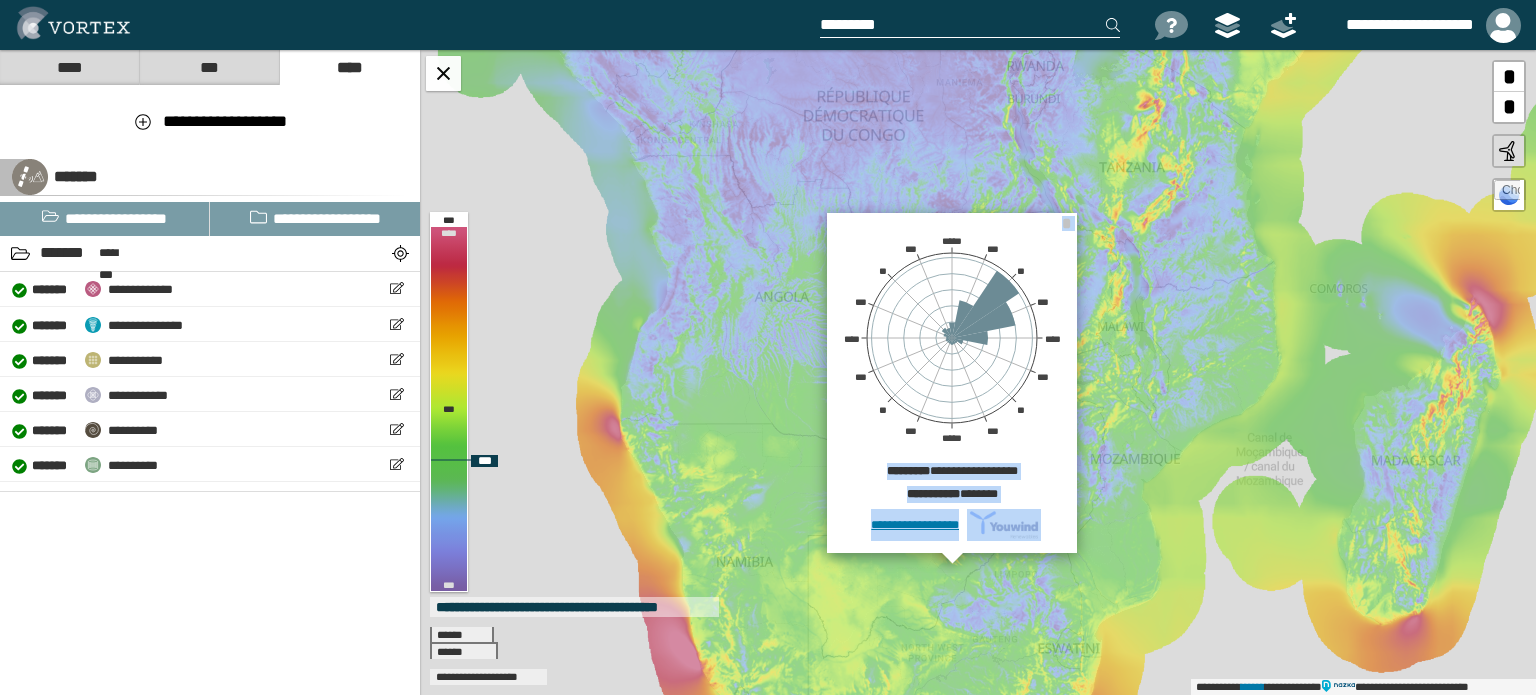 click on "**********" at bounding box center [952, 474] 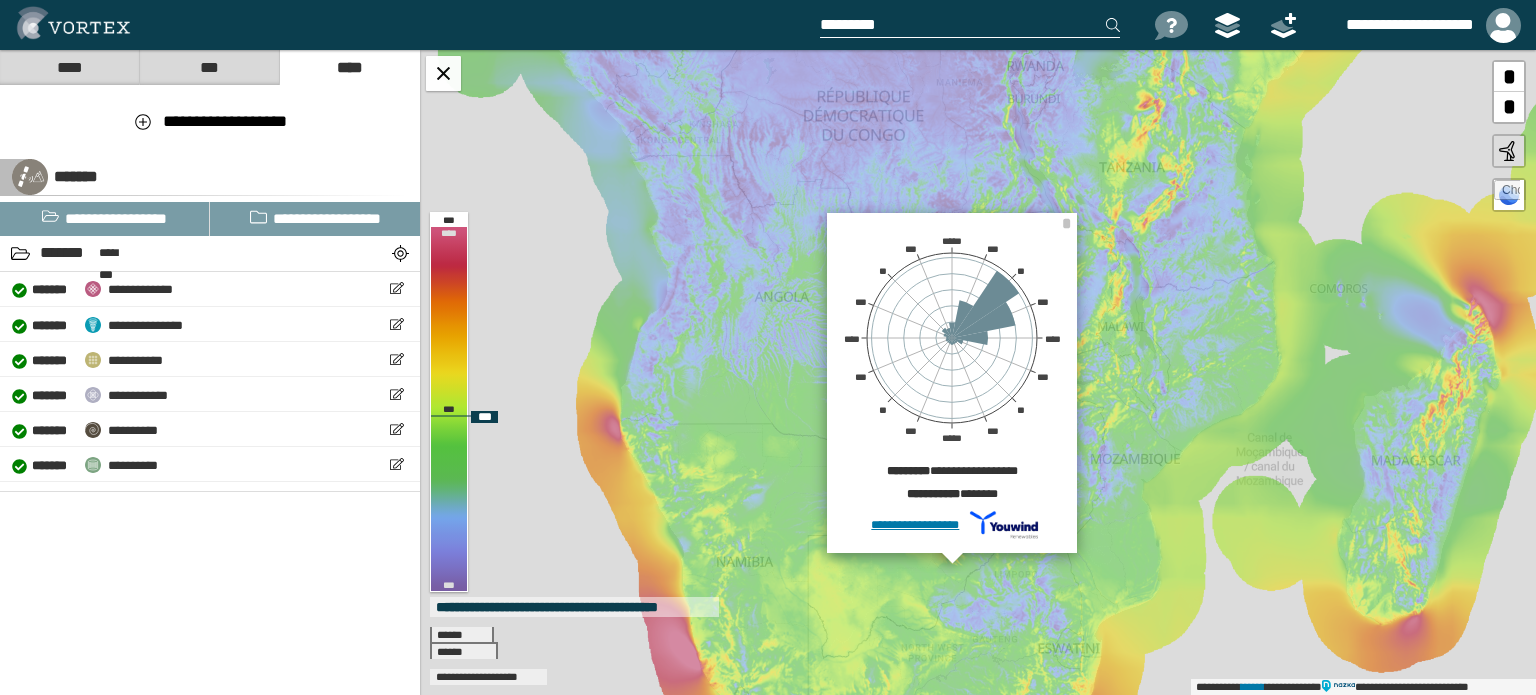 click on "**********" at bounding box center [951, 525] 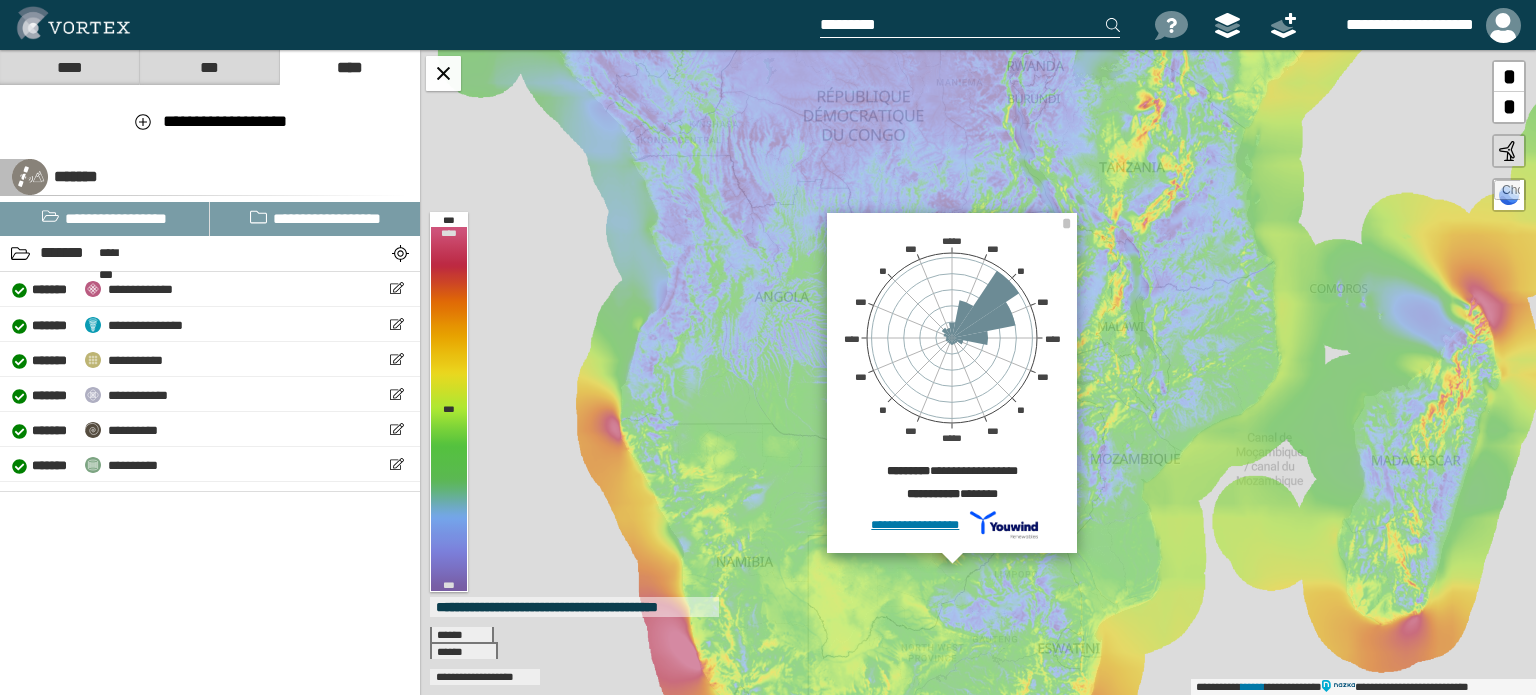 click on "****" at bounding box center (69, 67) 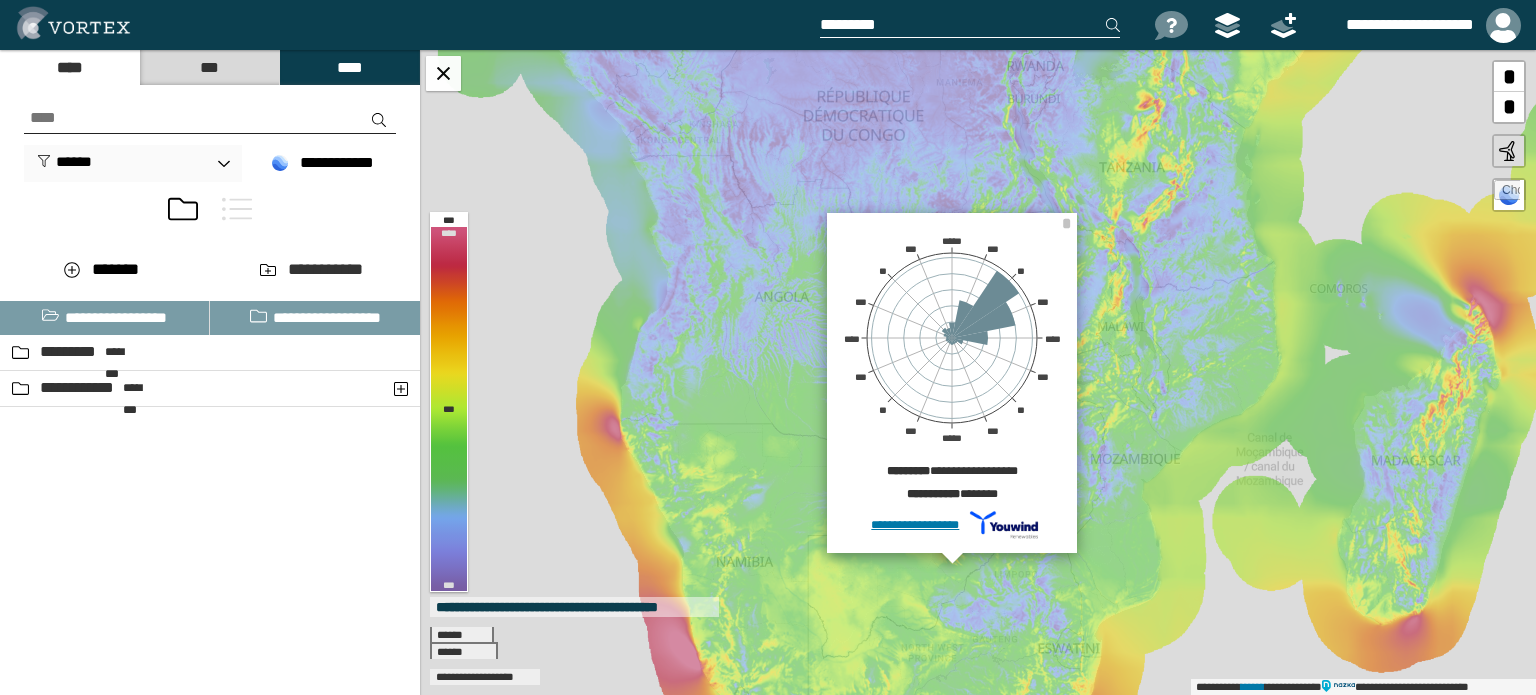 click on "***" at bounding box center [209, 67] 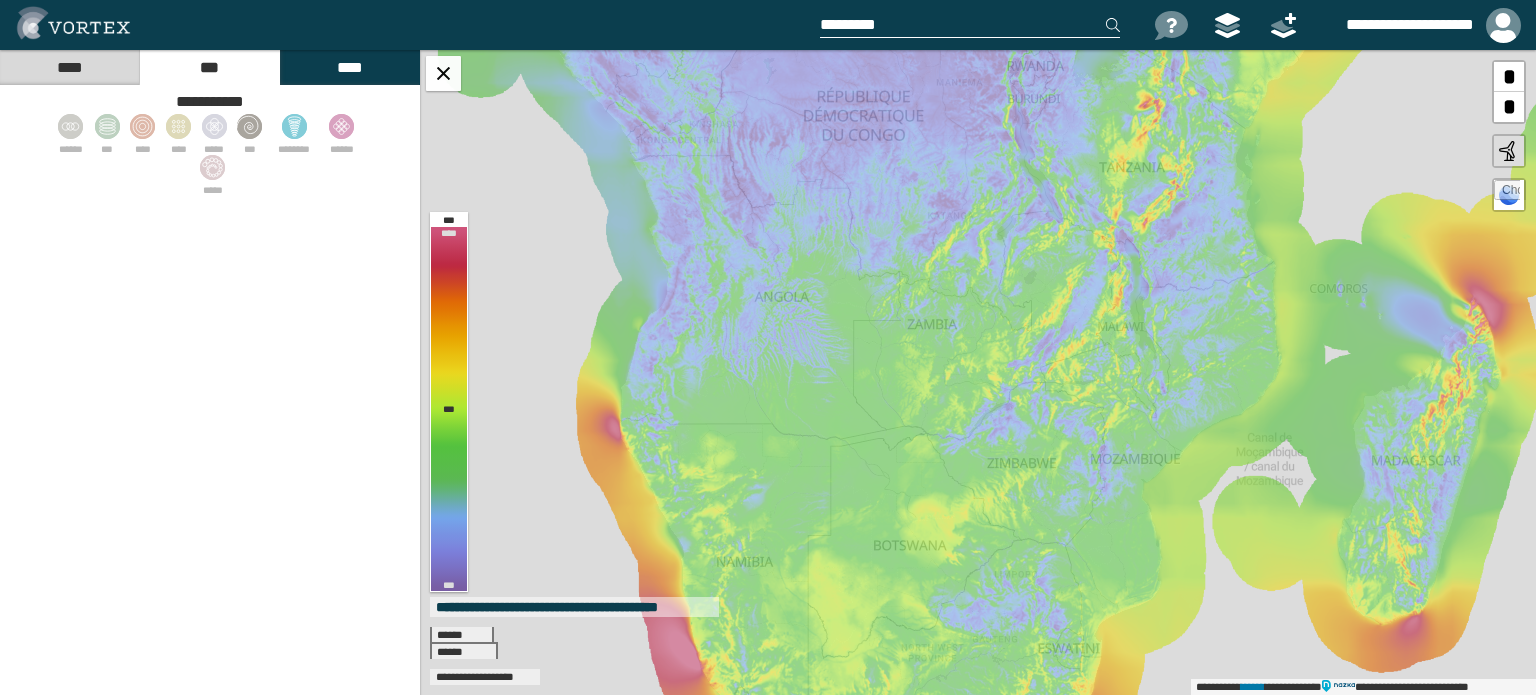 click on "****" at bounding box center [349, 67] 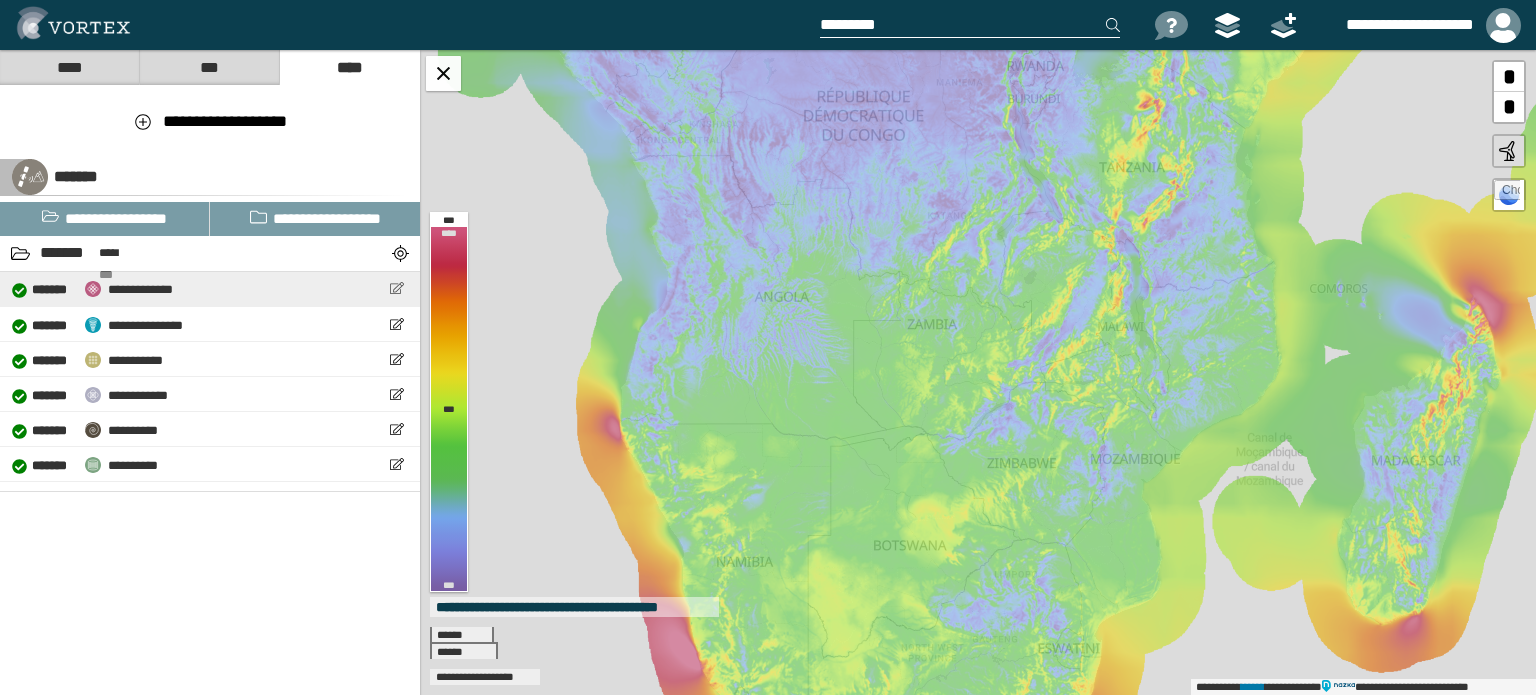click at bounding box center (396, 288) 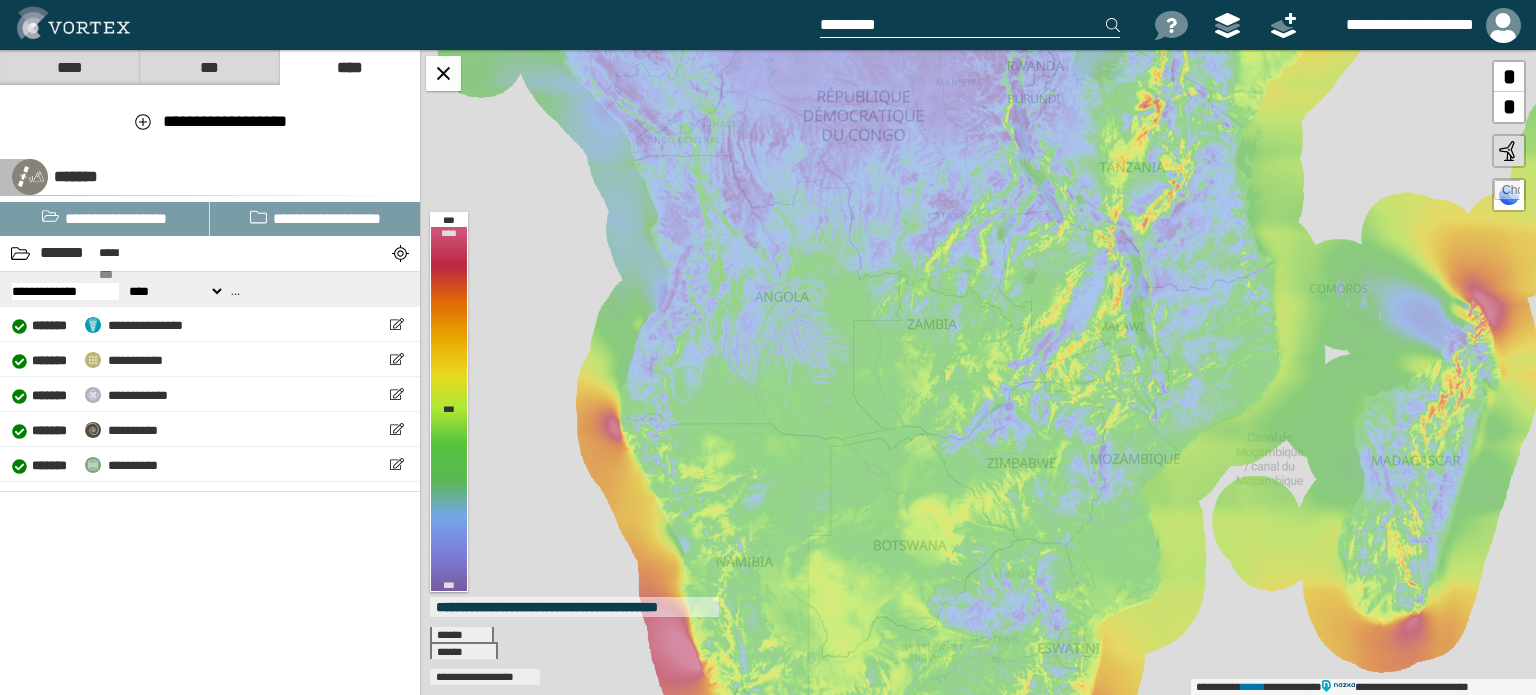 scroll, scrollTop: 0, scrollLeft: 0, axis: both 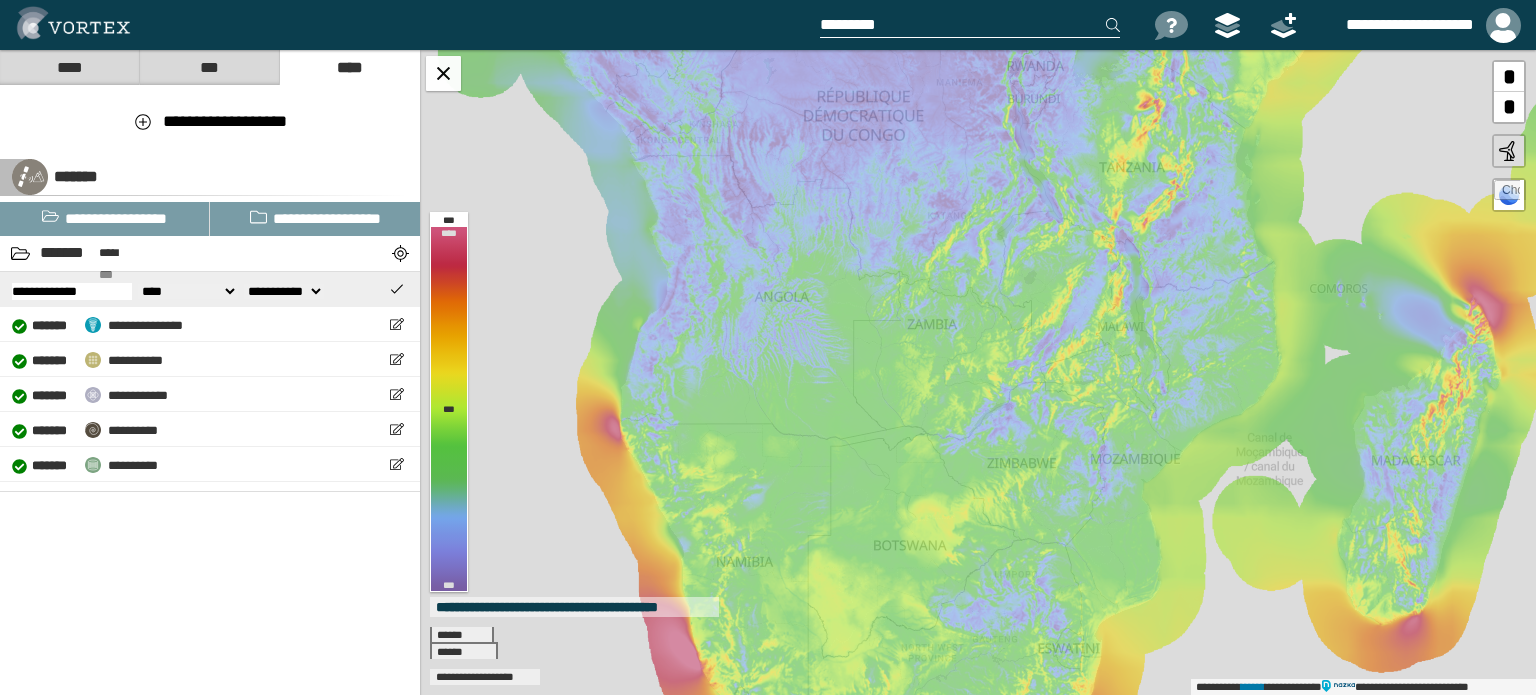 click on "****" at bounding box center (188, 291) 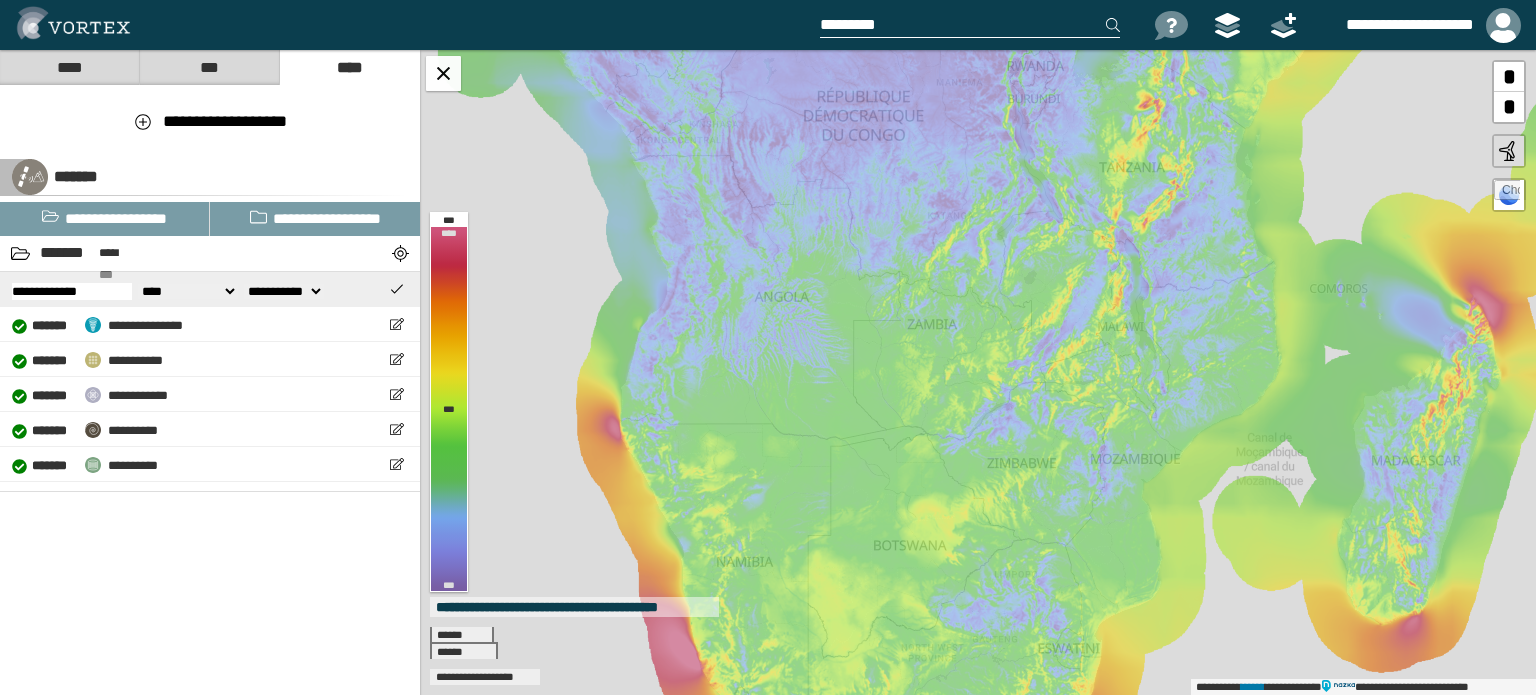 click on "****" at bounding box center [188, 291] 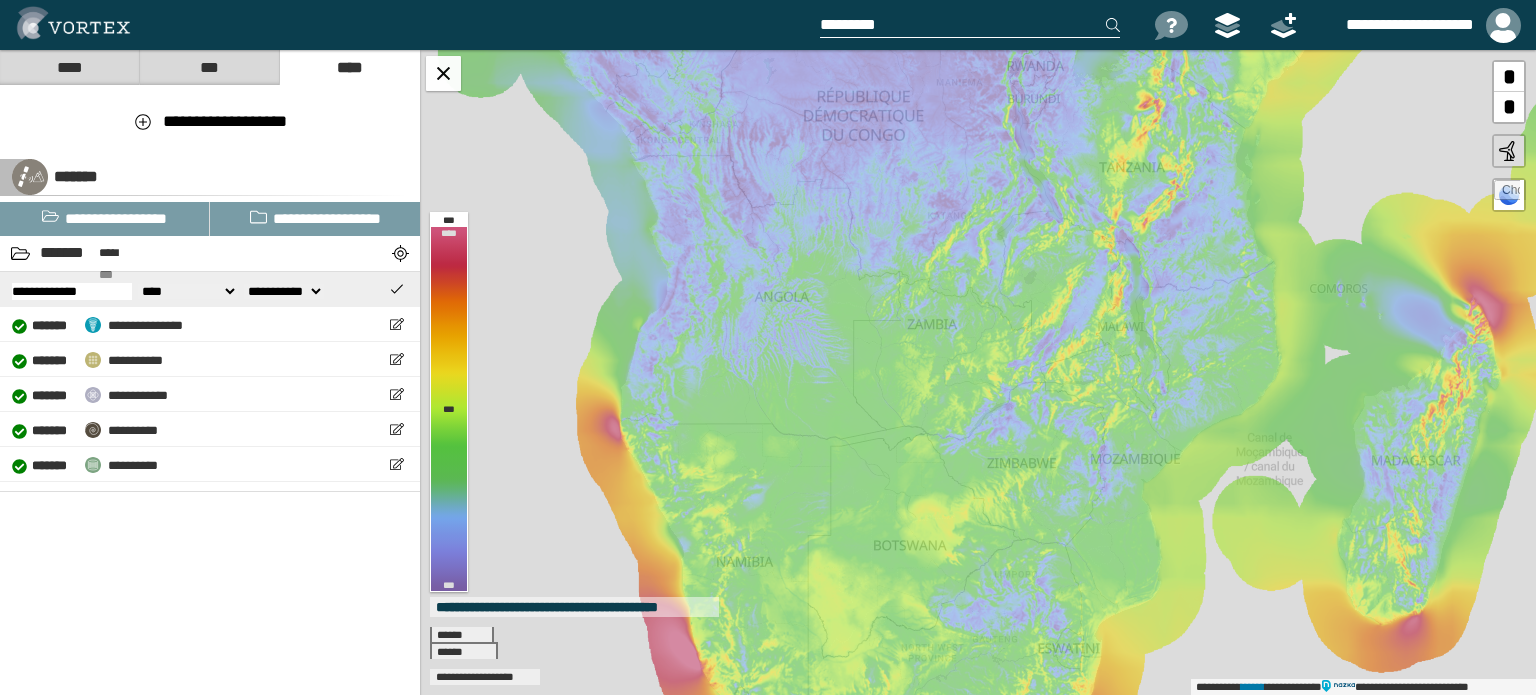 click on "**********" at bounding box center [284, 291] 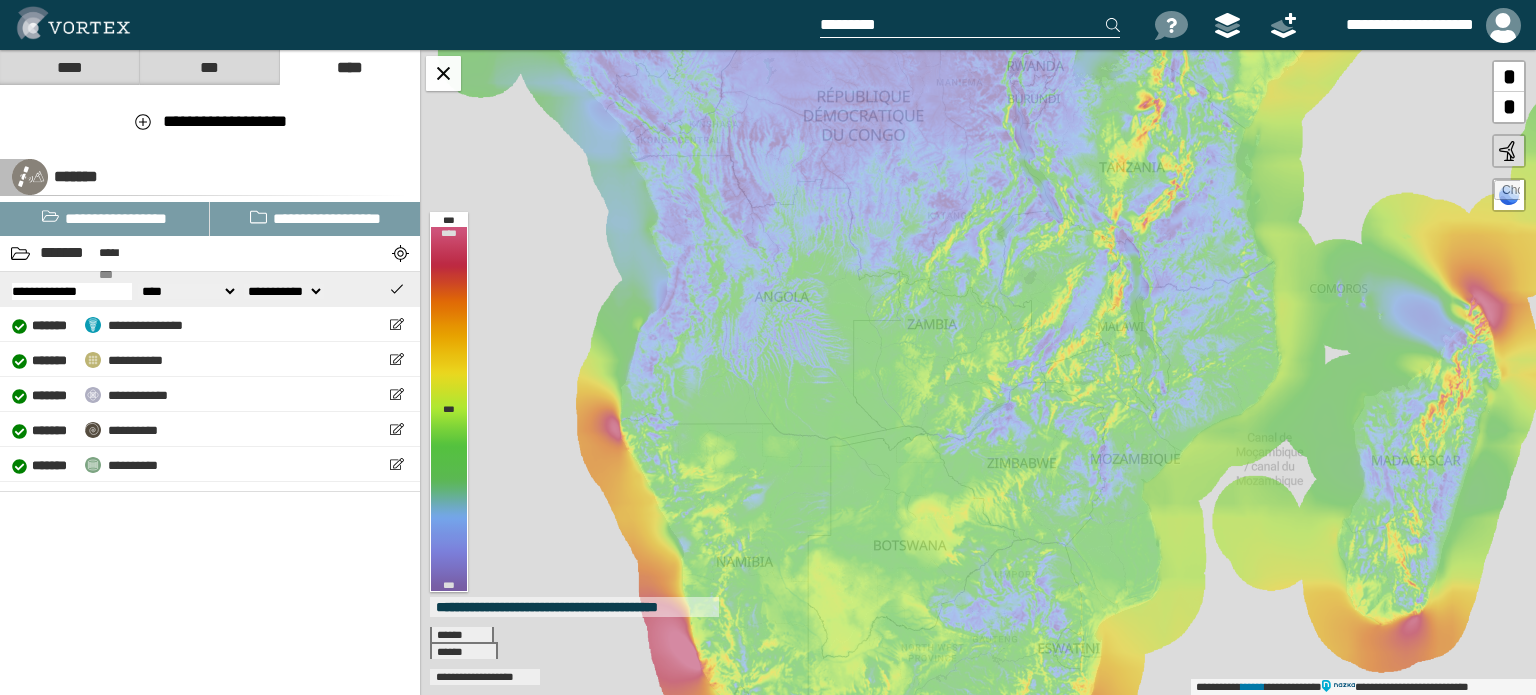 click on "**********" at bounding box center [284, 291] 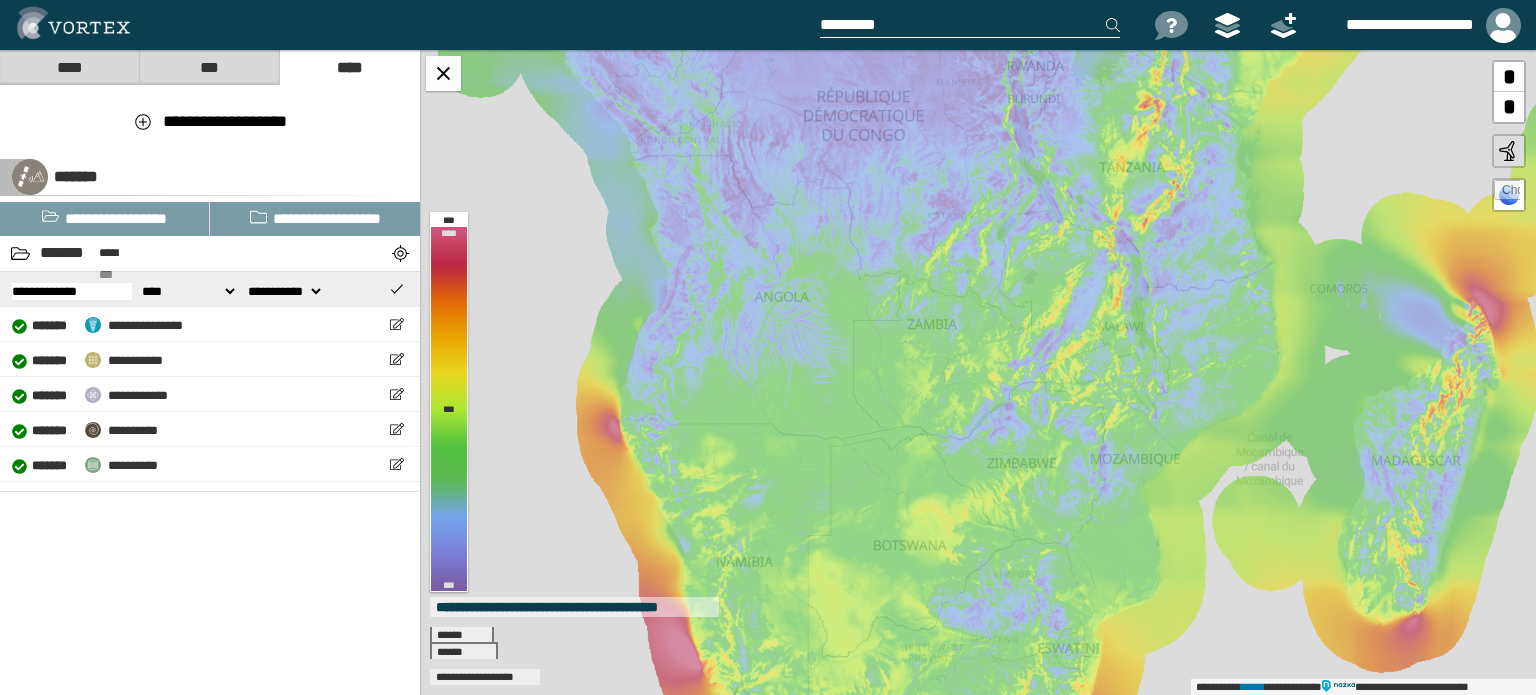 click on "****" at bounding box center (188, 291) 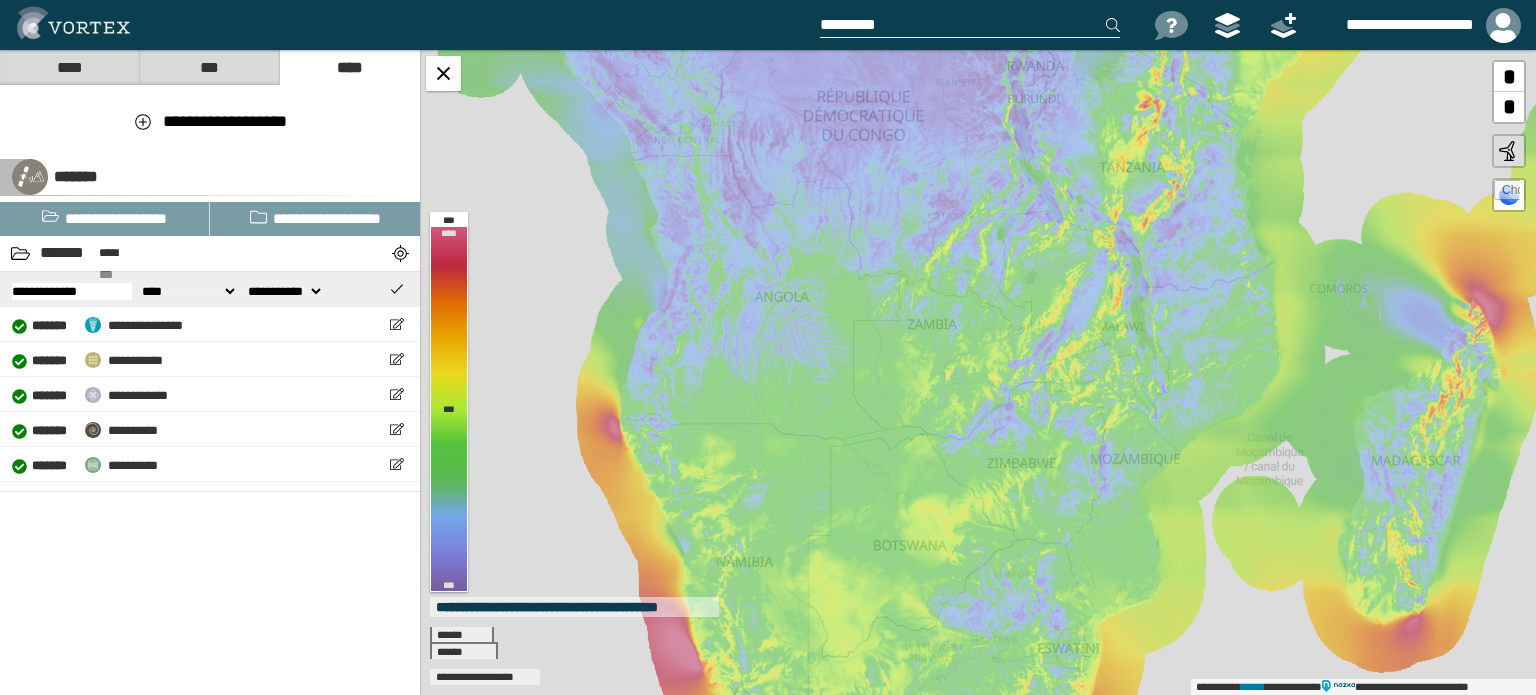 select on "**" 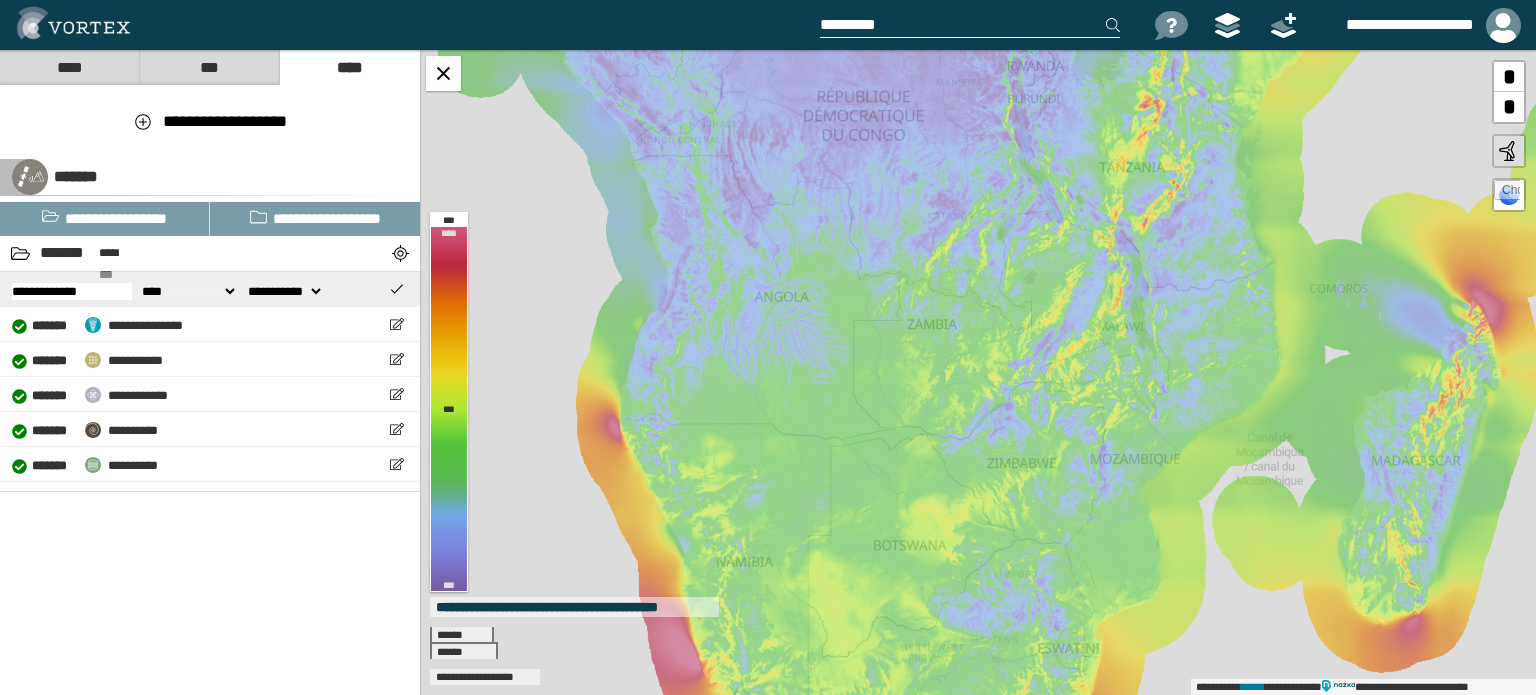 click on "**********" at bounding box center [284, 291] 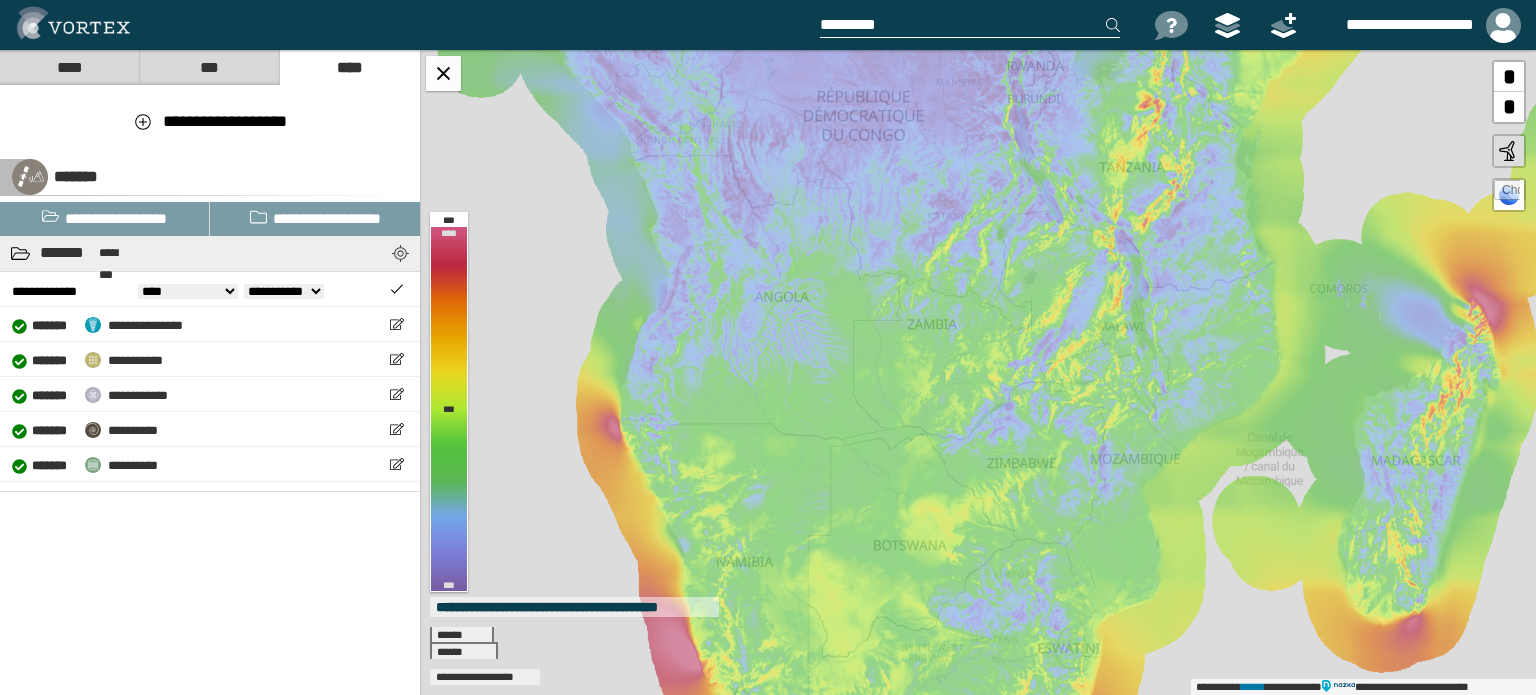 type 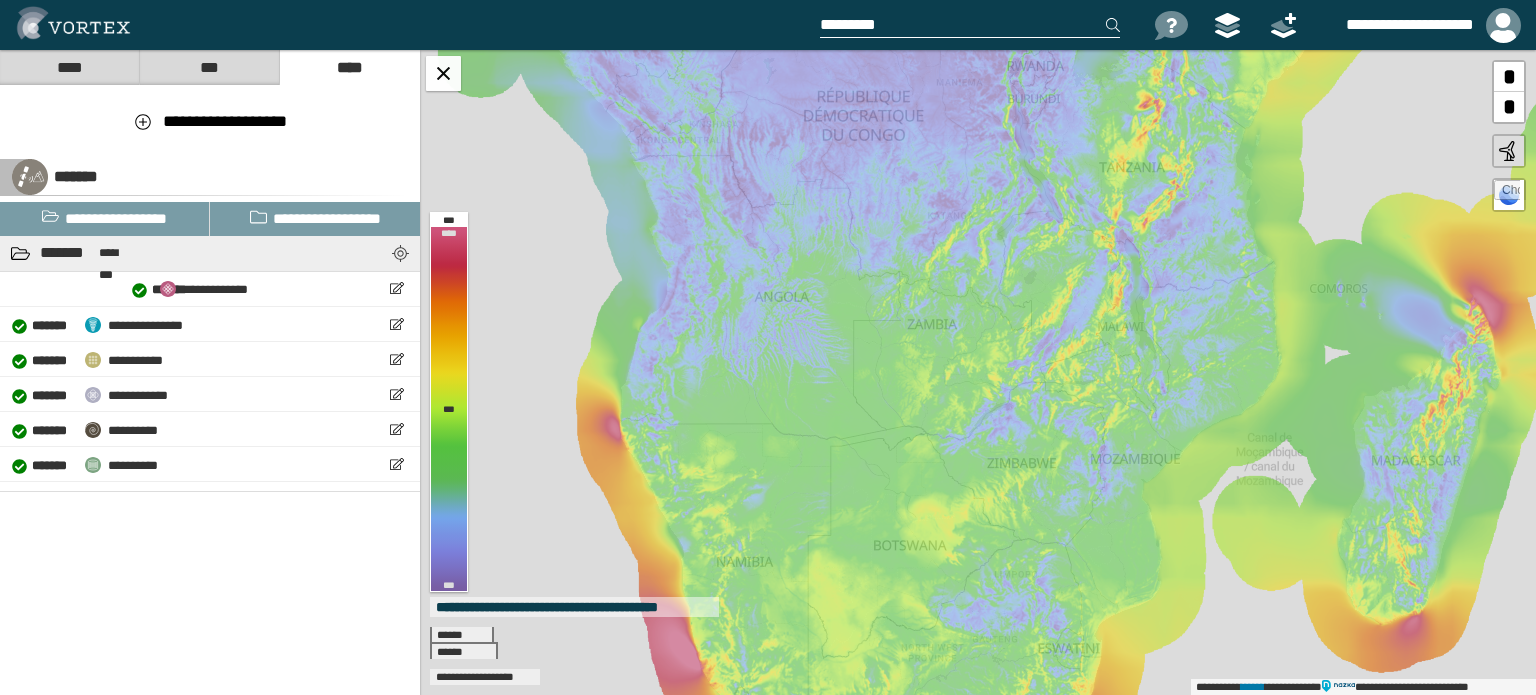 scroll, scrollTop: 0, scrollLeft: 0, axis: both 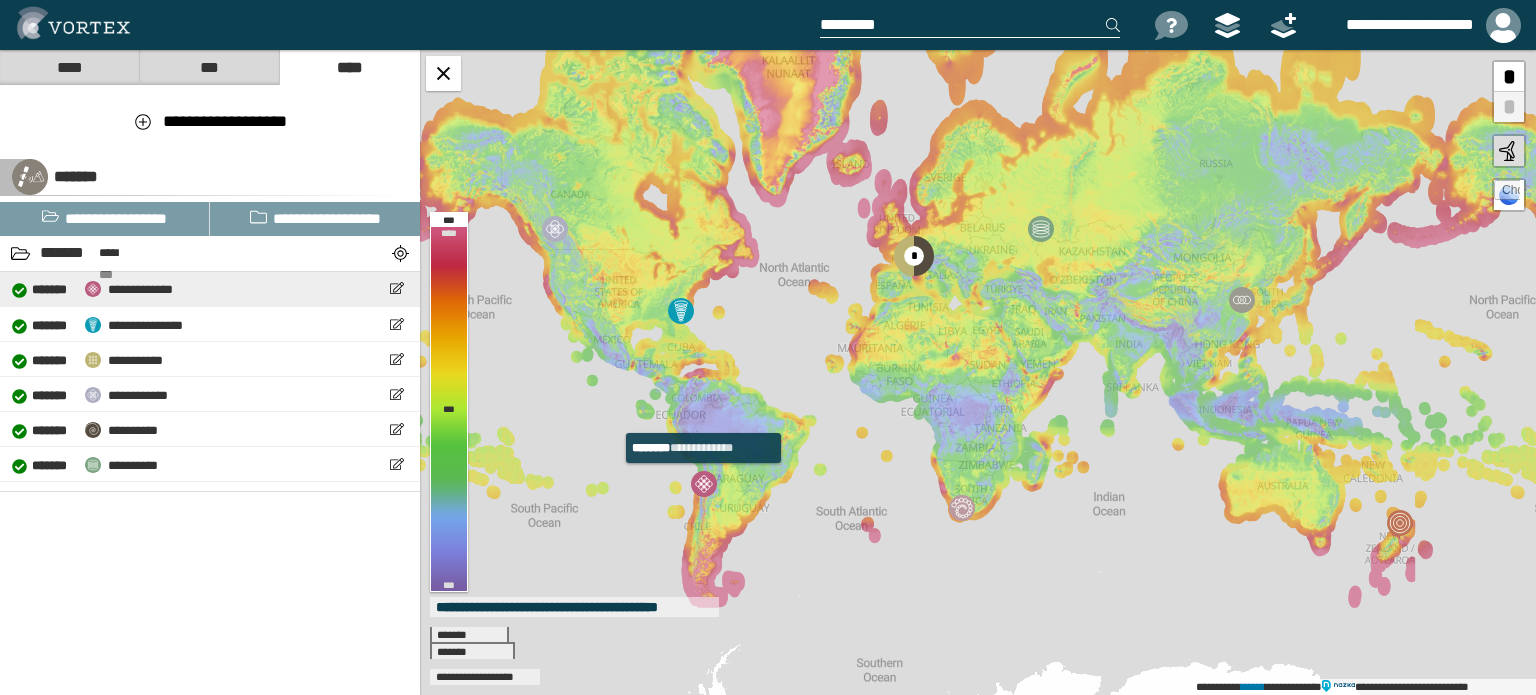 click on "**********" at bounding box center (140, 289) 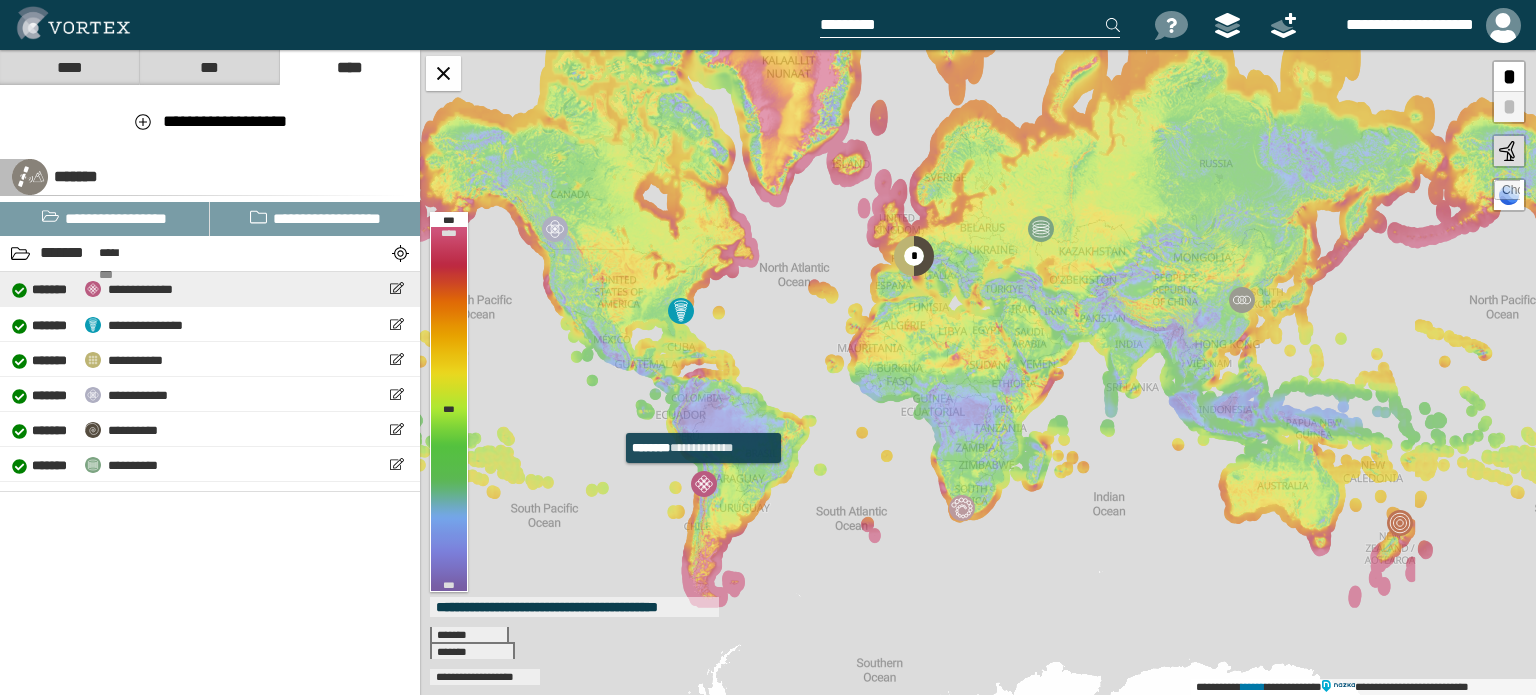 select on "**" 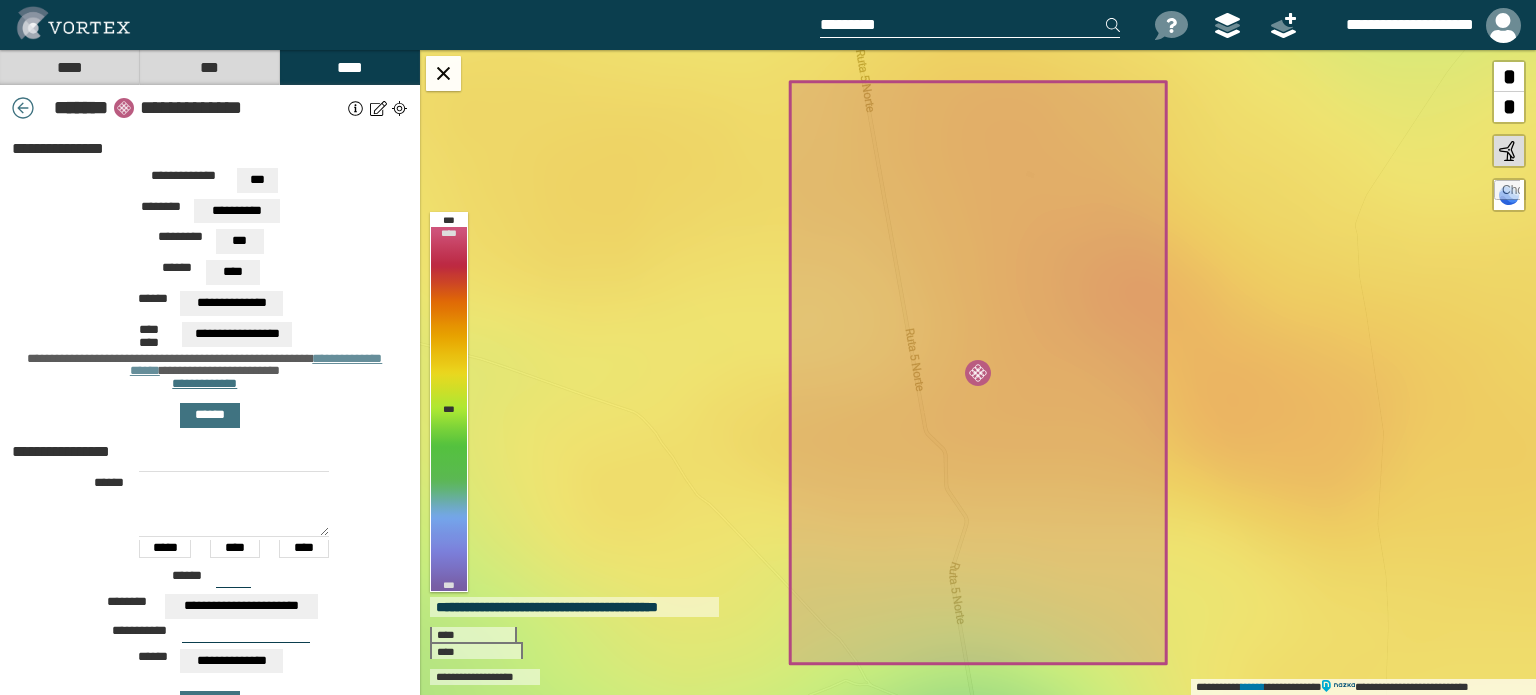 scroll, scrollTop: 0, scrollLeft: 0, axis: both 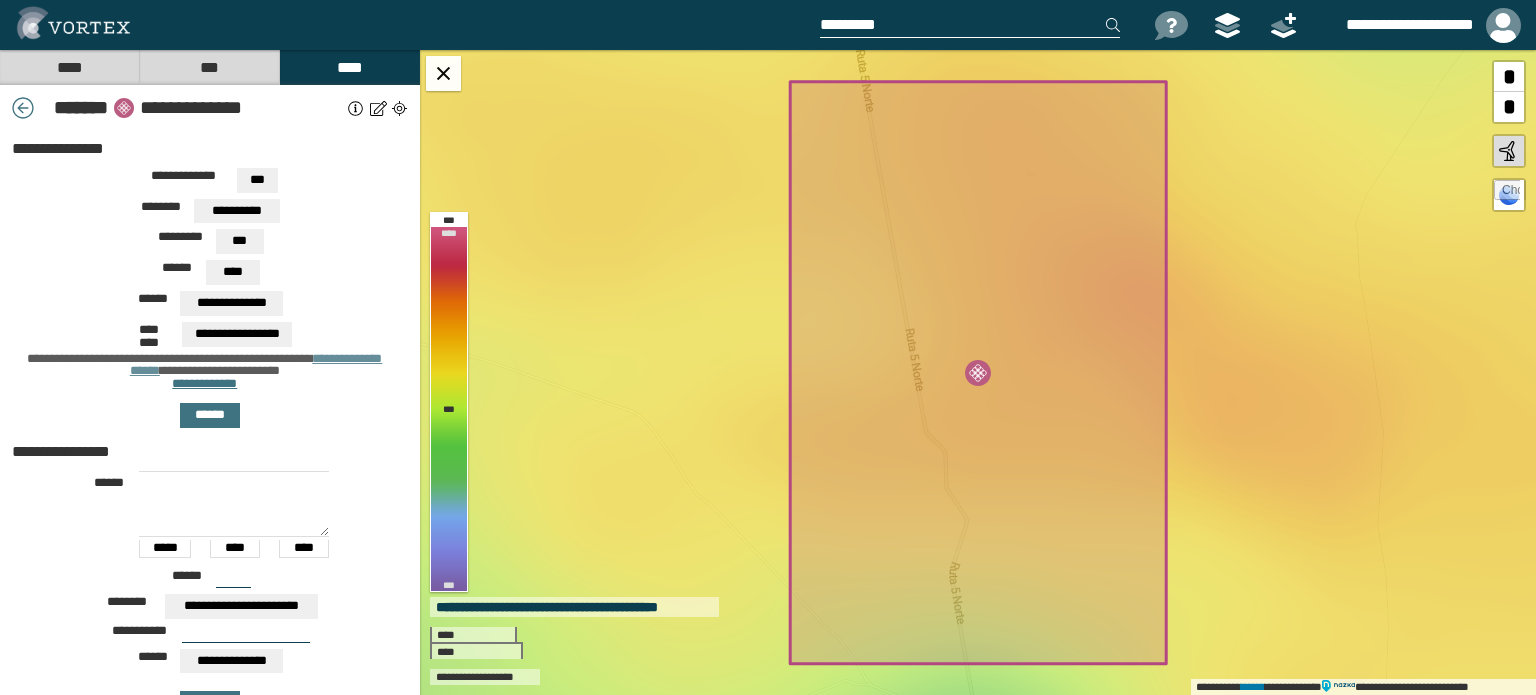 click on "**********" at bounding box center (210, 390) 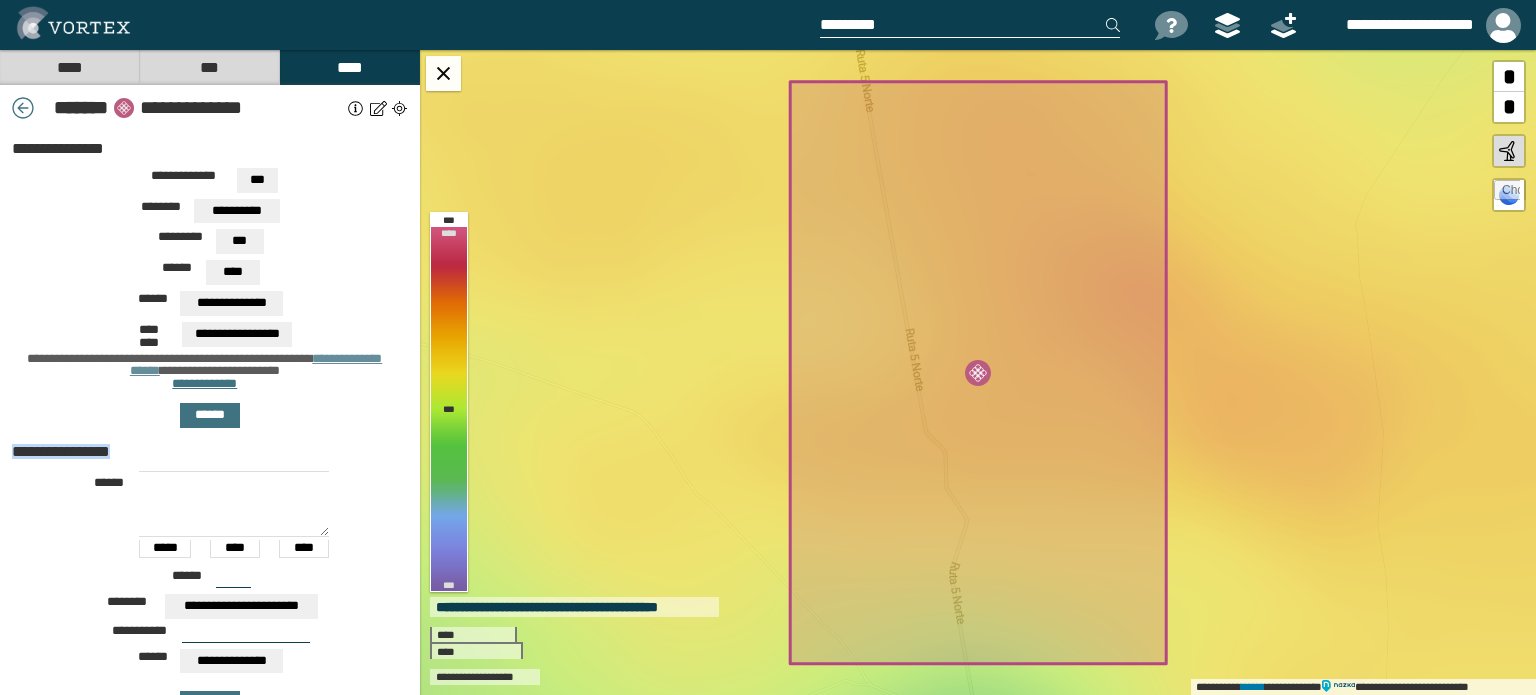 click on "**********" at bounding box center (205, 452) 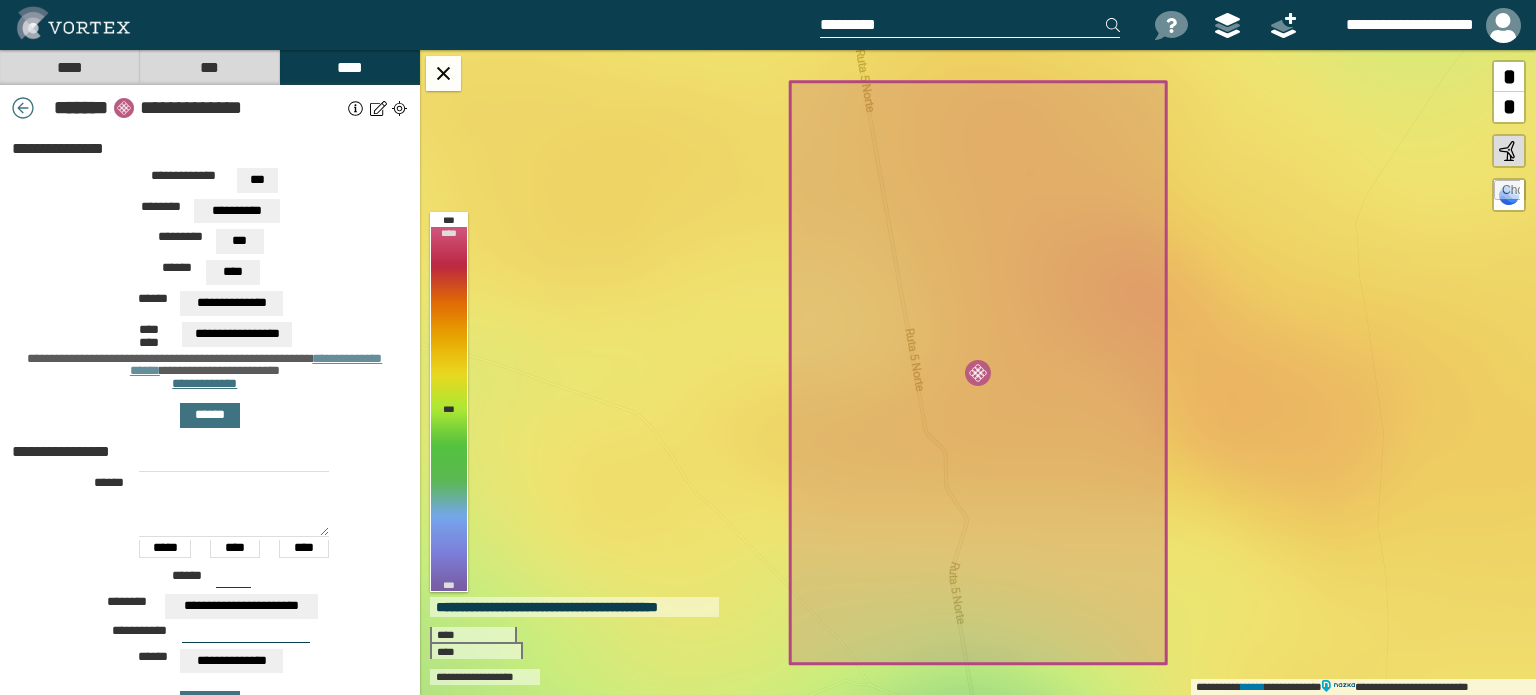 click at bounding box center [234, 504] 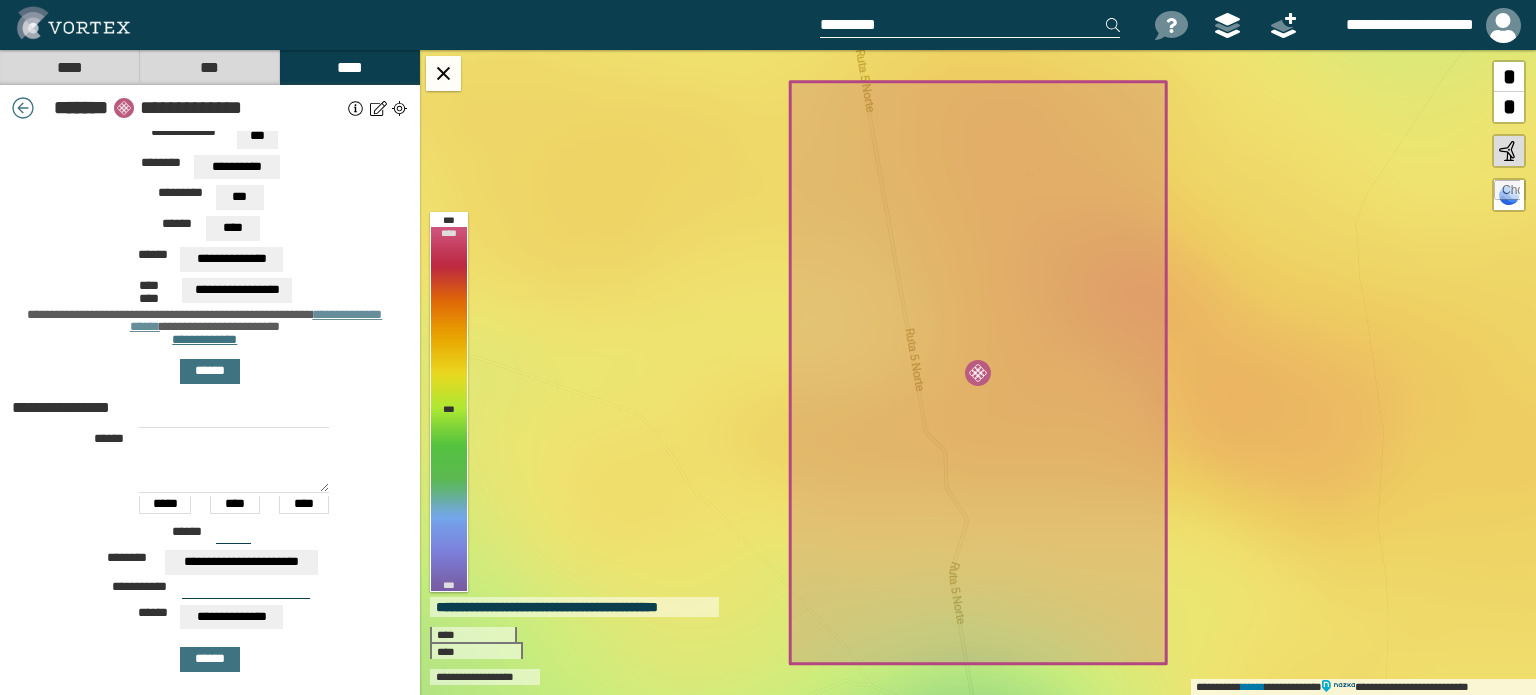 scroll, scrollTop: 0, scrollLeft: 0, axis: both 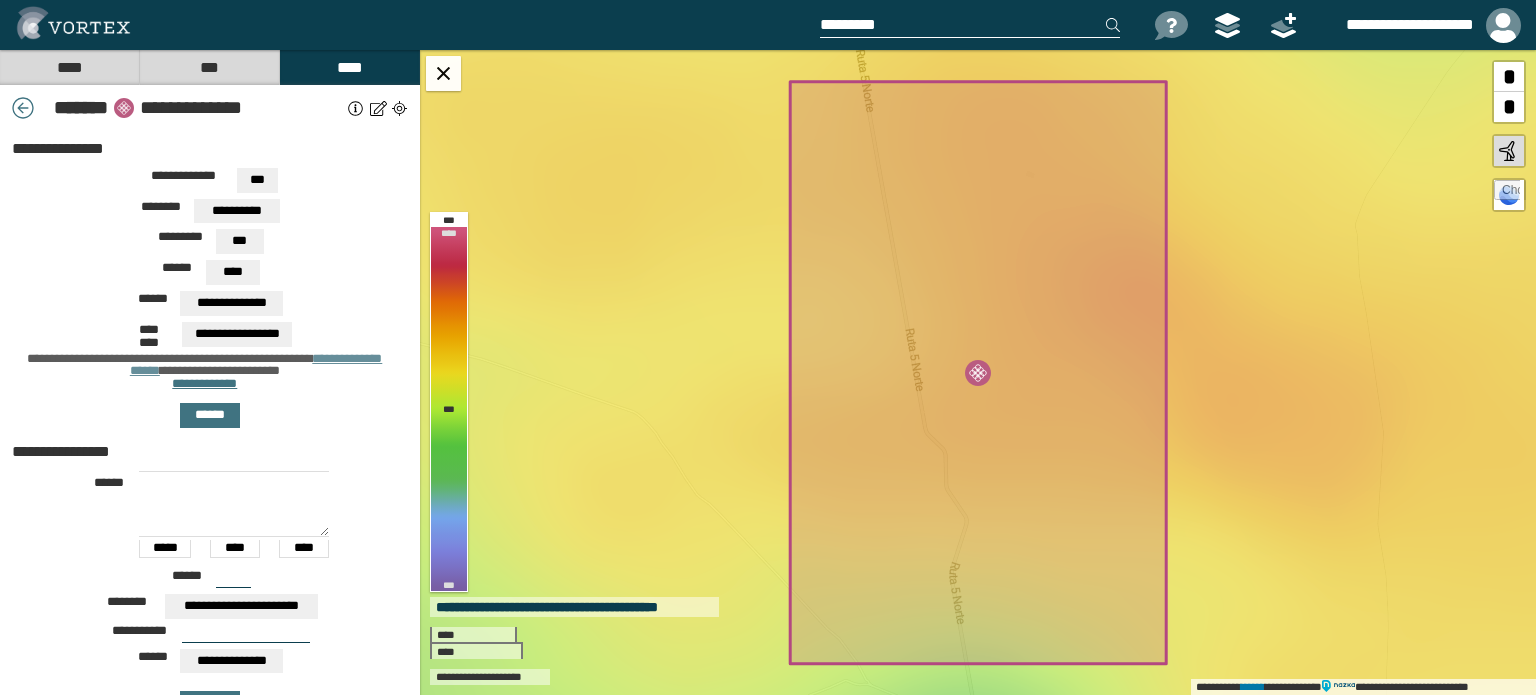 click at bounding box center (23, 108) 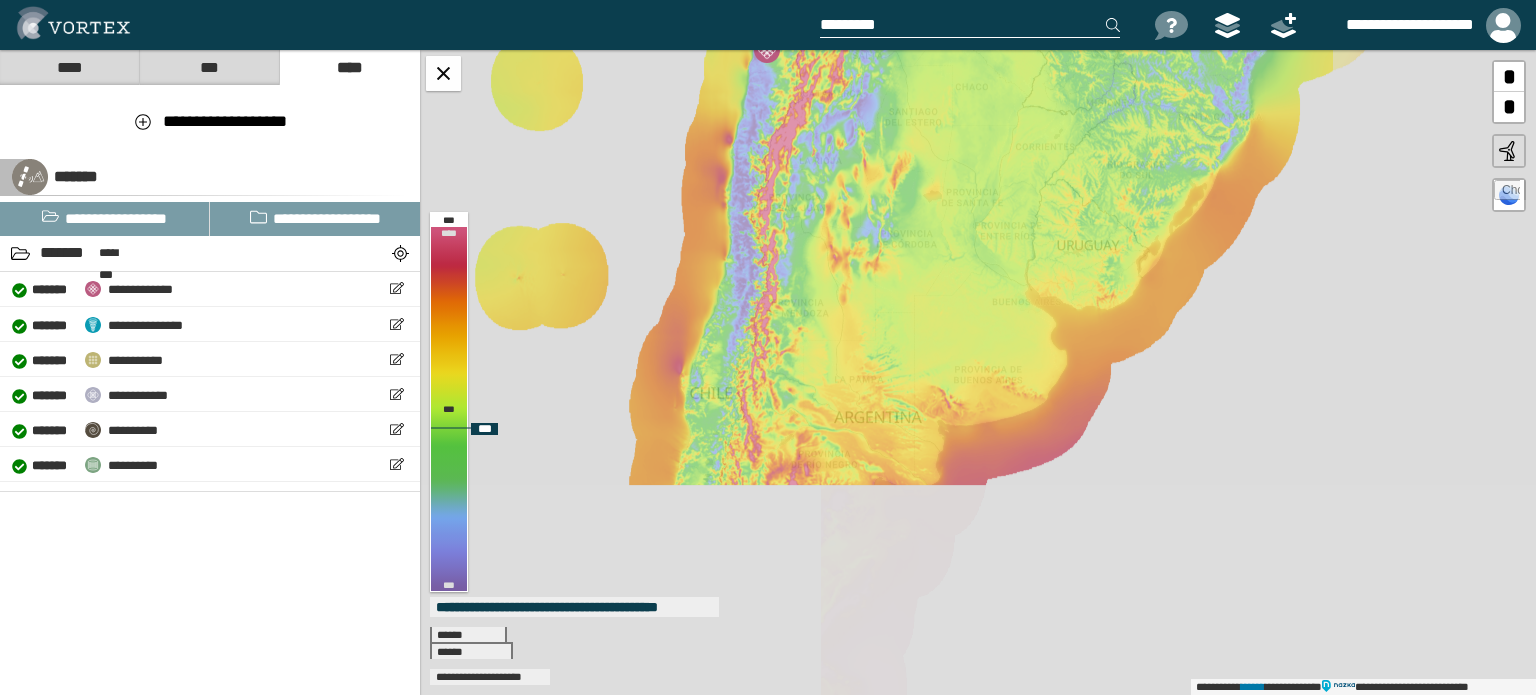 drag, startPoint x: 1296, startPoint y: 418, endPoint x: 844, endPoint y: 71, distance: 569.83594 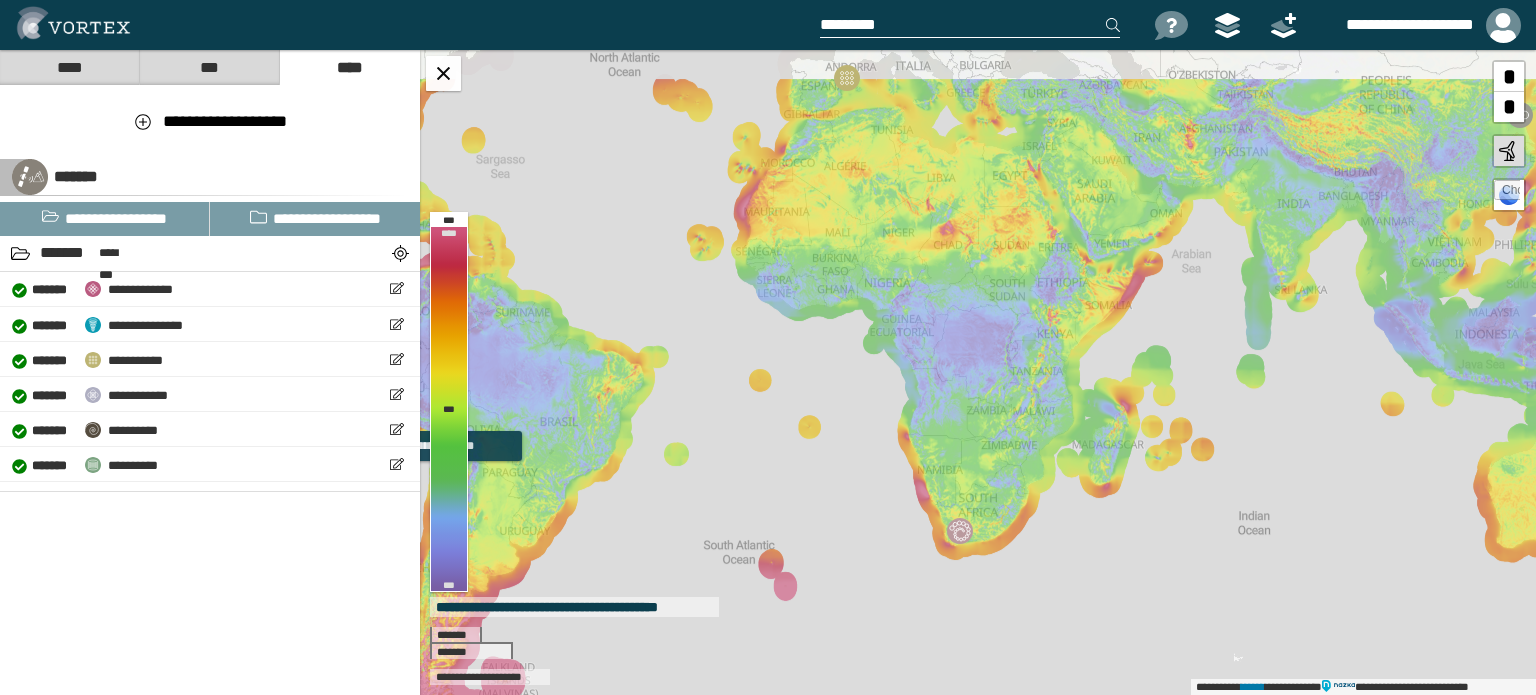 drag, startPoint x: 1035, startPoint y: 363, endPoint x: 798, endPoint y: 494, distance: 270.79514 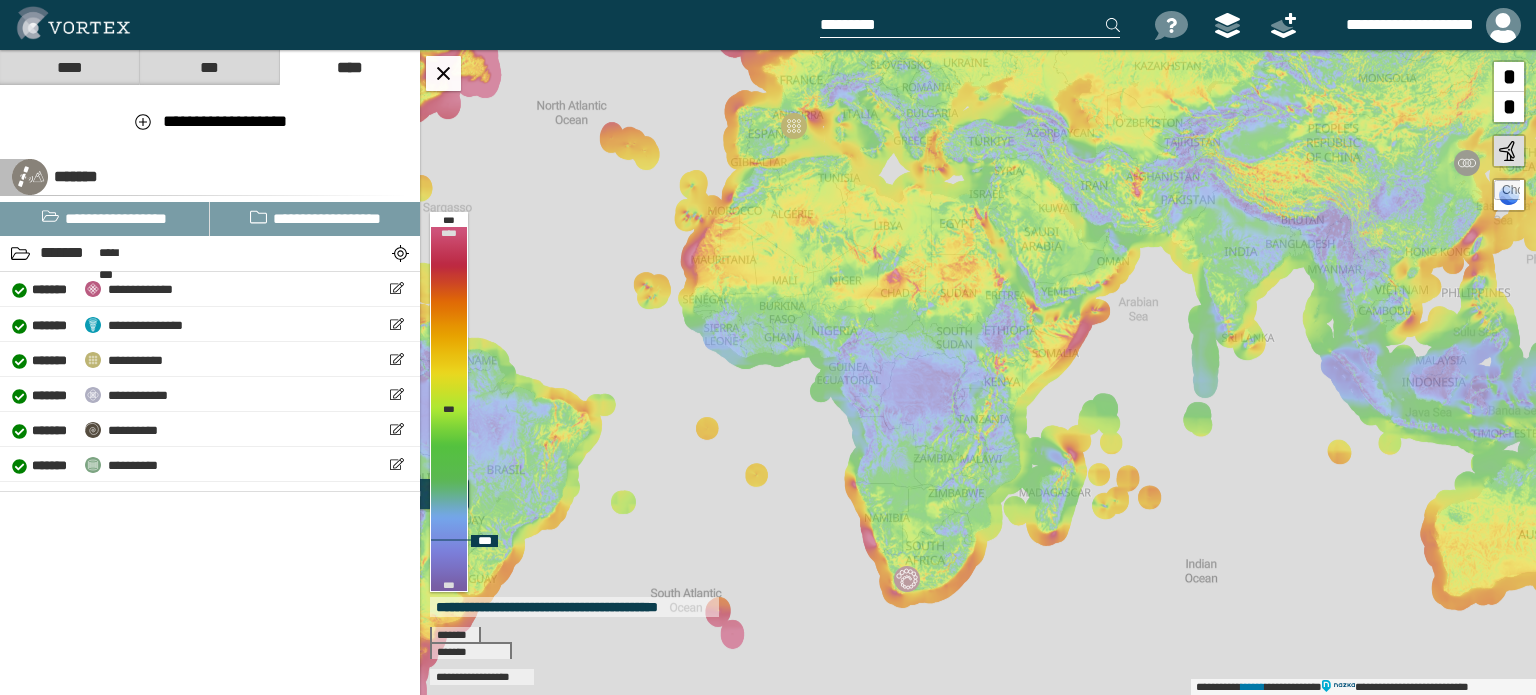 drag, startPoint x: 1010, startPoint y: 371, endPoint x: 964, endPoint y: 410, distance: 60.307545 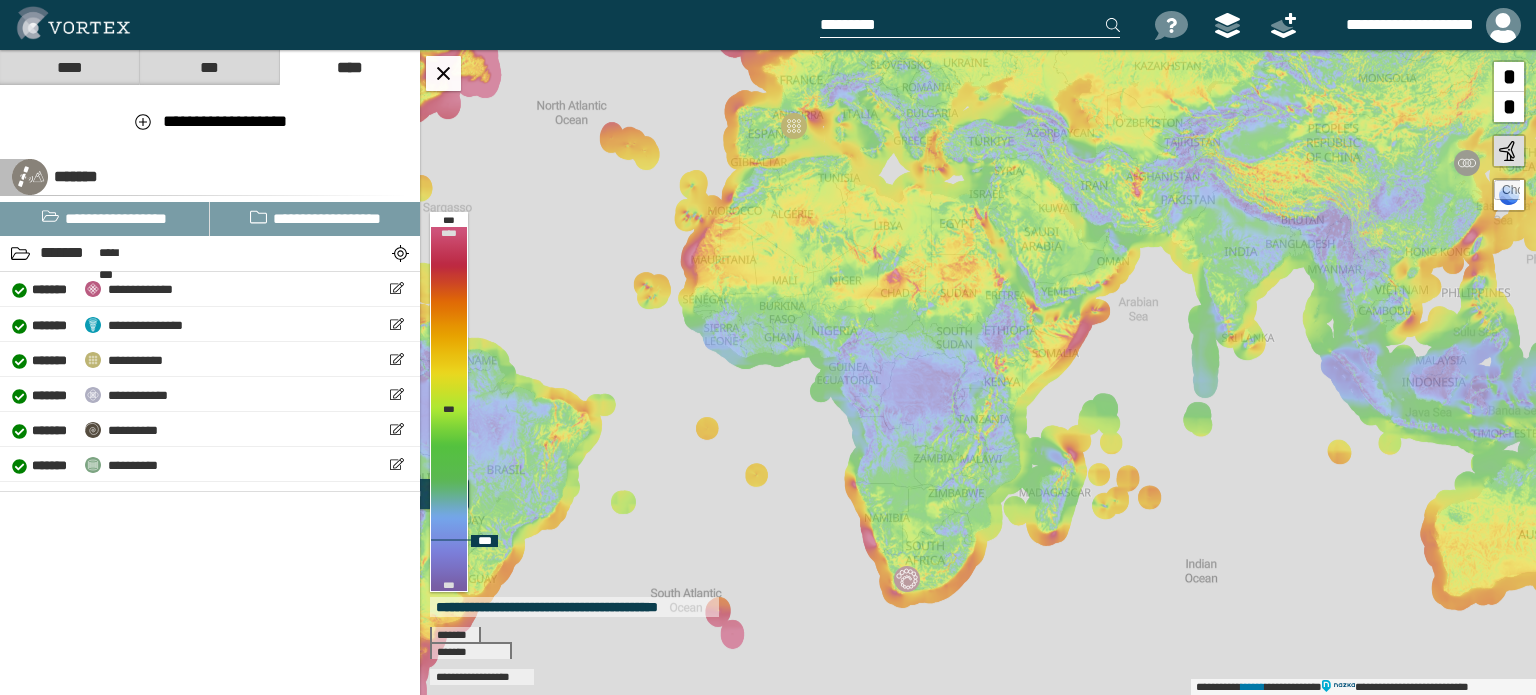 click on "**********" at bounding box center [978, 372] 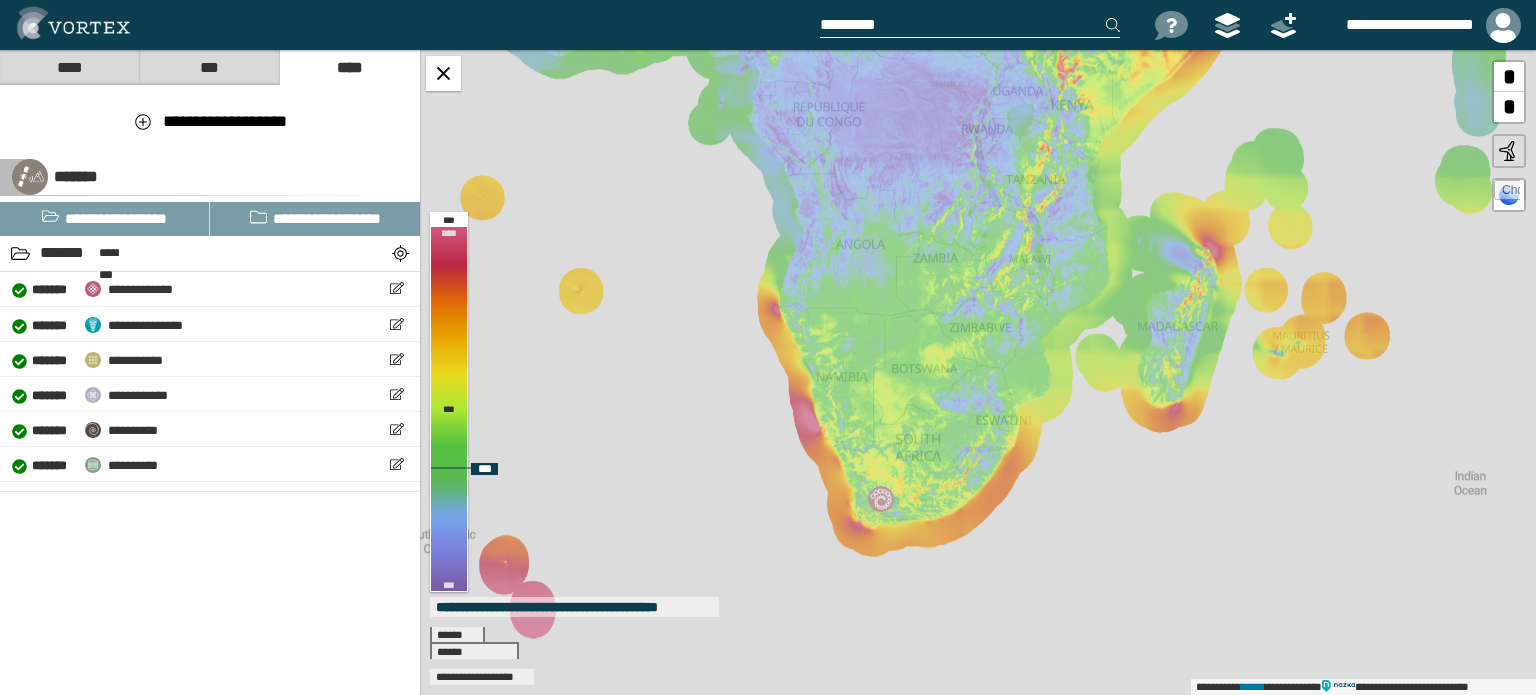 drag, startPoint x: 999, startPoint y: 440, endPoint x: 1071, endPoint y: 157, distance: 292.0154 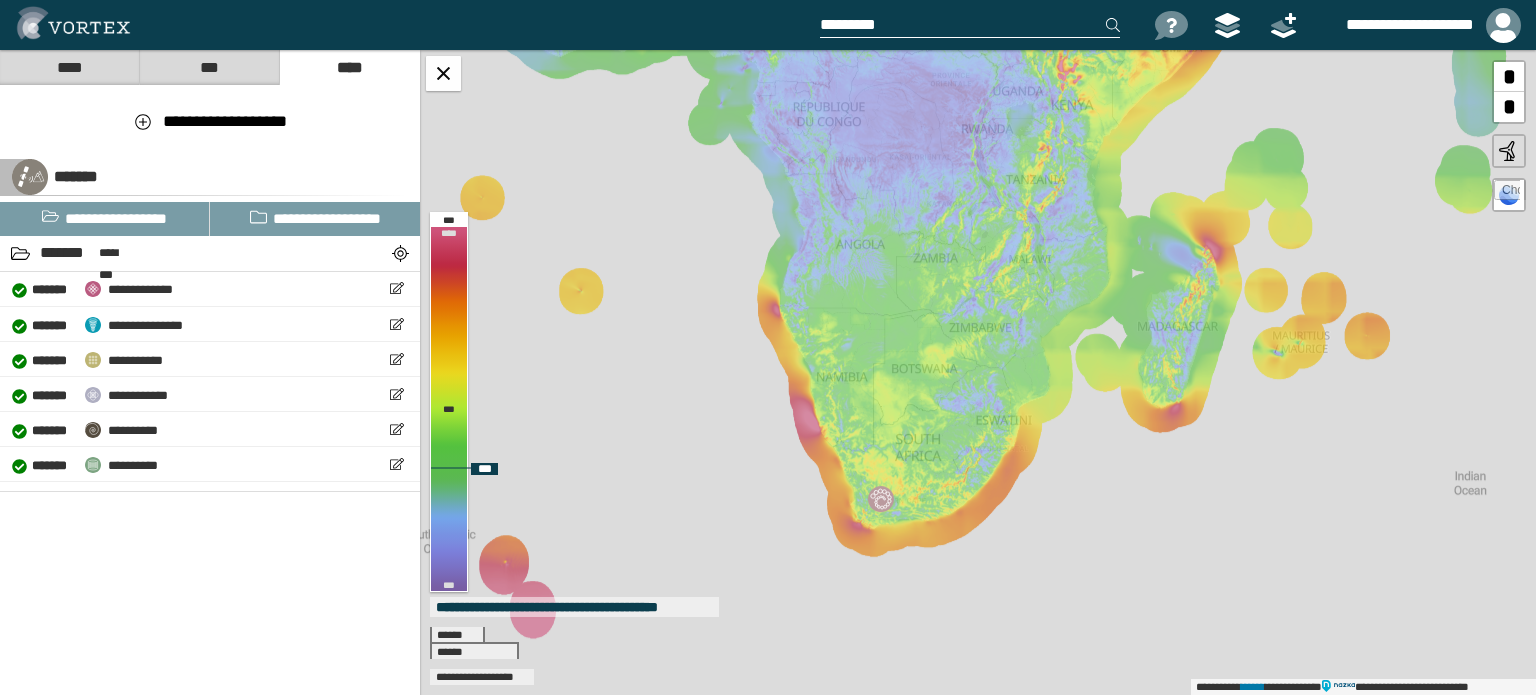 click on "**********" at bounding box center [978, 372] 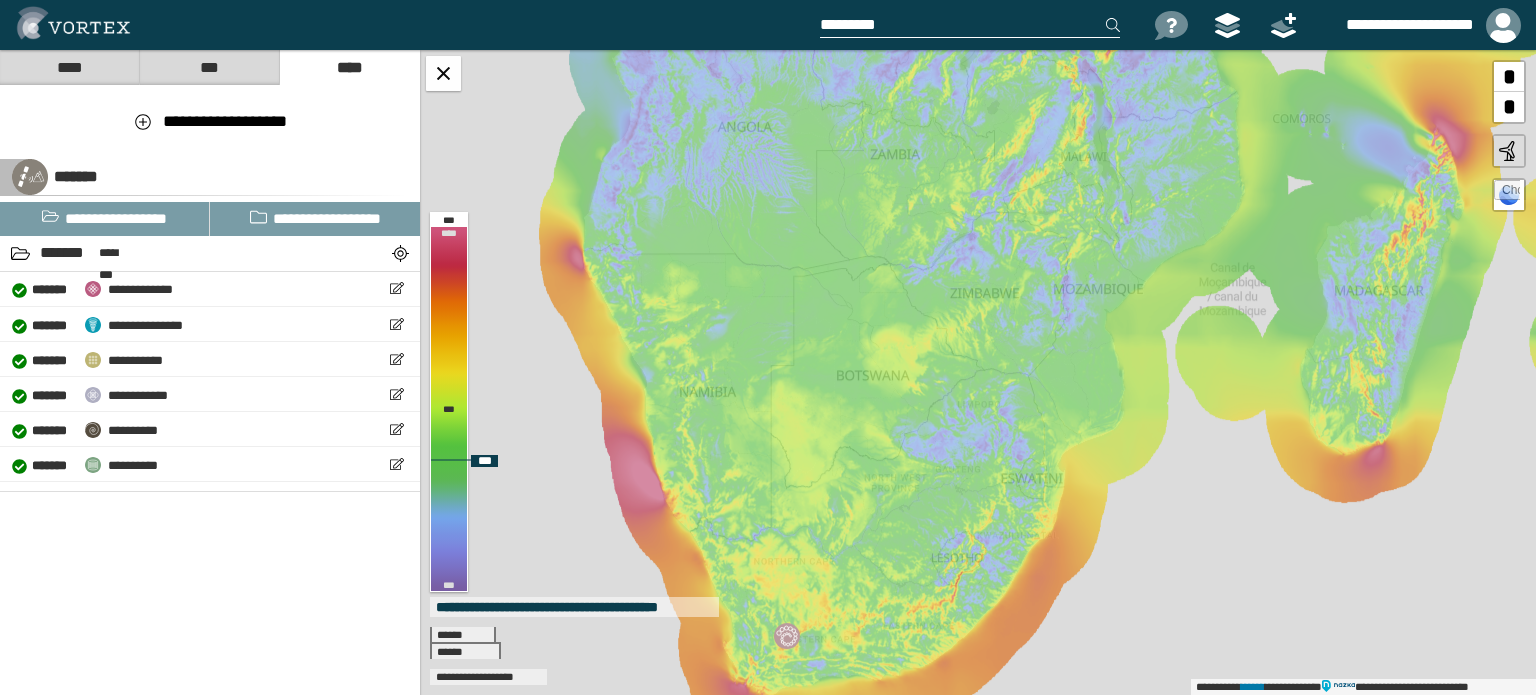 drag, startPoint x: 980, startPoint y: 443, endPoint x: 1028, endPoint y: 370, distance: 87.36704 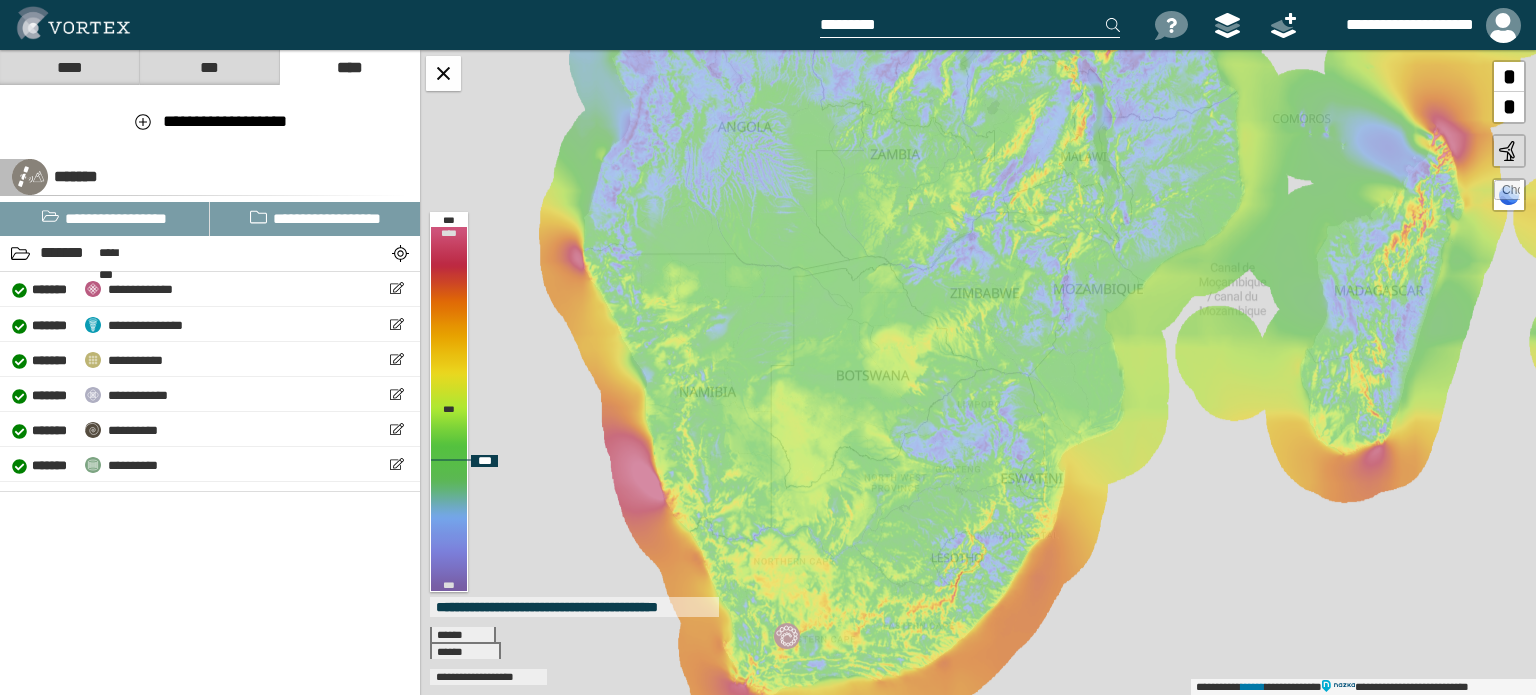 click on "**********" at bounding box center [978, 372] 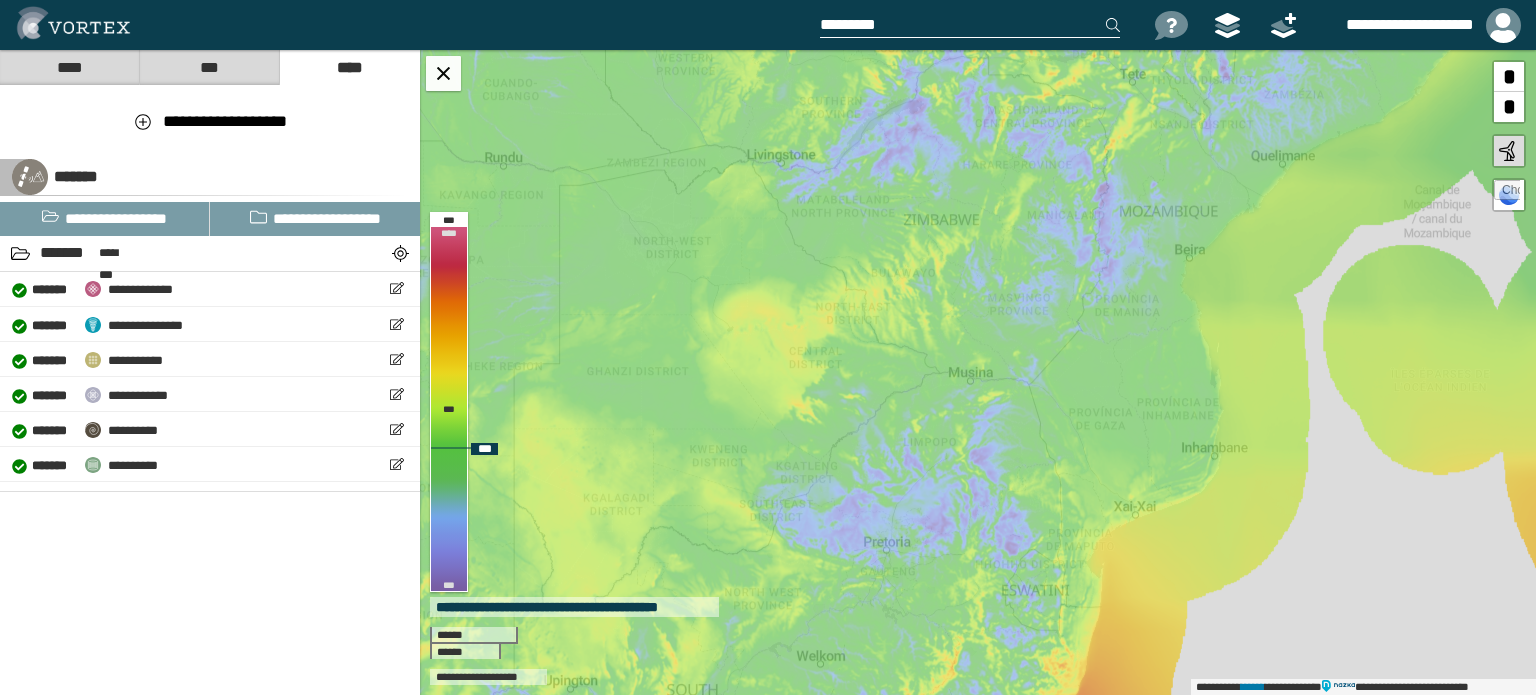 click at bounding box center (1507, 193) 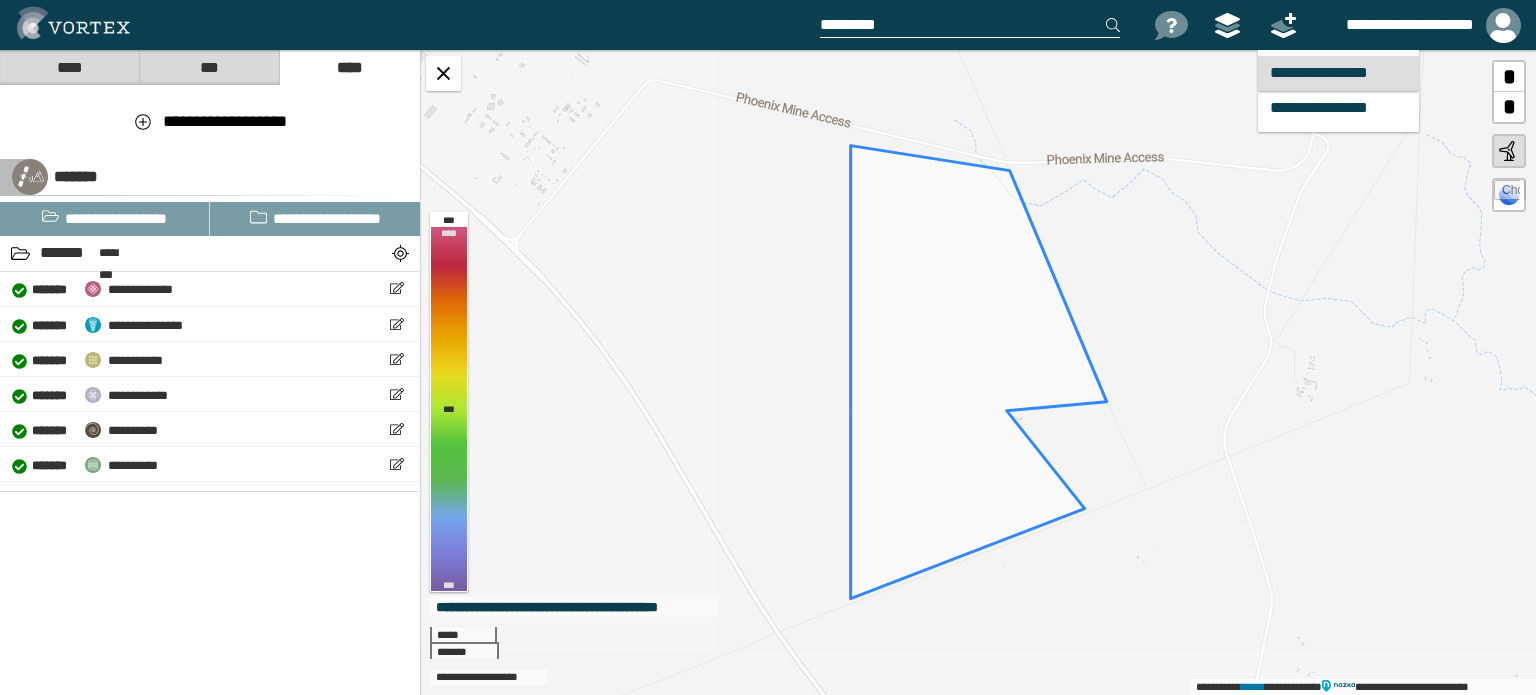 click on "**********" at bounding box center (1338, 73) 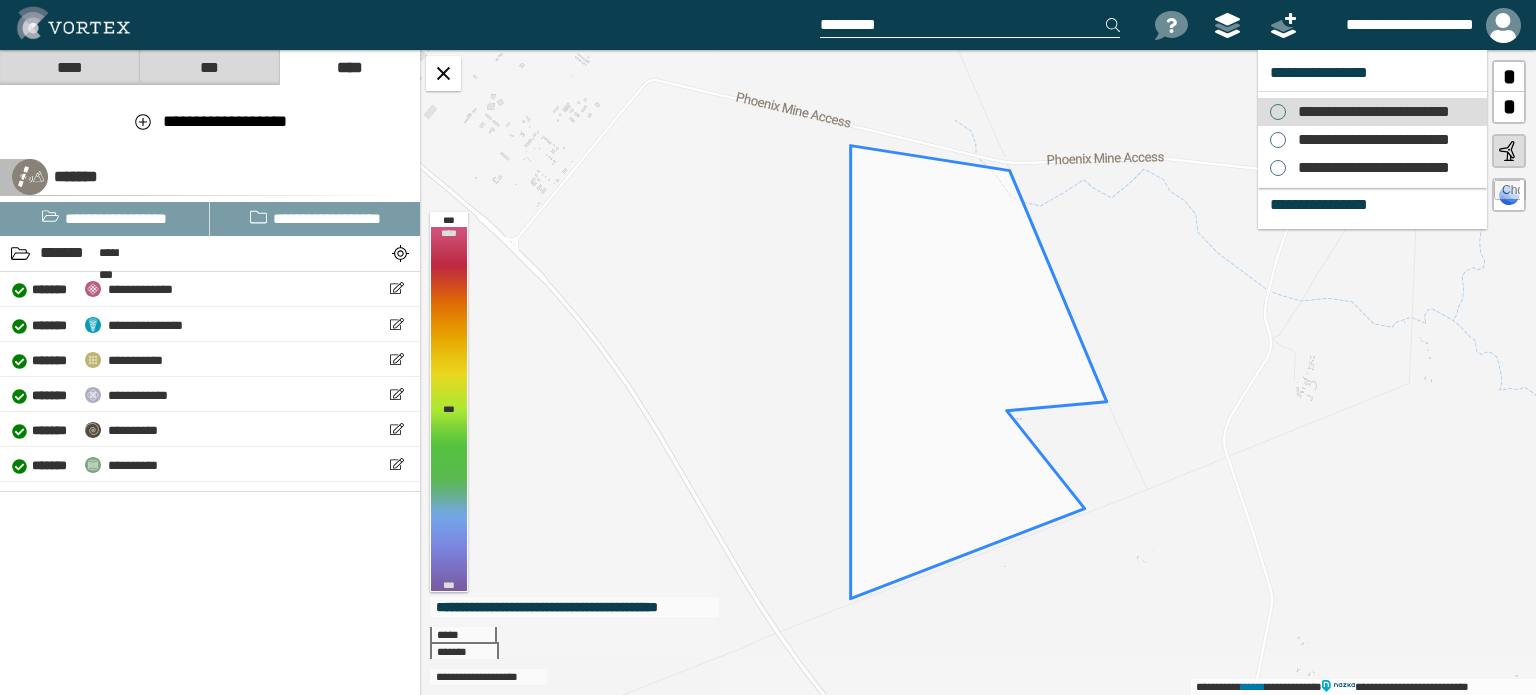 click on "**********" at bounding box center (1368, 112) 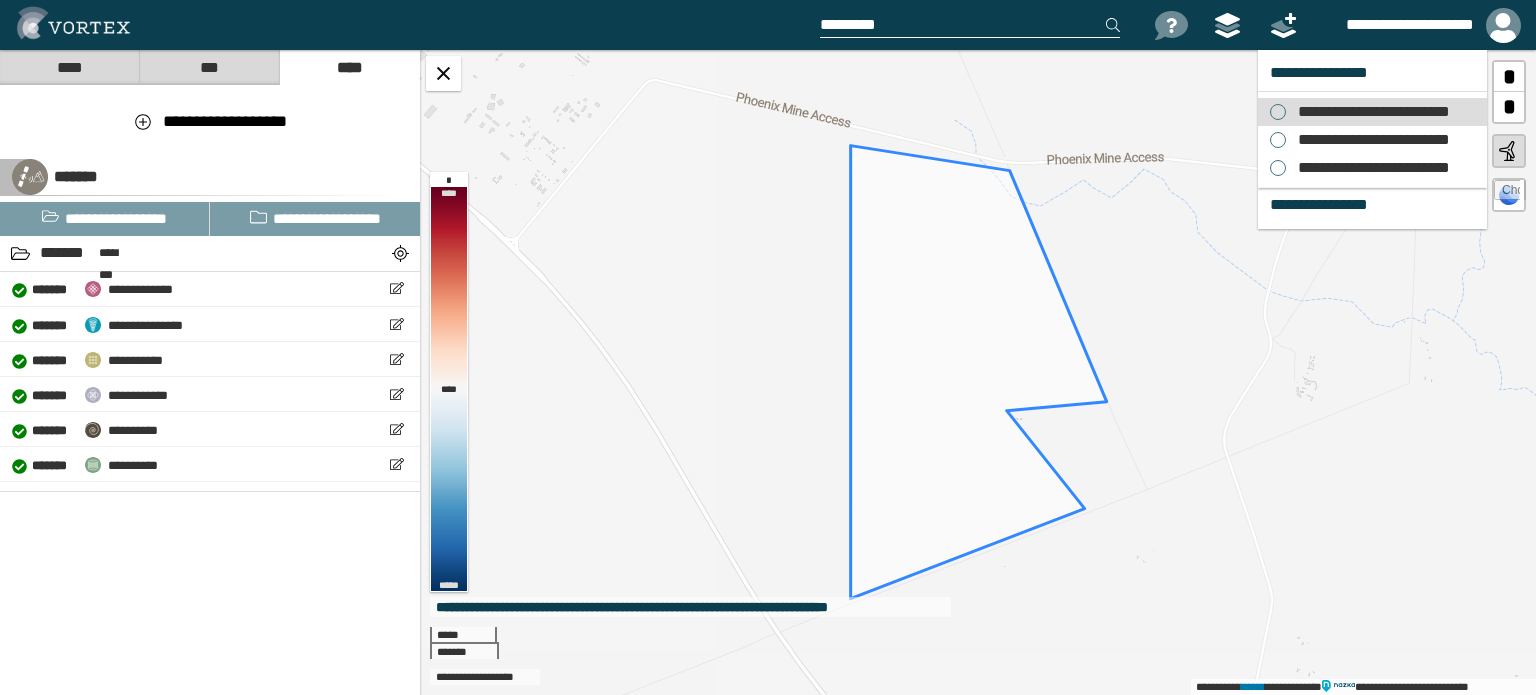 click on "**********" at bounding box center [1368, 112] 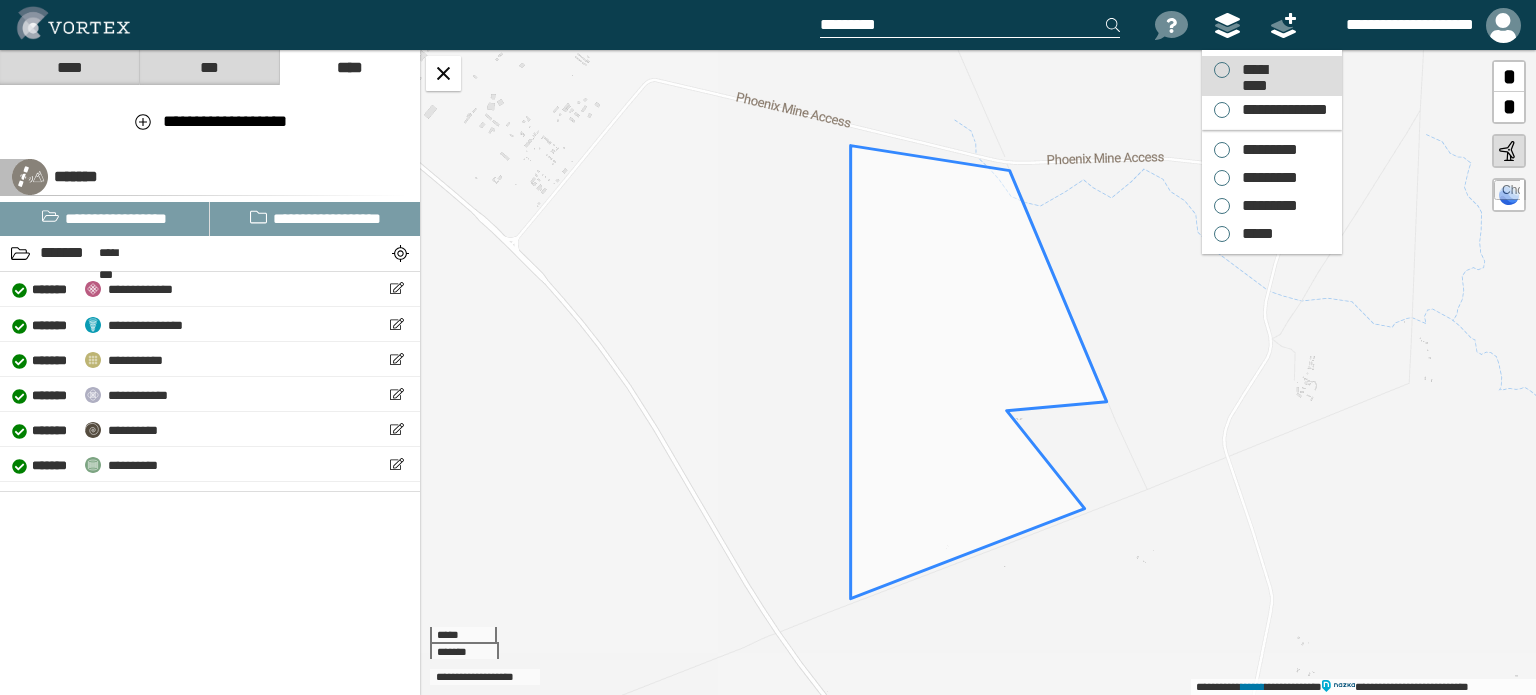 click on "*********" at bounding box center [1254, 70] 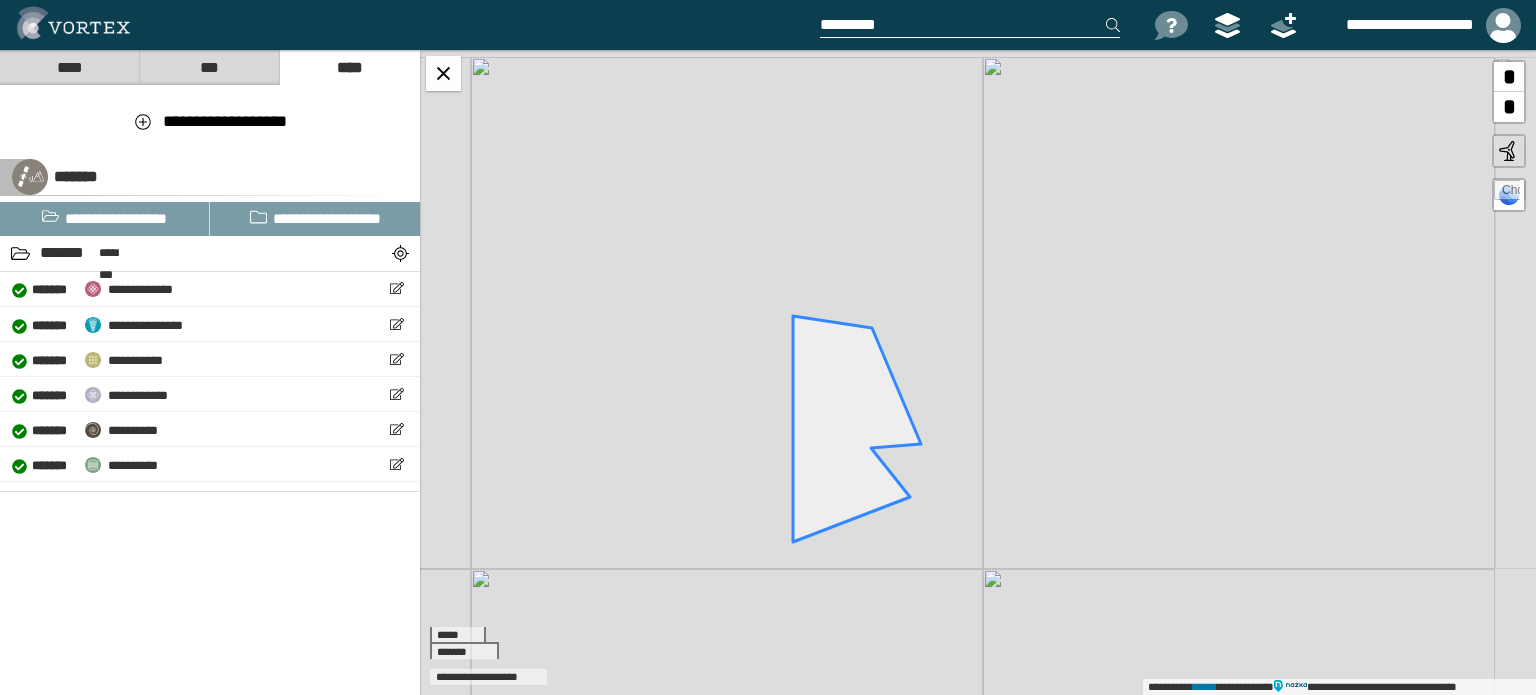 drag, startPoint x: 1276, startPoint y: 306, endPoint x: 1044, endPoint y: 406, distance: 252.63412 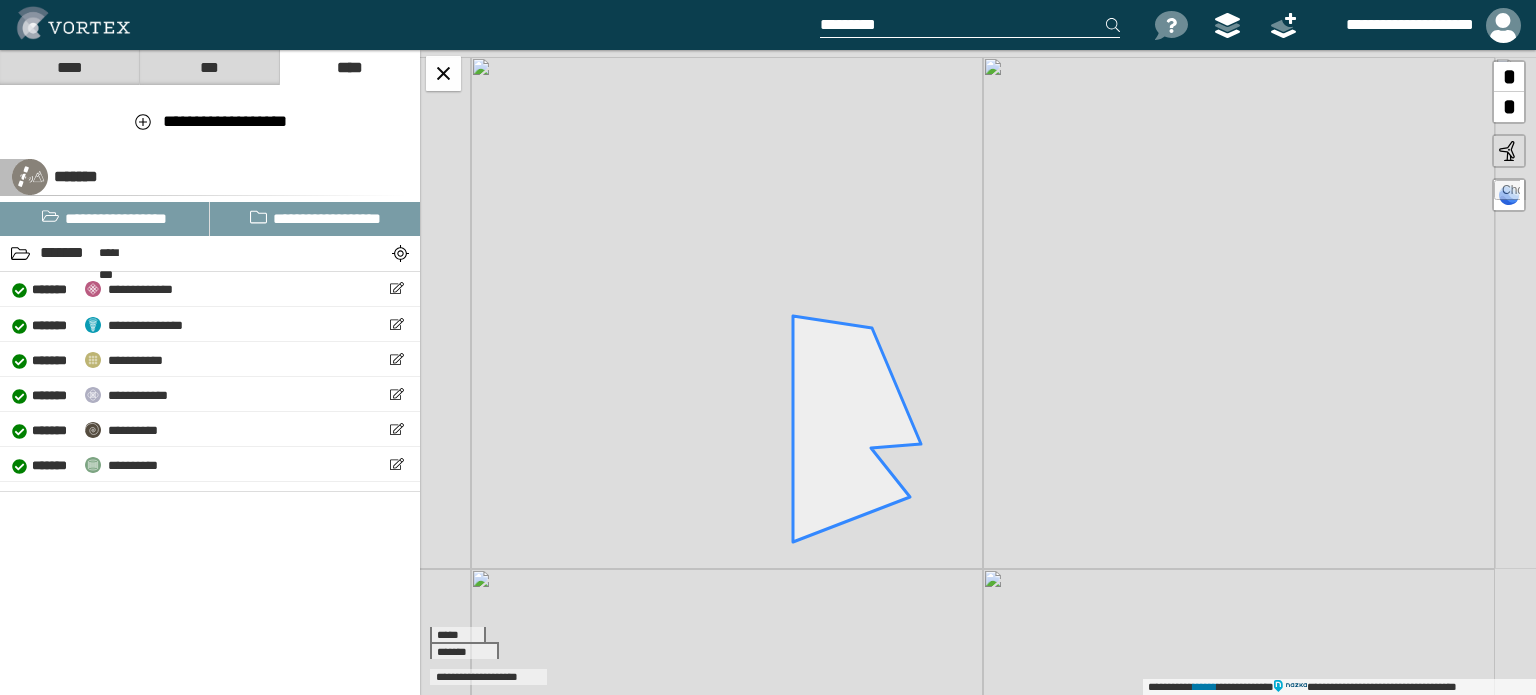 click on "**********" at bounding box center [978, 372] 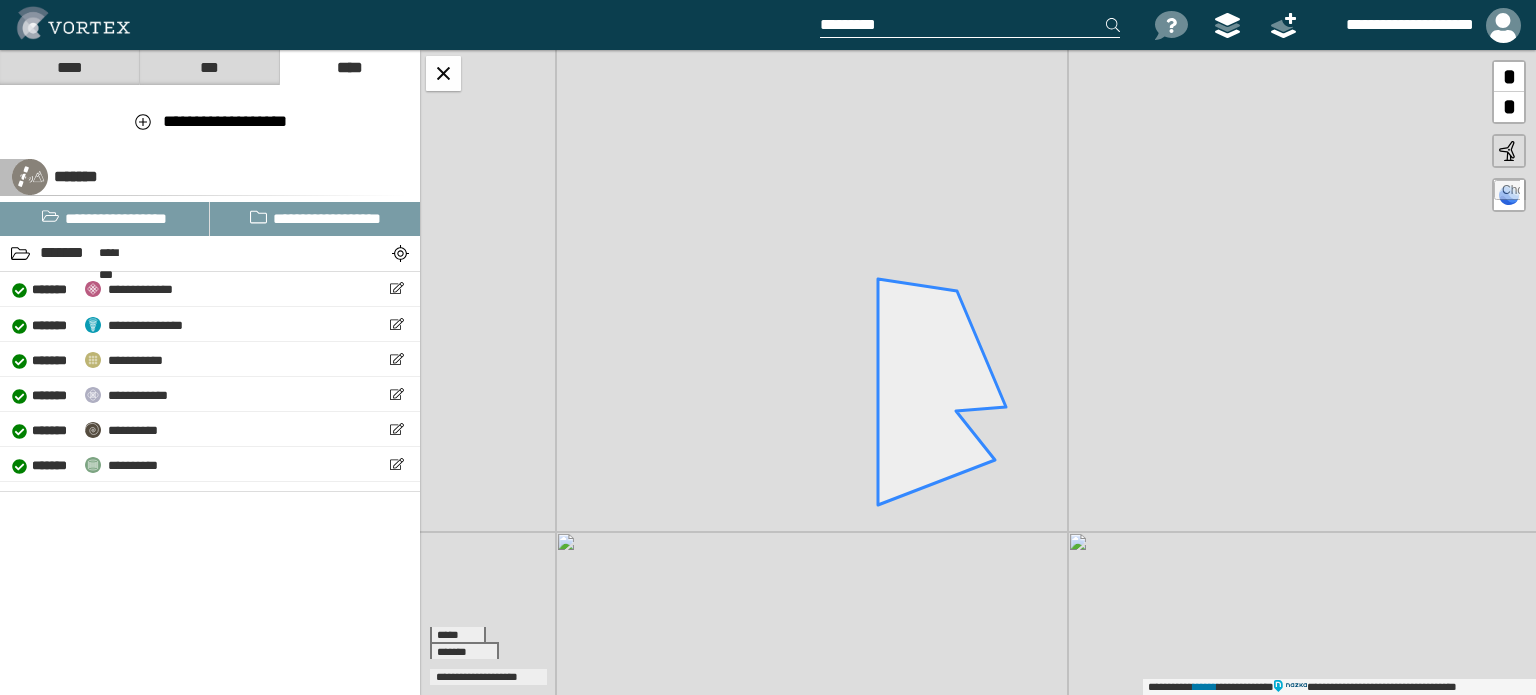 drag, startPoint x: 1045, startPoint y: 338, endPoint x: 1129, endPoint y: 302, distance: 91.389275 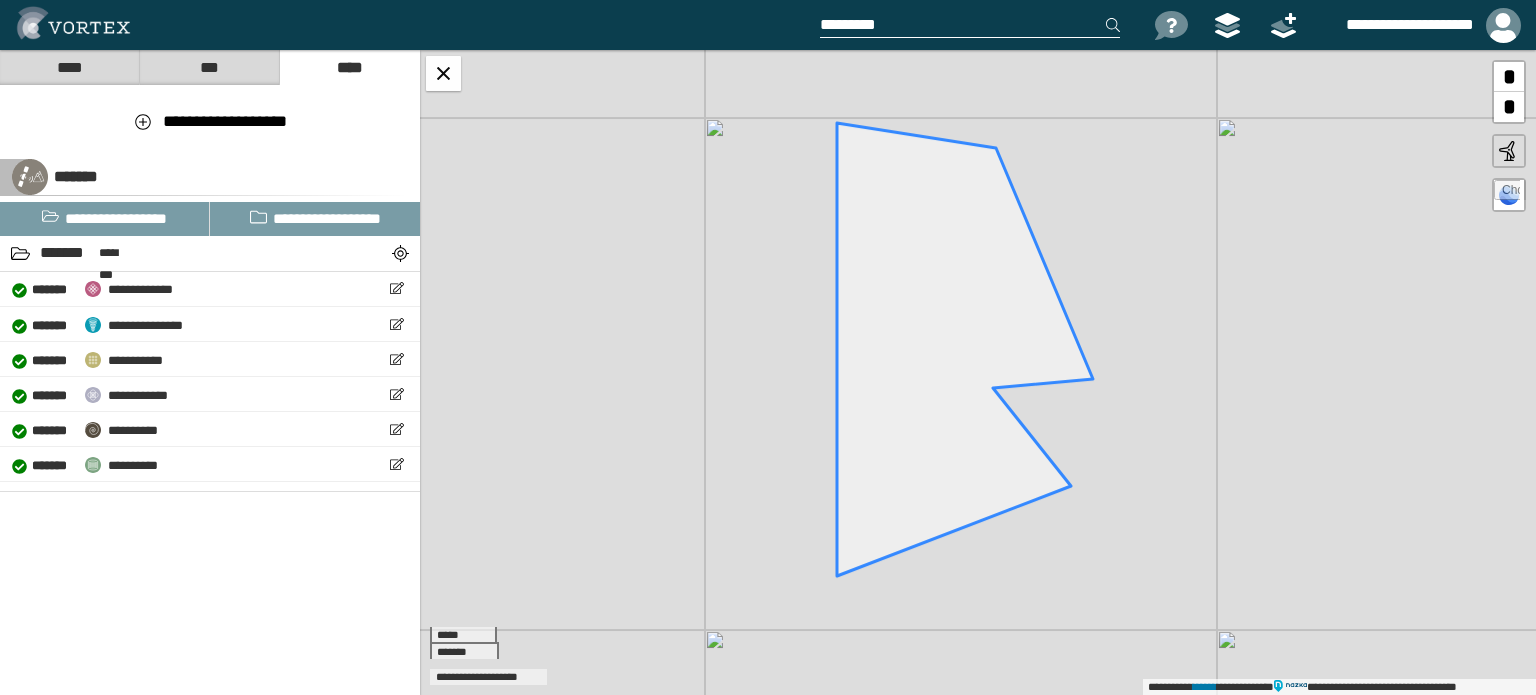 drag, startPoint x: 1128, startPoint y: 355, endPoint x: 1341, endPoint y: 240, distance: 242.06198 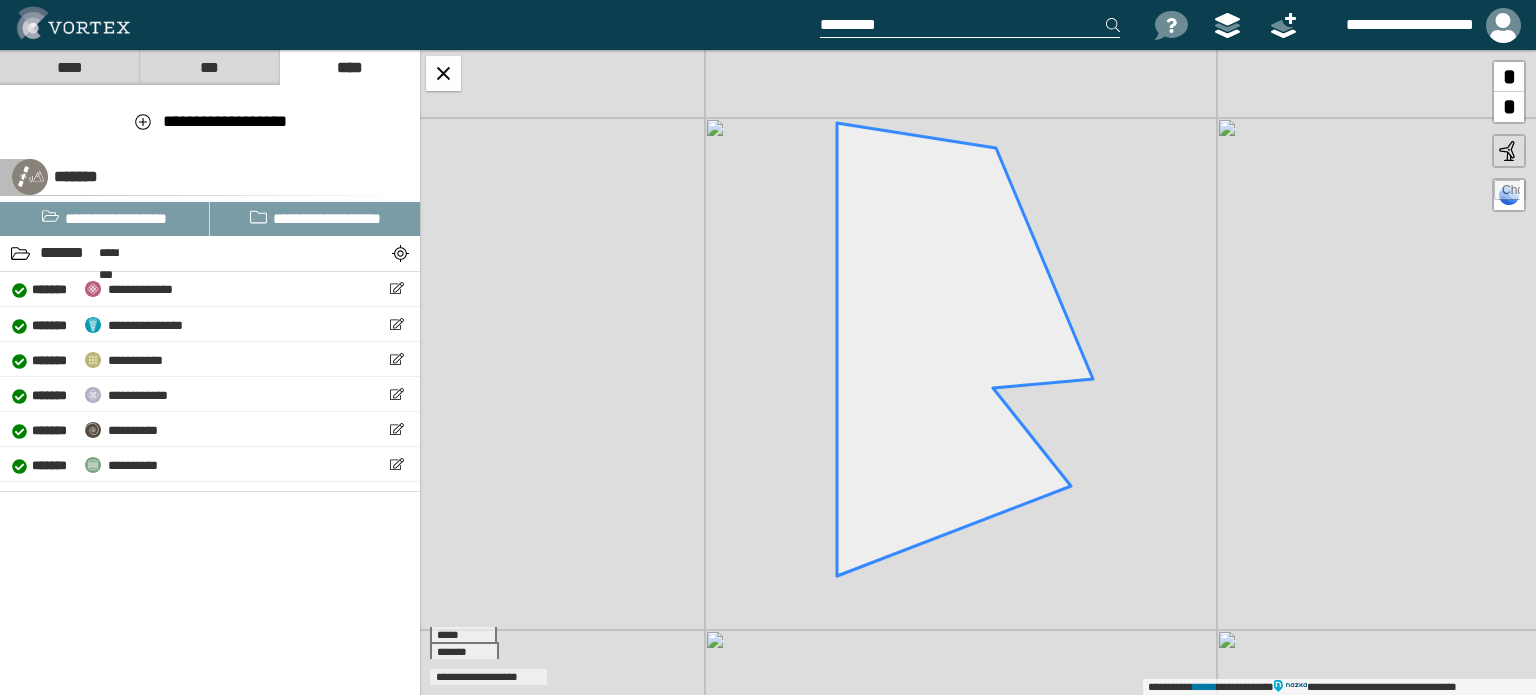 click on "**********" at bounding box center [978, 372] 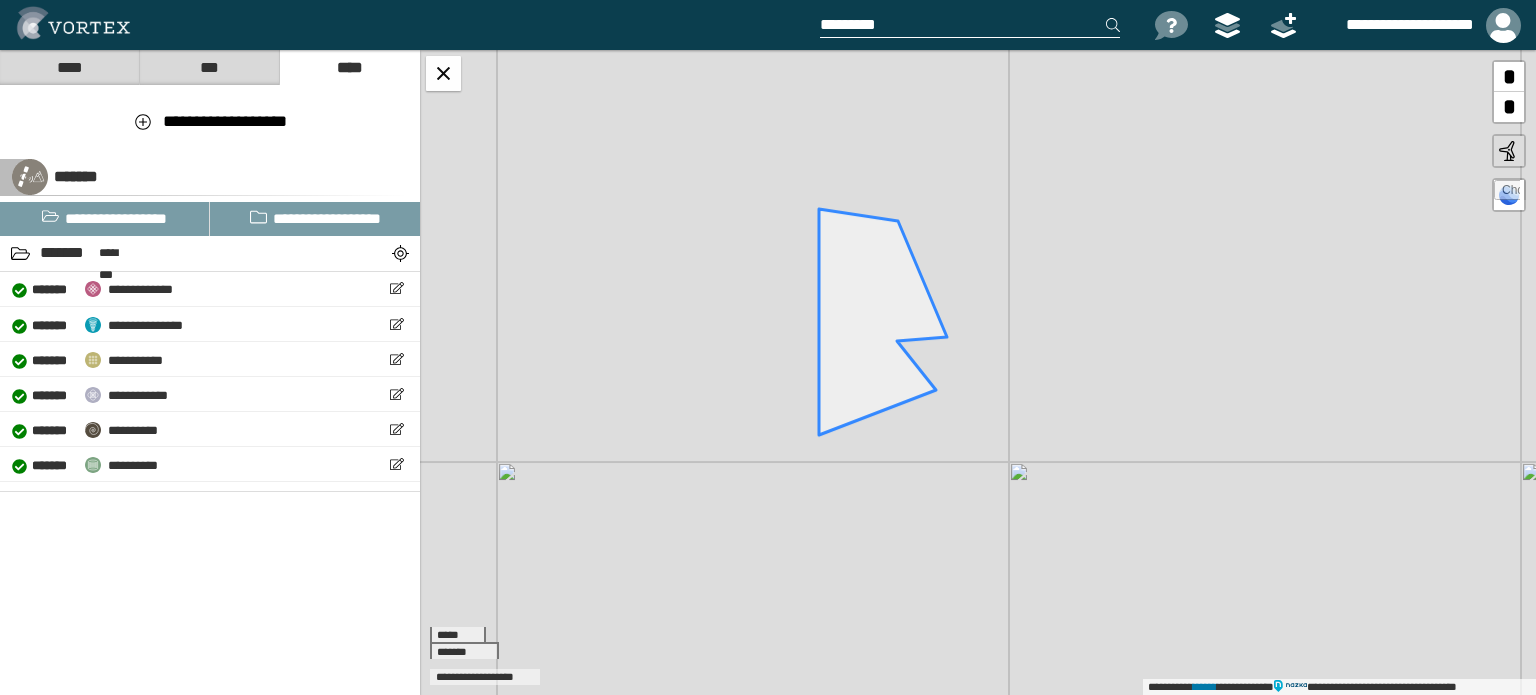 drag, startPoint x: 1241, startPoint y: 263, endPoint x: 992, endPoint y: 283, distance: 249.80193 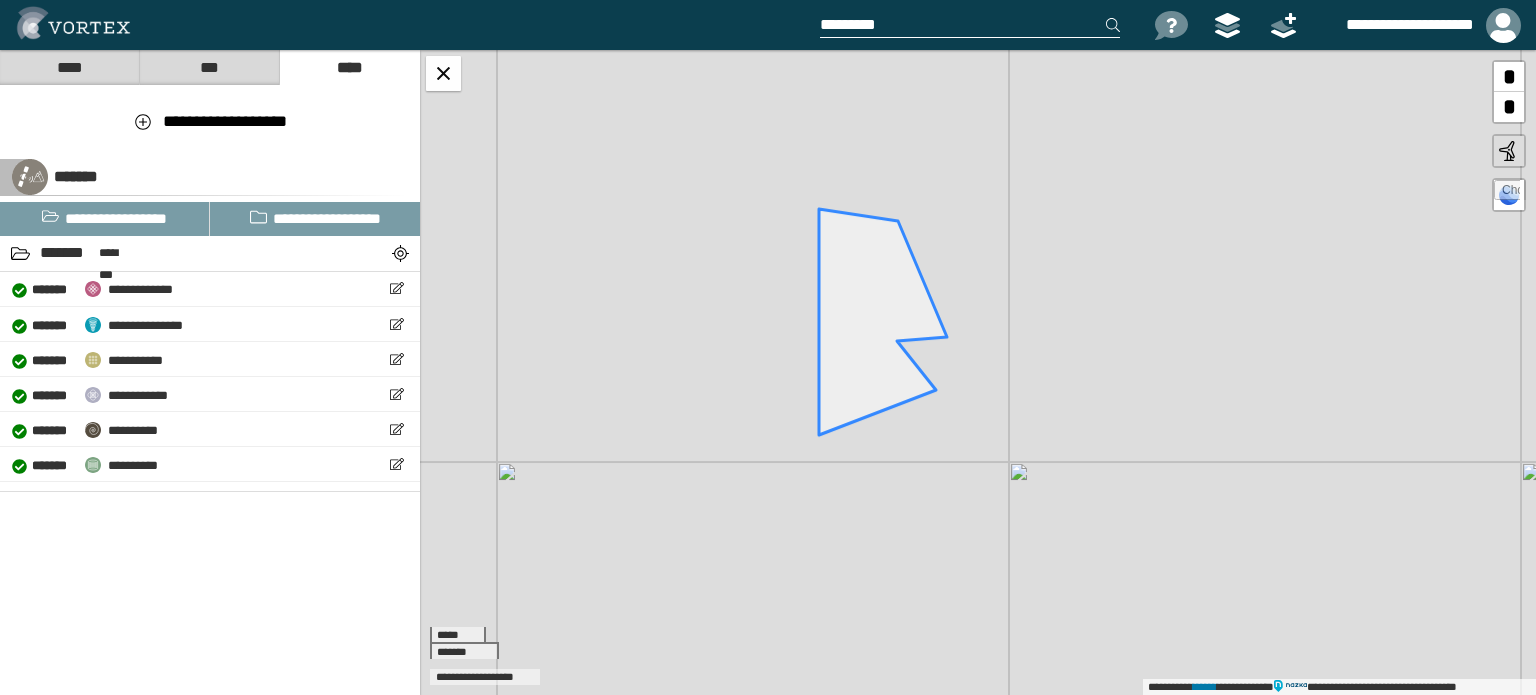 click on "**********" at bounding box center [978, 372] 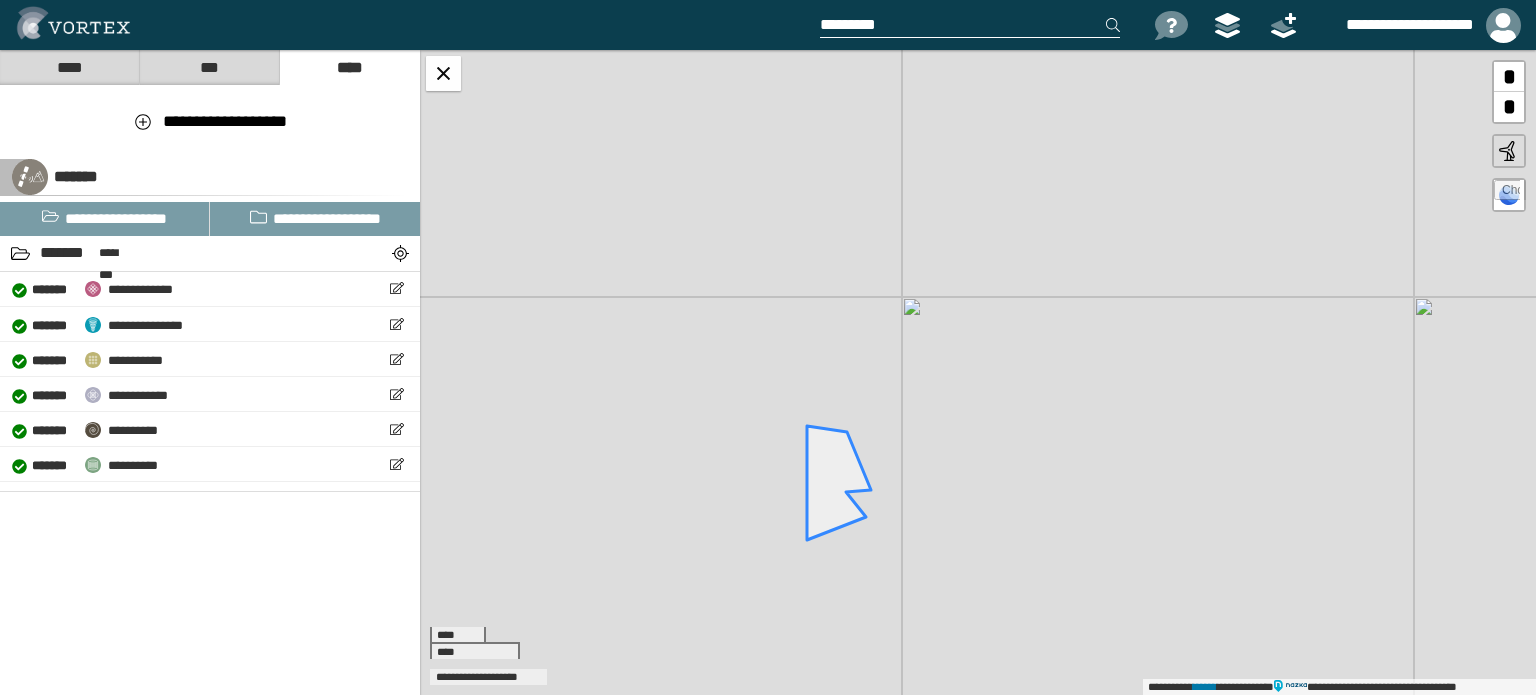 drag, startPoint x: 1102, startPoint y: 319, endPoint x: 918, endPoint y: 482, distance: 245.81497 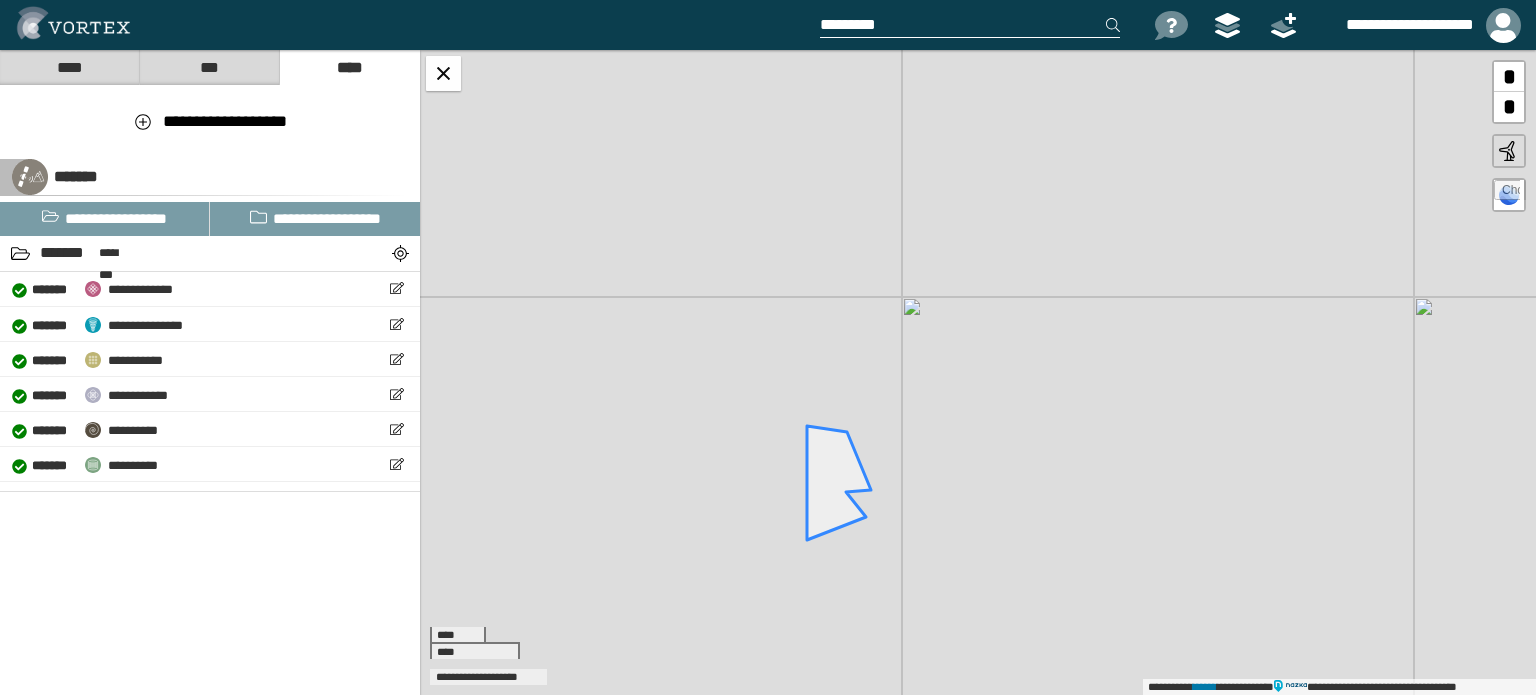 click on "**********" at bounding box center [978, 372] 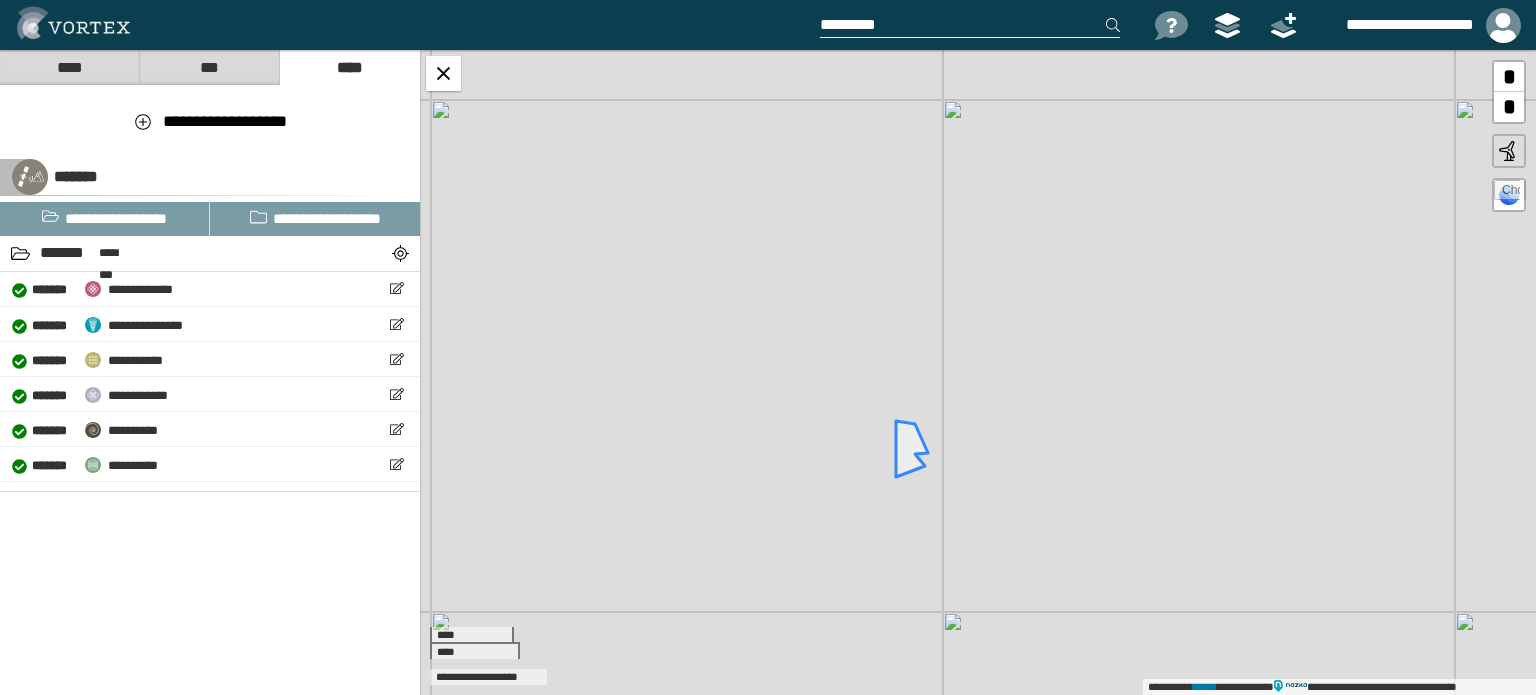 drag, startPoint x: 1098, startPoint y: 449, endPoint x: 1010, endPoint y: 488, distance: 96.25487 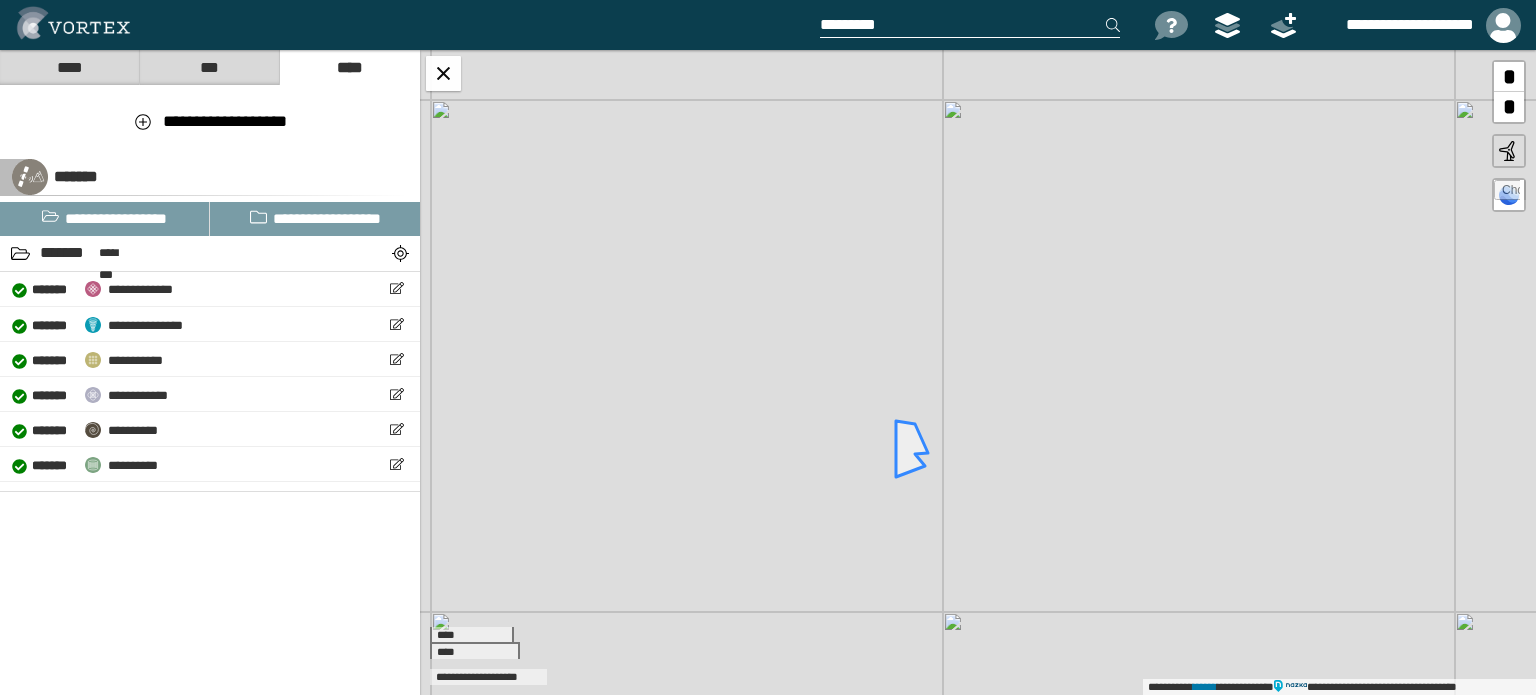 click on "**********" at bounding box center (978, 372) 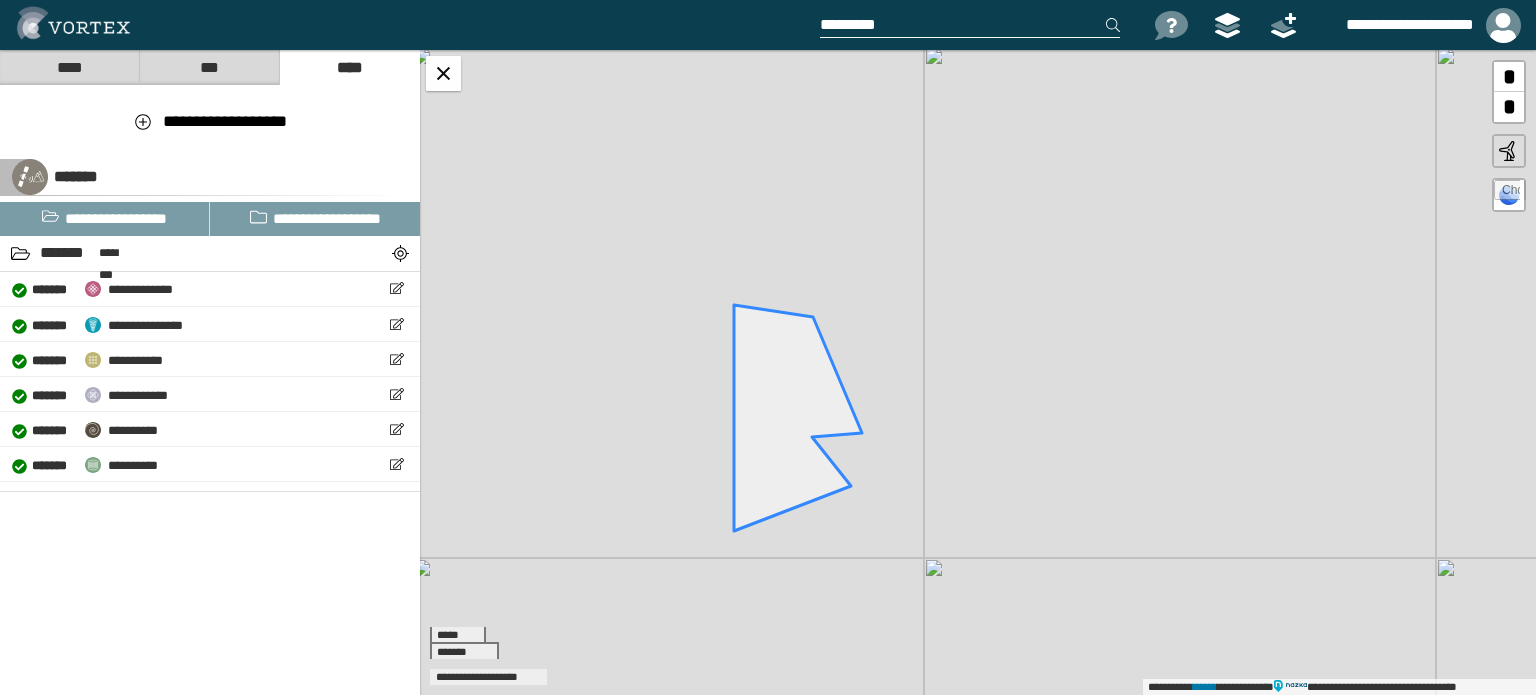 drag, startPoint x: 1021, startPoint y: 427, endPoint x: 1333, endPoint y: 302, distance: 336.1086 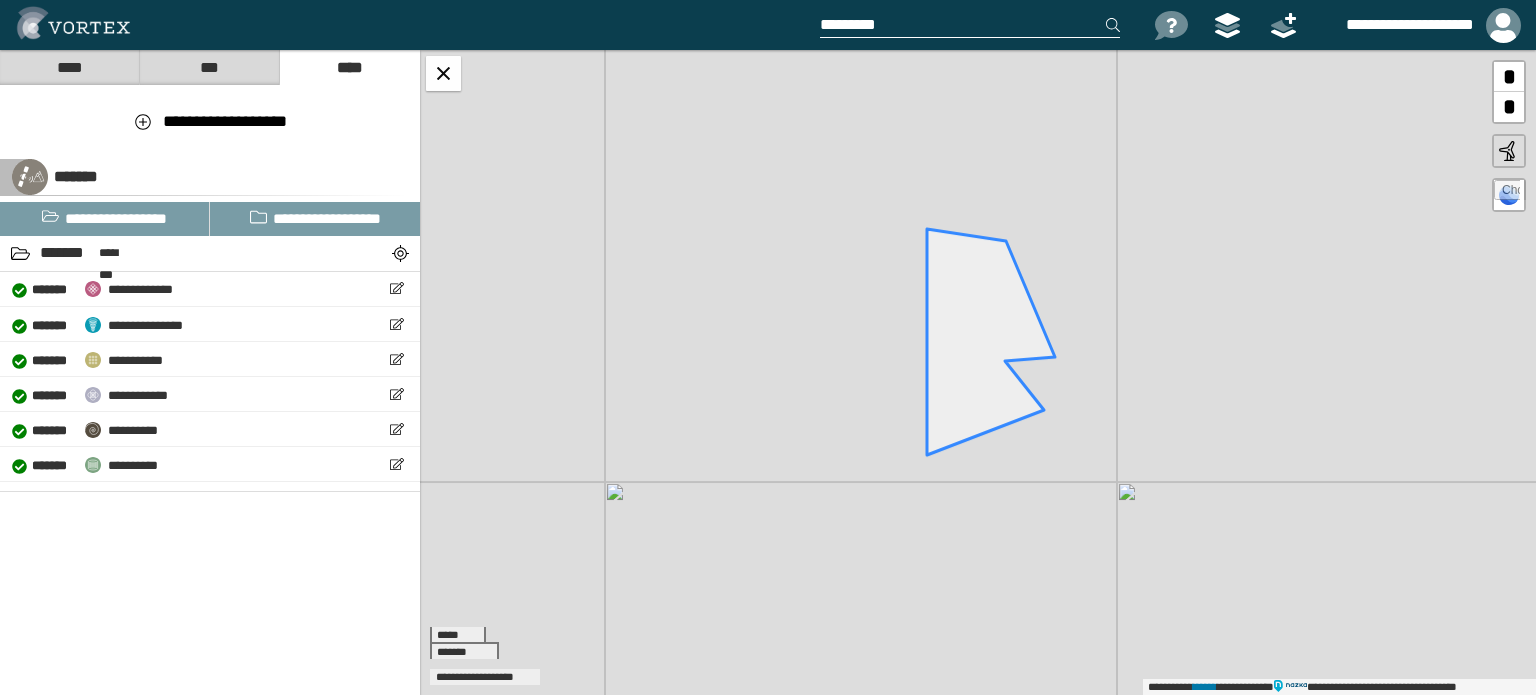 drag, startPoint x: 1075, startPoint y: 315, endPoint x: 1268, endPoint y: 239, distance: 207.42468 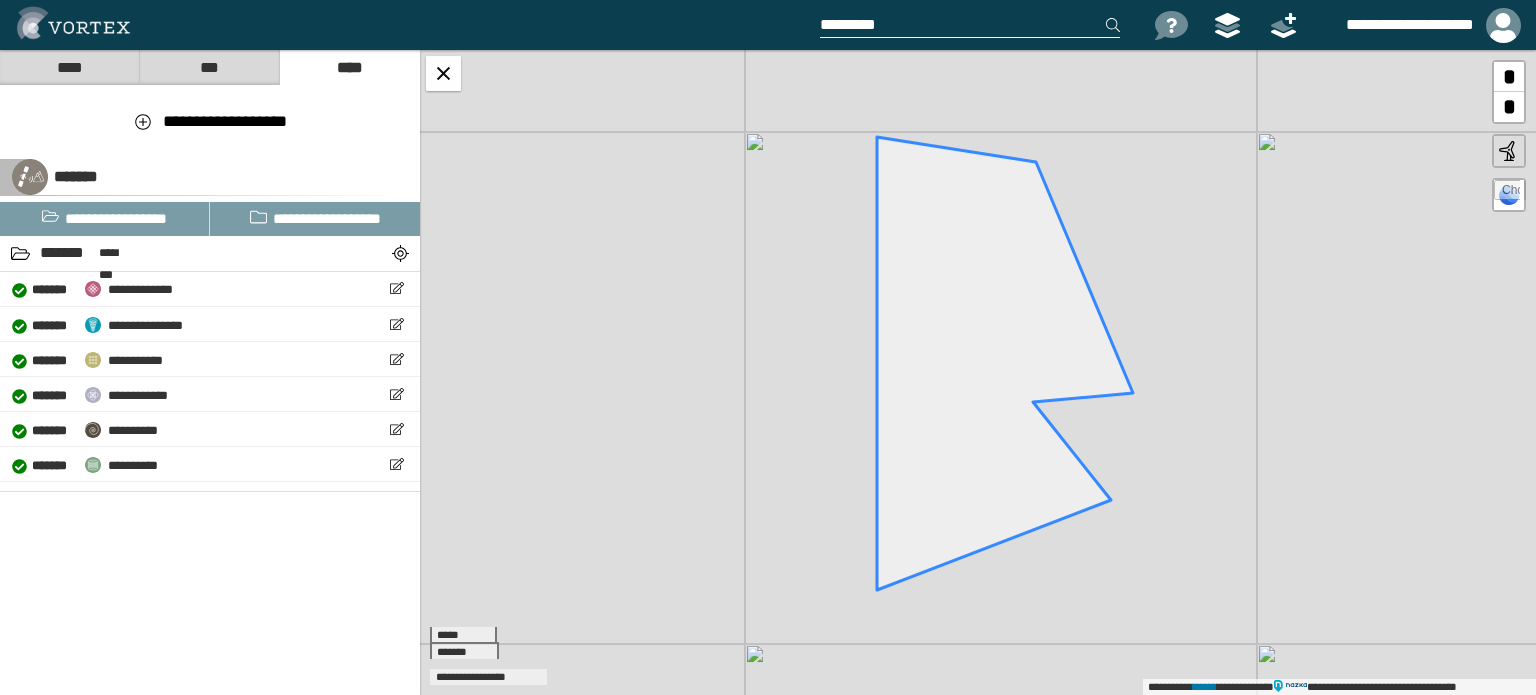 drag, startPoint x: 1160, startPoint y: 331, endPoint x: 1404, endPoint y: 287, distance: 247.93547 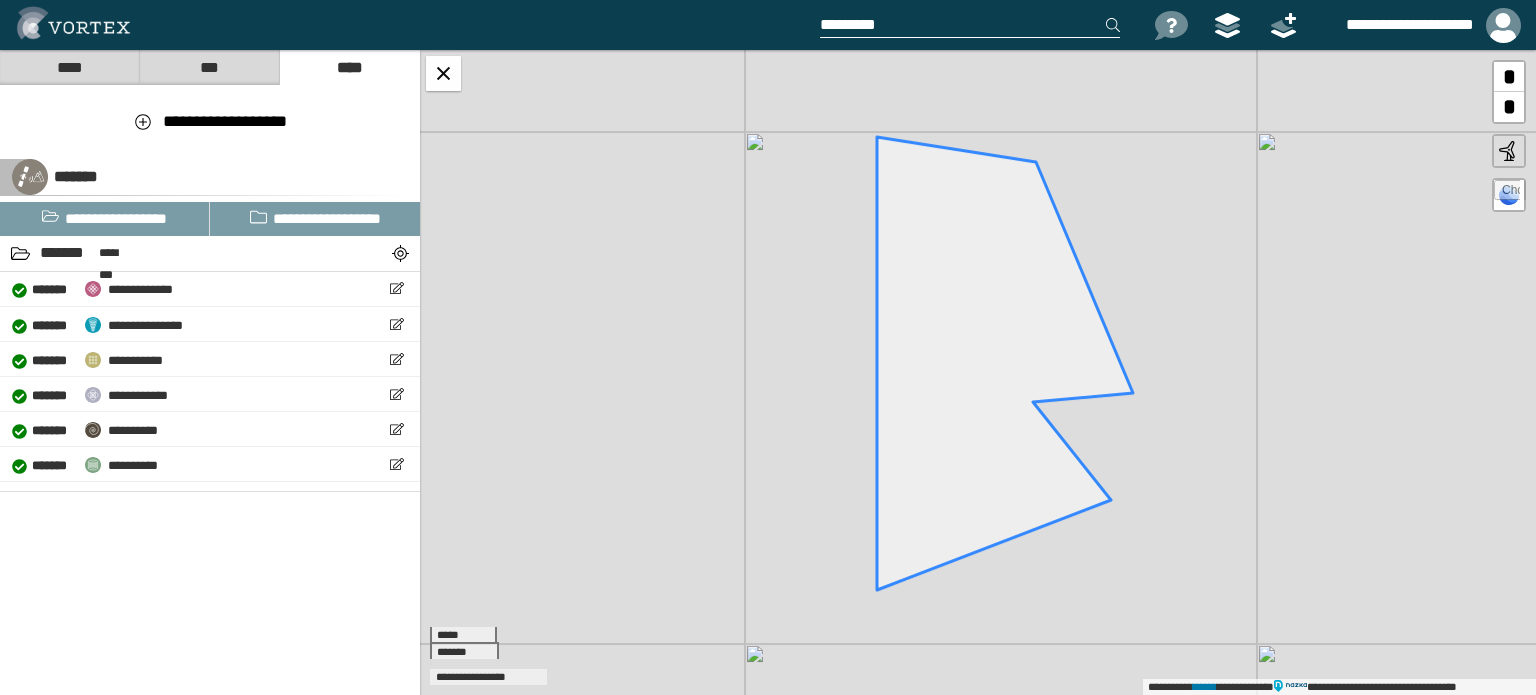 click on "**********" at bounding box center [978, 372] 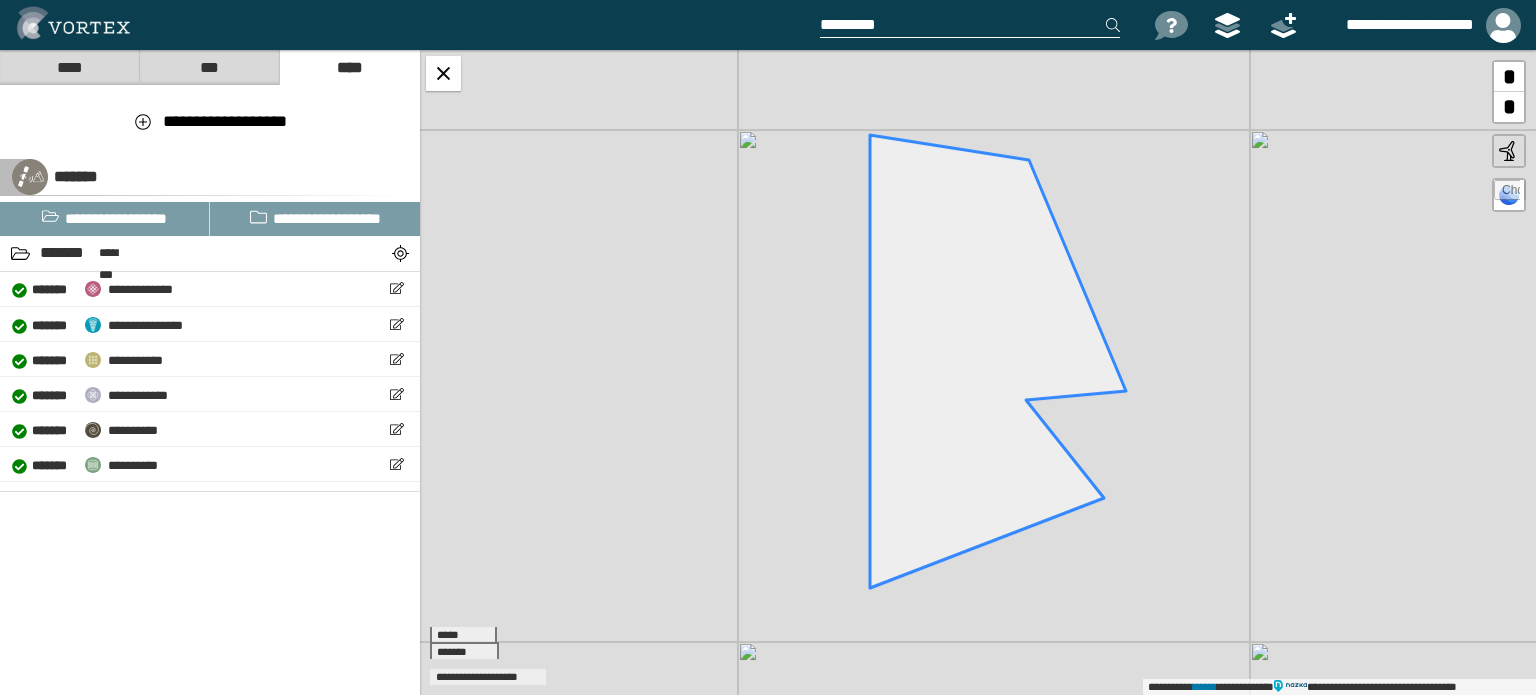 click 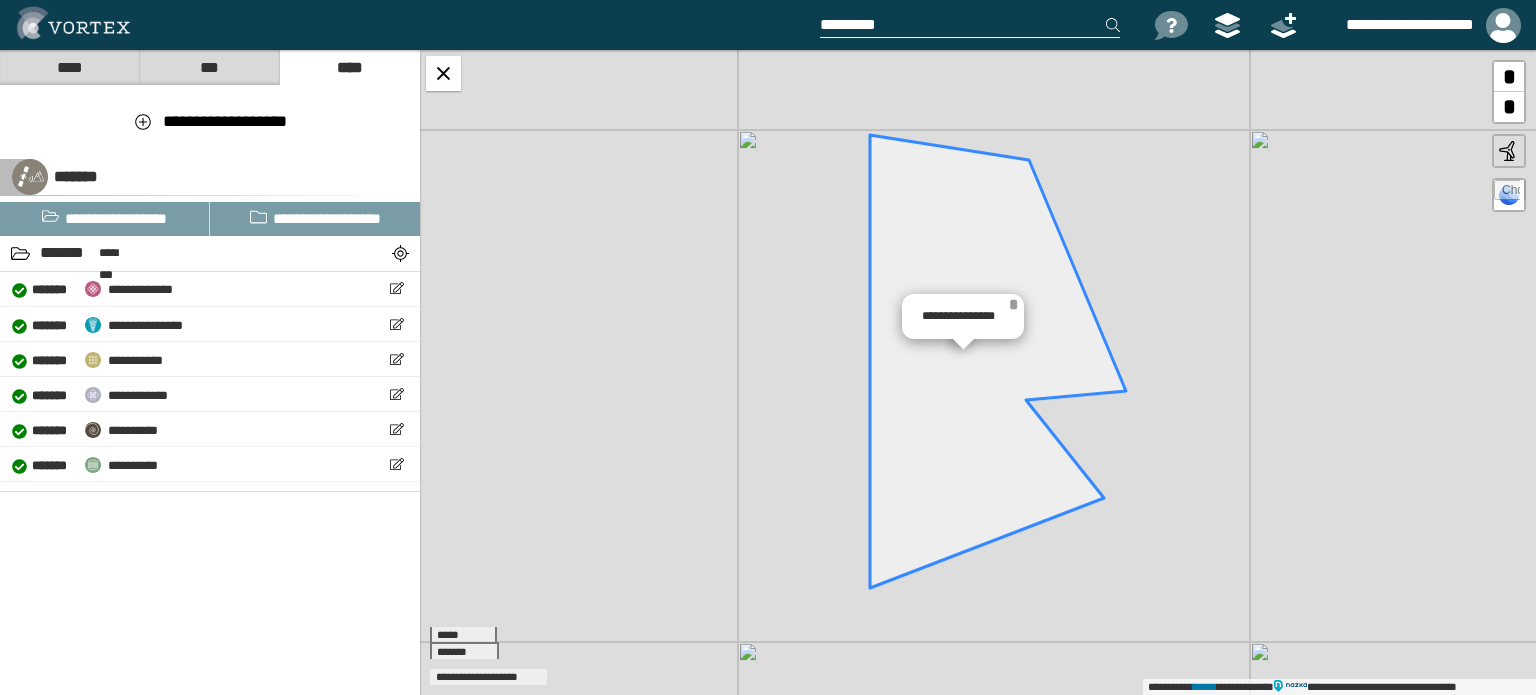 click on "*" at bounding box center [1013, 304] 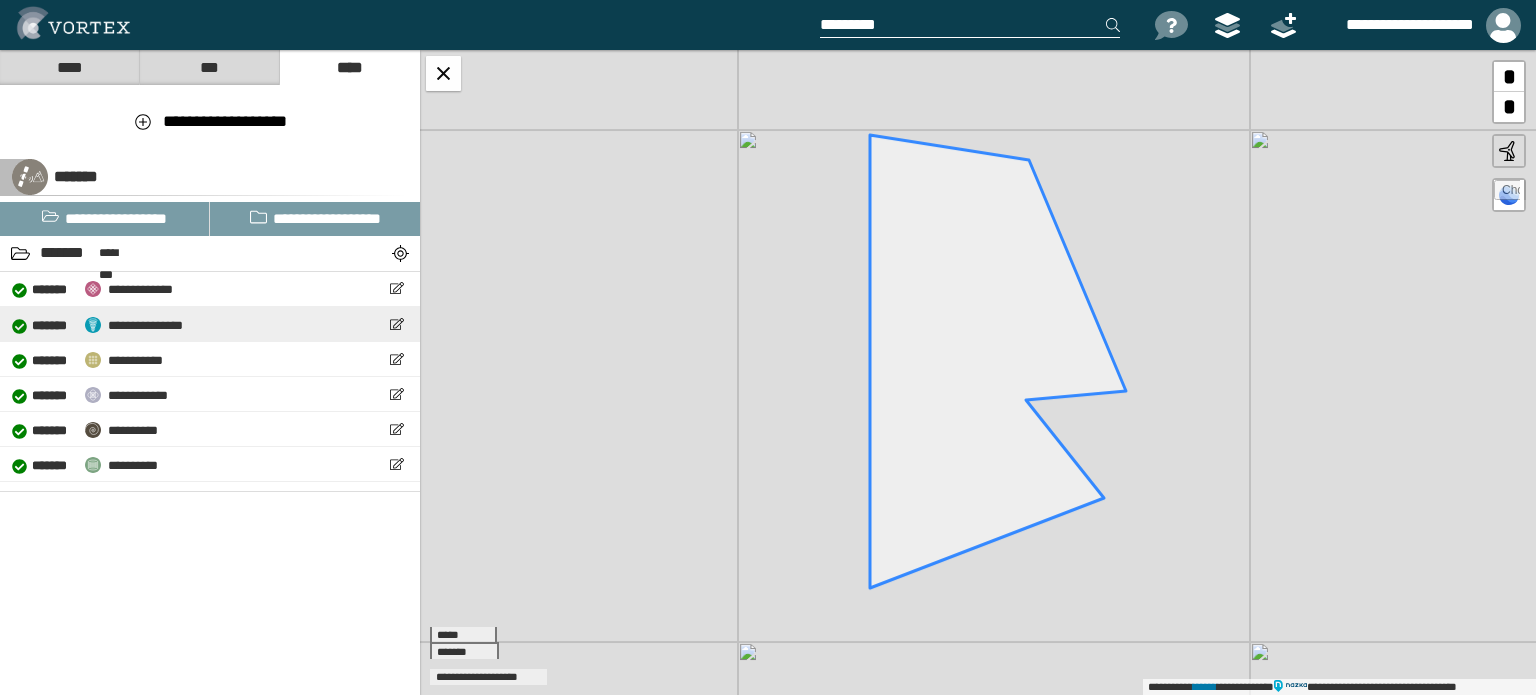 click on "**********" at bounding box center [145, 325] 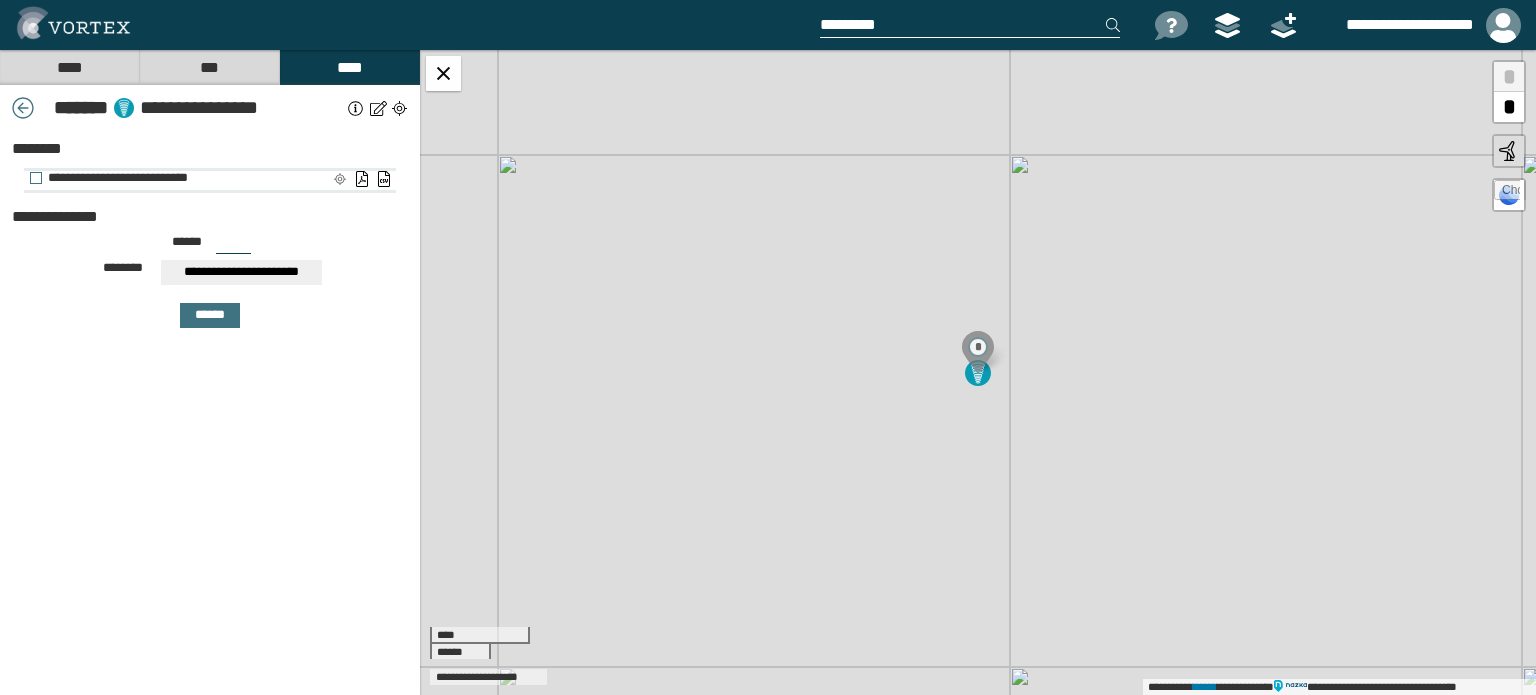 click at bounding box center [340, 179] 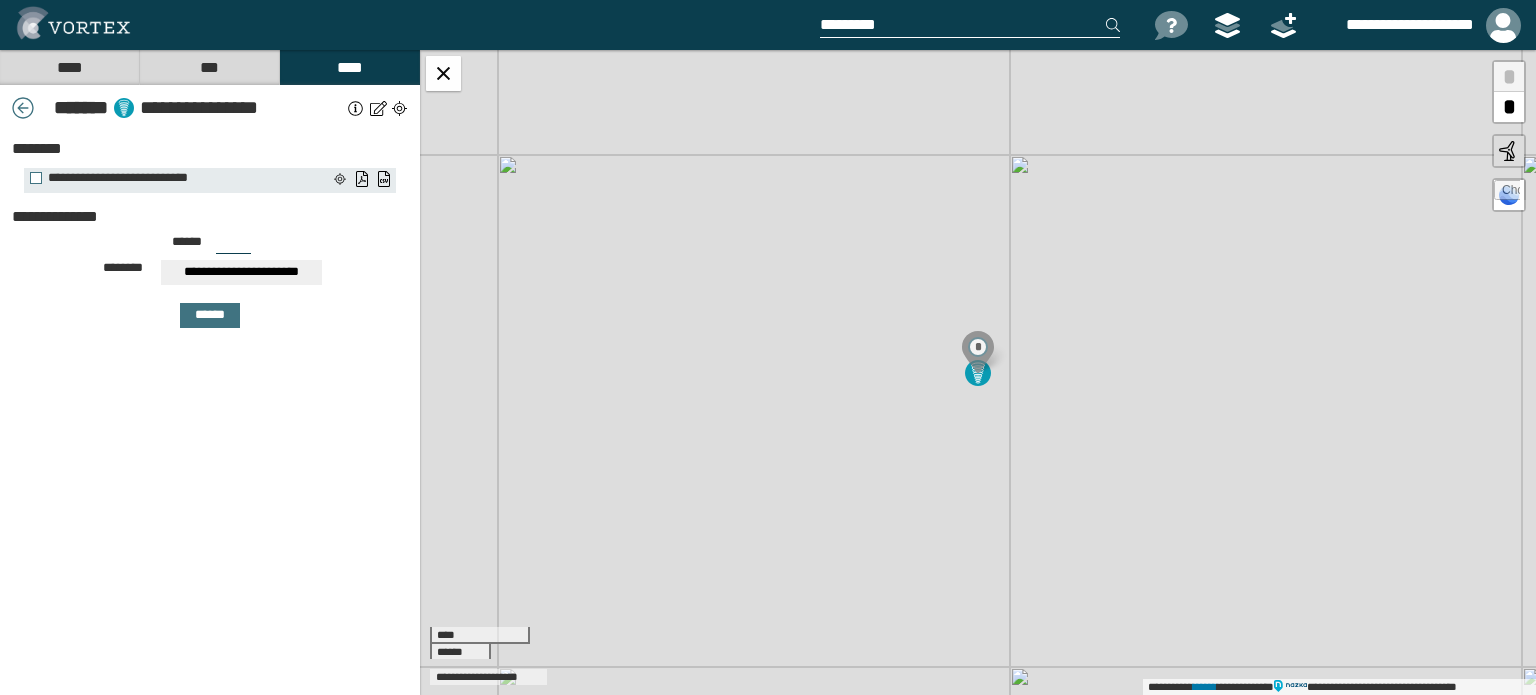 click on "**********" at bounding box center [241, 272] 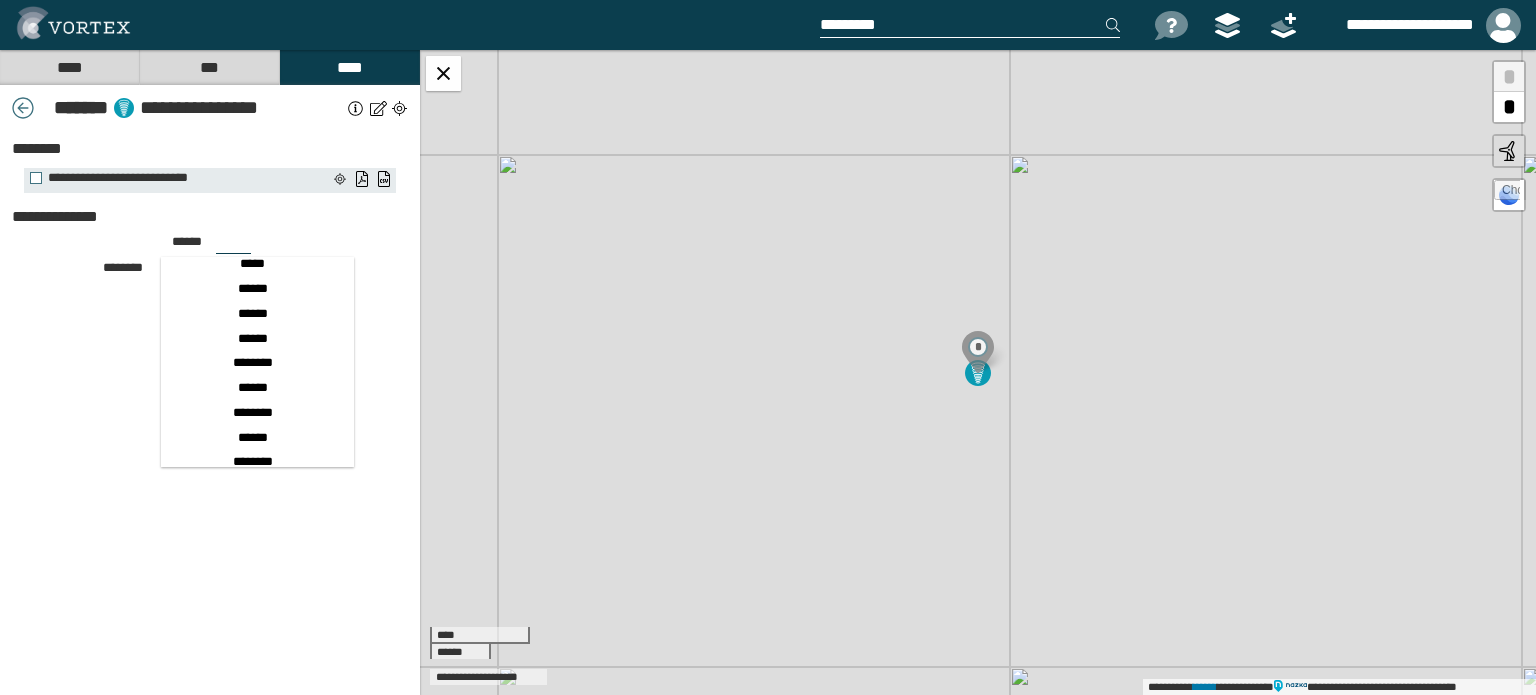 scroll, scrollTop: 322, scrollLeft: 0, axis: vertical 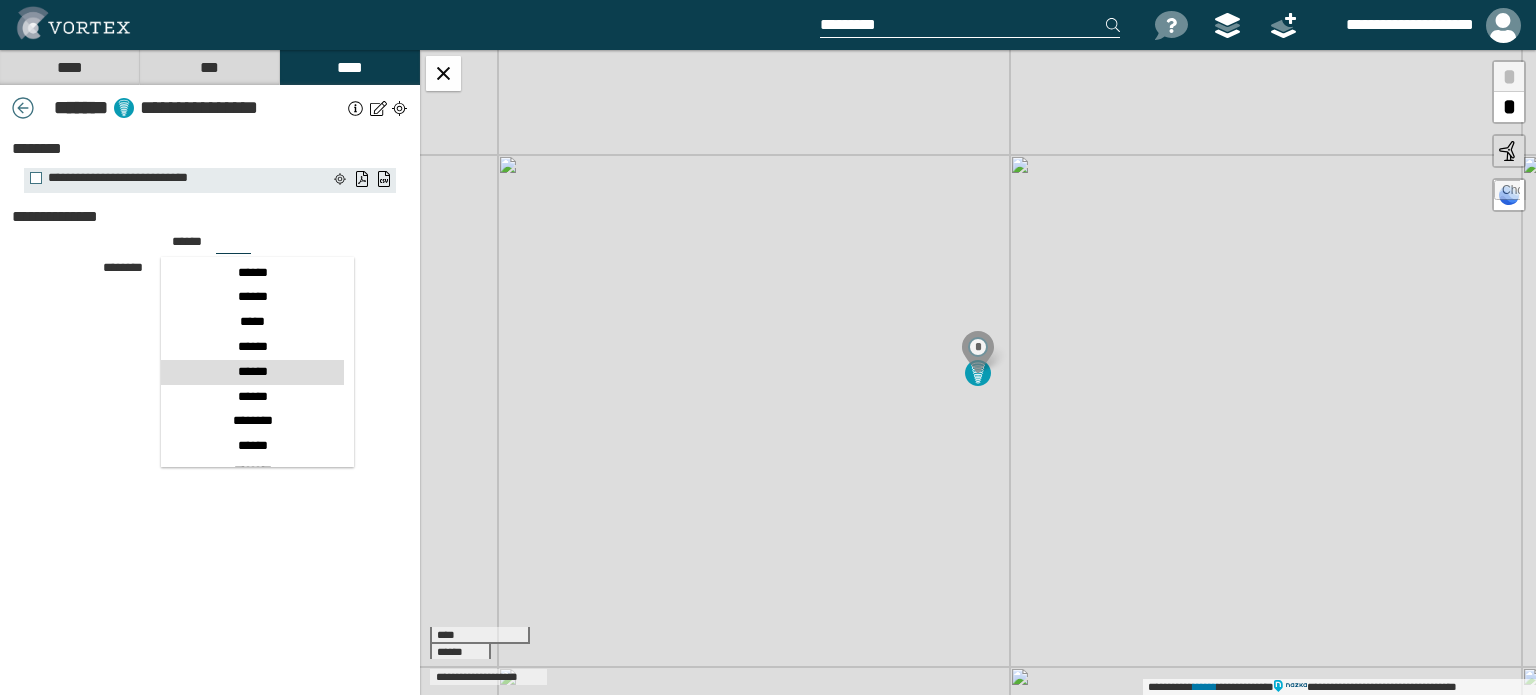 click on "******" at bounding box center (252, 372) 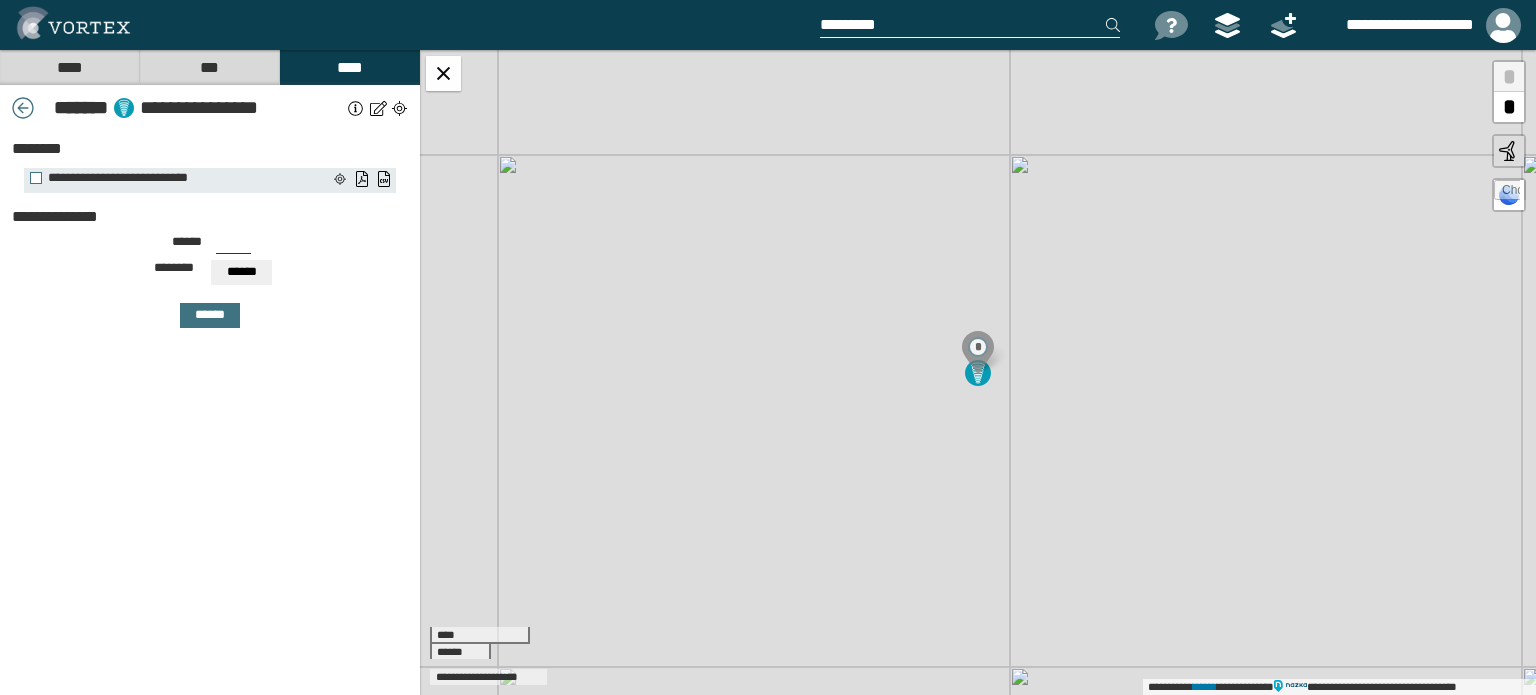 click at bounding box center (378, 108) 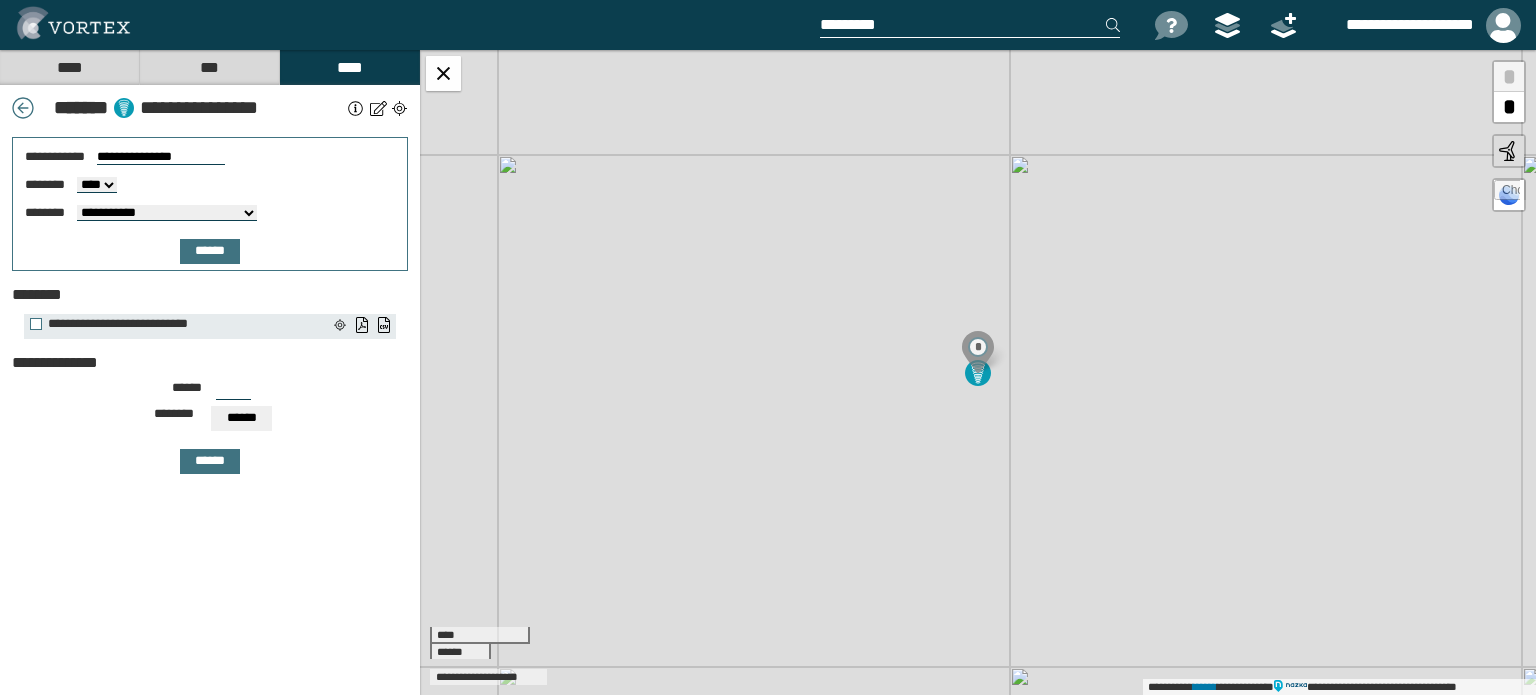 click on "**********" at bounding box center [167, 213] 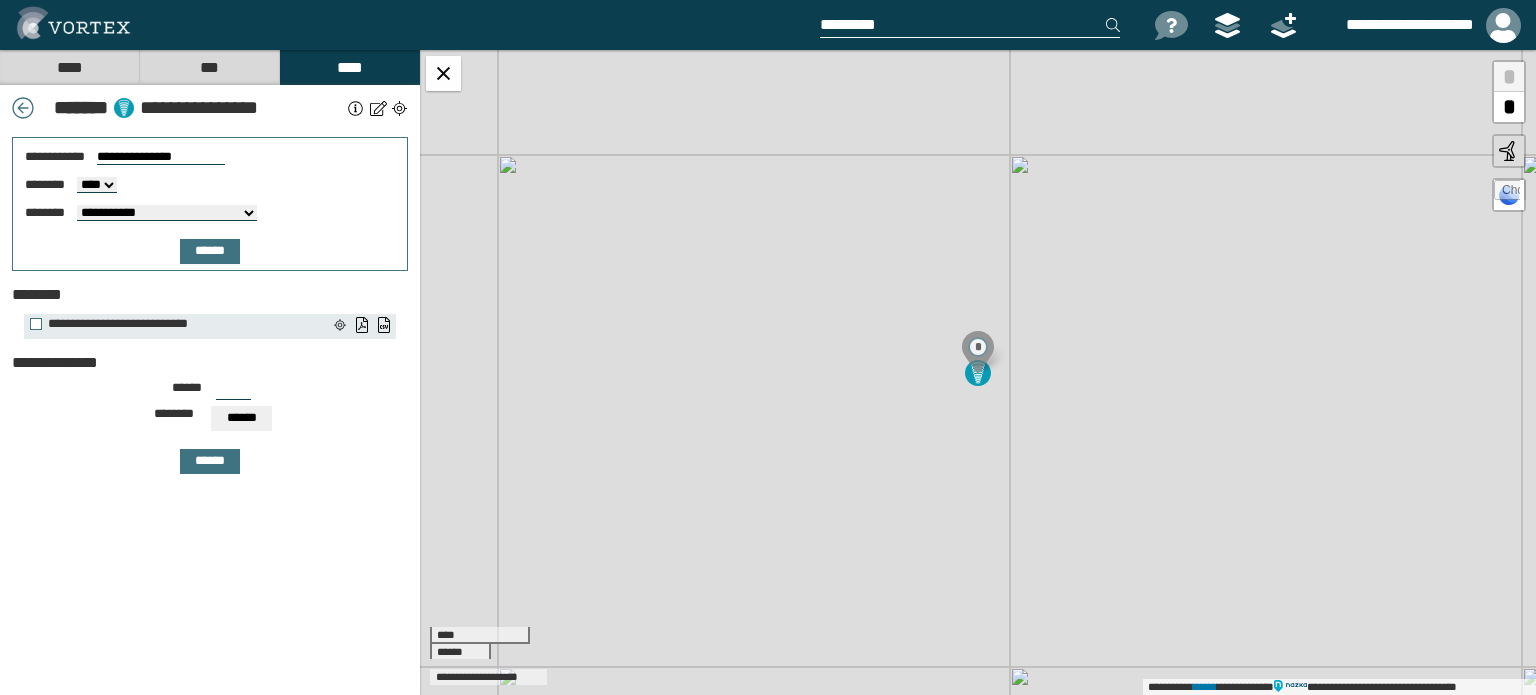 select on "**" 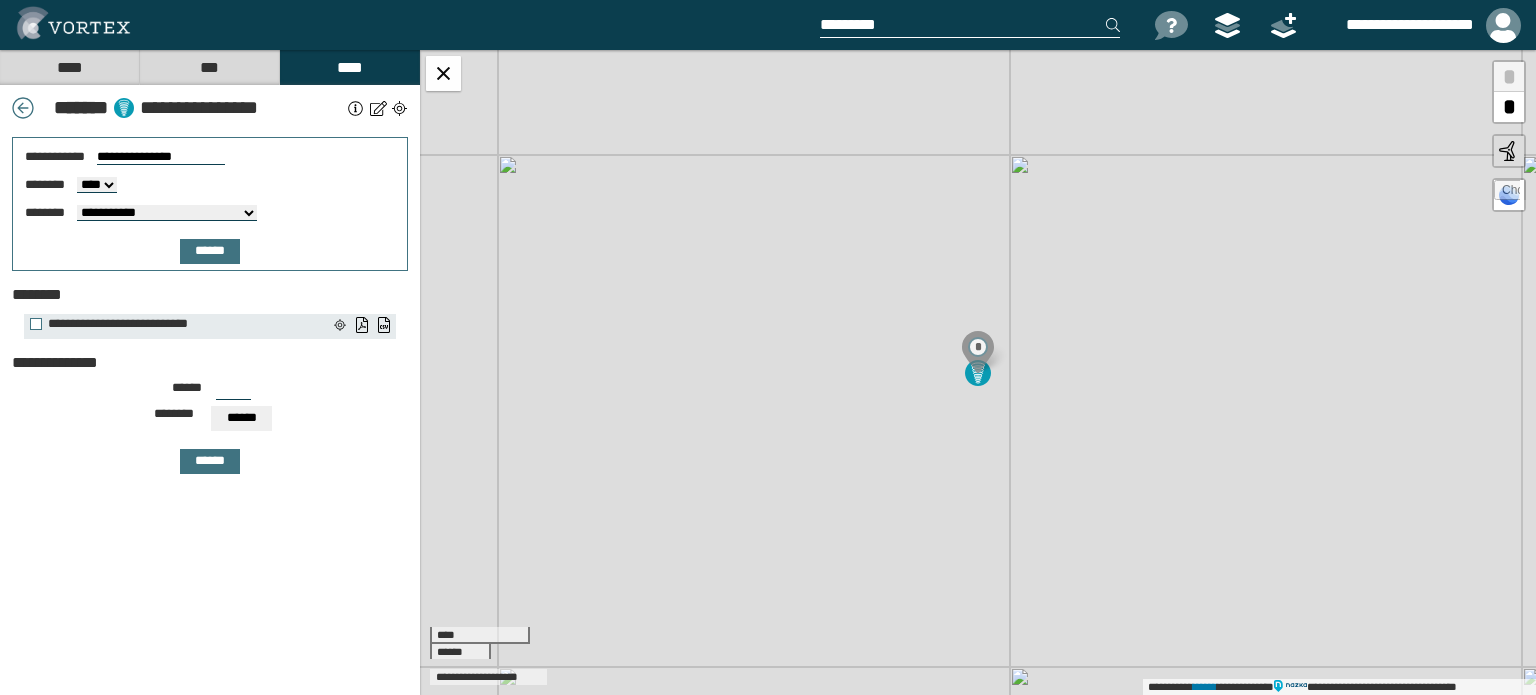 click on "**********" at bounding box center [167, 213] 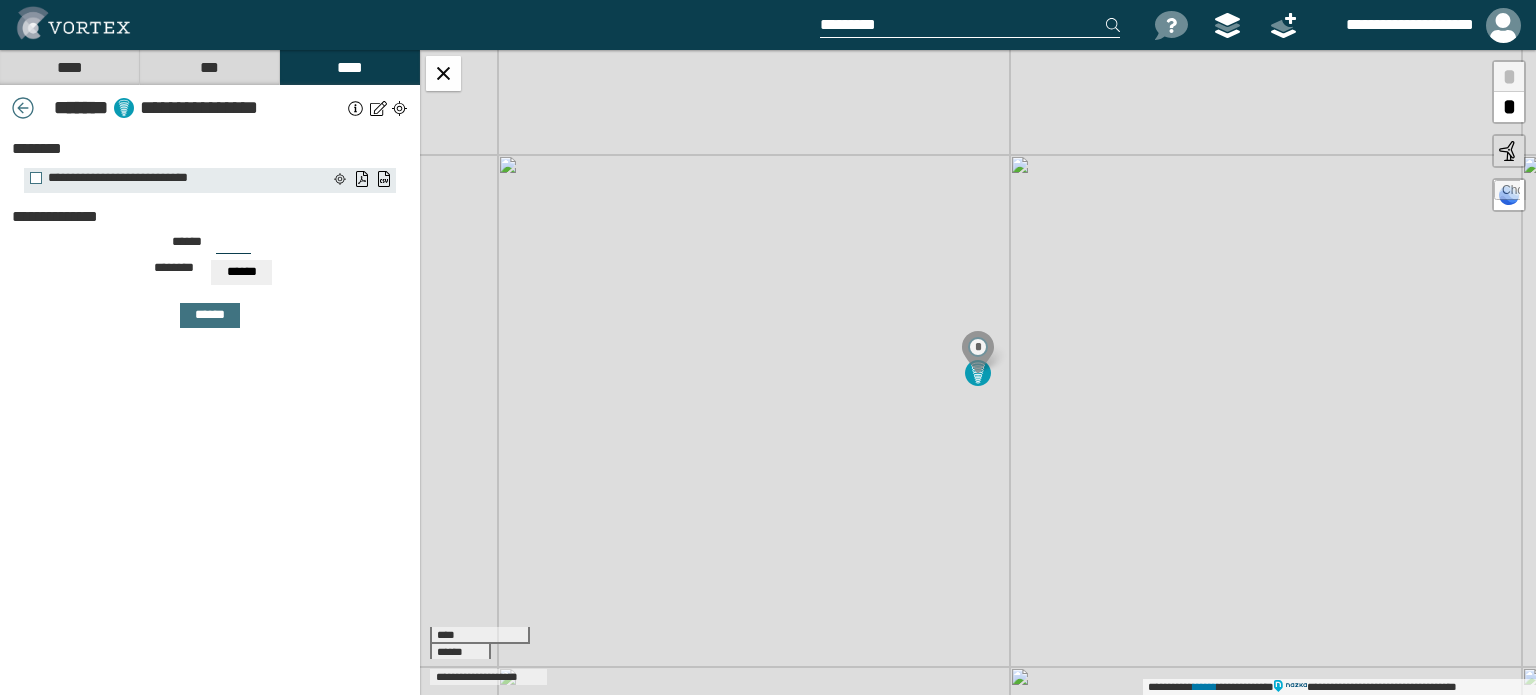 click at bounding box center (399, 108) 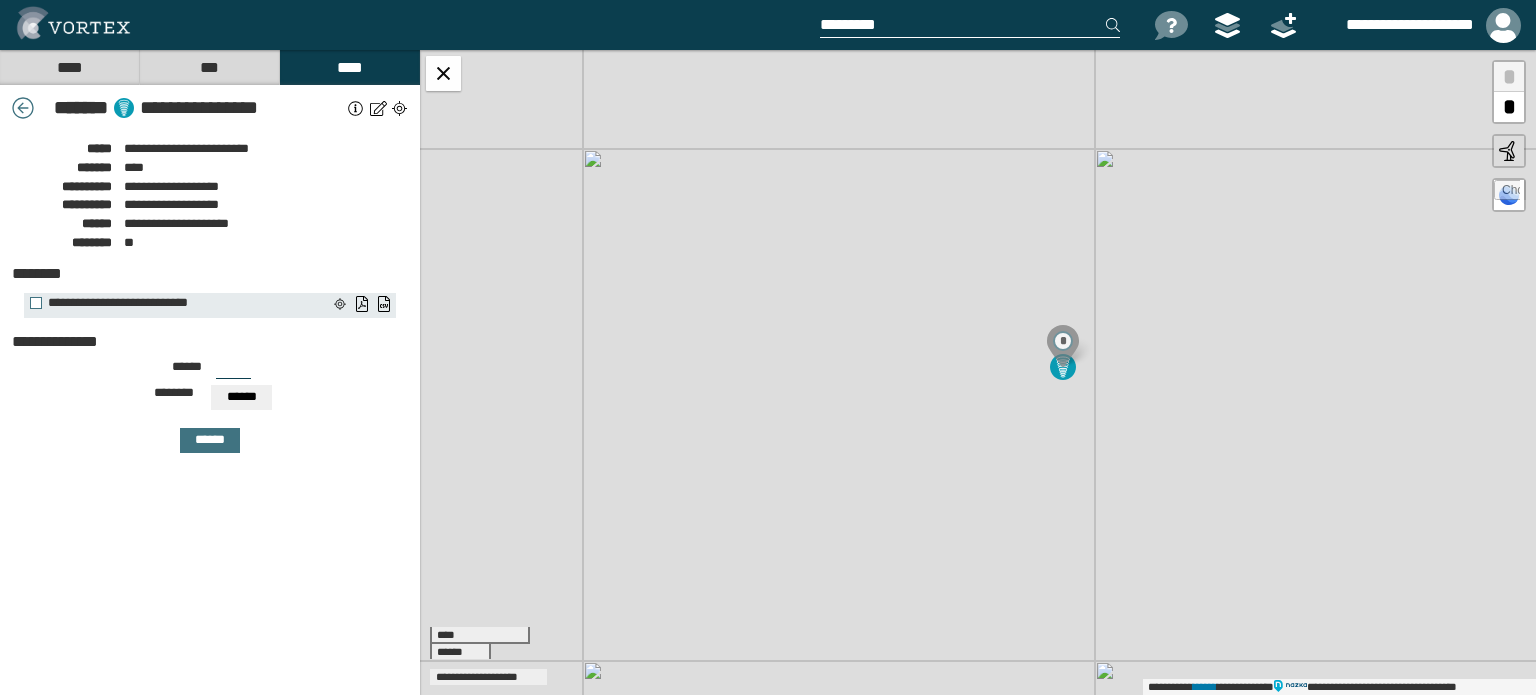 drag, startPoint x: 983, startPoint y: 353, endPoint x: 1068, endPoint y: 347, distance: 85.2115 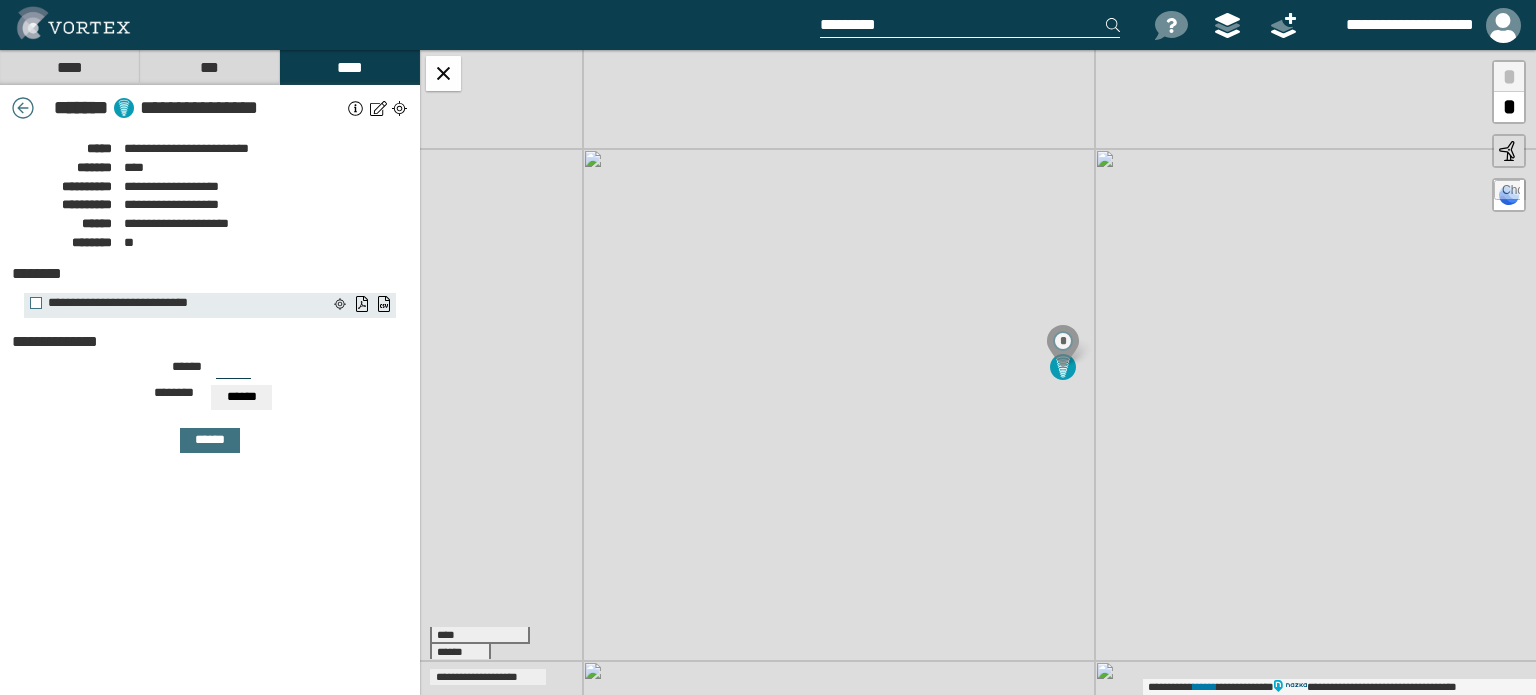 click on "*" at bounding box center [1509, 107] 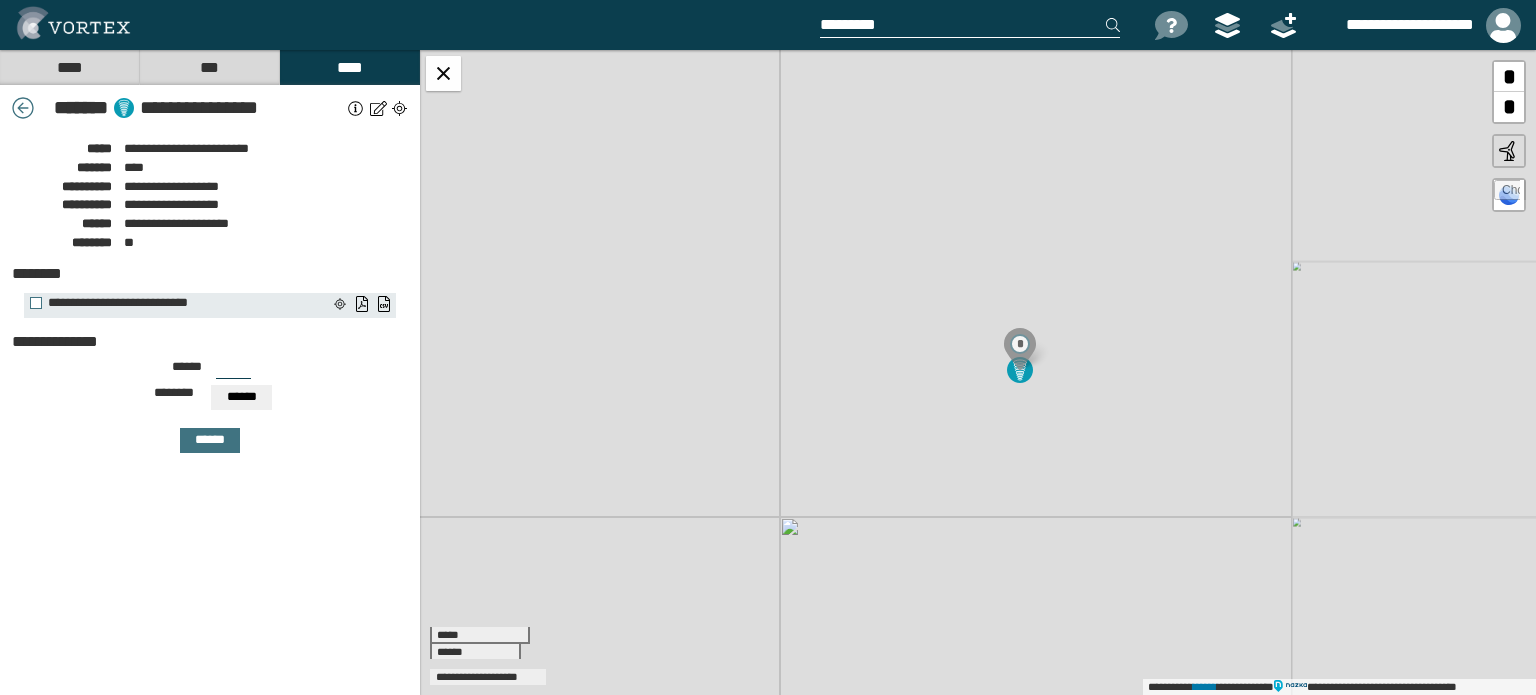 click on "*" at bounding box center [1509, 107] 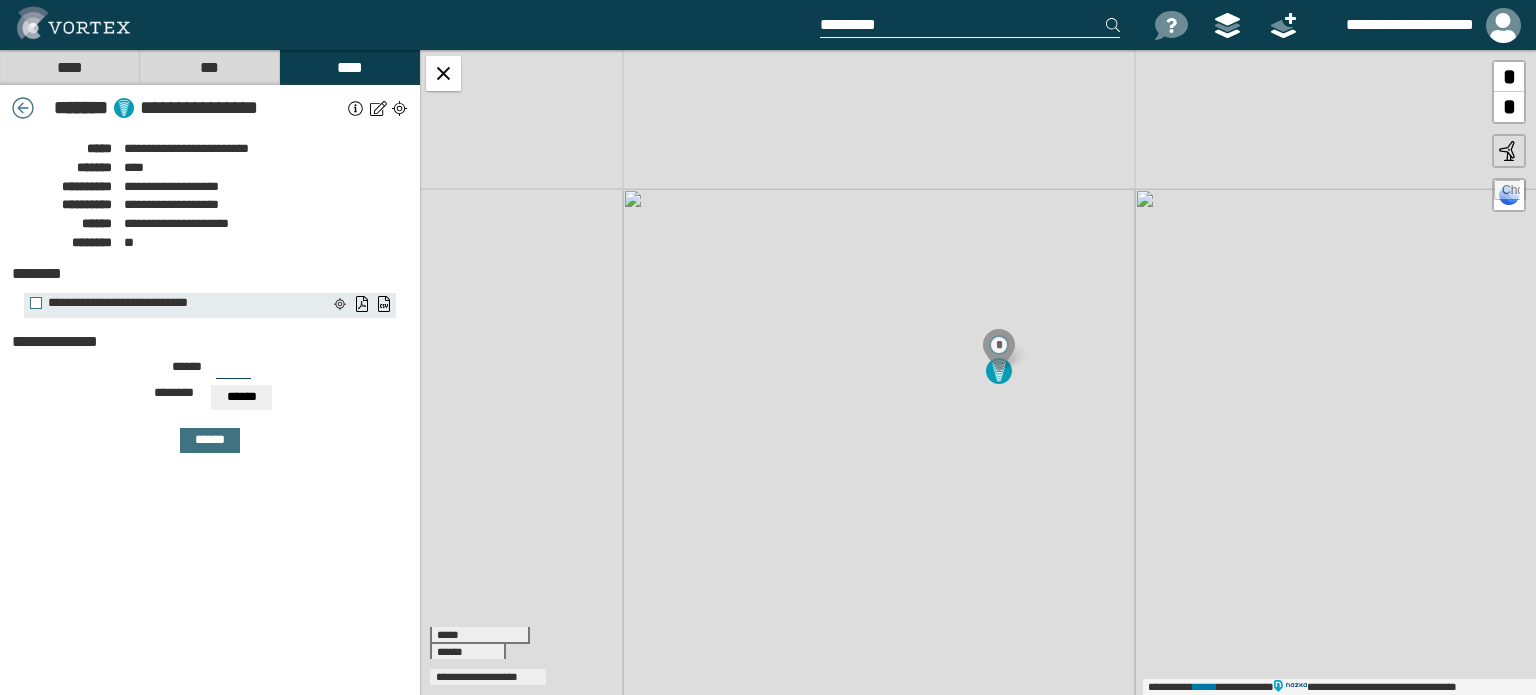 click on "*" at bounding box center (1509, 107) 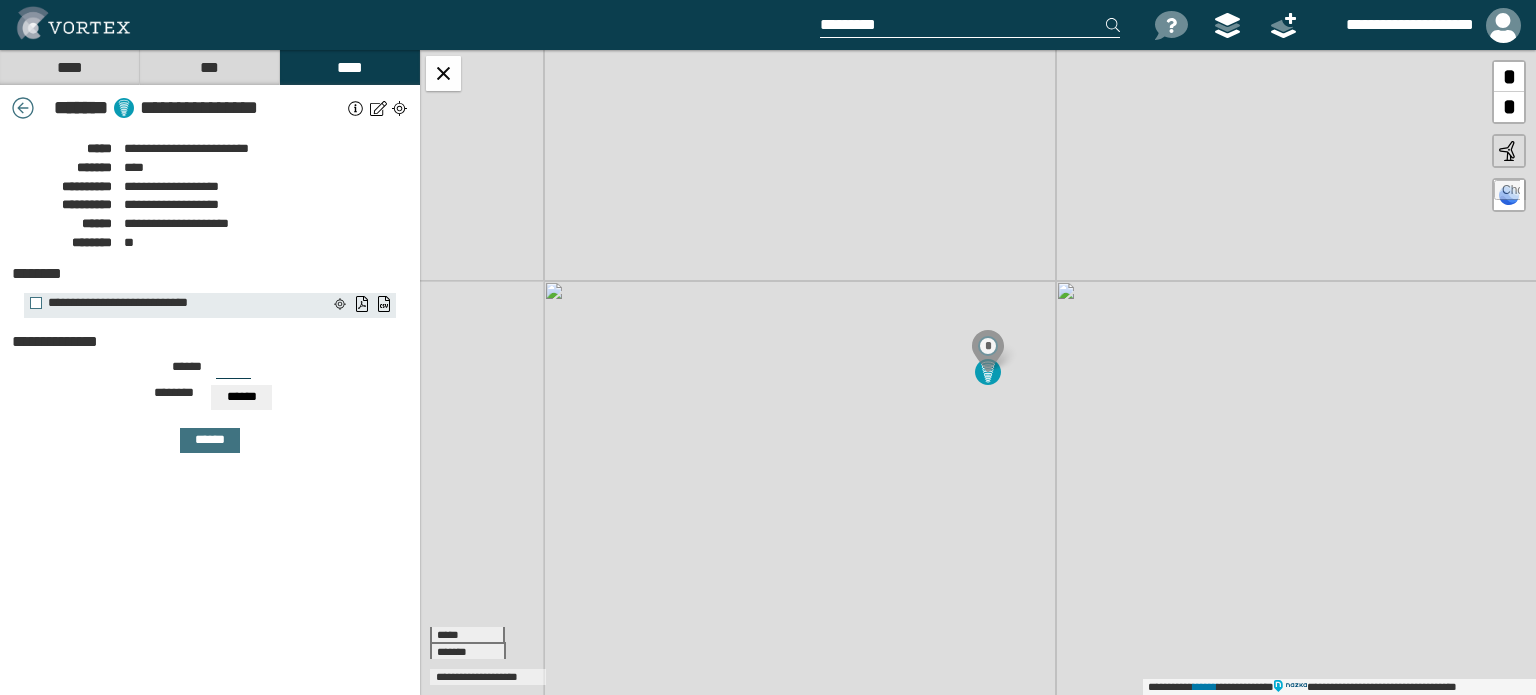 click on "*" at bounding box center [1509, 107] 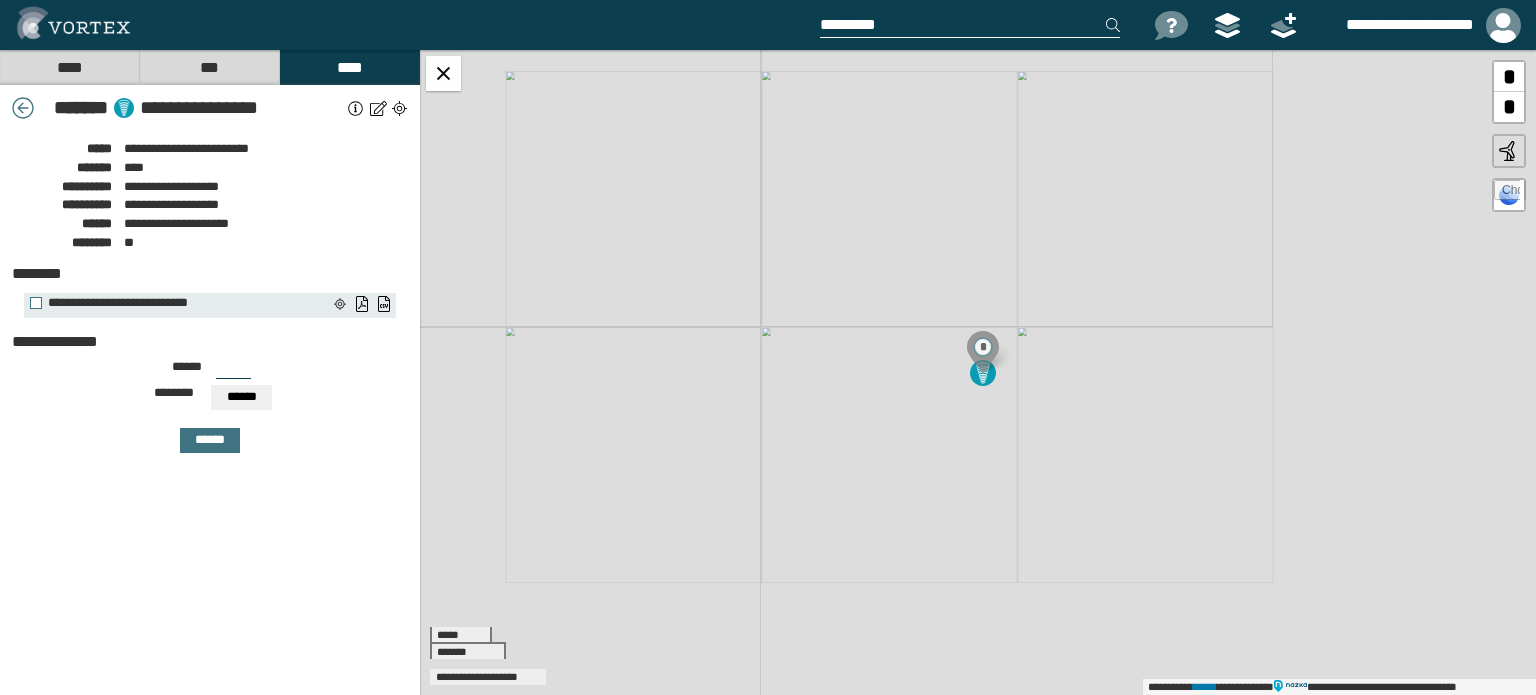 click on "*" at bounding box center [1509, 107] 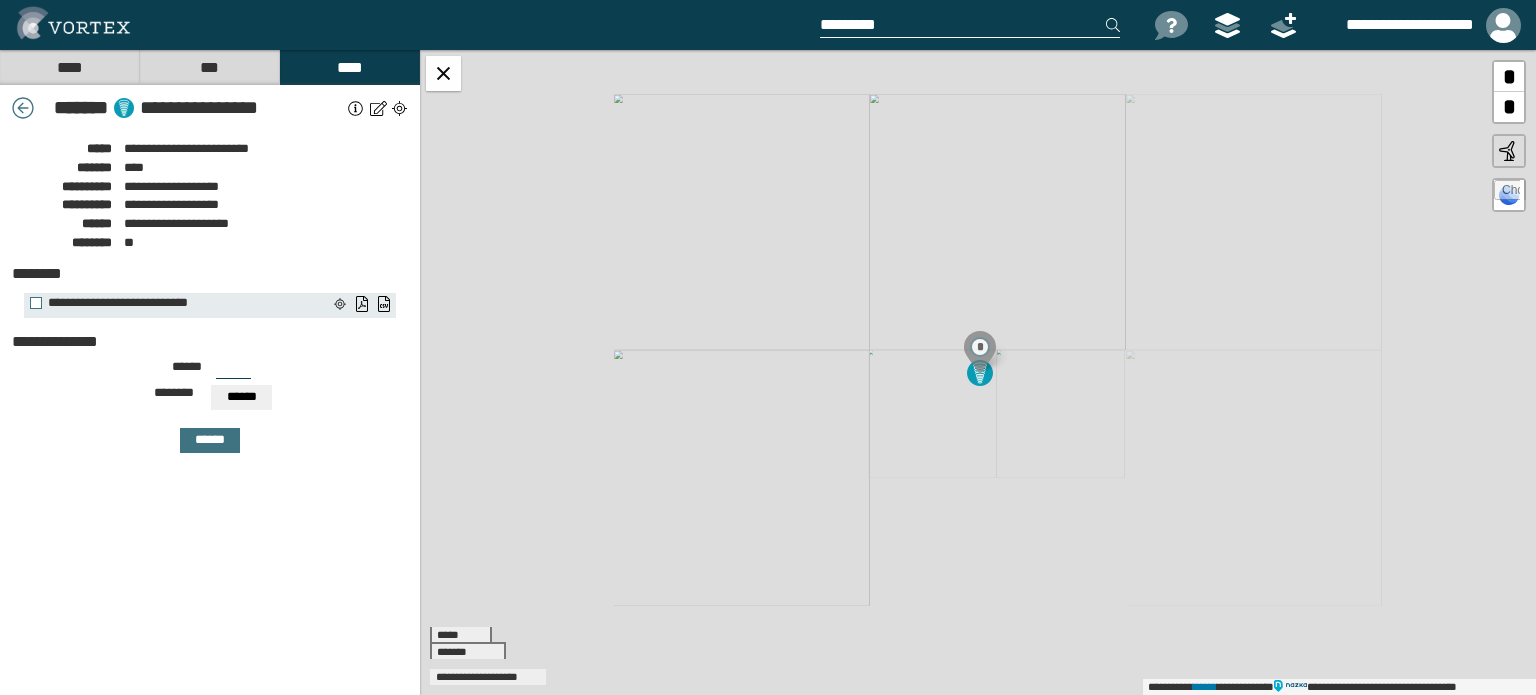 click on "*" at bounding box center [1509, 107] 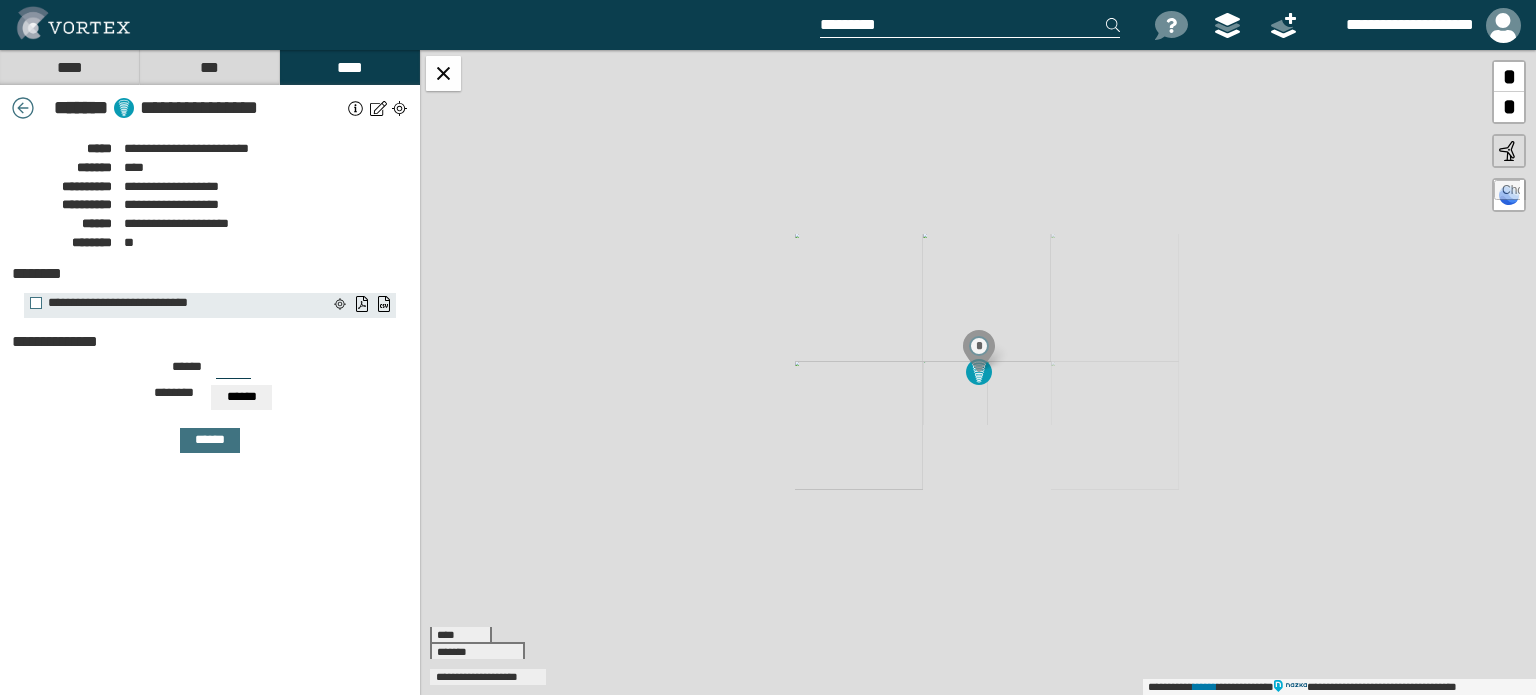 click on "*" at bounding box center (1509, 107) 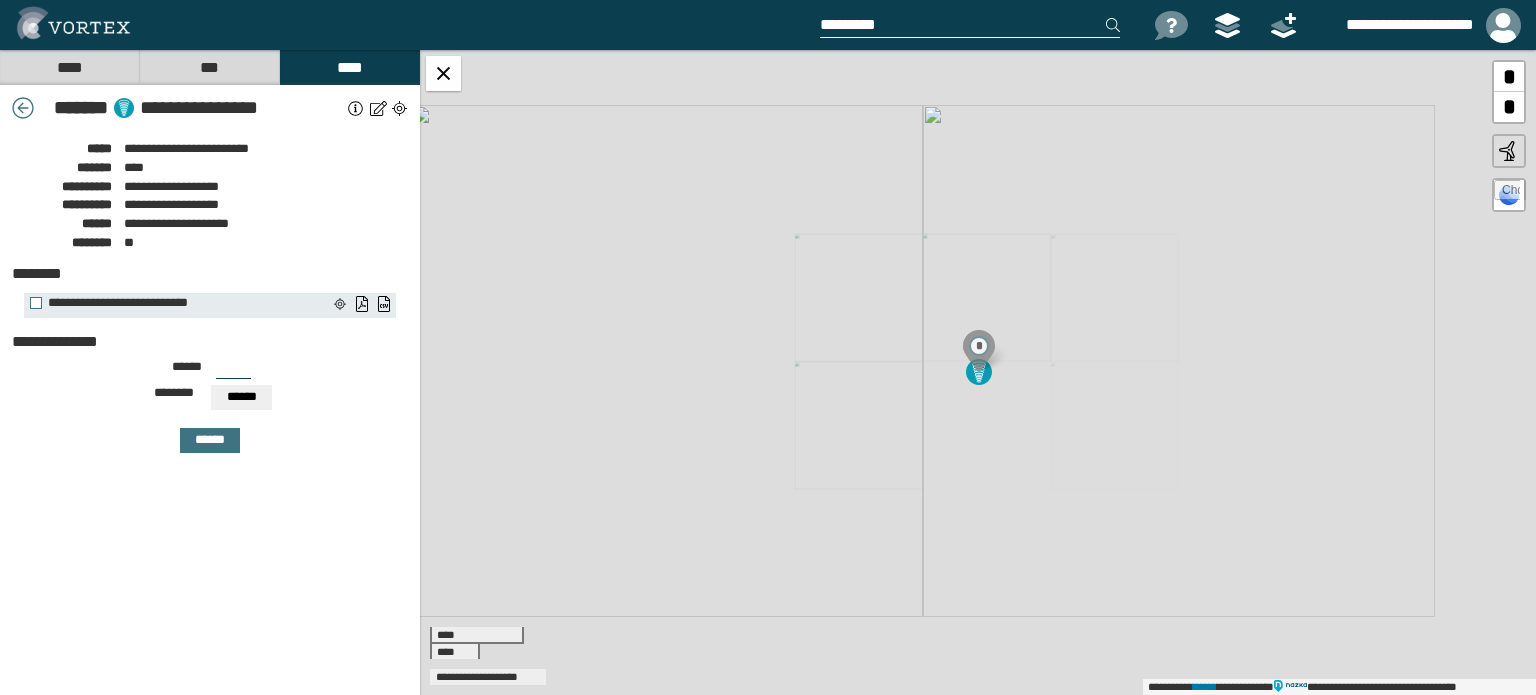 click on "*" at bounding box center [1509, 107] 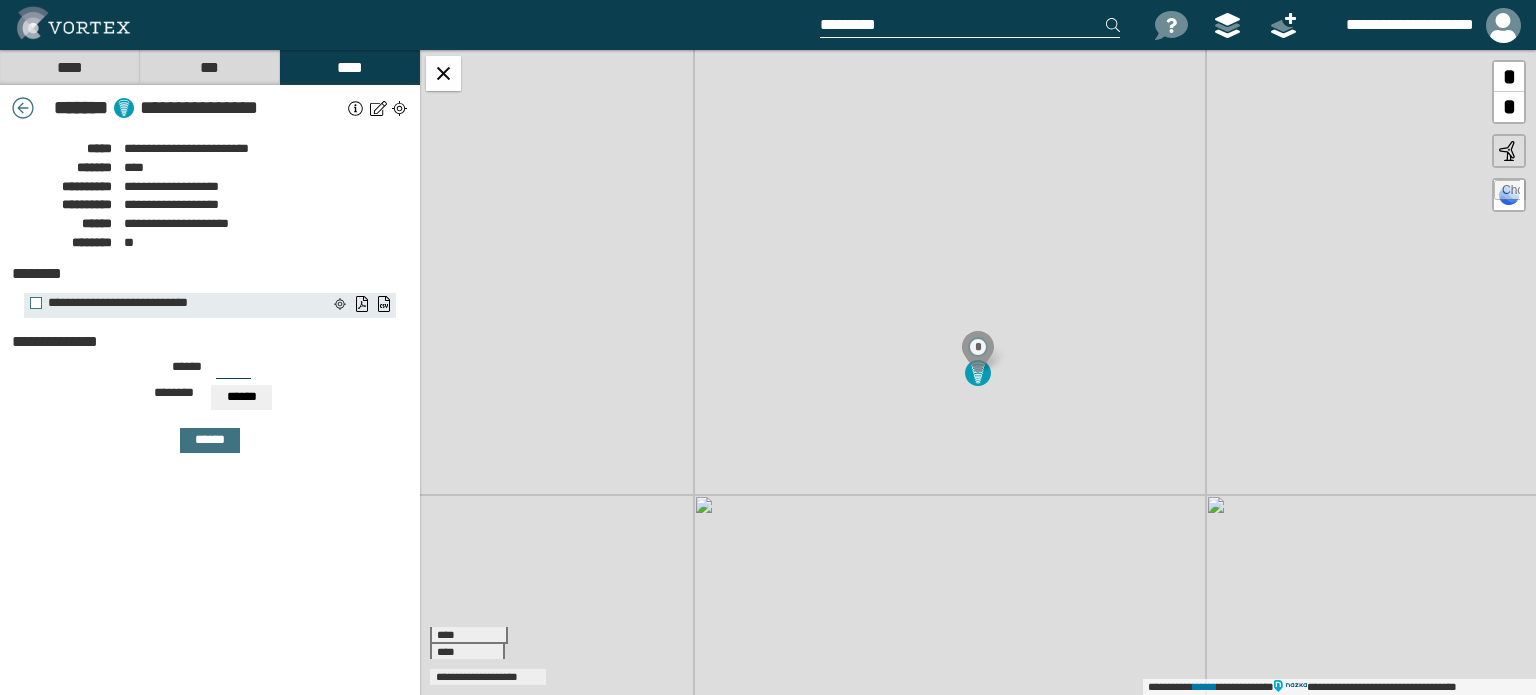 click on "*" at bounding box center [1509, 107] 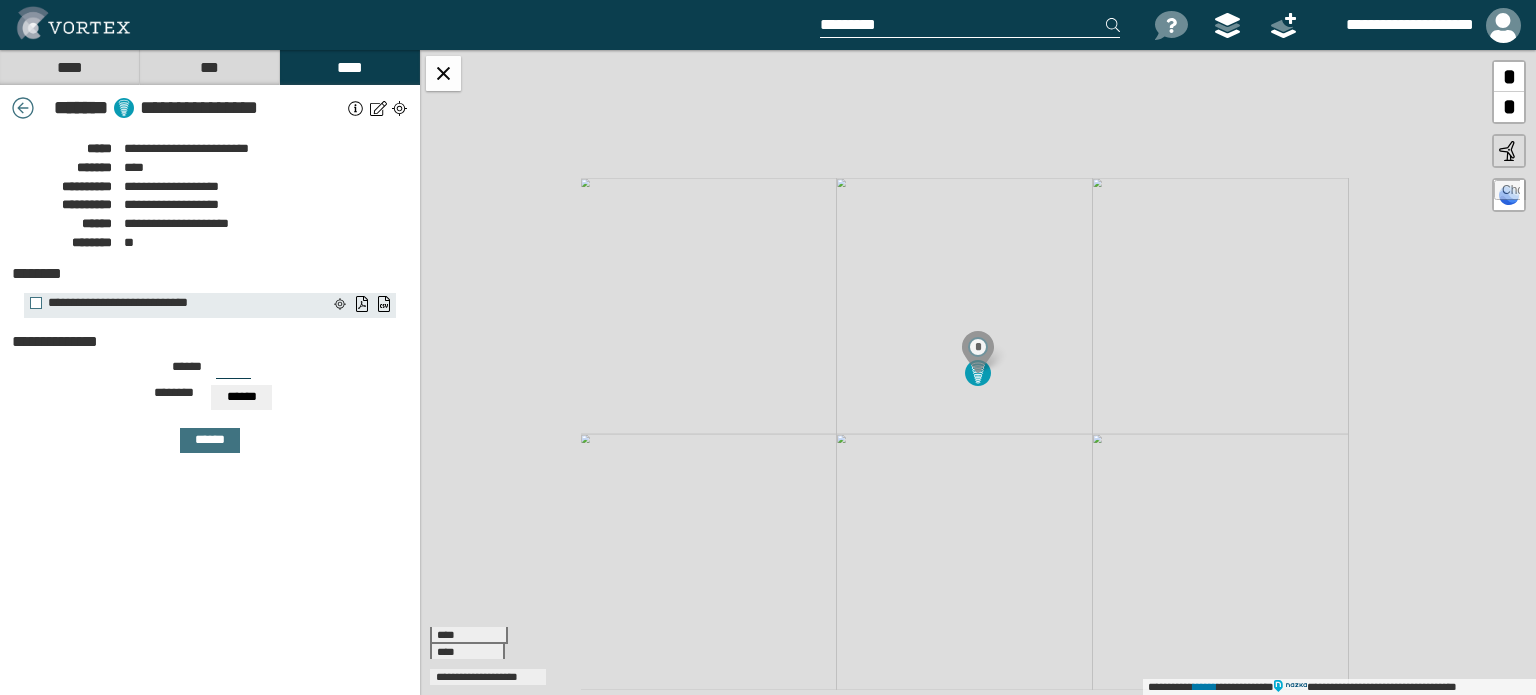 click on "*" at bounding box center [1509, 107] 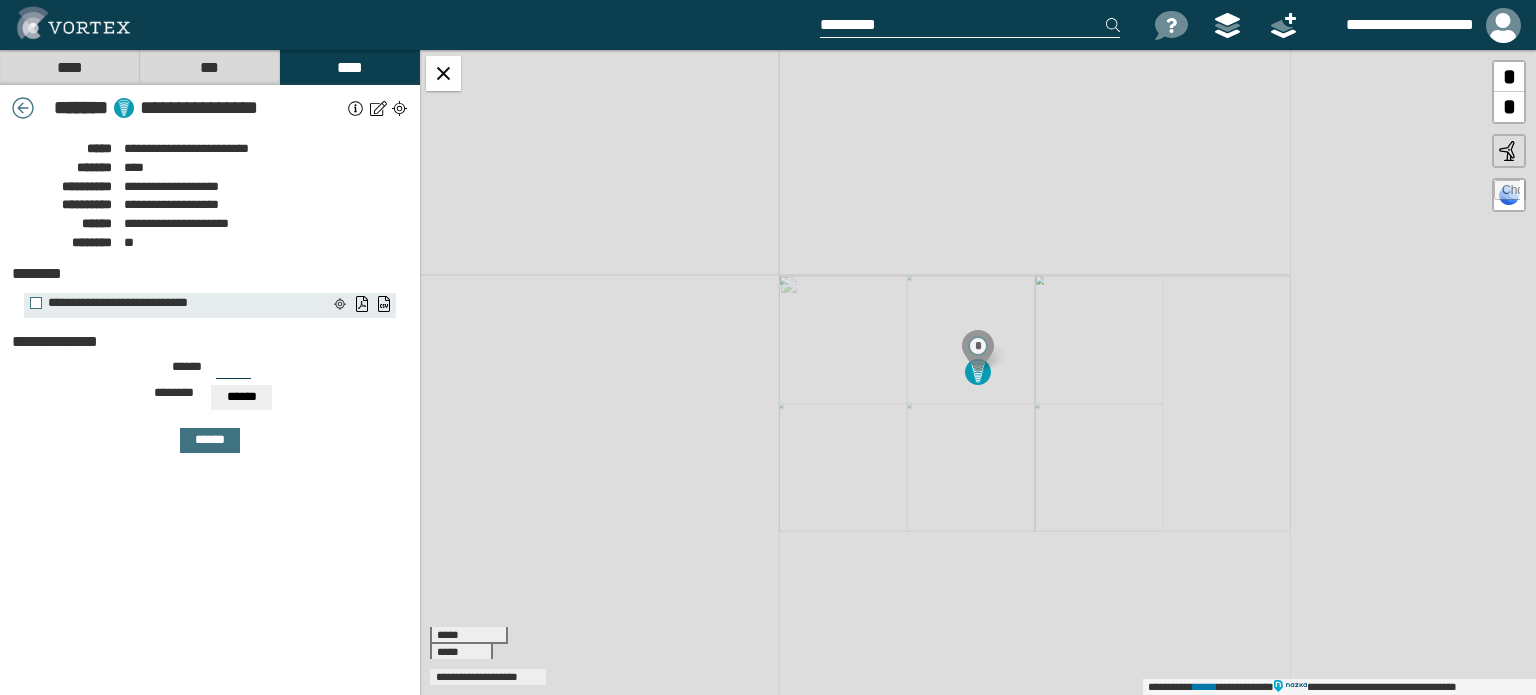 click on "*" at bounding box center (1509, 107) 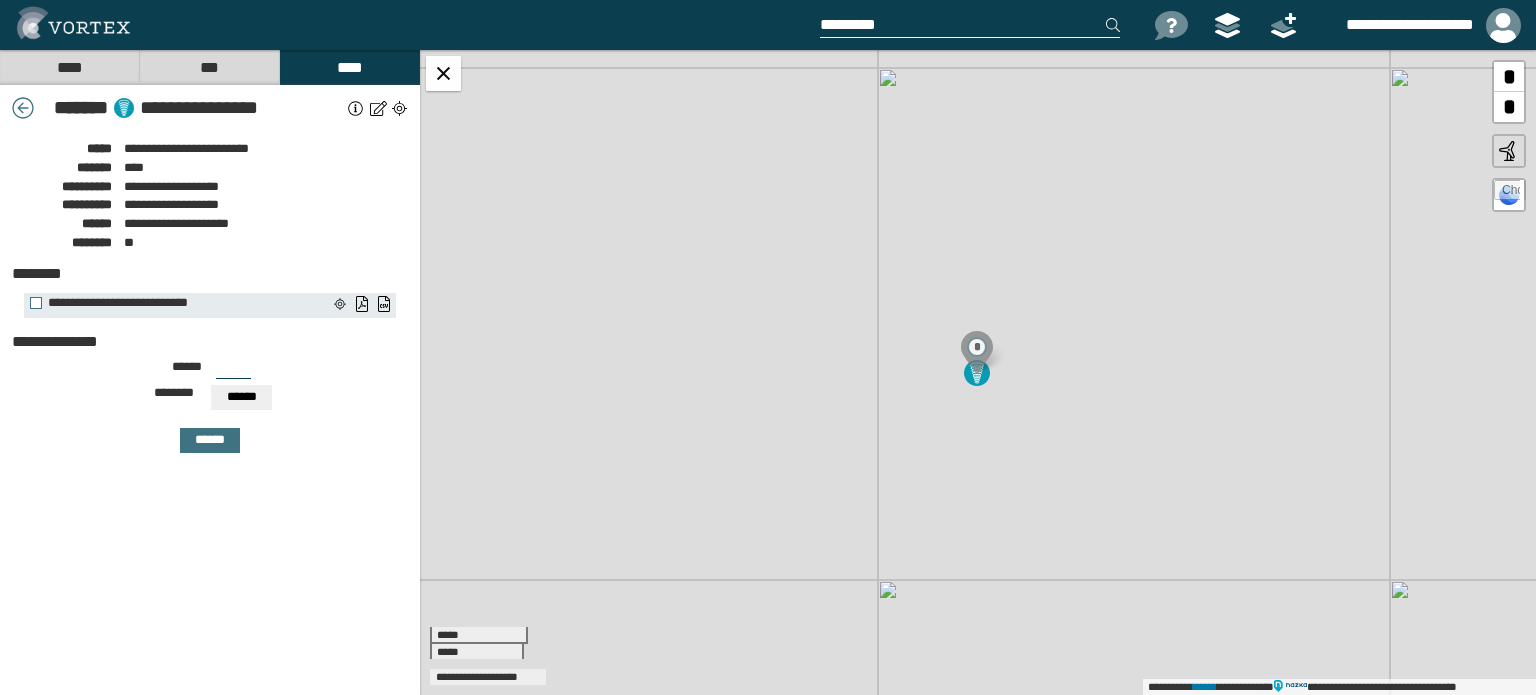 click on "*" at bounding box center [1509, 107] 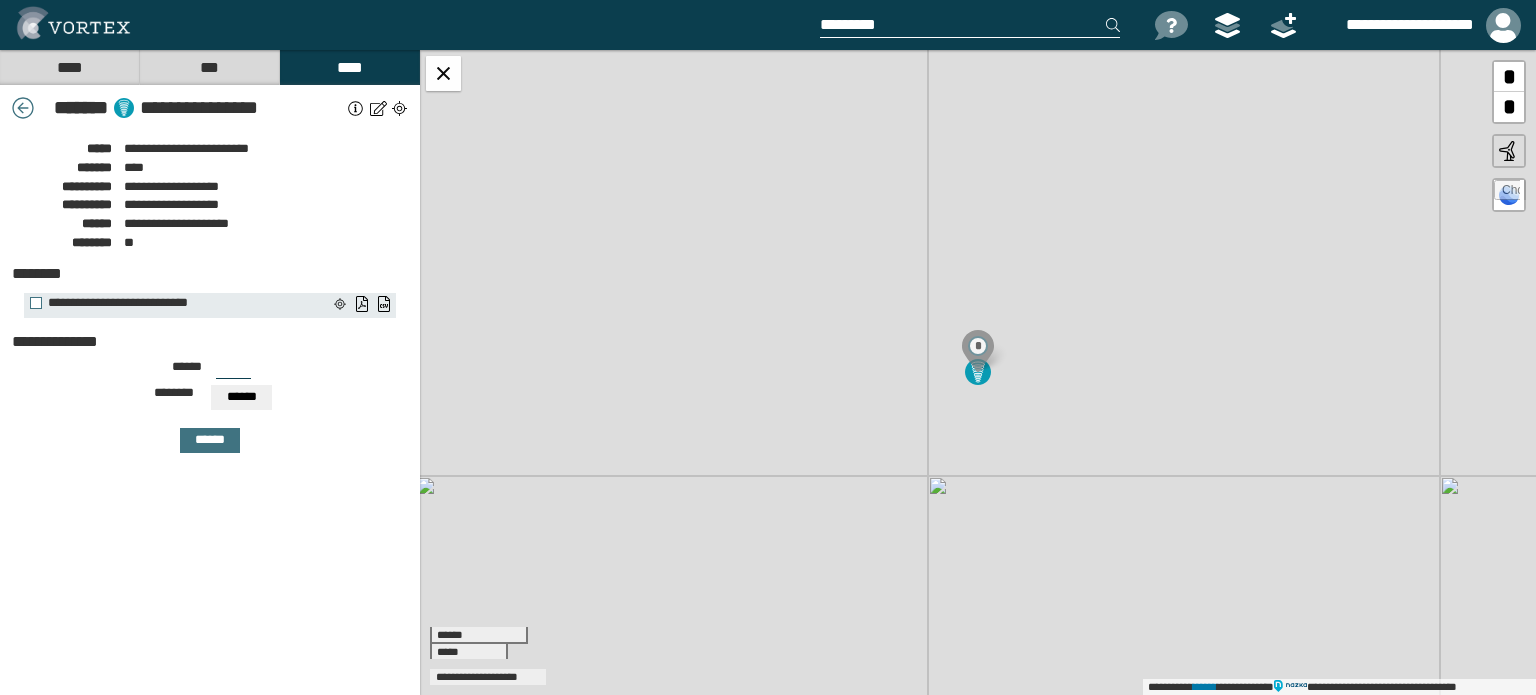 click on "*" at bounding box center [1509, 107] 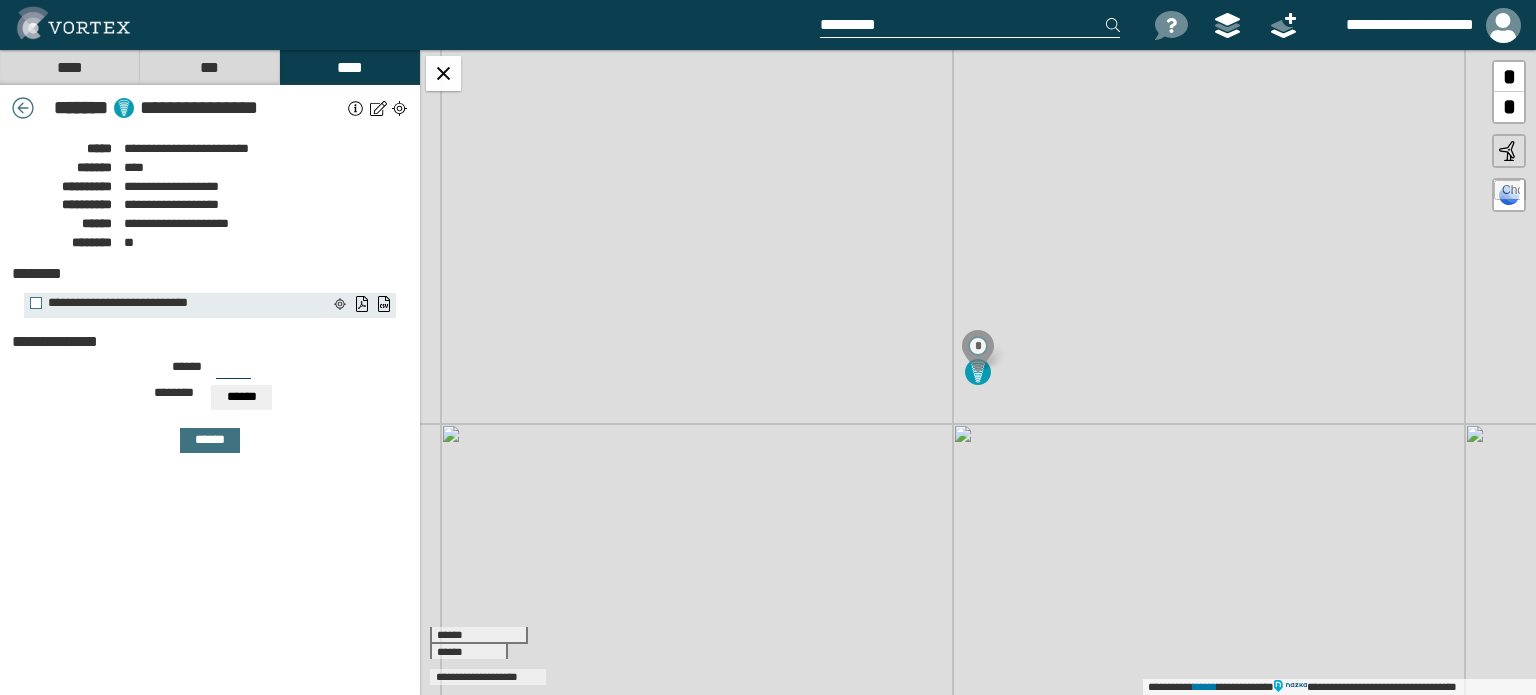 click on "*" at bounding box center [1509, 107] 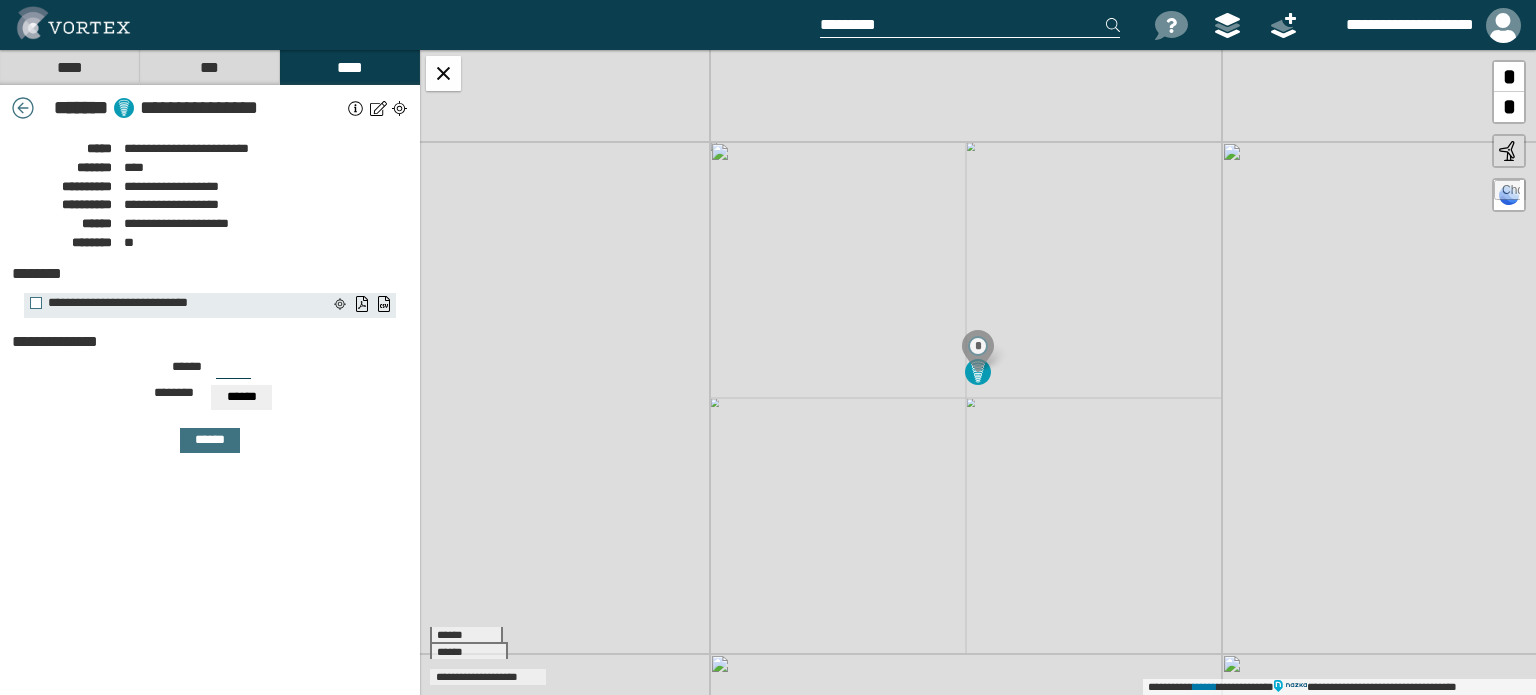 click on "*" at bounding box center (1509, 107) 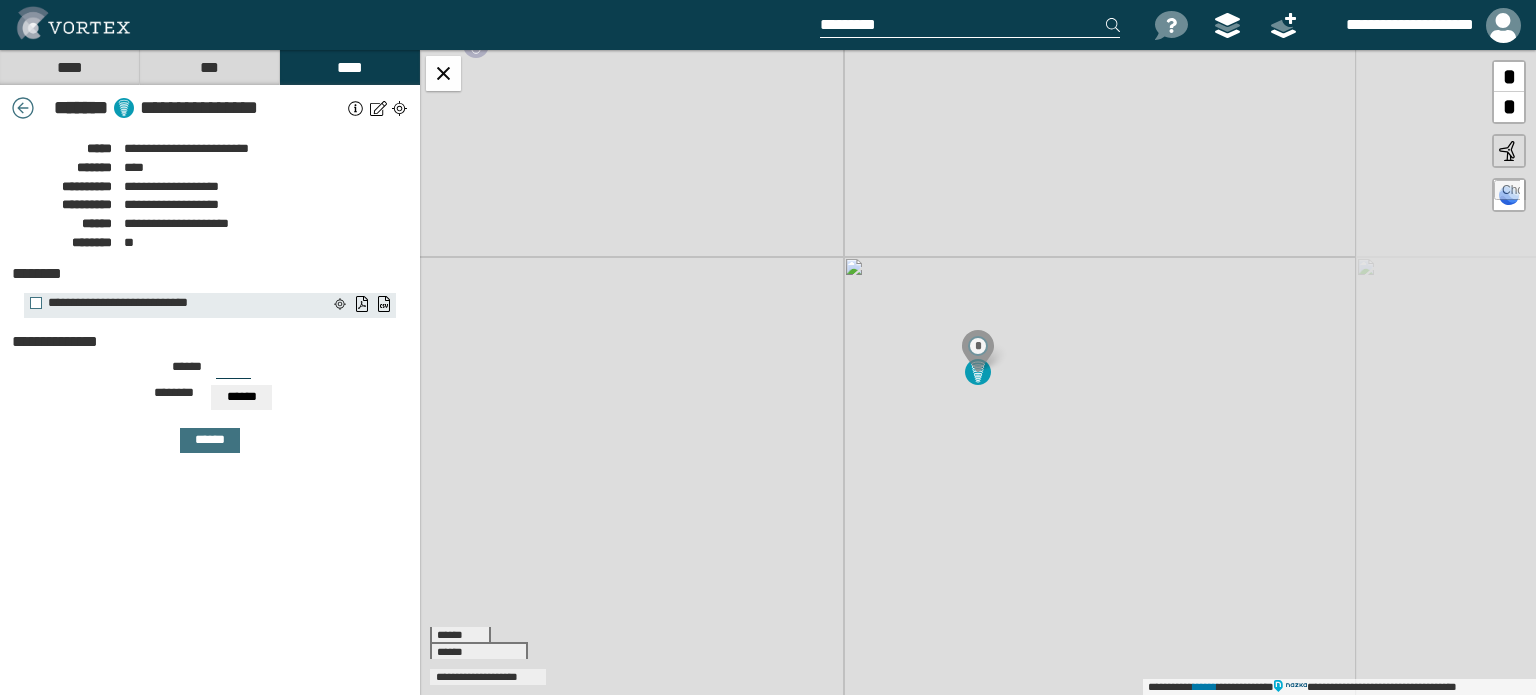 click on "*" at bounding box center [1509, 107] 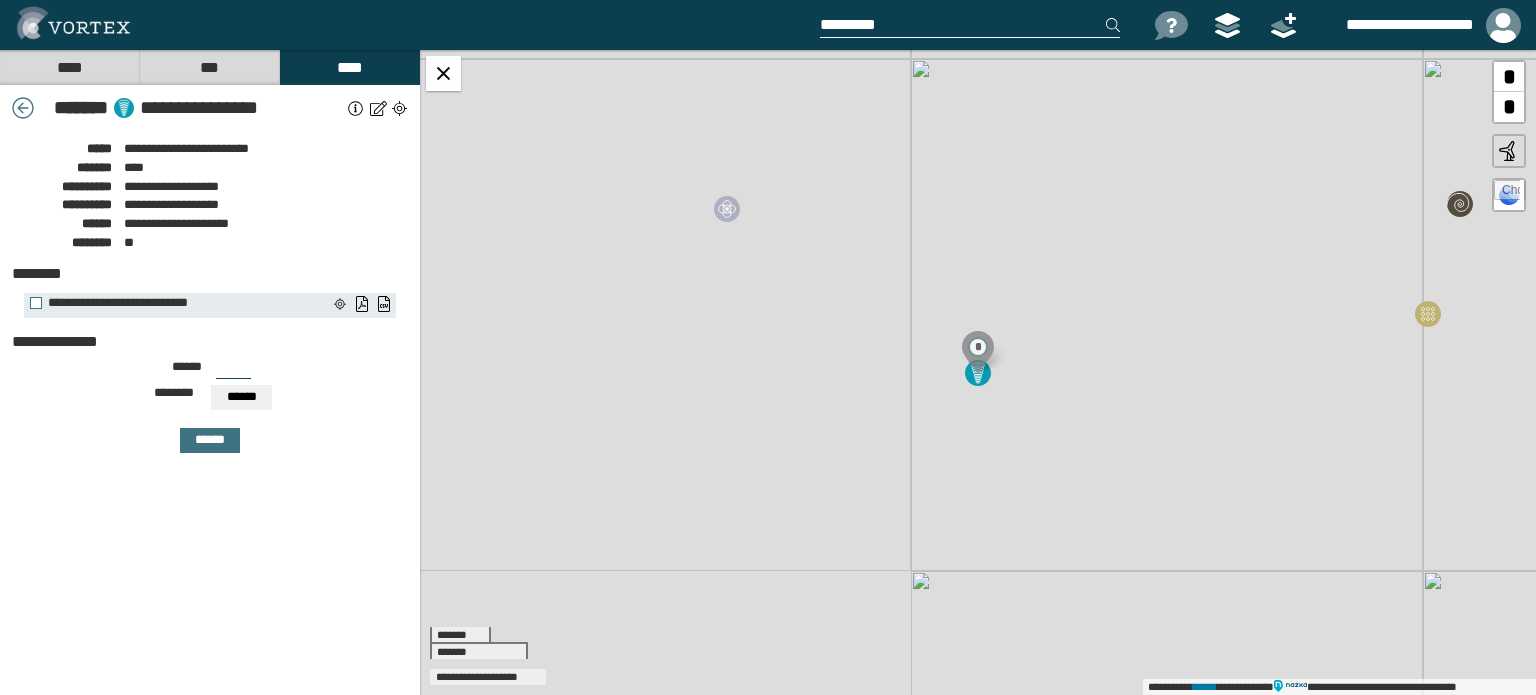 click on "*" at bounding box center (1509, 107) 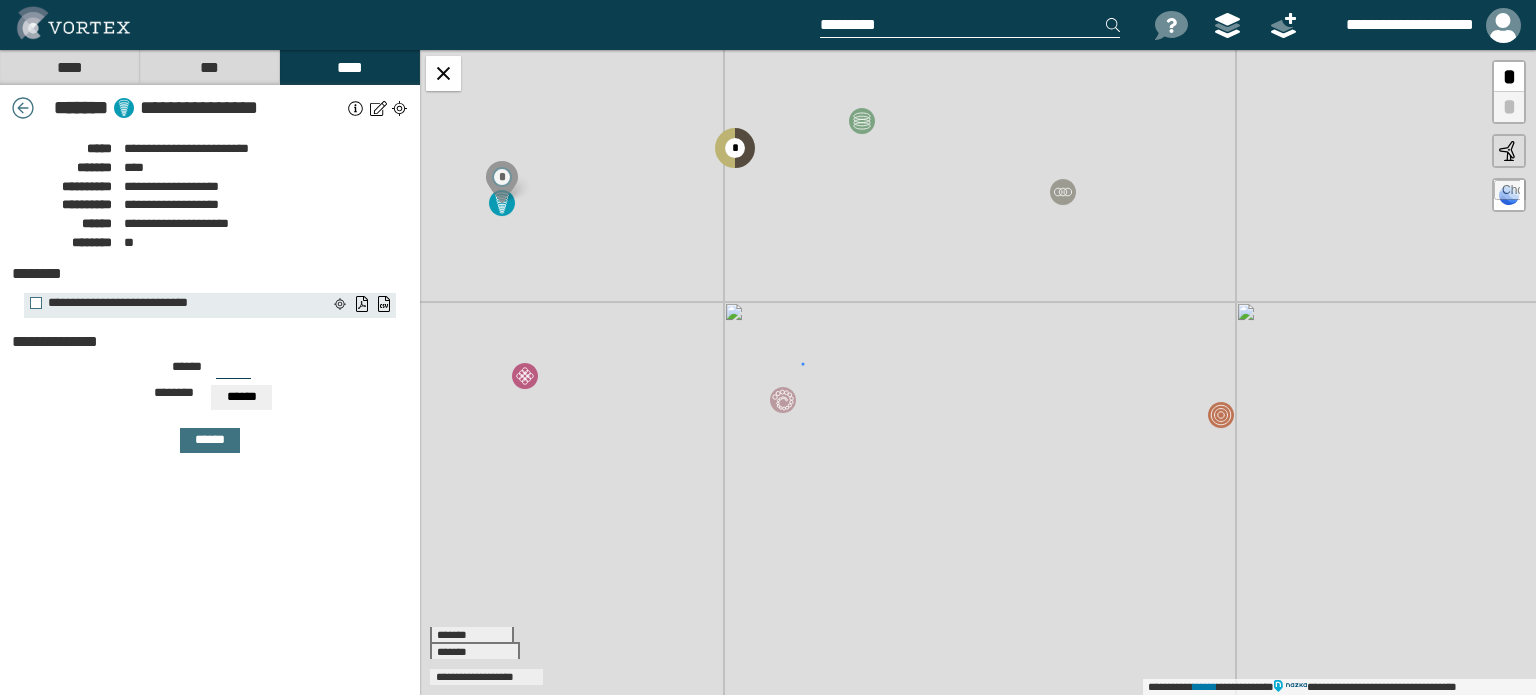 drag, startPoint x: 1405, startPoint y: 211, endPoint x: 932, endPoint y: 48, distance: 500.2979 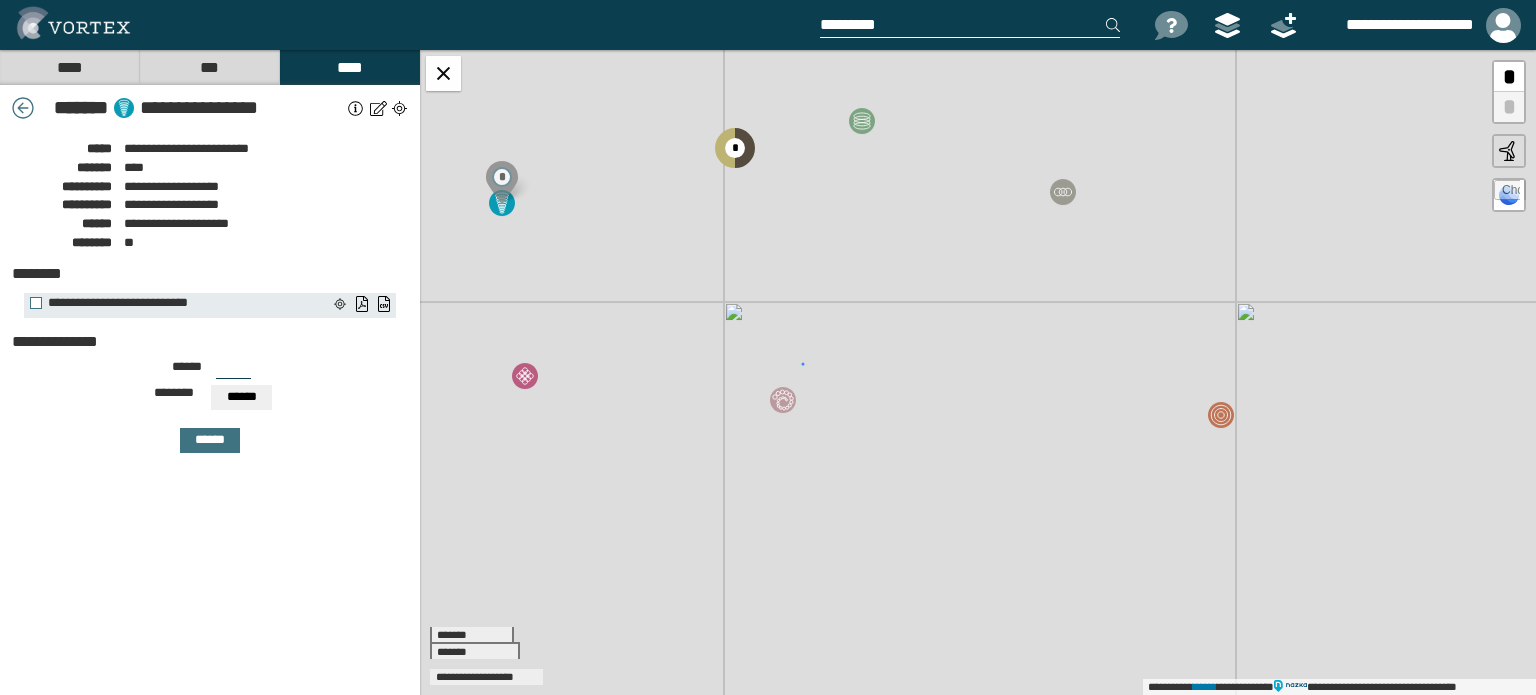click on "**********" at bounding box center (768, 347) 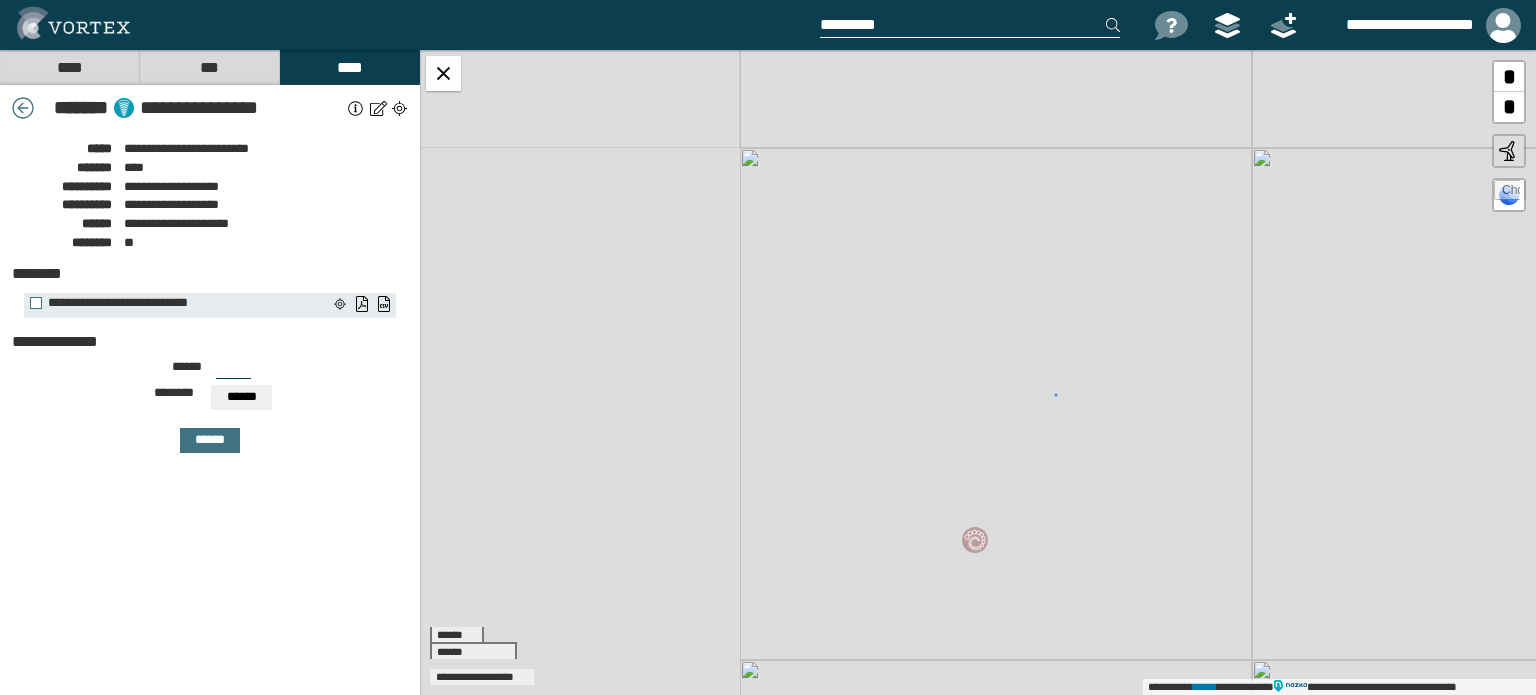 drag, startPoint x: 676, startPoint y: 329, endPoint x: 1116, endPoint y: 291, distance: 441.63785 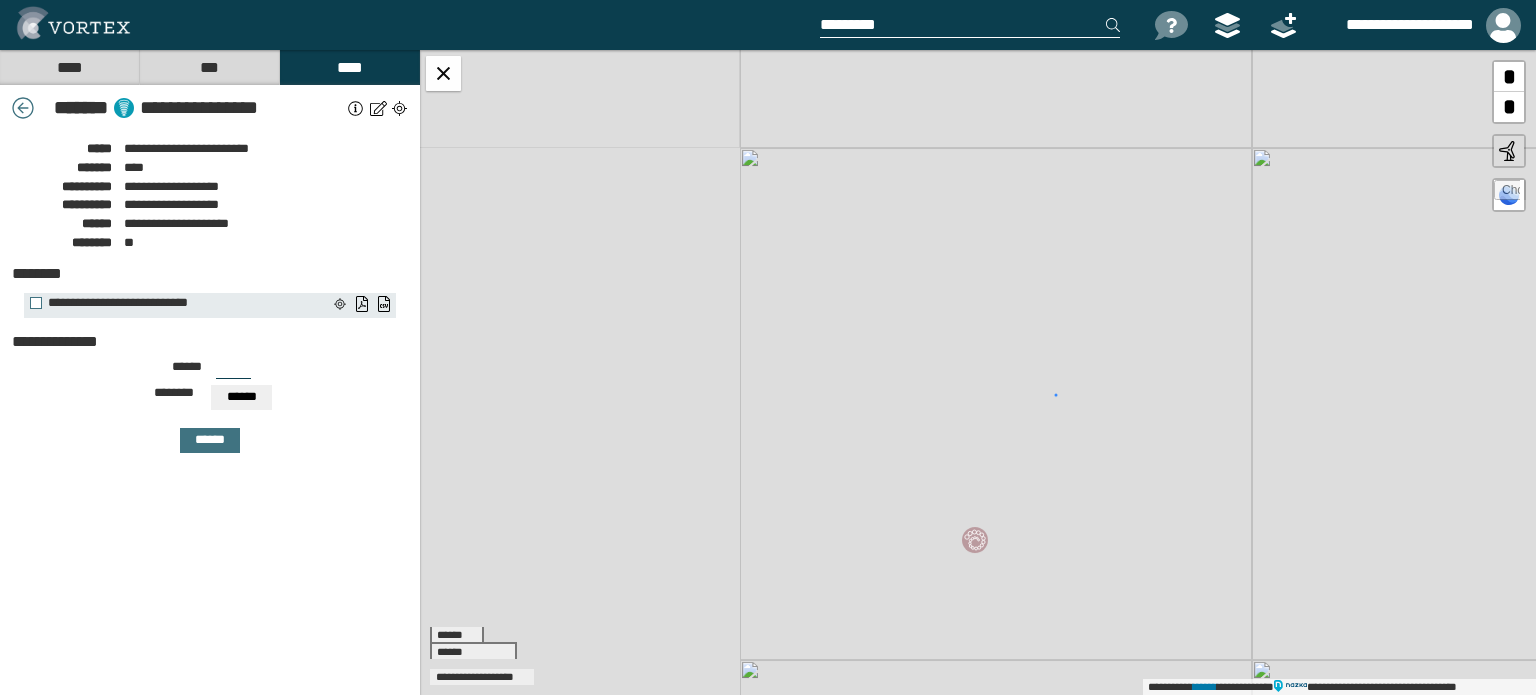 click on "**********" at bounding box center (978, 372) 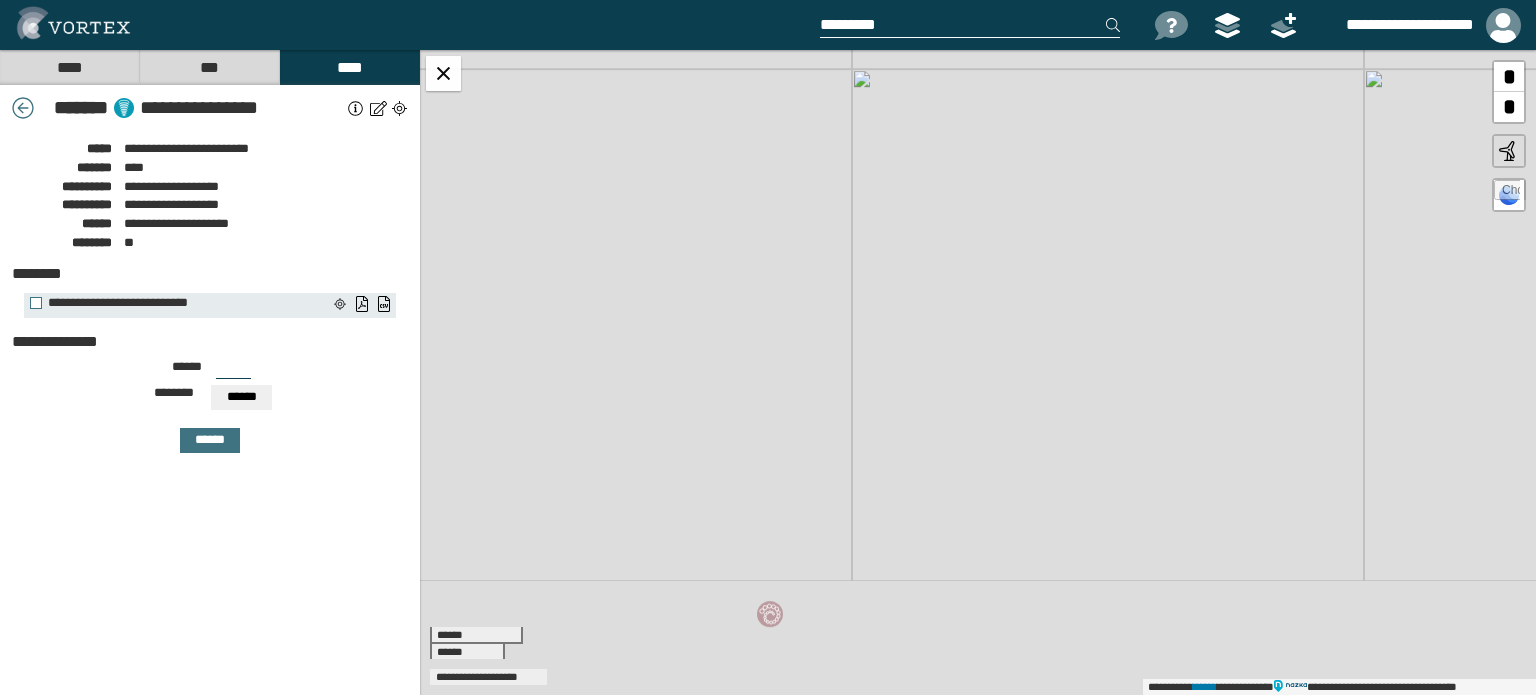 drag, startPoint x: 996, startPoint y: 353, endPoint x: 1095, endPoint y: 42, distance: 326.37708 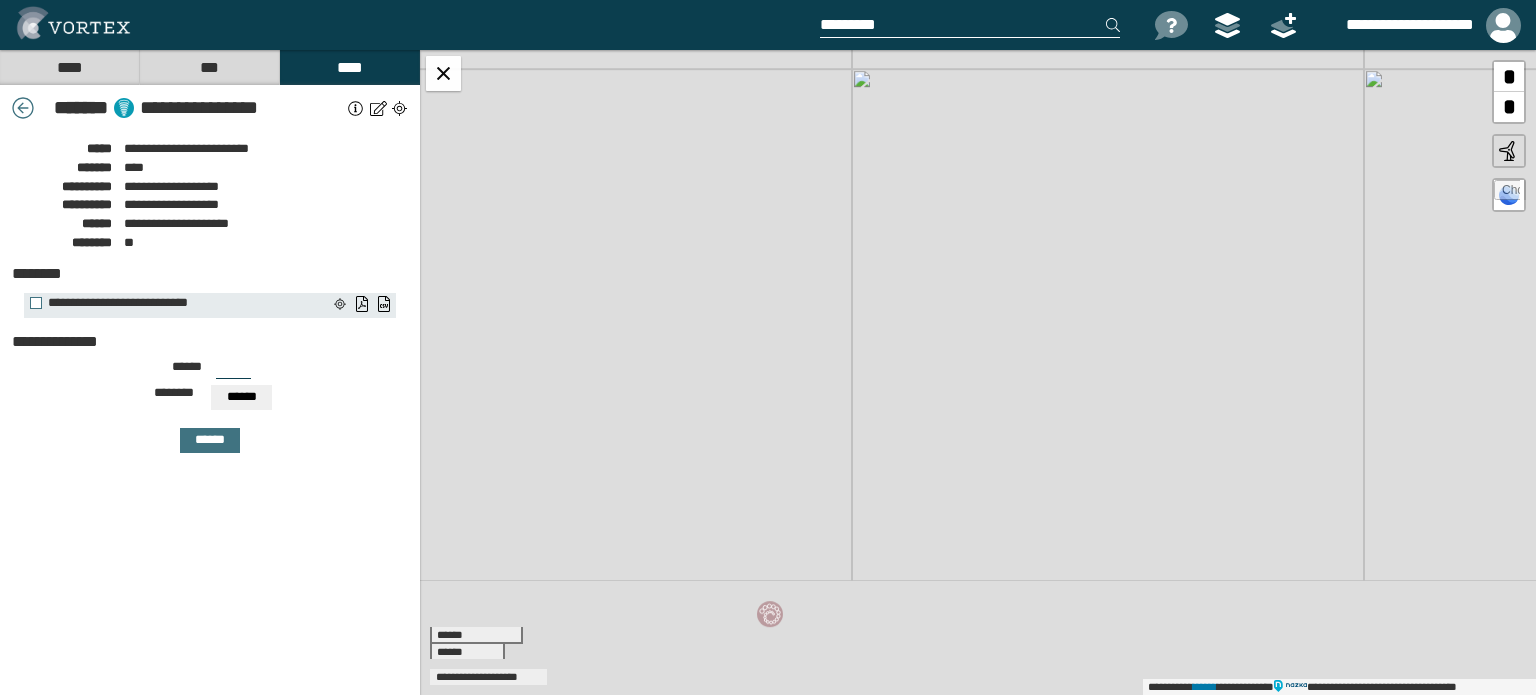 click on "**********" at bounding box center (768, 347) 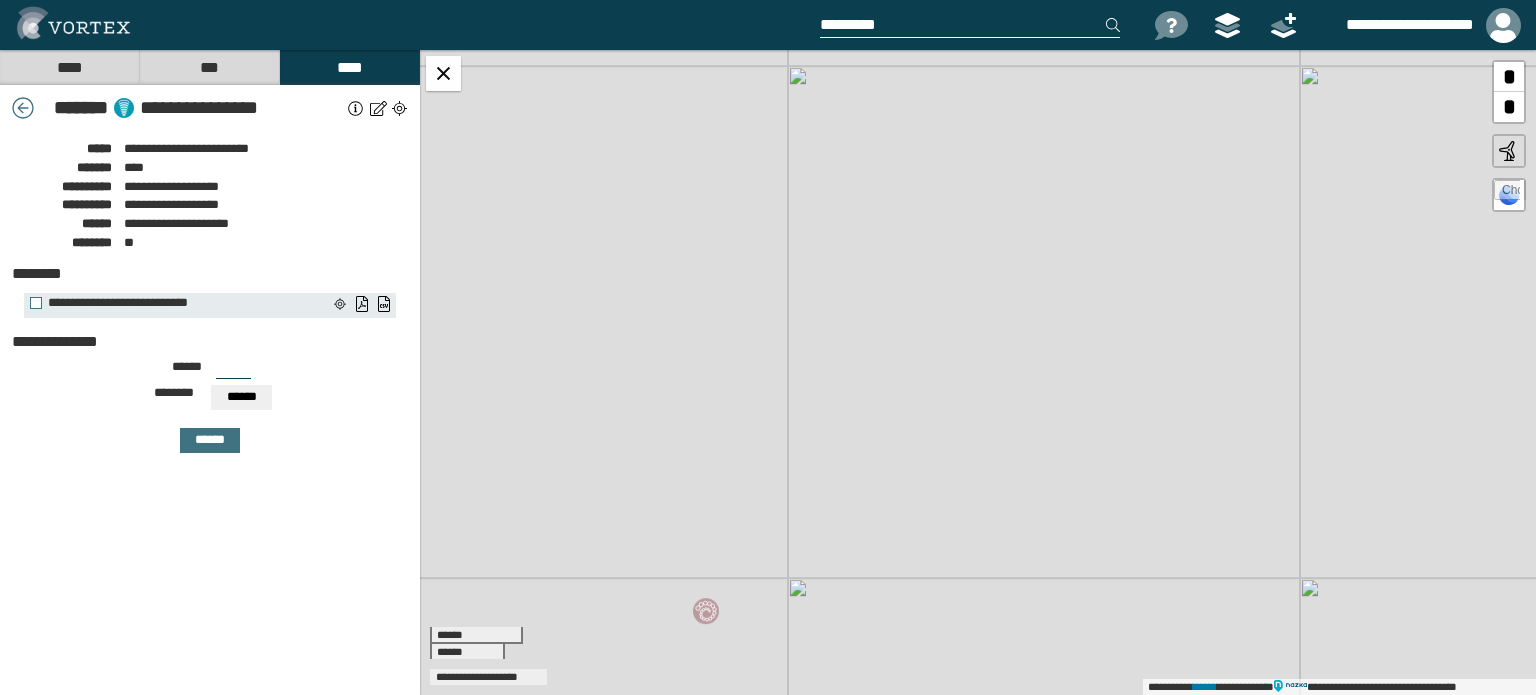 drag, startPoint x: 1135, startPoint y: 310, endPoint x: 1072, endPoint y: 309, distance: 63.007935 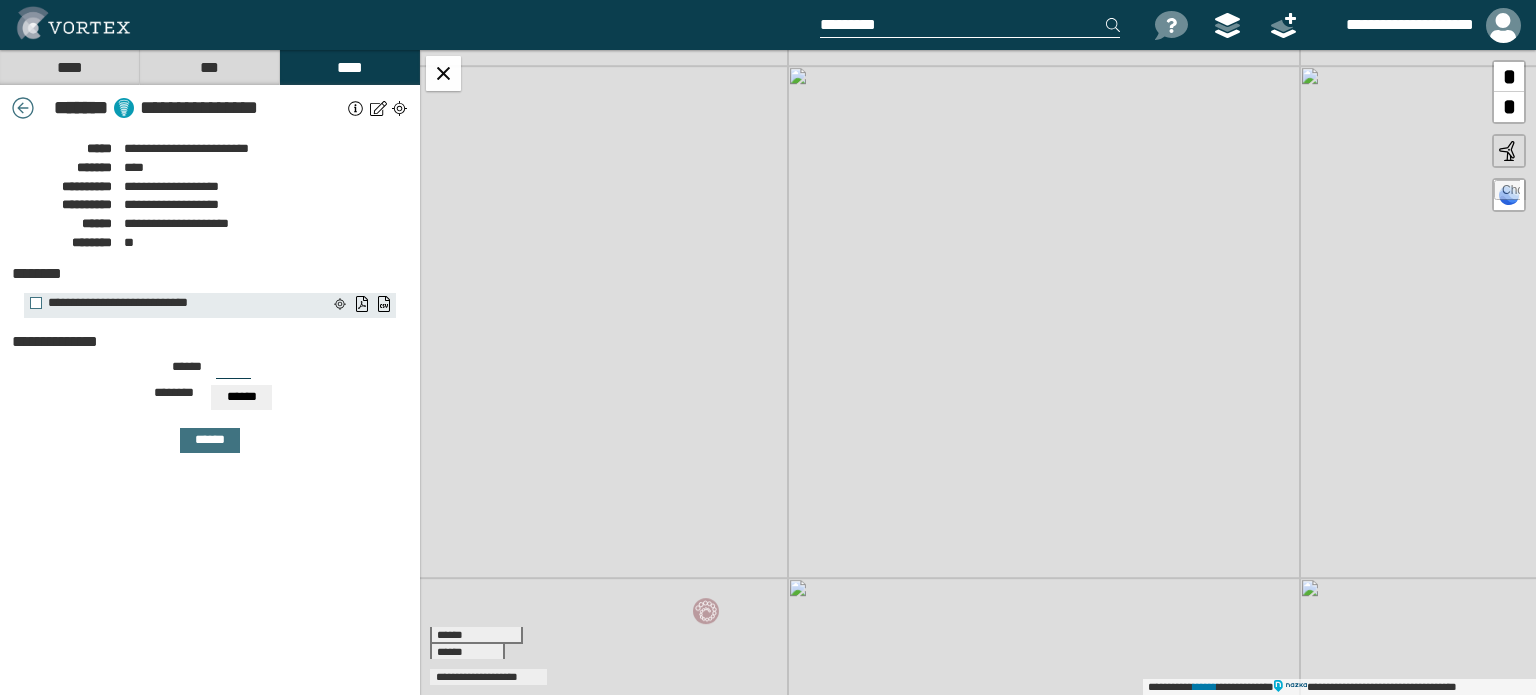 click on "**********" at bounding box center [978, 372] 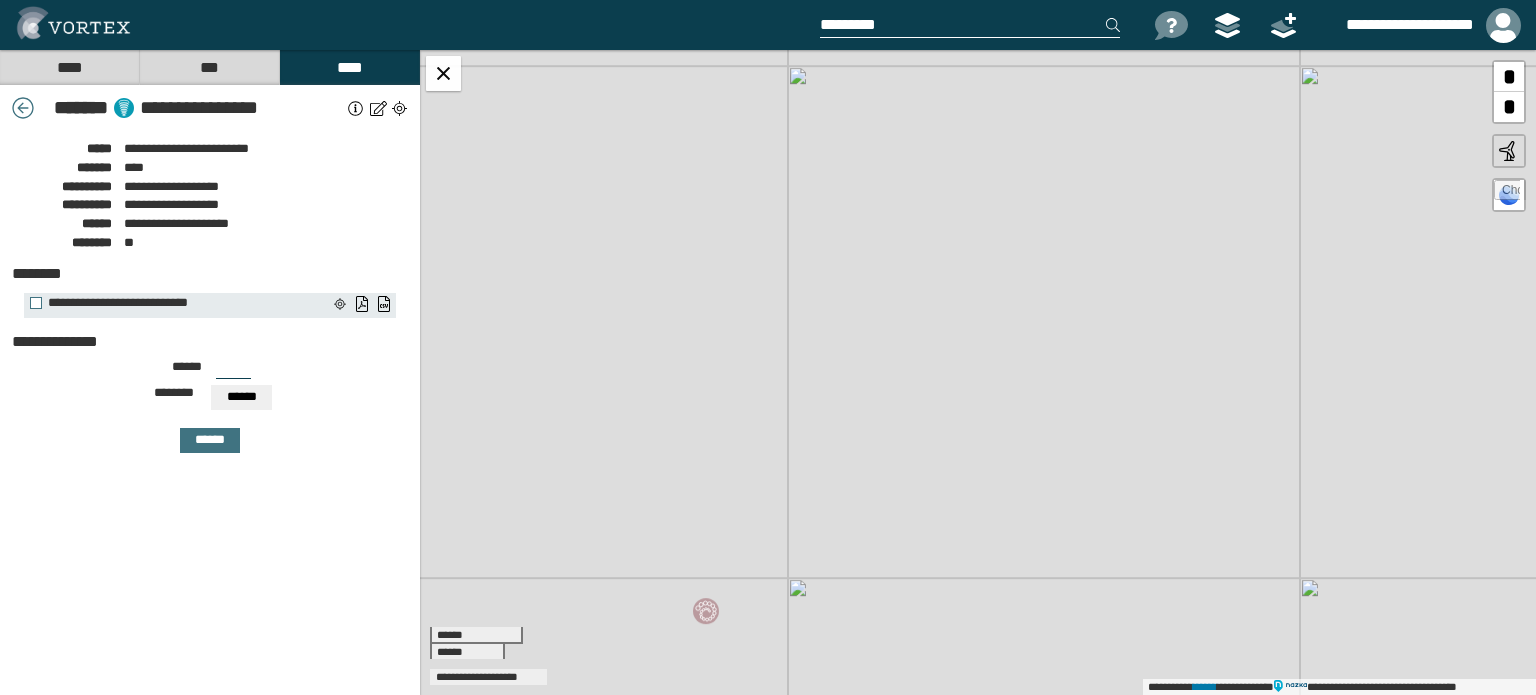 click at bounding box center (1507, 193) 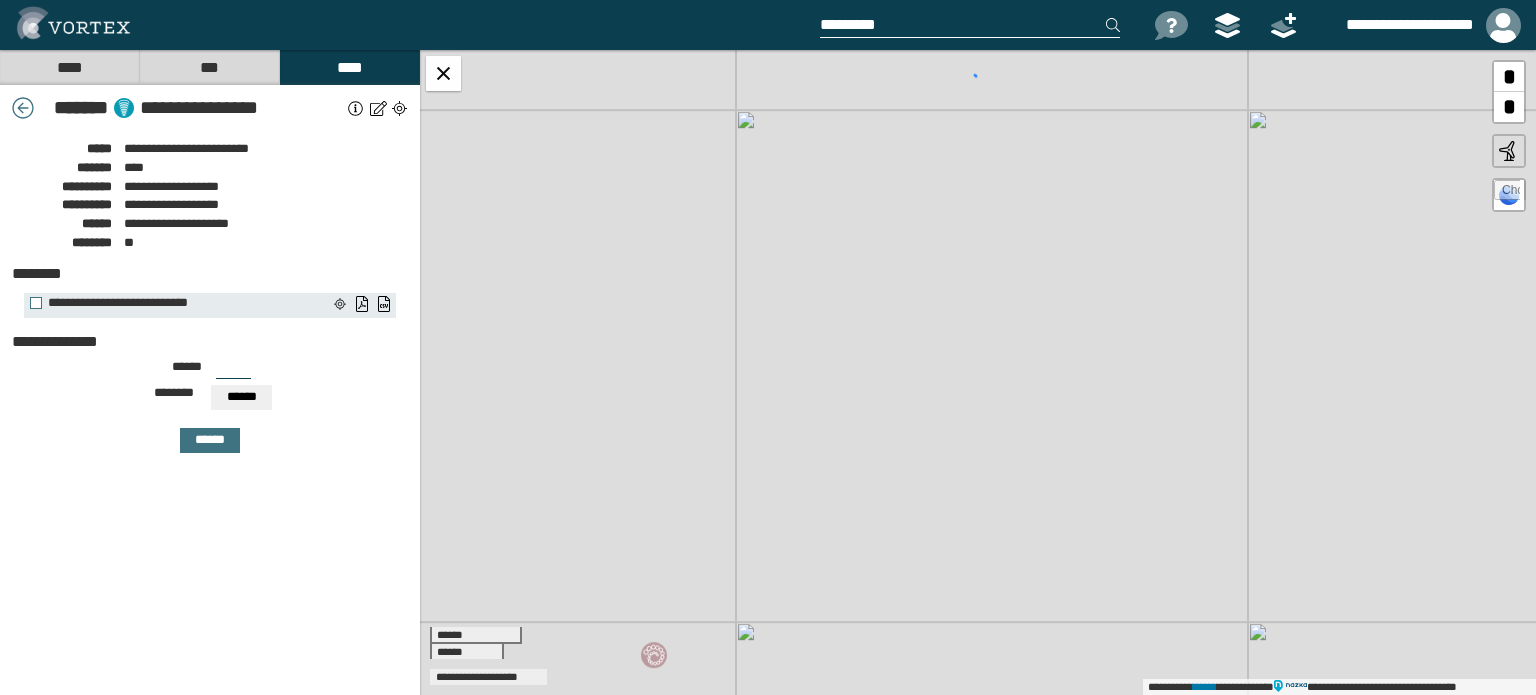 drag, startPoint x: 1047, startPoint y: 375, endPoint x: 978, endPoint y: 399, distance: 73.05477 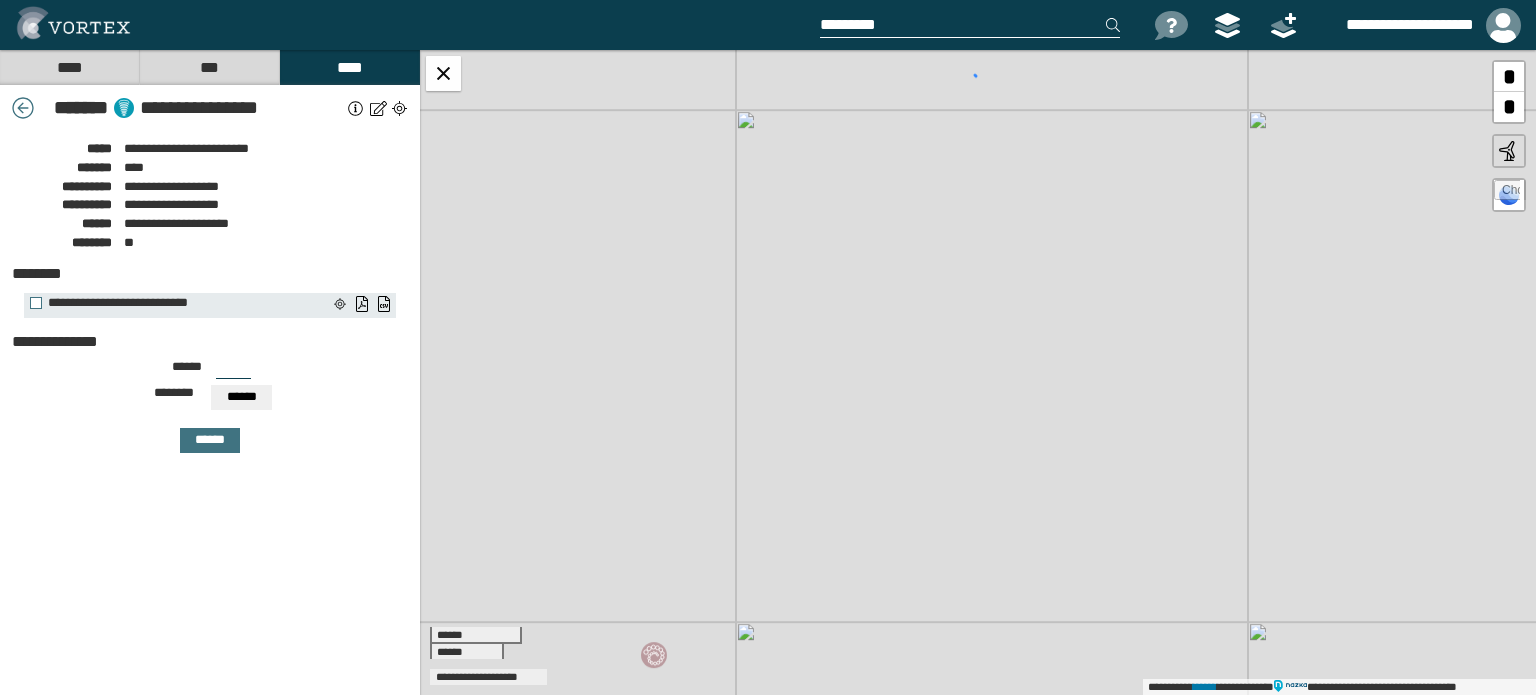 click on "**********" at bounding box center (978, 372) 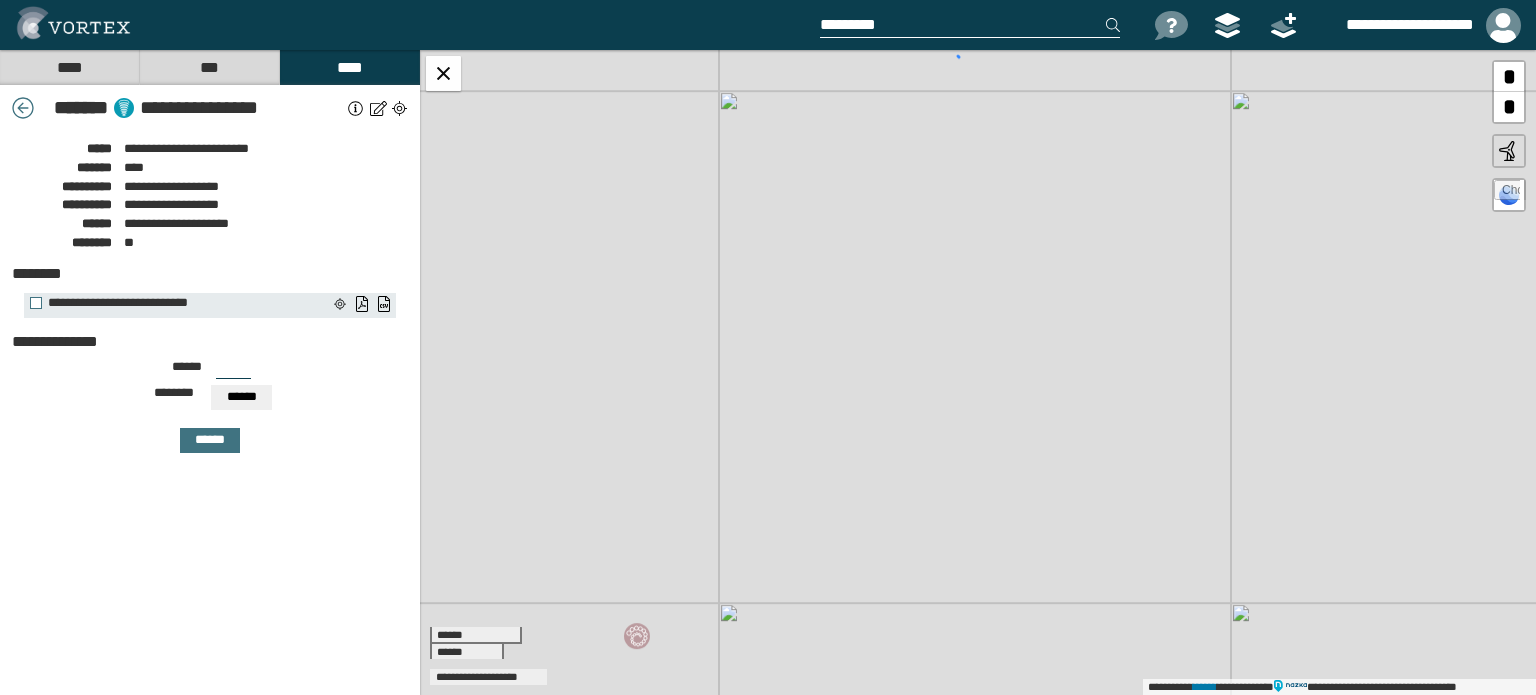 click on "***" at bounding box center [209, 67] 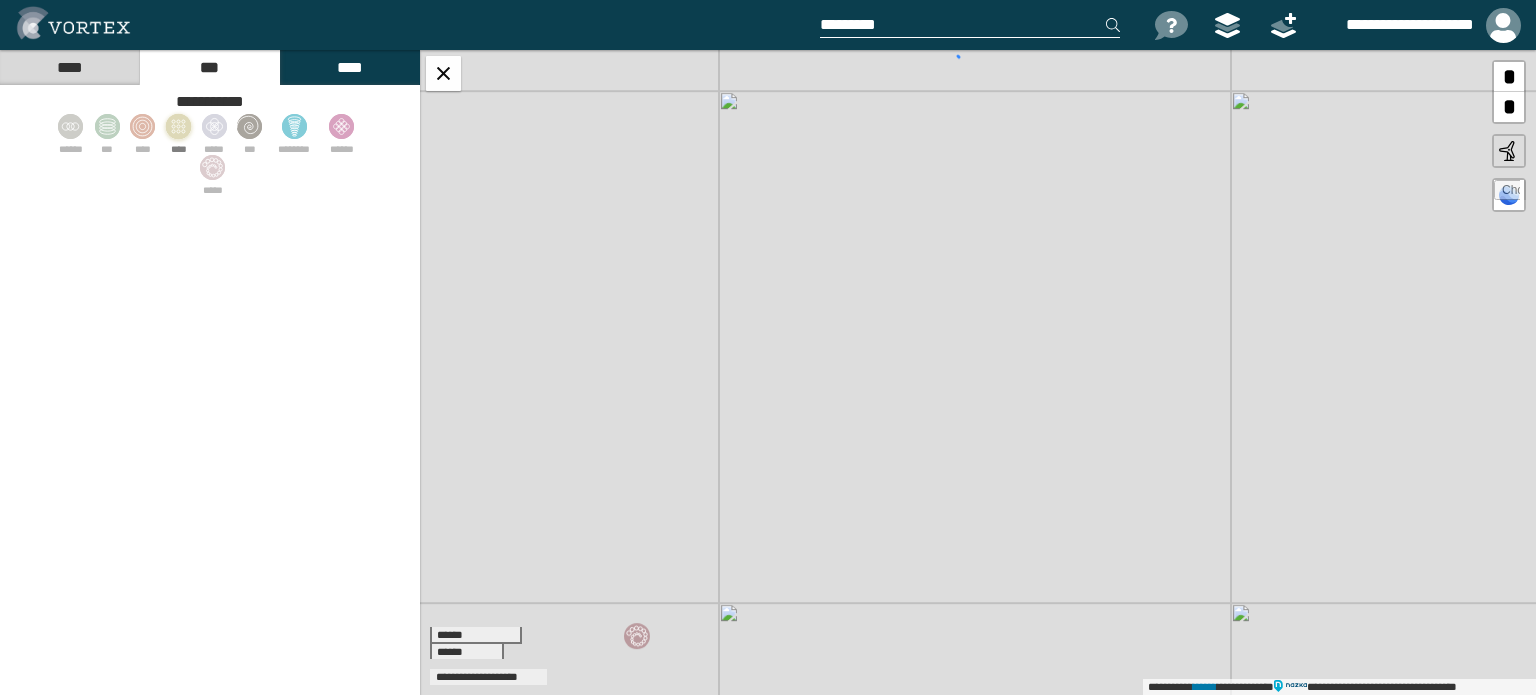 click 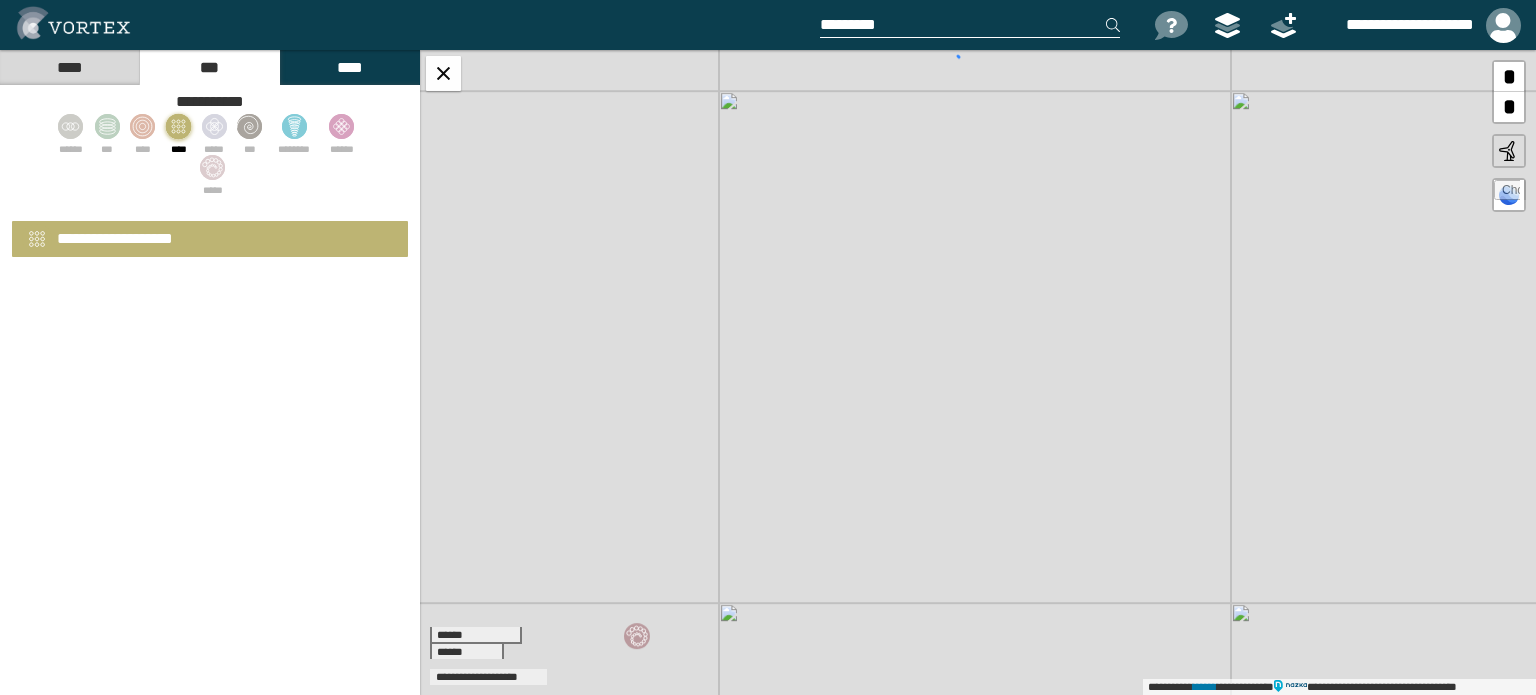 select on "**" 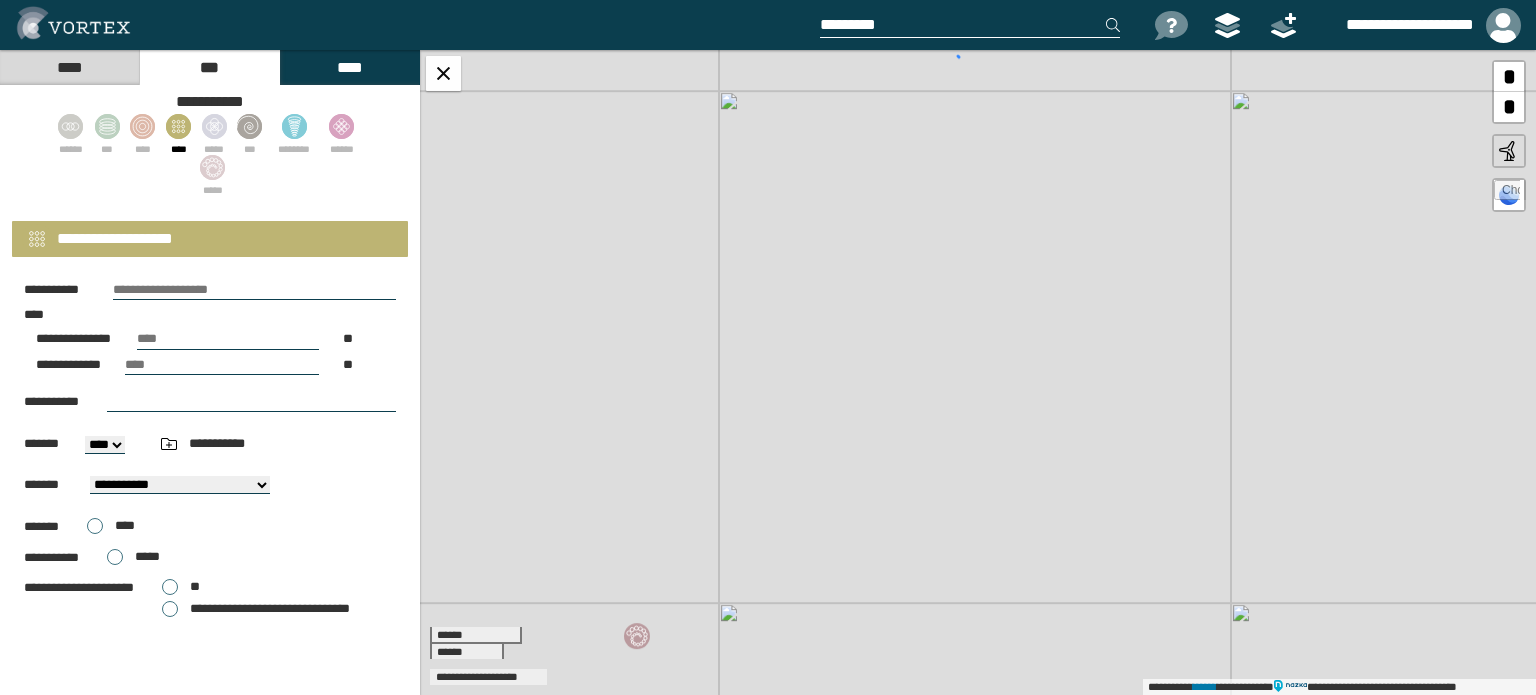 click at bounding box center [254, 290] 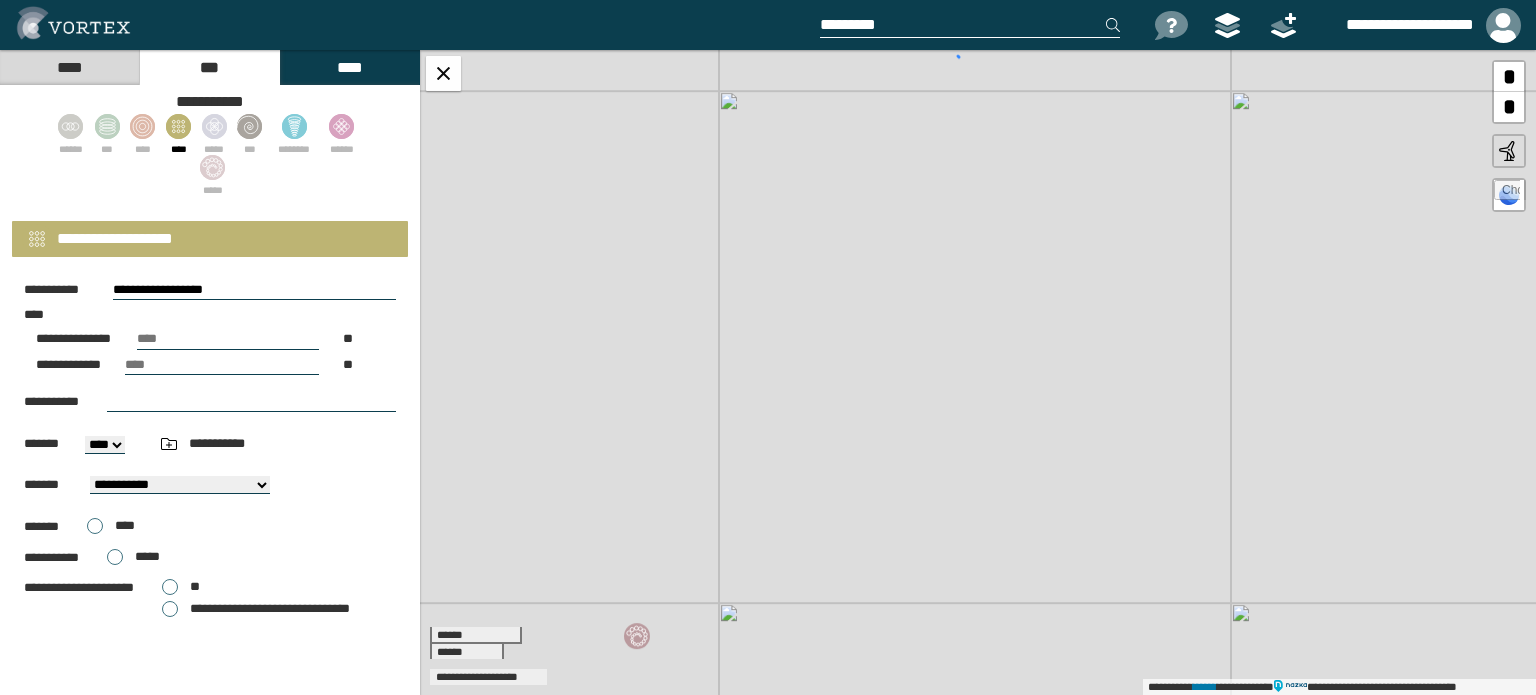 type on "**********" 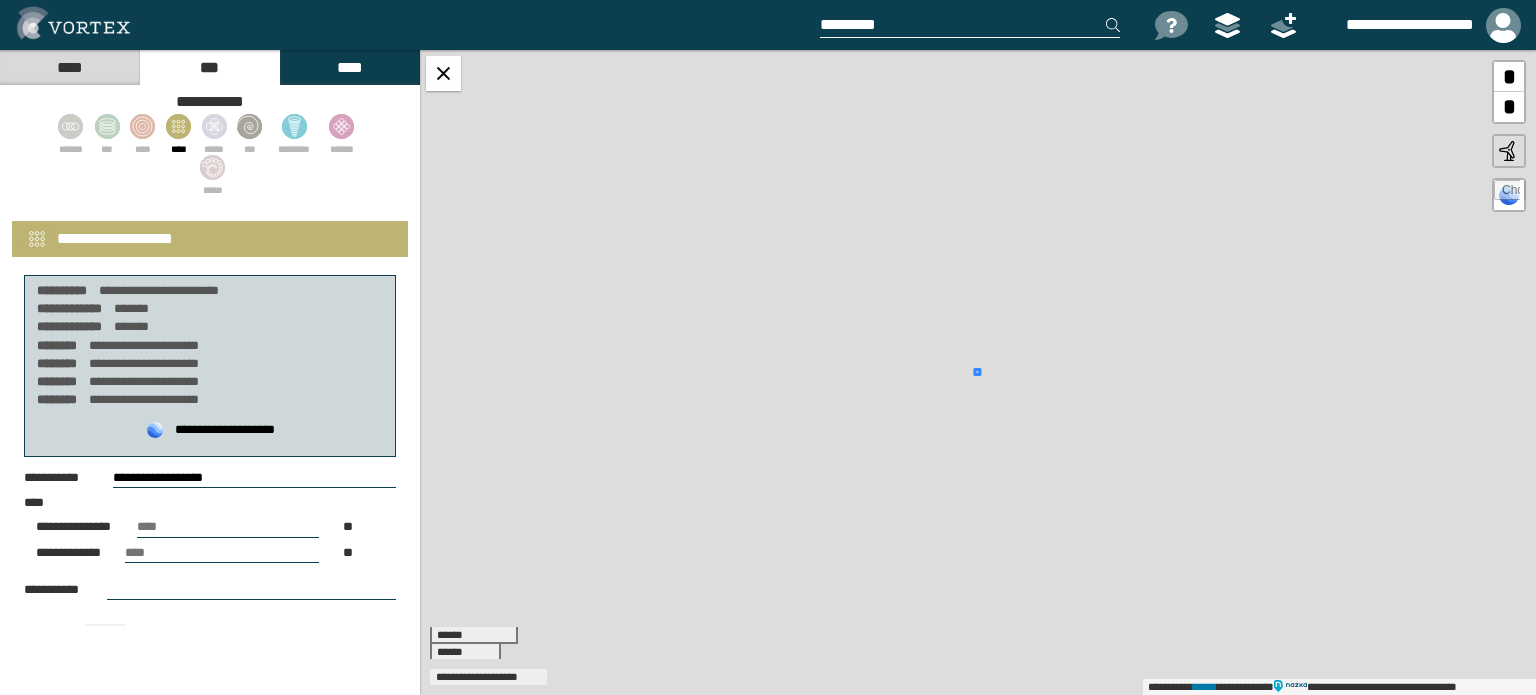 click on "**********" at bounding box center [210, 608] 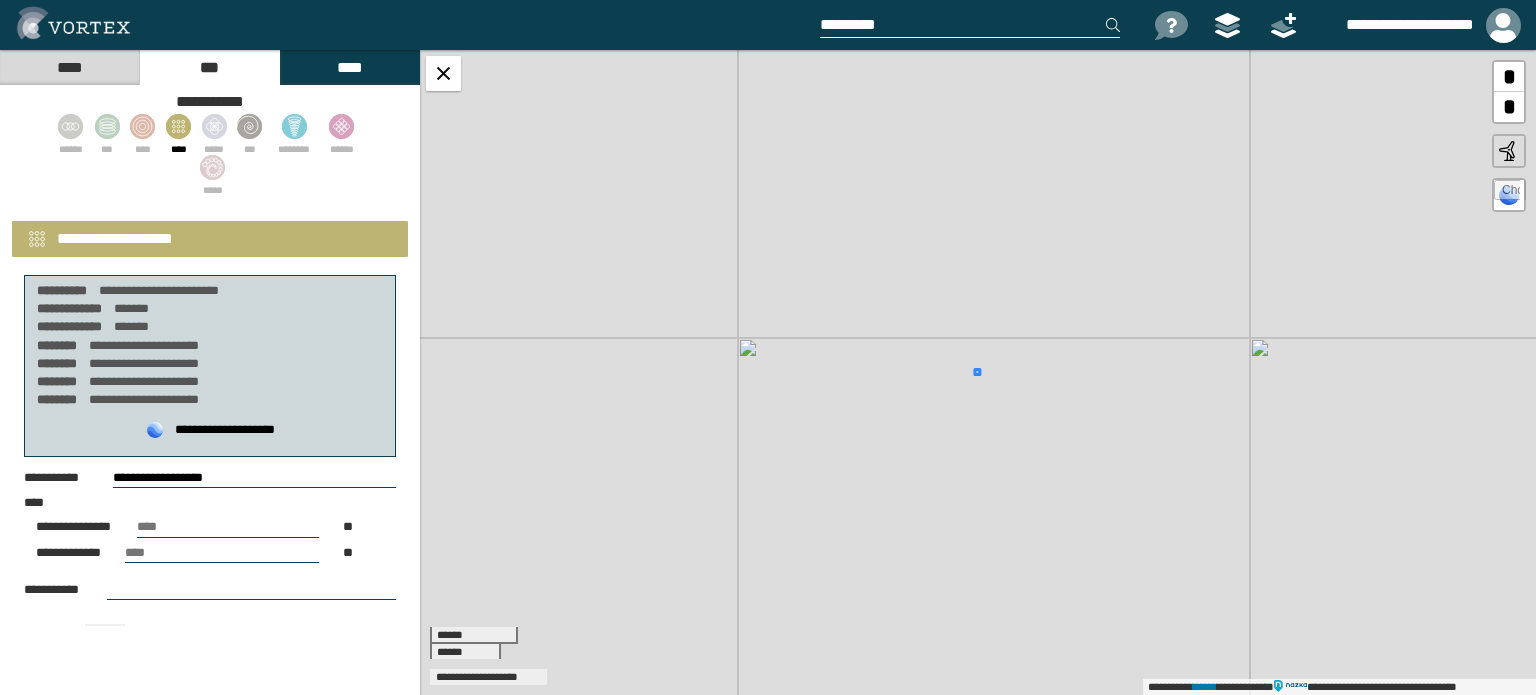 select on "**" 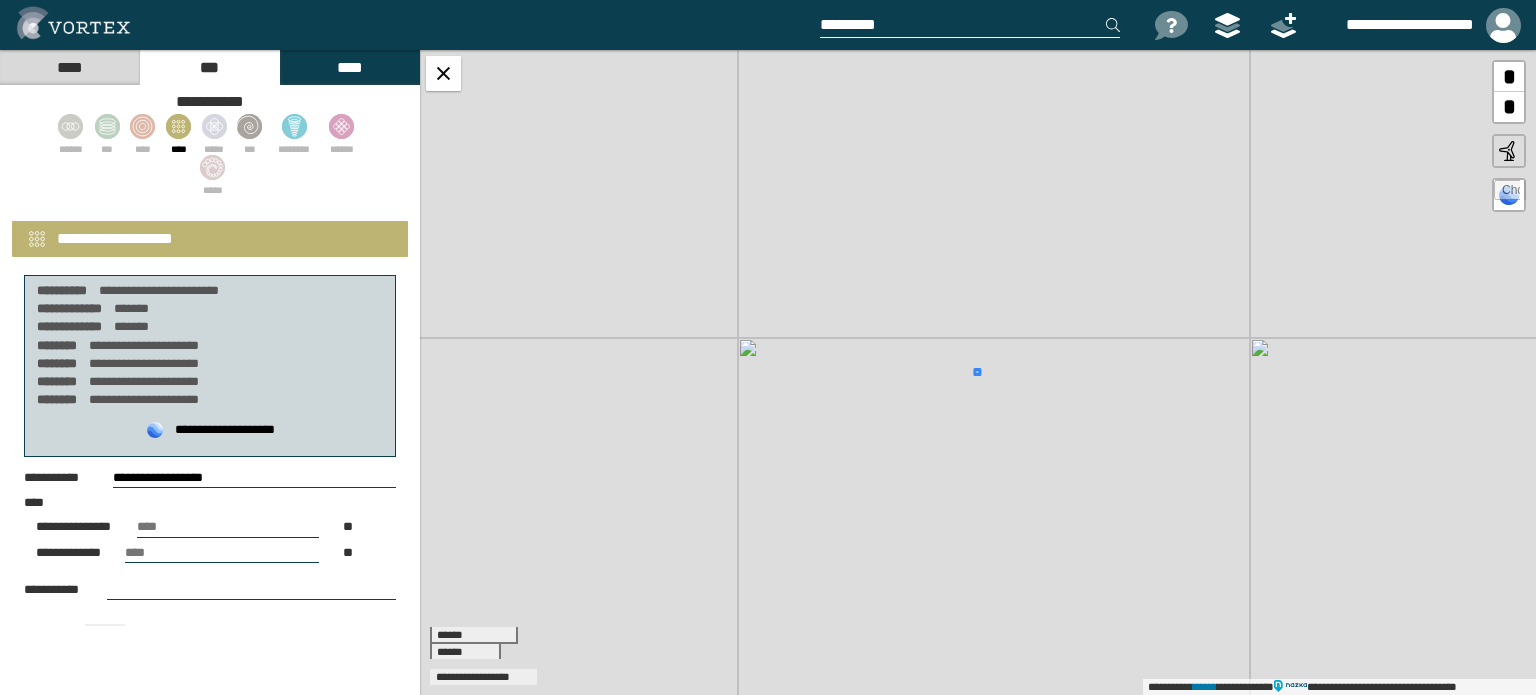 click on "**********" at bounding box center [254, 478] 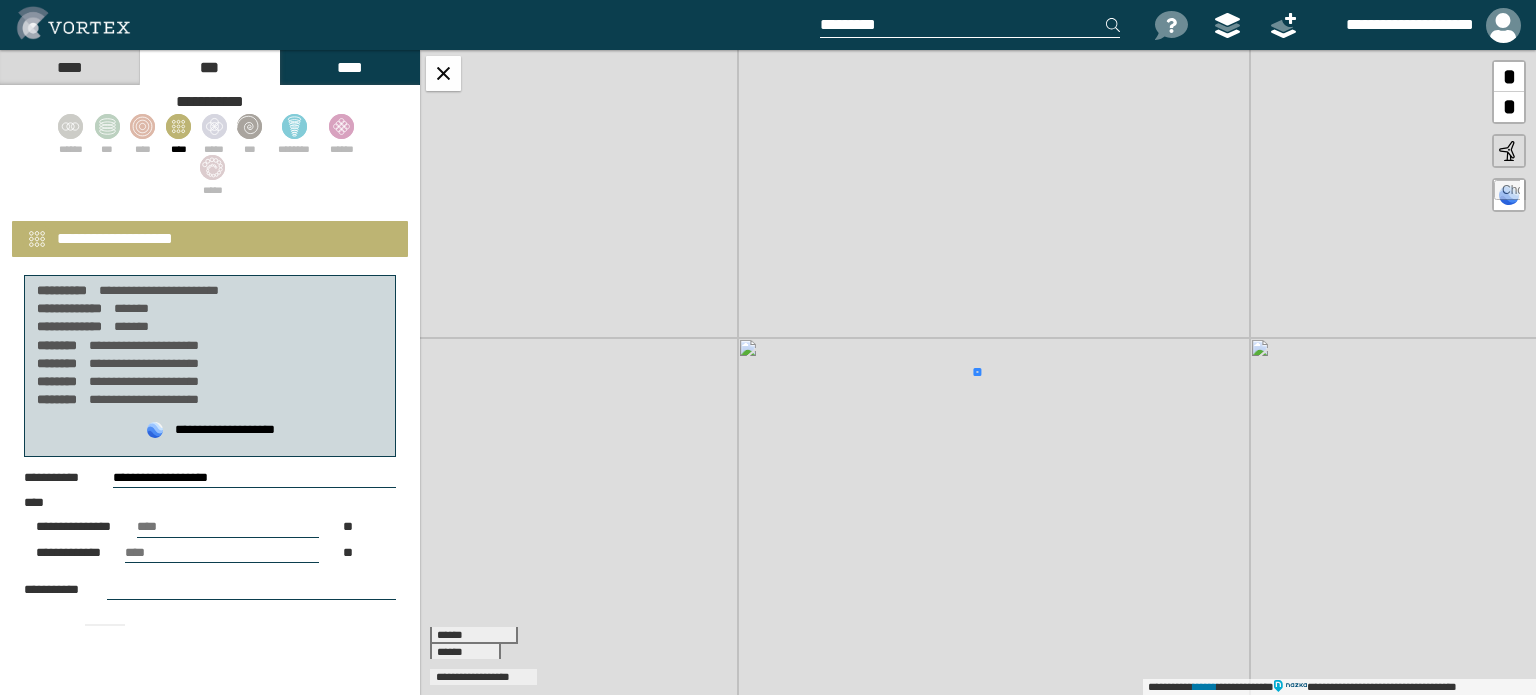 type on "**********" 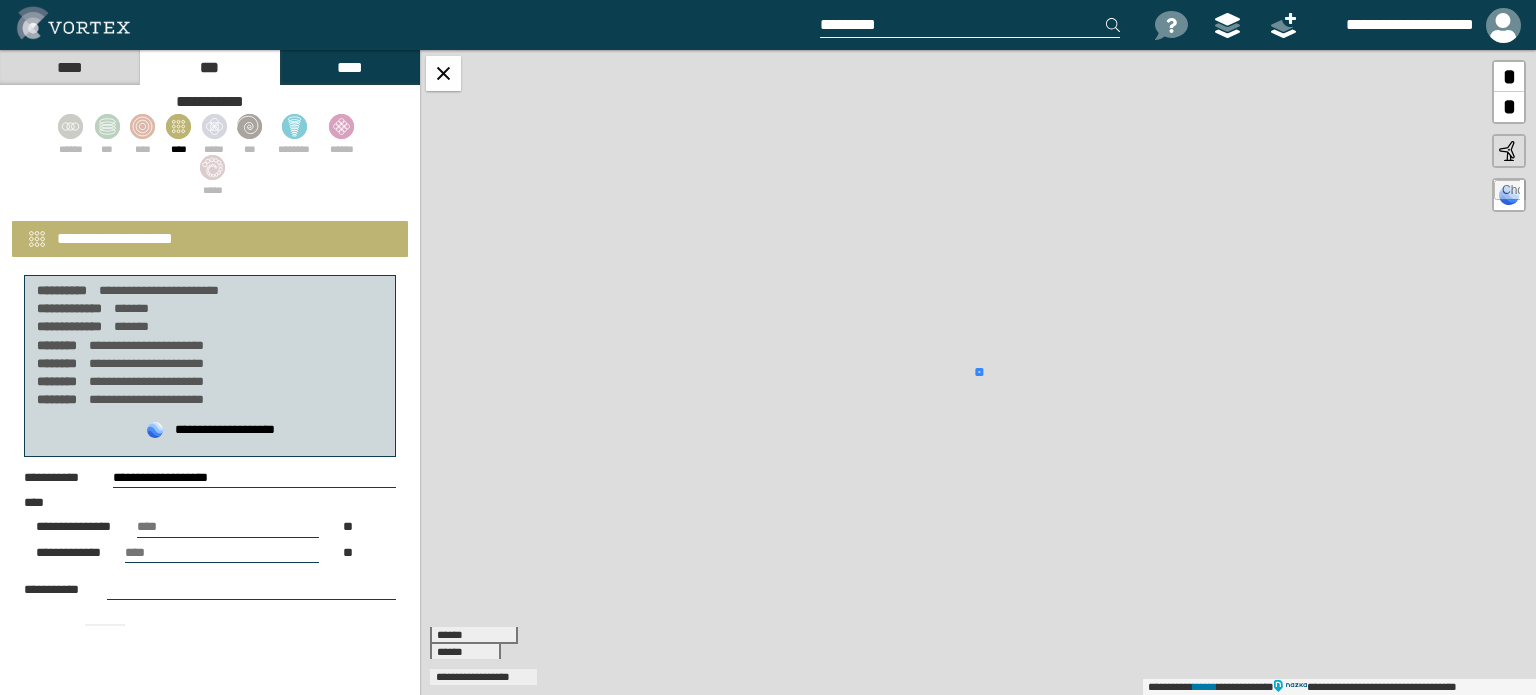 select on "**" 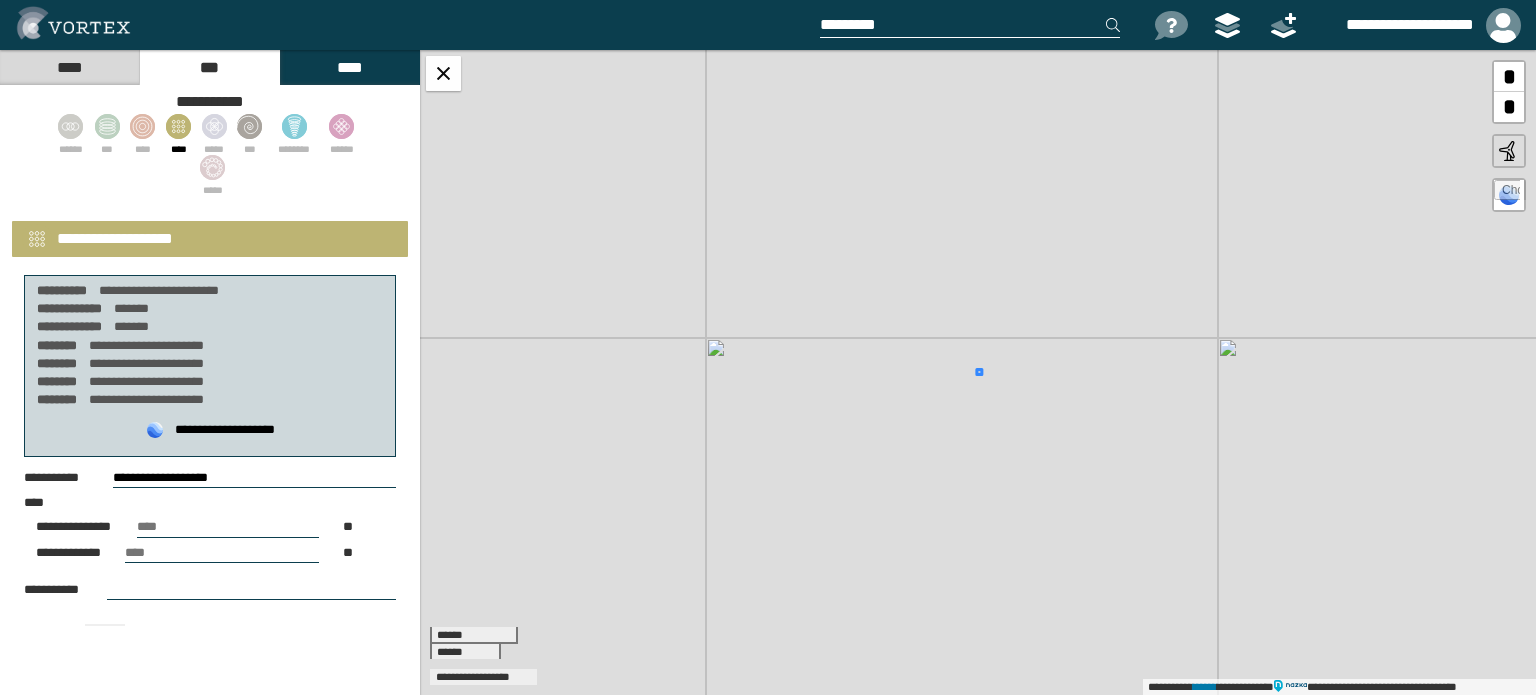 drag, startPoint x: 116, startPoint y: 472, endPoint x: 148, endPoint y: 460, distance: 34.176014 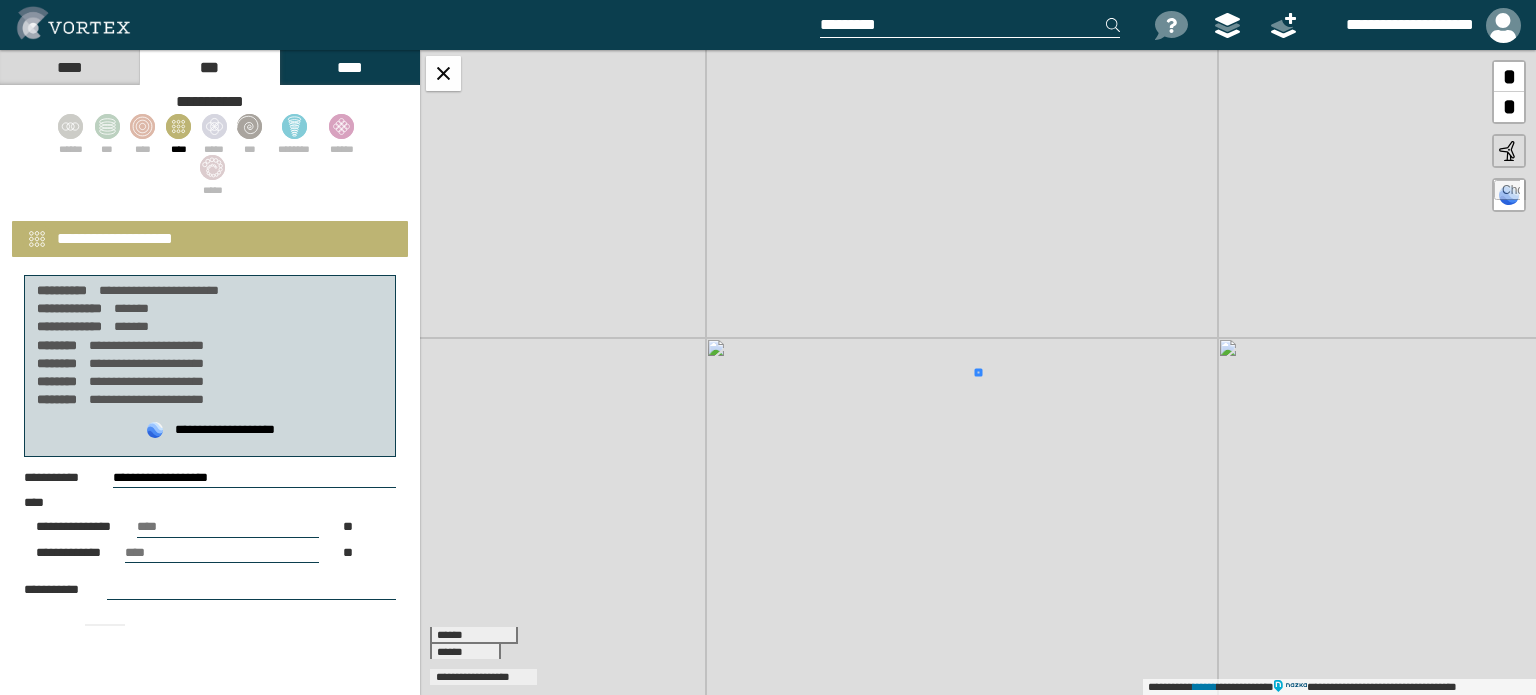 click on "**********" at bounding box center [210, 478] 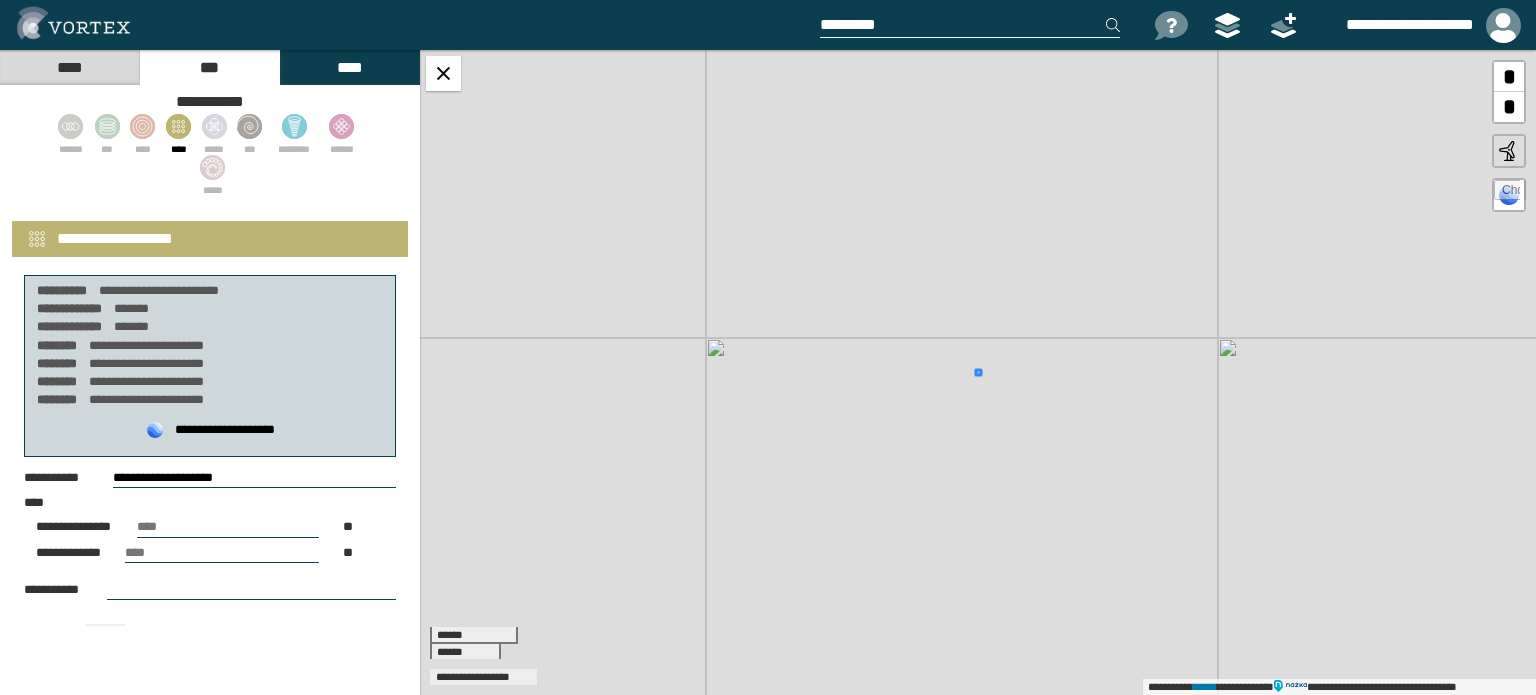 click on "**********" at bounding box center (254, 478) 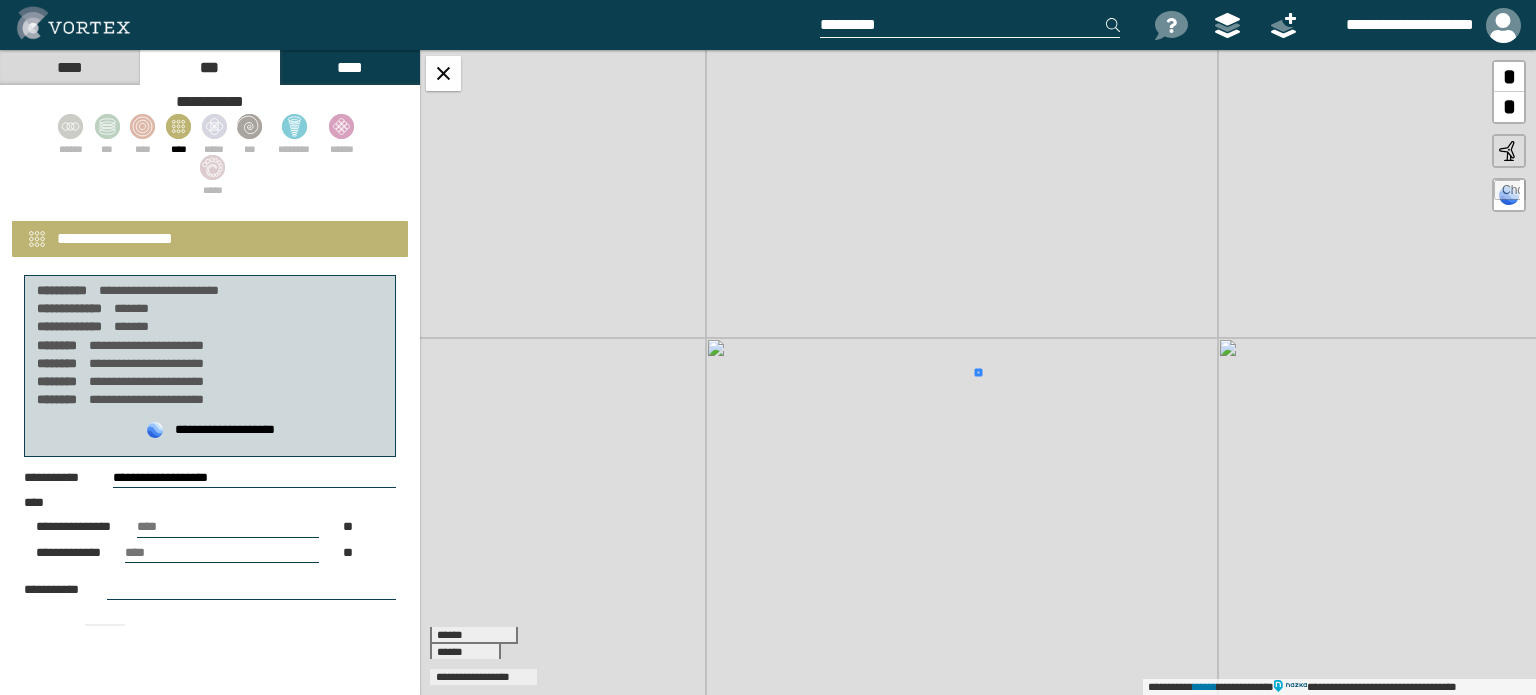 type on "**********" 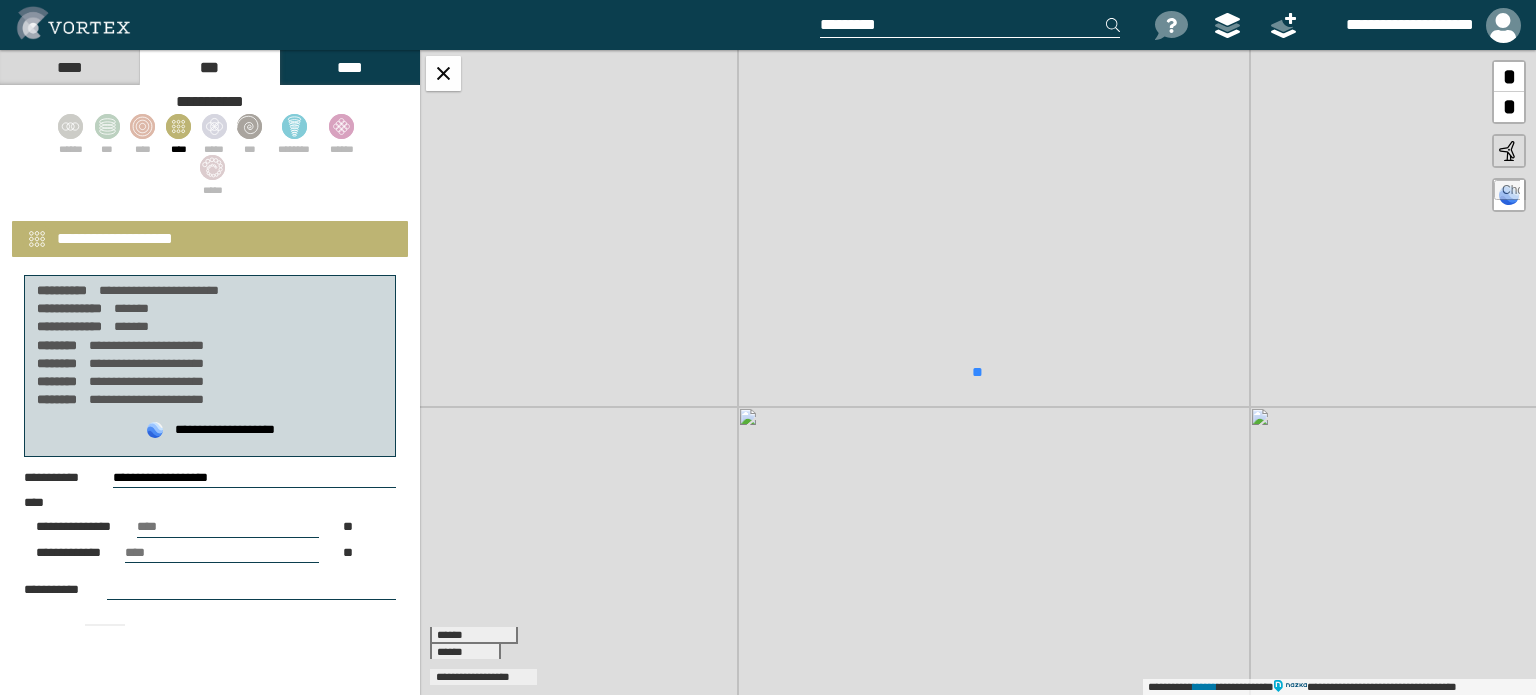 select on "**" 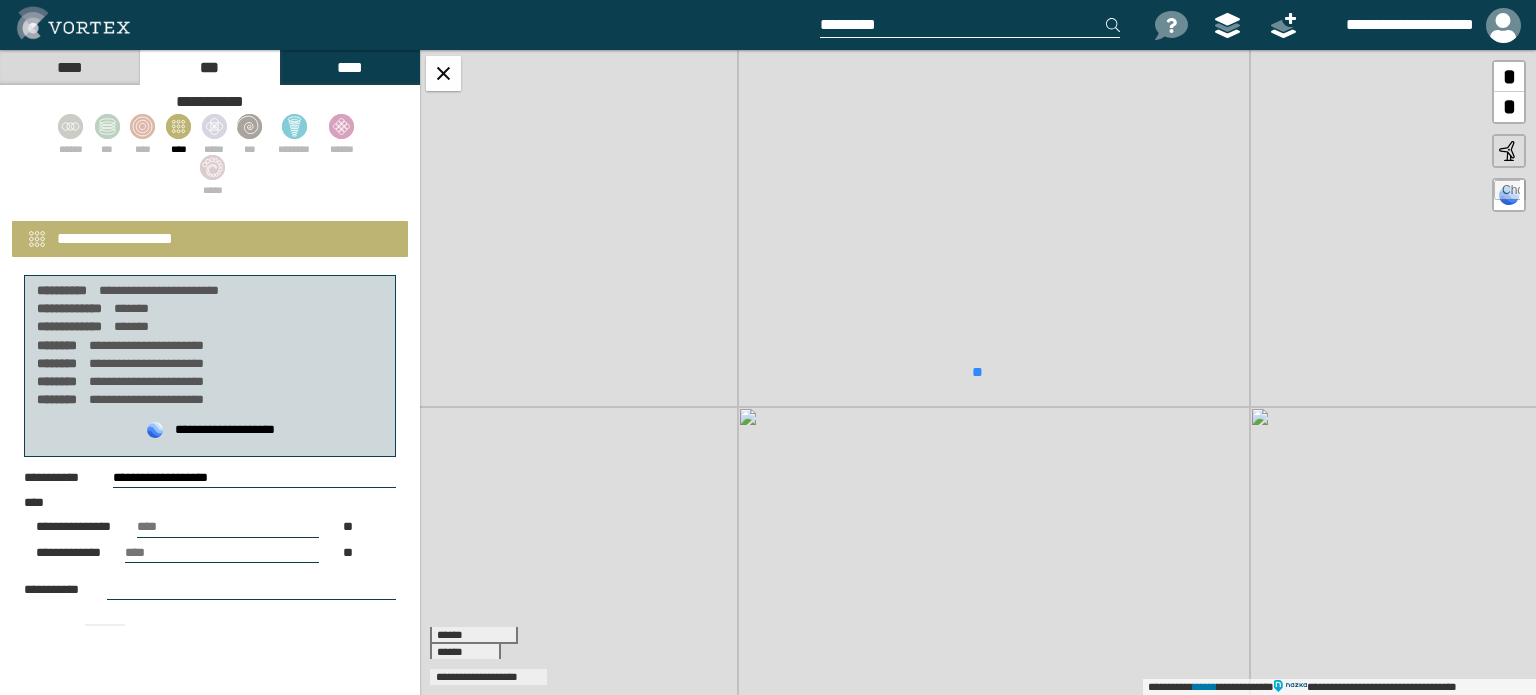 click at bounding box center [251, 590] 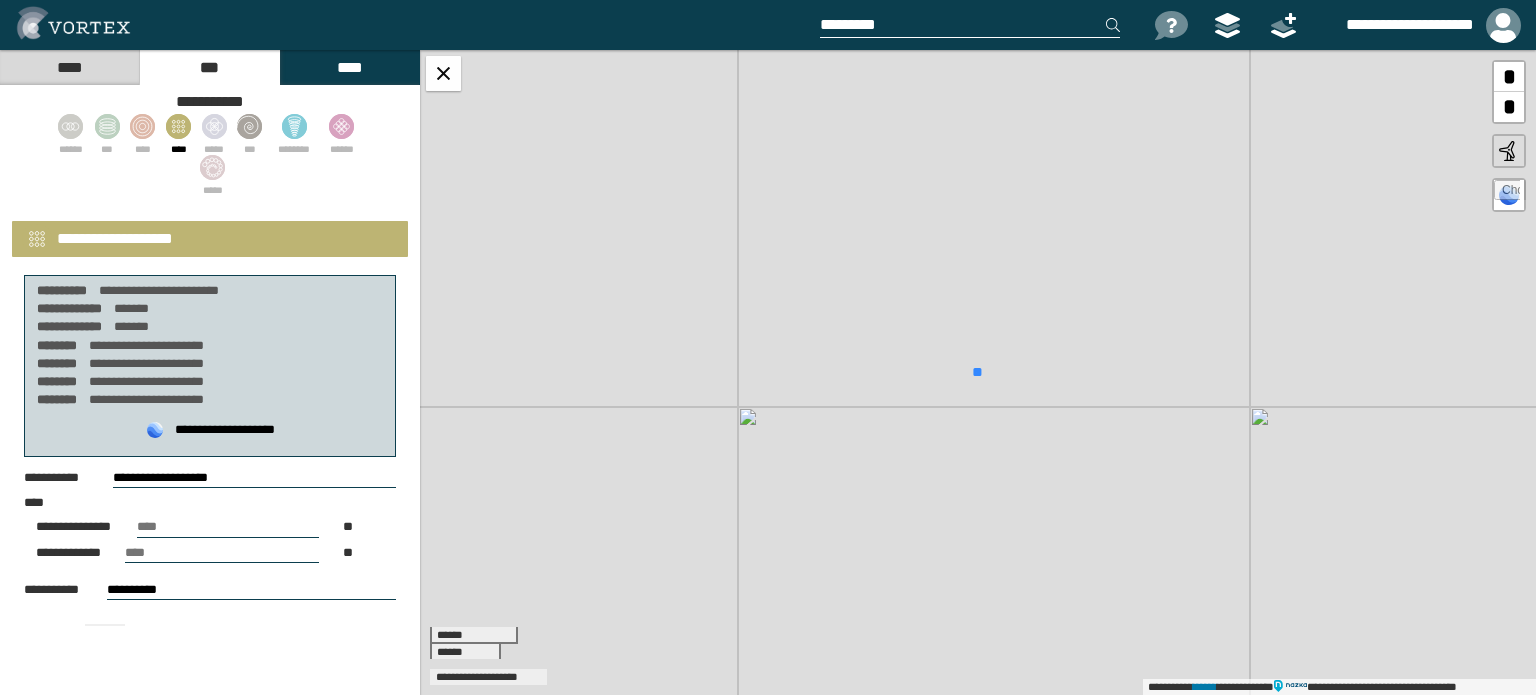 type on "**********" 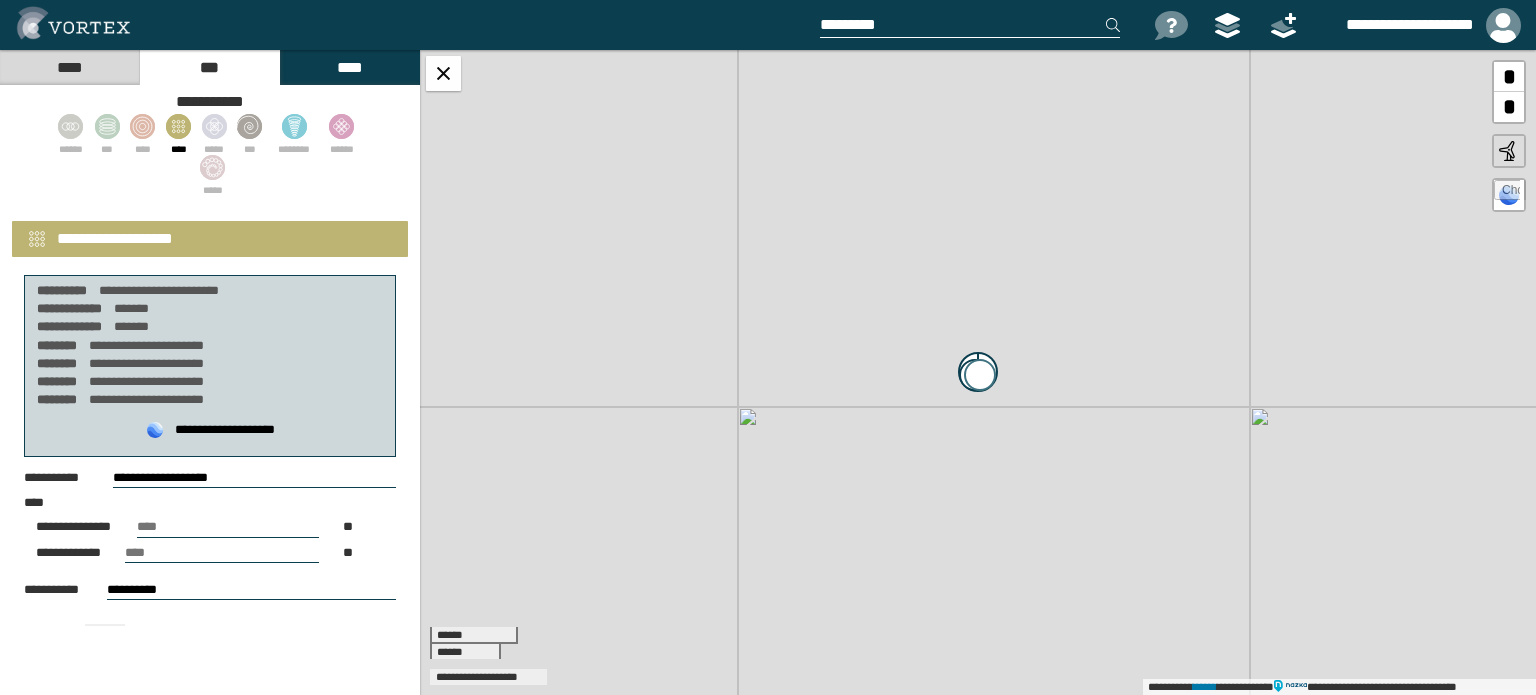 click at bounding box center [980, 375] 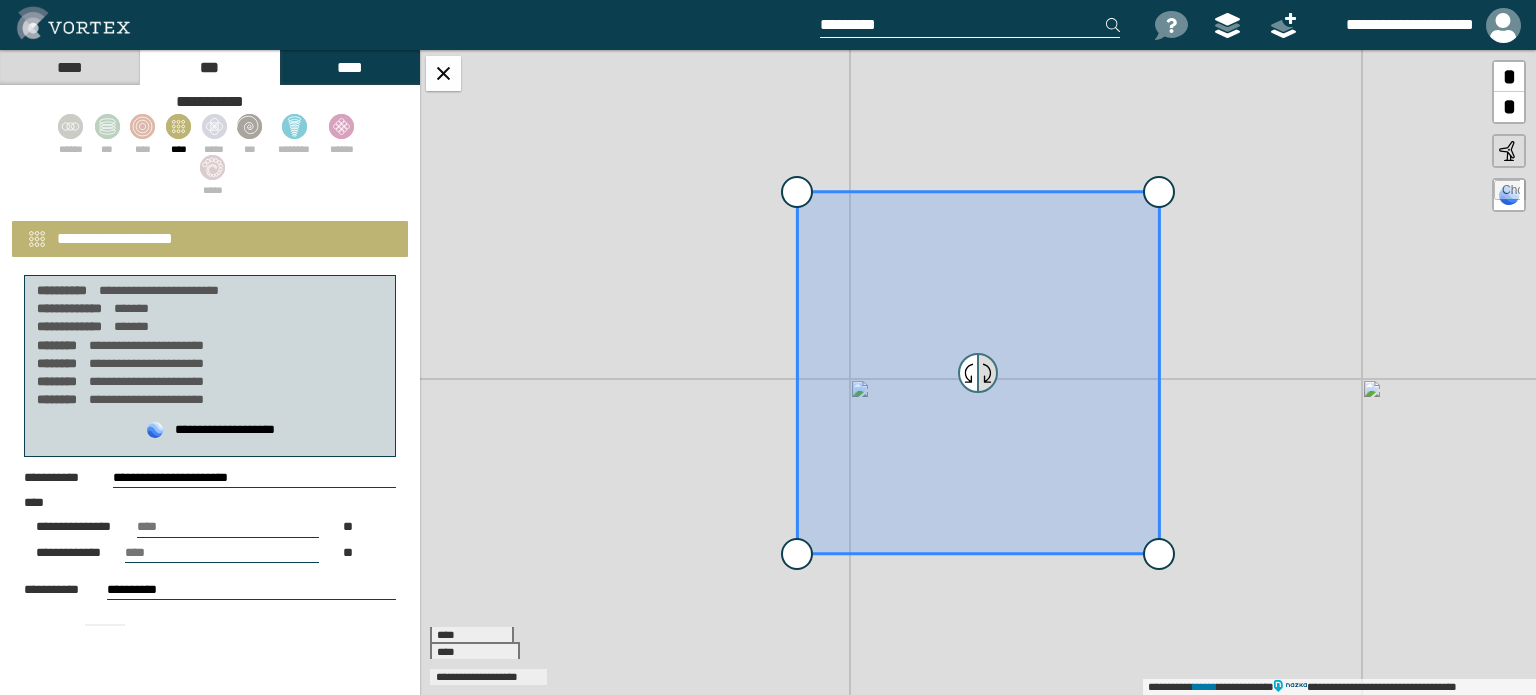 select on "**" 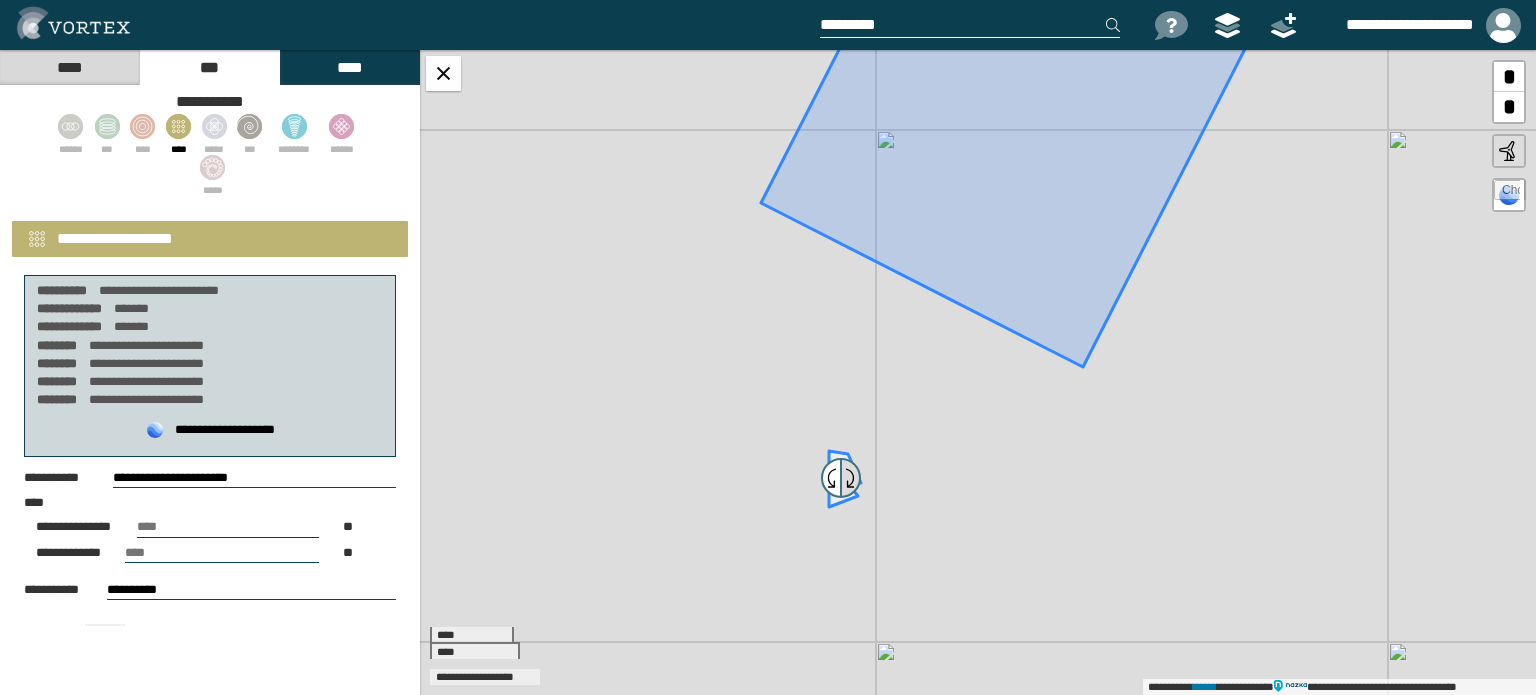 drag, startPoint x: 1005, startPoint y: 121, endPoint x: 842, endPoint y: 475, distance: 389.72427 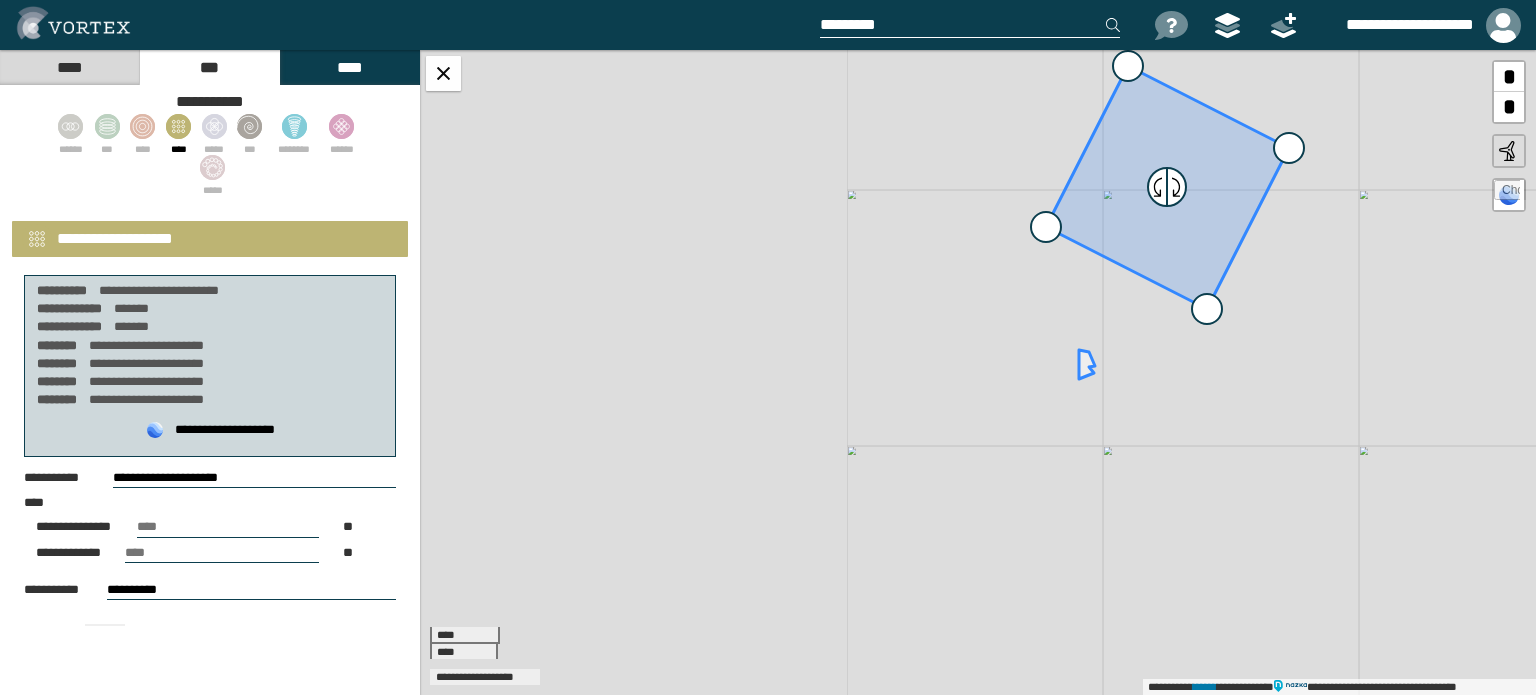 drag, startPoint x: 1128, startPoint y: 68, endPoint x: 1109, endPoint y: 151, distance: 85.146935 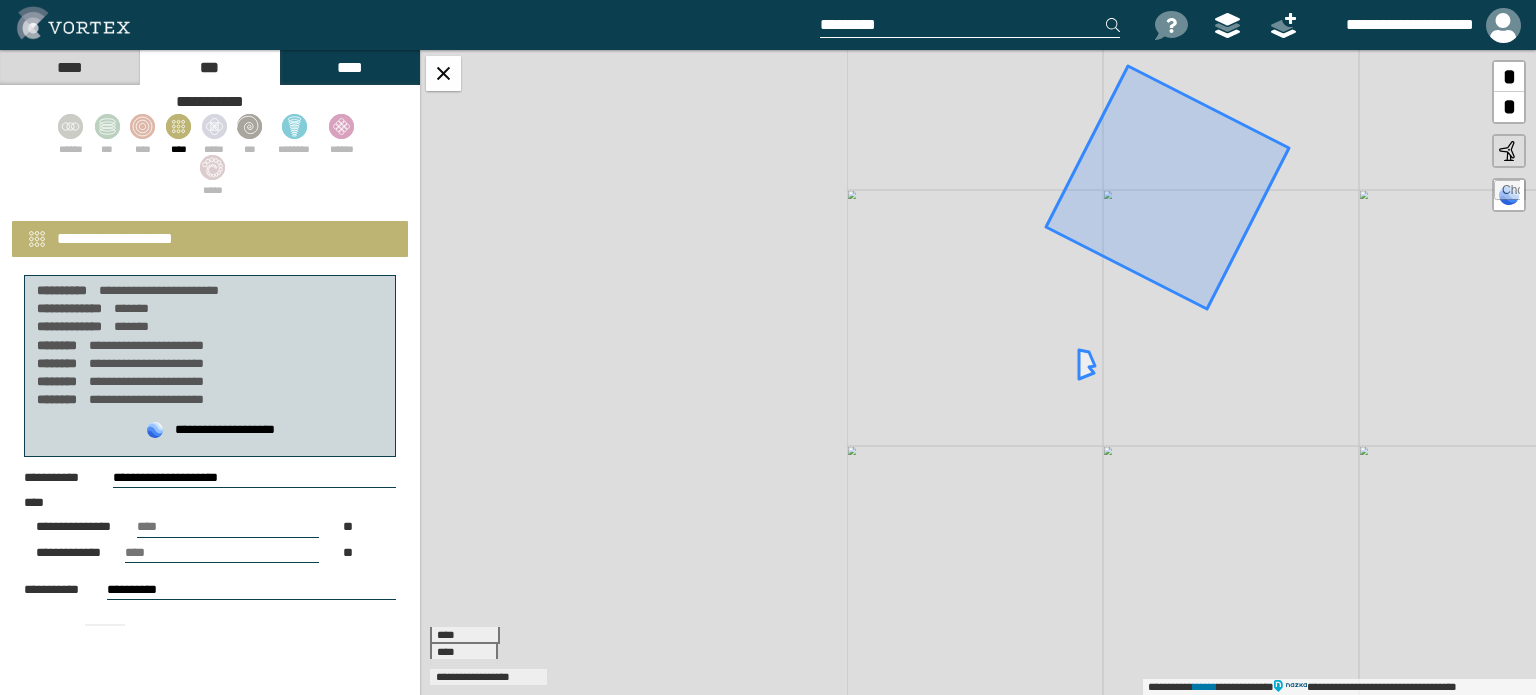 drag, startPoint x: 1046, startPoint y: 227, endPoint x: 999, endPoint y: 330, distance: 113.216606 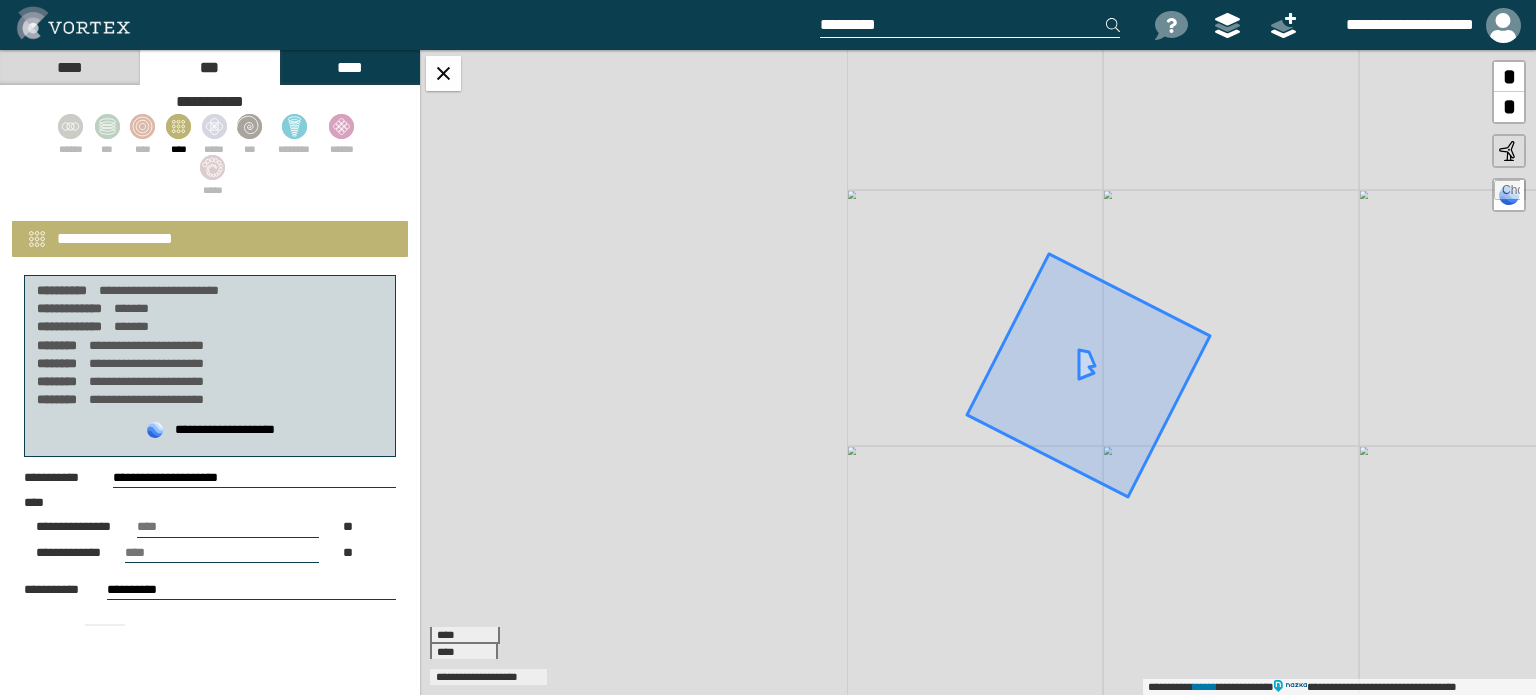 drag, startPoint x: 1195, startPoint y: 99, endPoint x: 1116, endPoint y: 287, distance: 203.92401 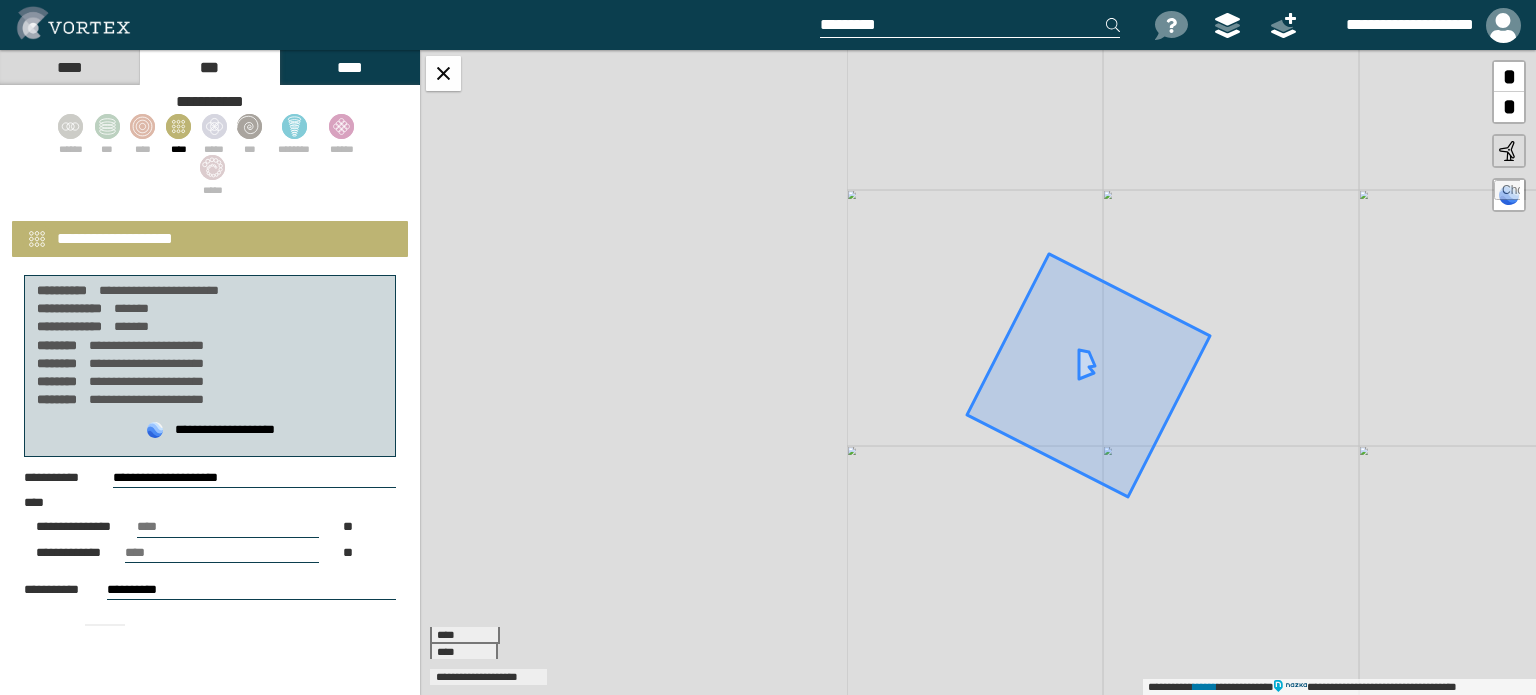 click 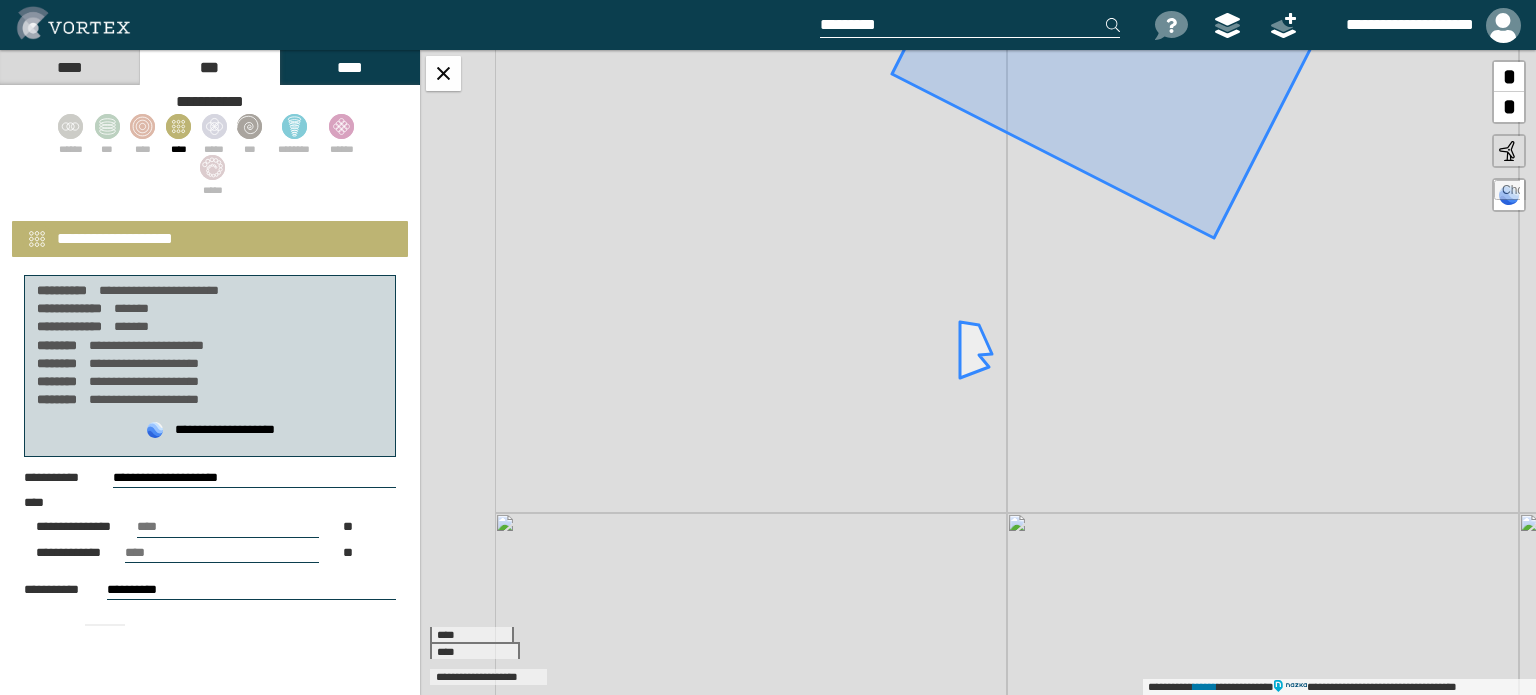 drag, startPoint x: 1057, startPoint y: 599, endPoint x: 1015, endPoint y: 450, distance: 154.80634 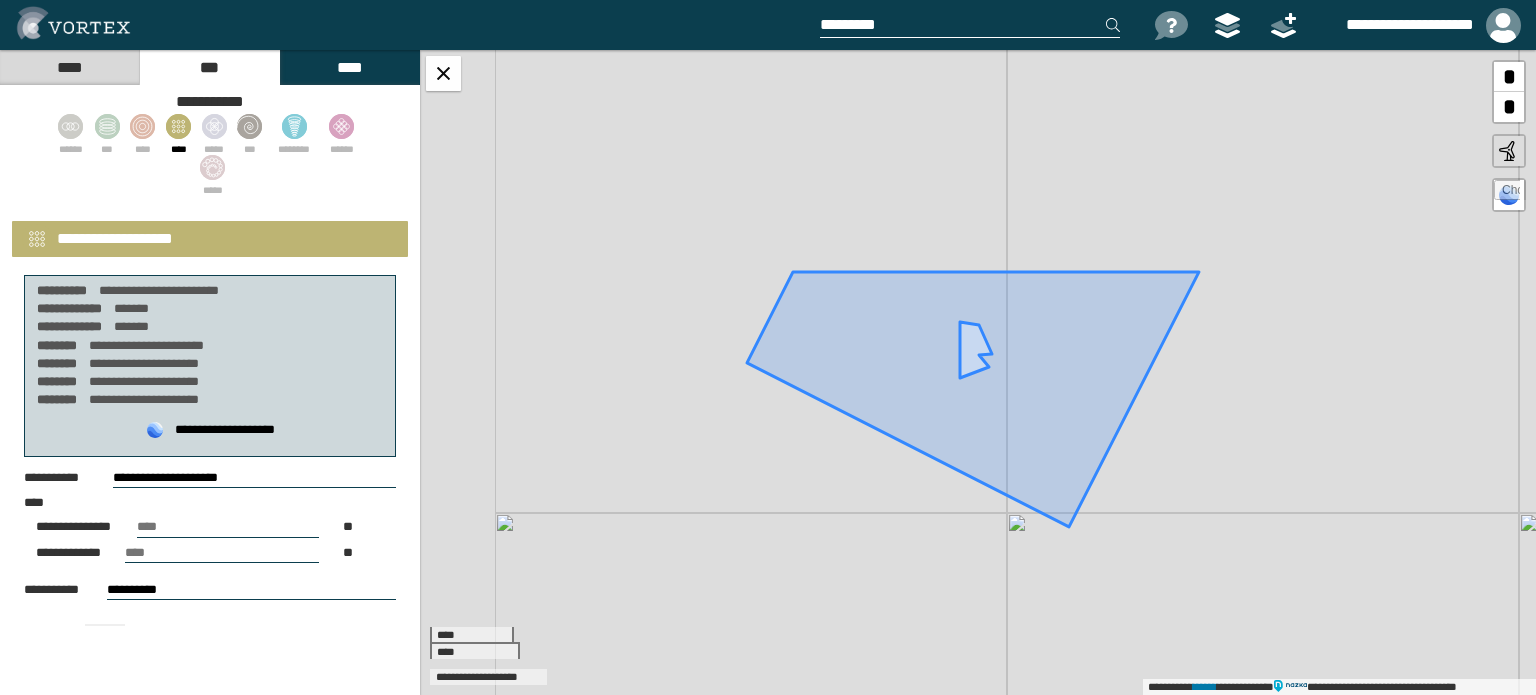 drag, startPoint x: 1130, startPoint y: 74, endPoint x: 980, endPoint y: 369, distance: 330.94562 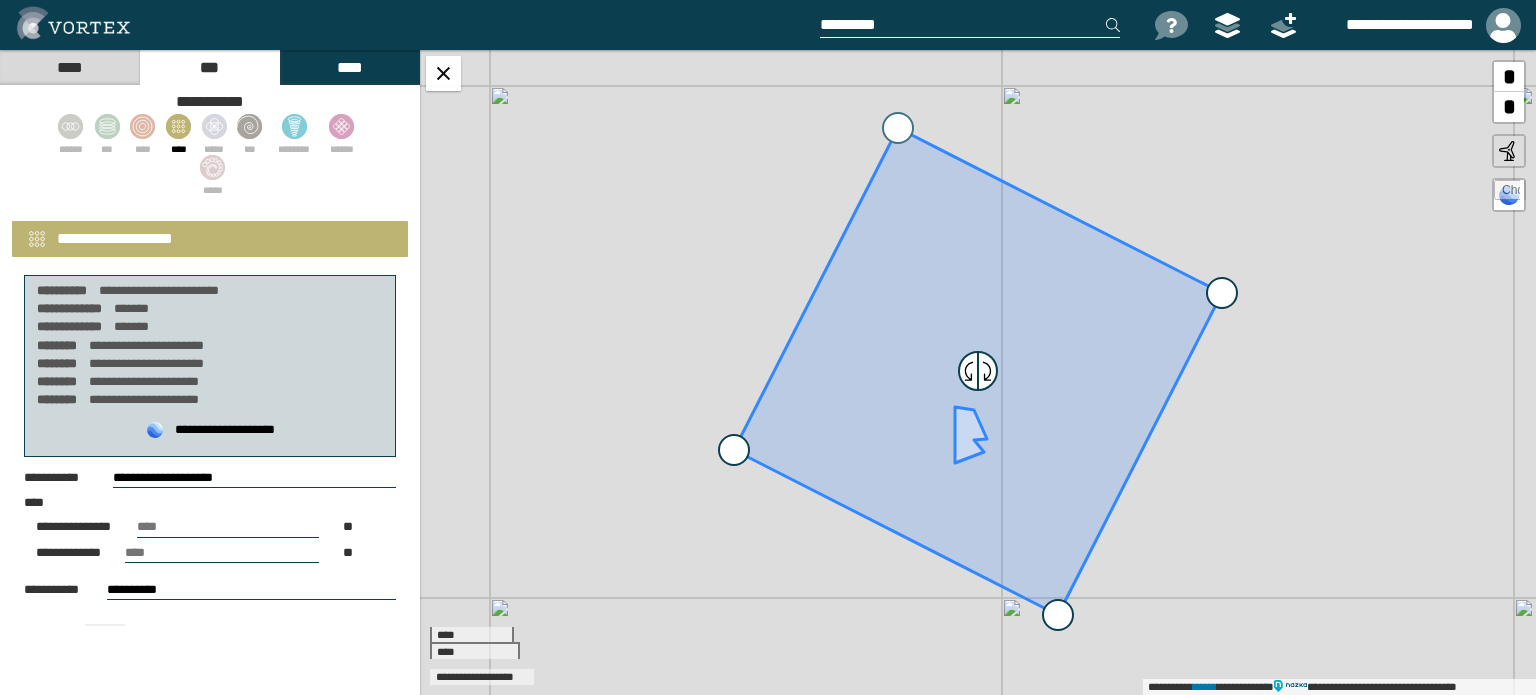 select on "**" 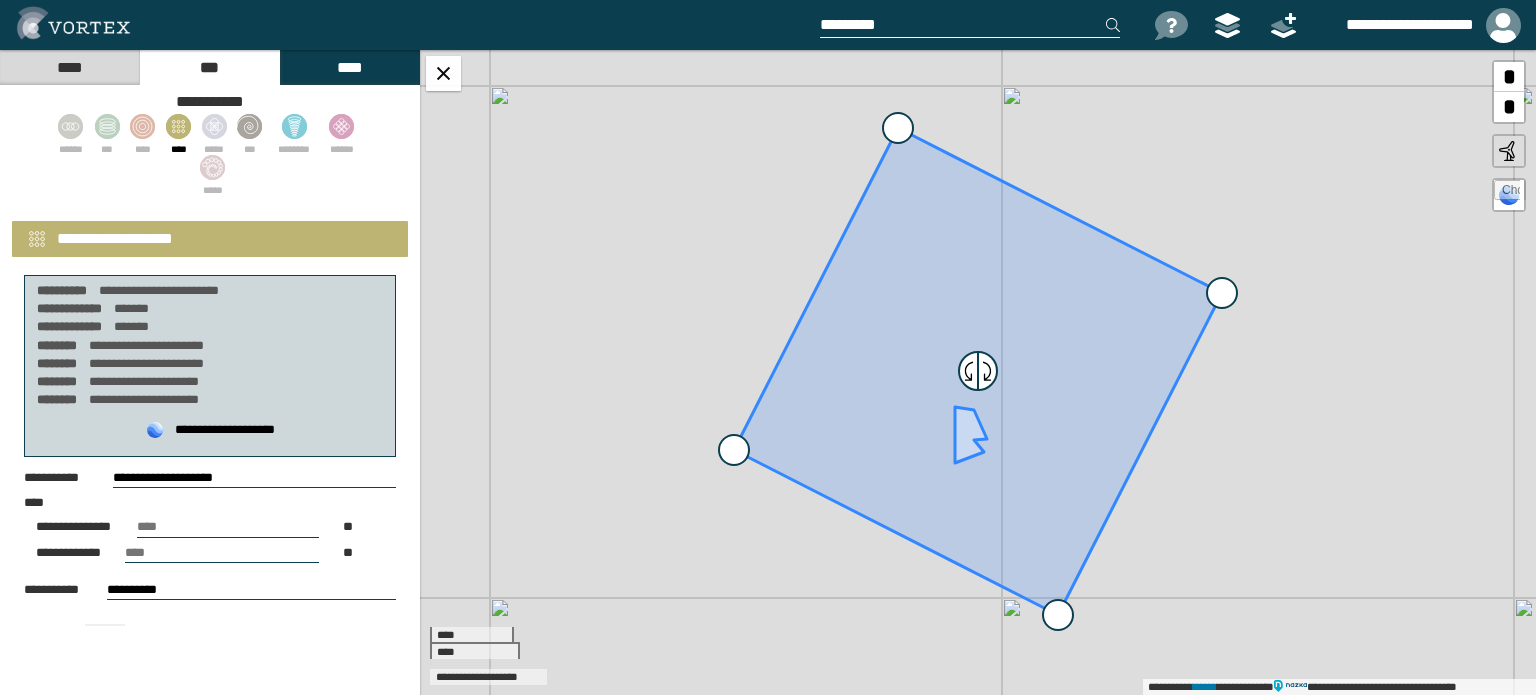drag, startPoint x: 178, startPoint y: 523, endPoint x: 119, endPoint y: 523, distance: 59 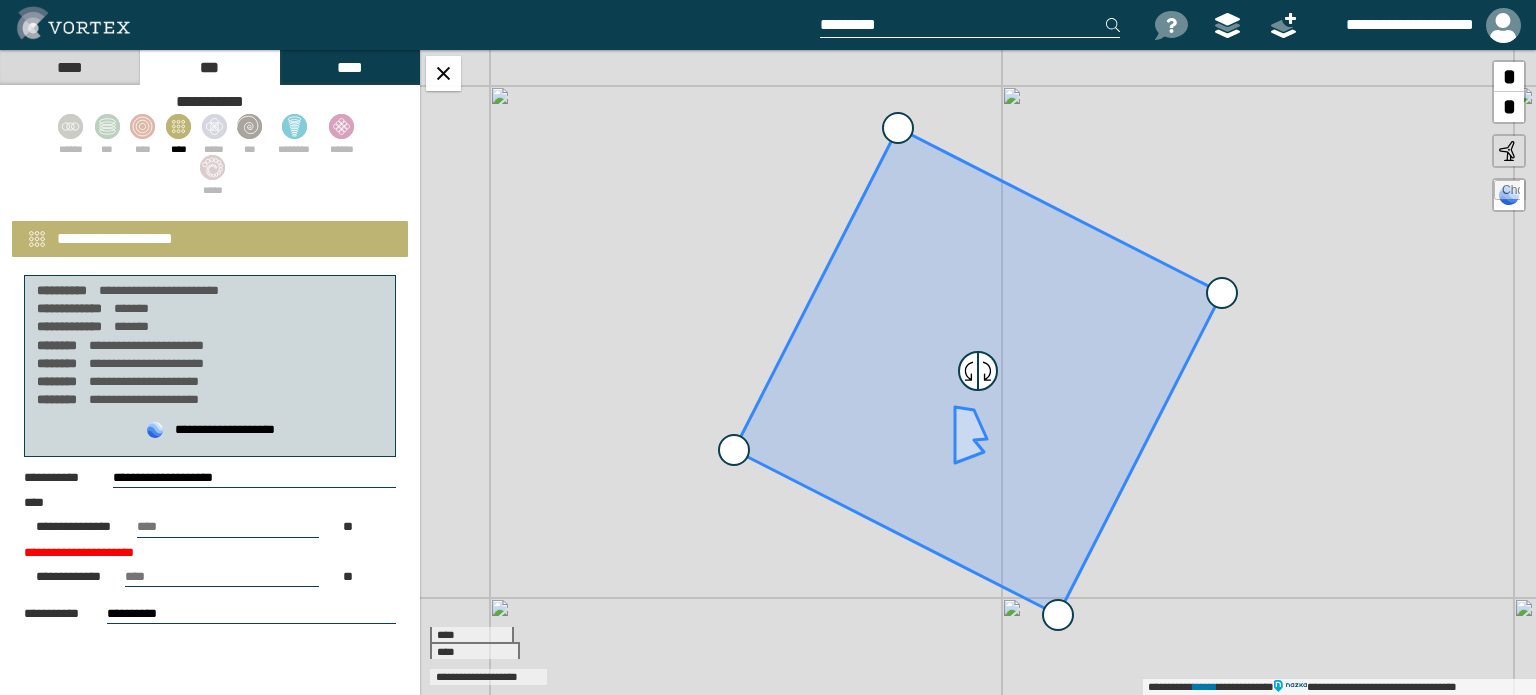 click on "**********" at bounding box center [210, 540] 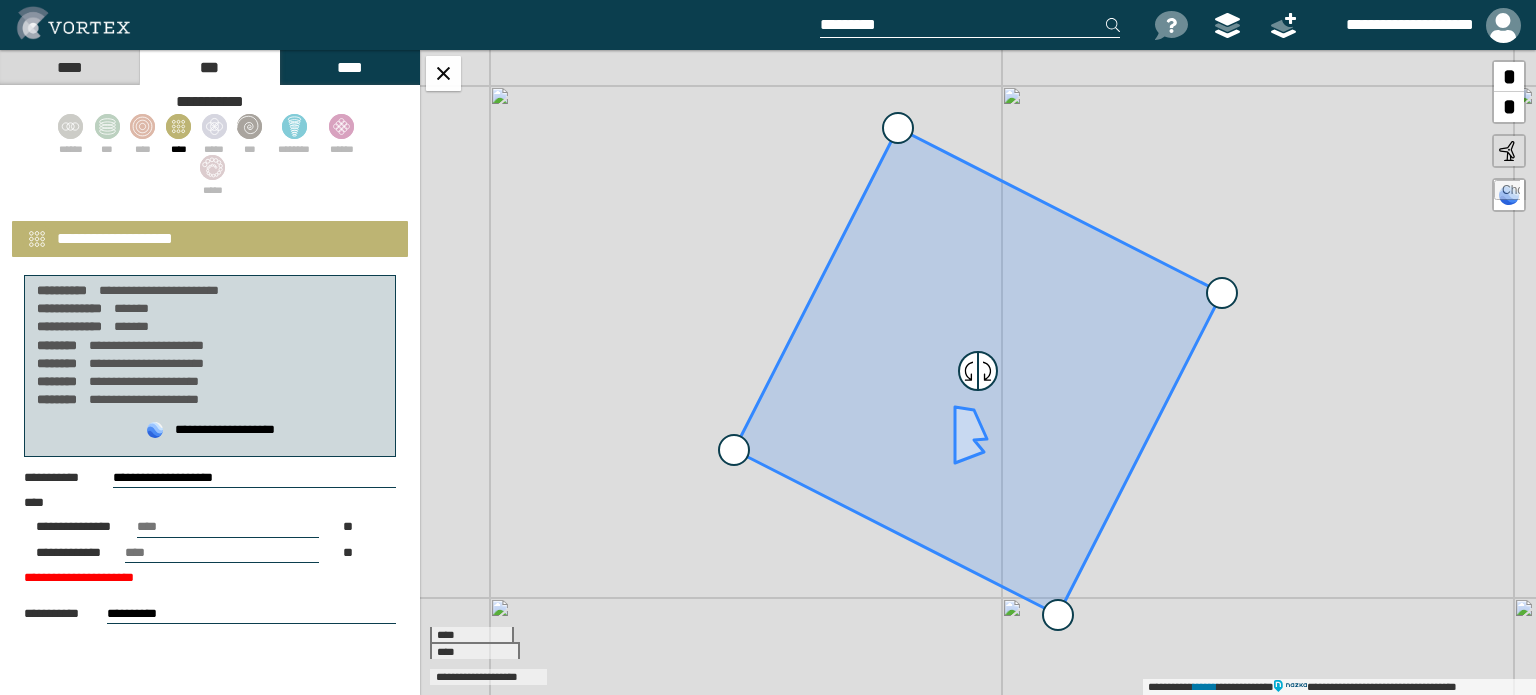 click on "*" at bounding box center (228, 527) 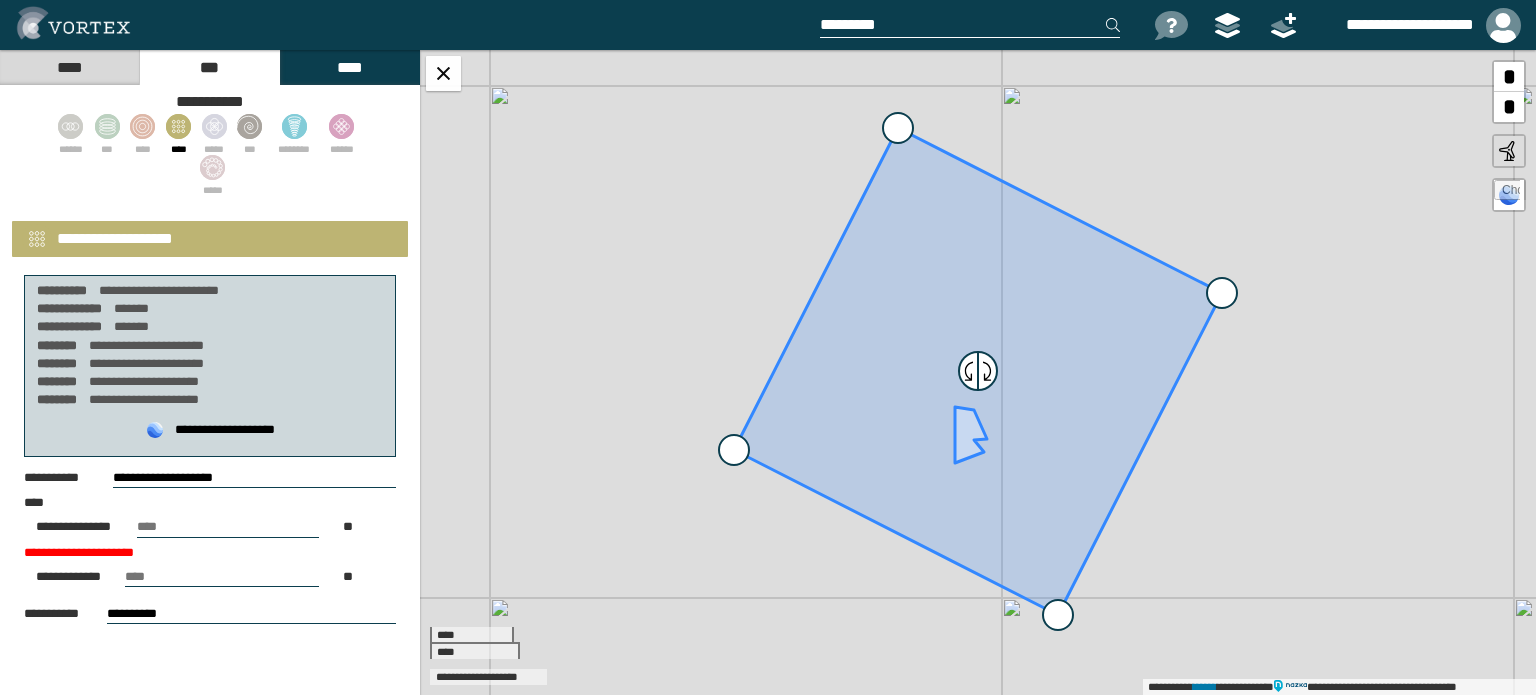 click on "**********" at bounding box center (210, 540) 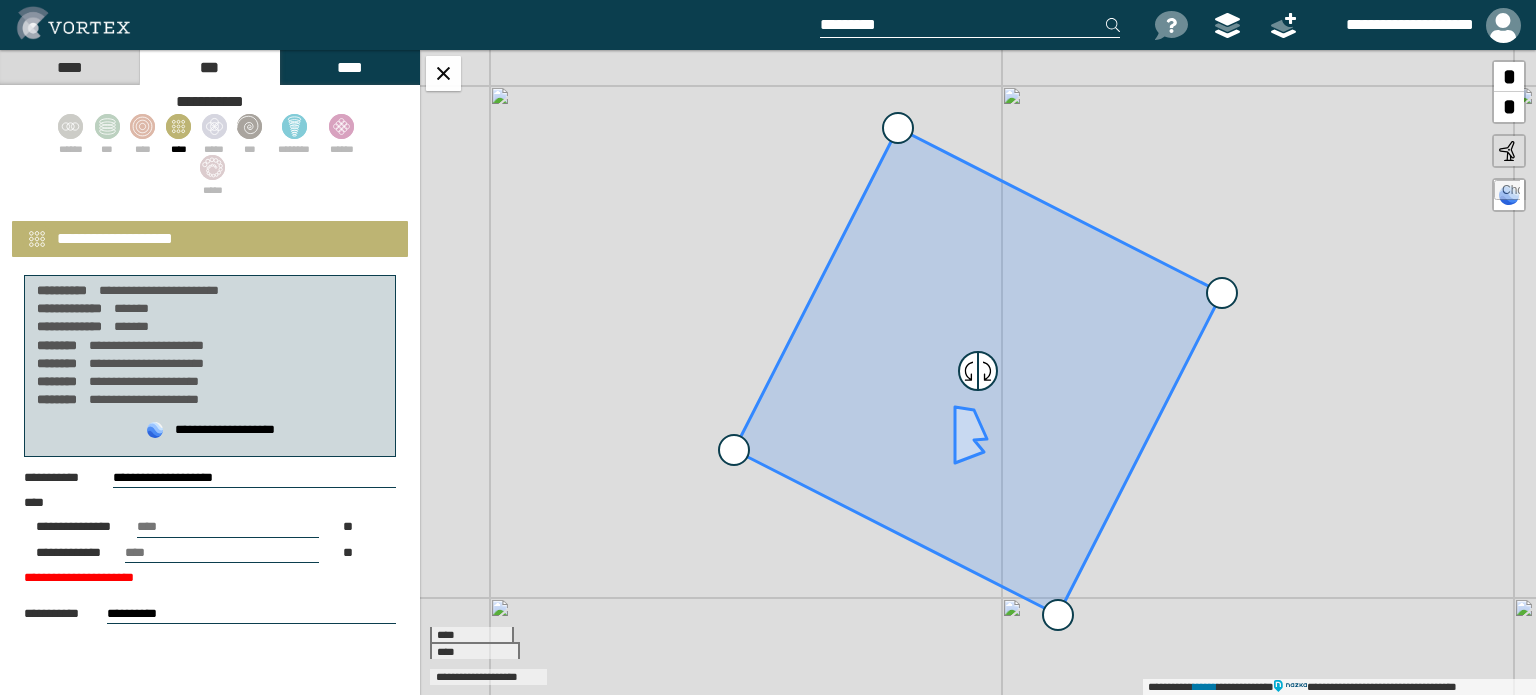 drag, startPoint x: 156, startPoint y: 523, endPoint x: 95, endPoint y: 523, distance: 61 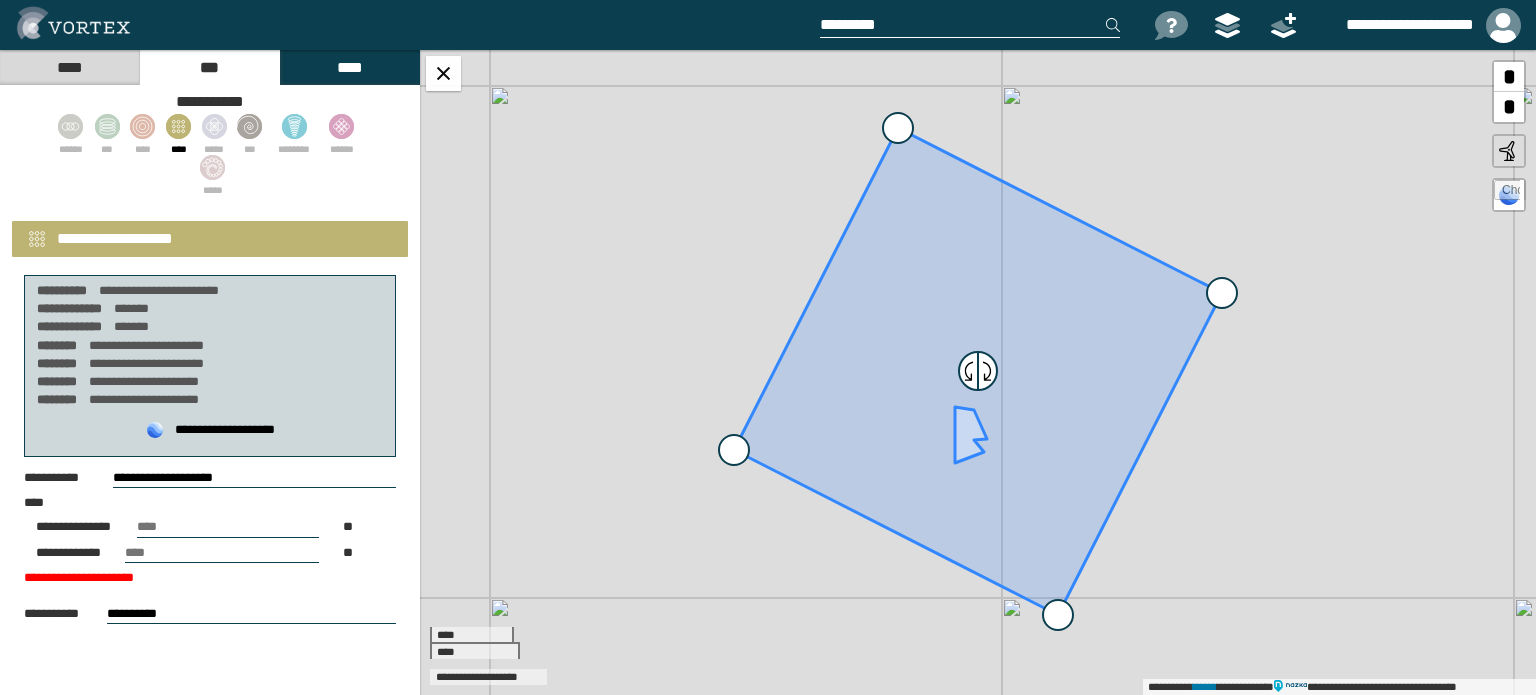 type on "**" 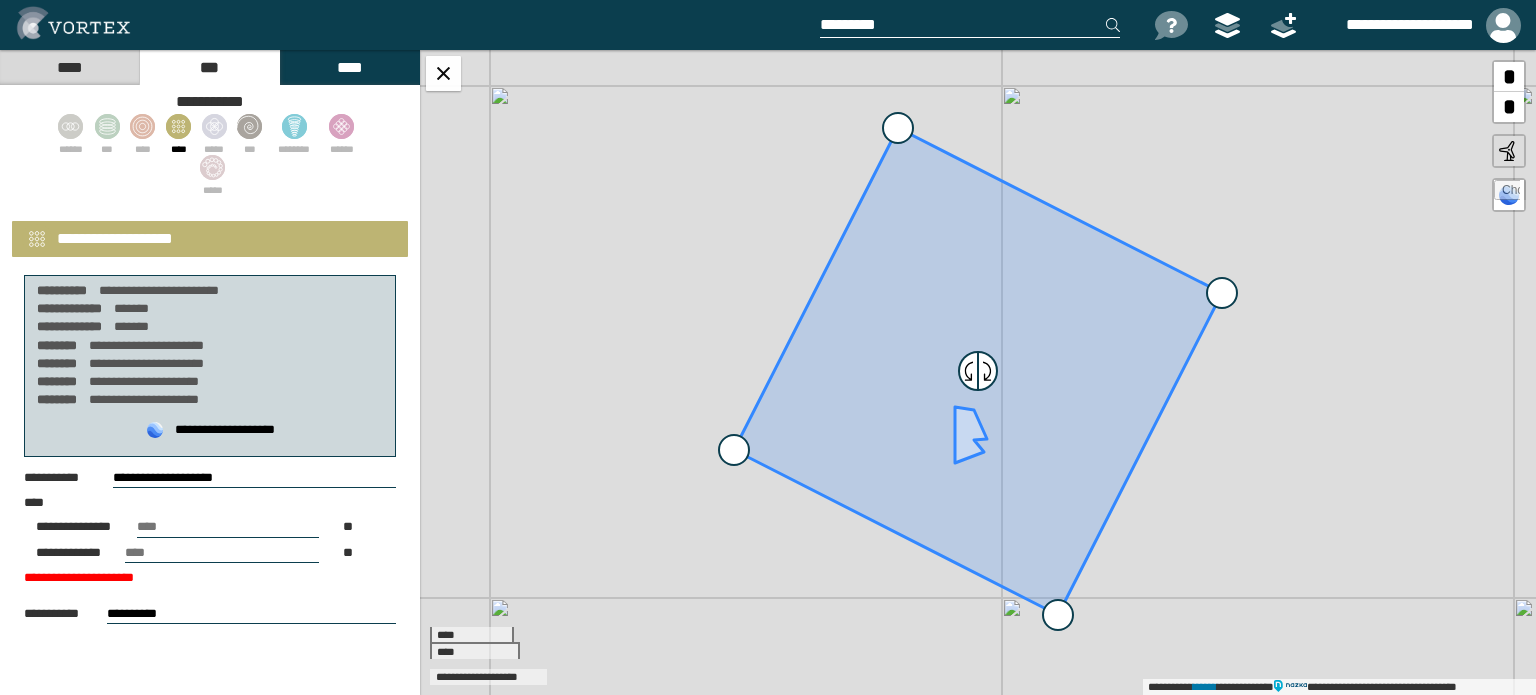 click on "**********" at bounding box center [210, 540] 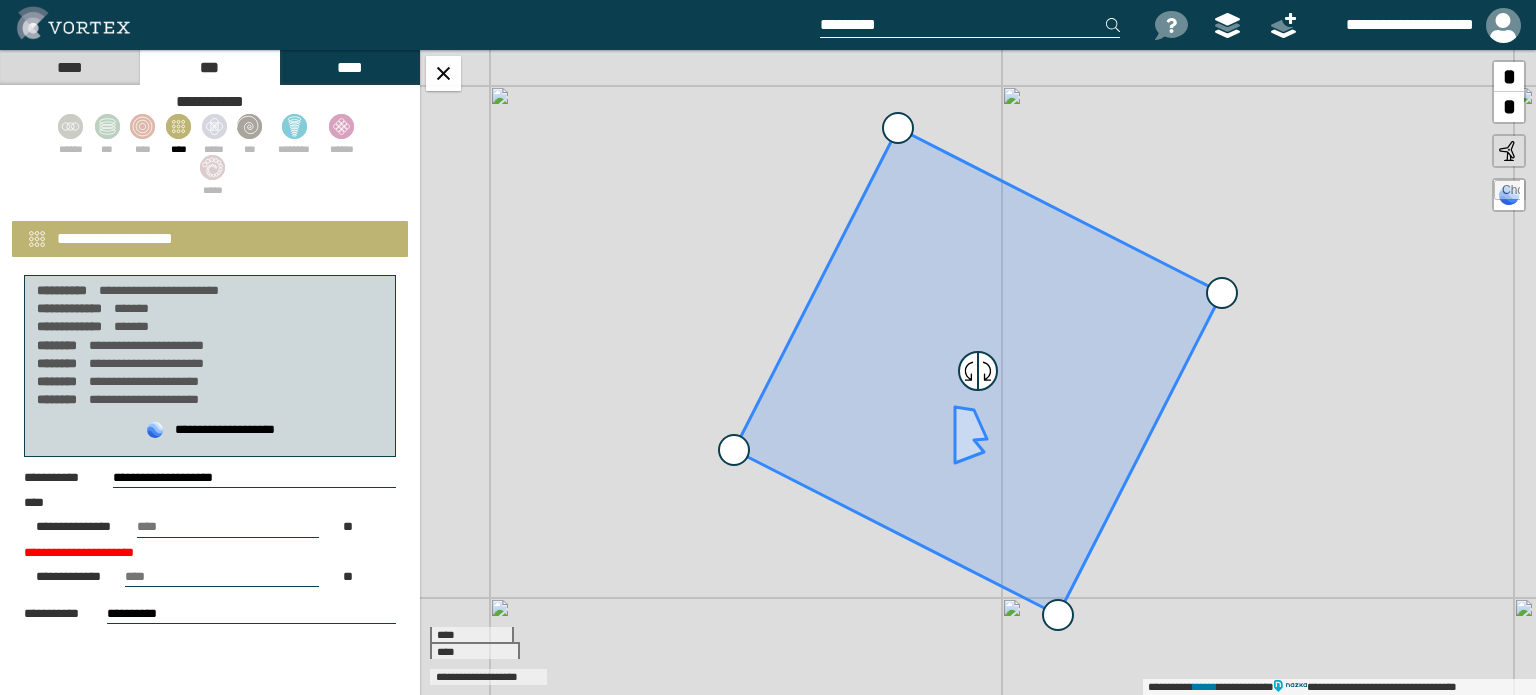 drag, startPoint x: 155, startPoint y: 571, endPoint x: 84, endPoint y: 568, distance: 71.063354 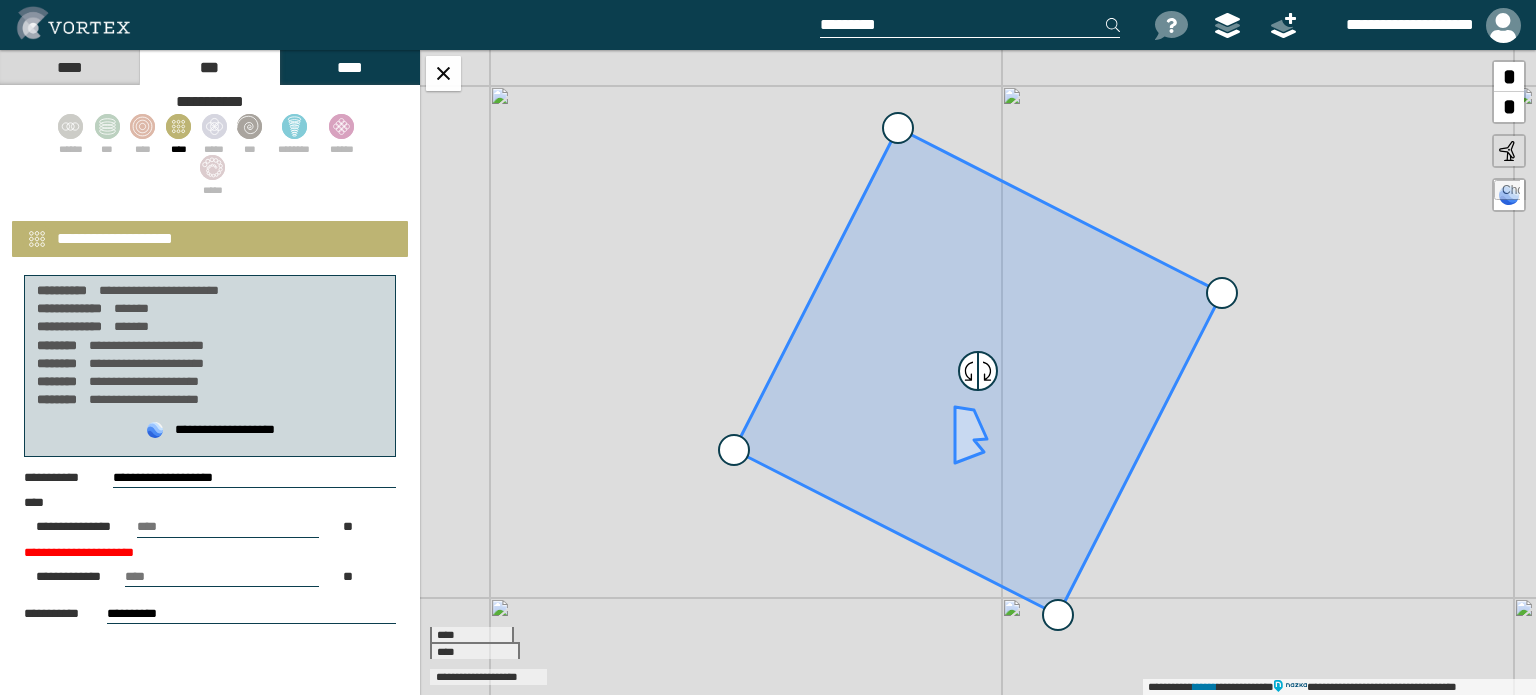click on "**********" at bounding box center (222, 577) 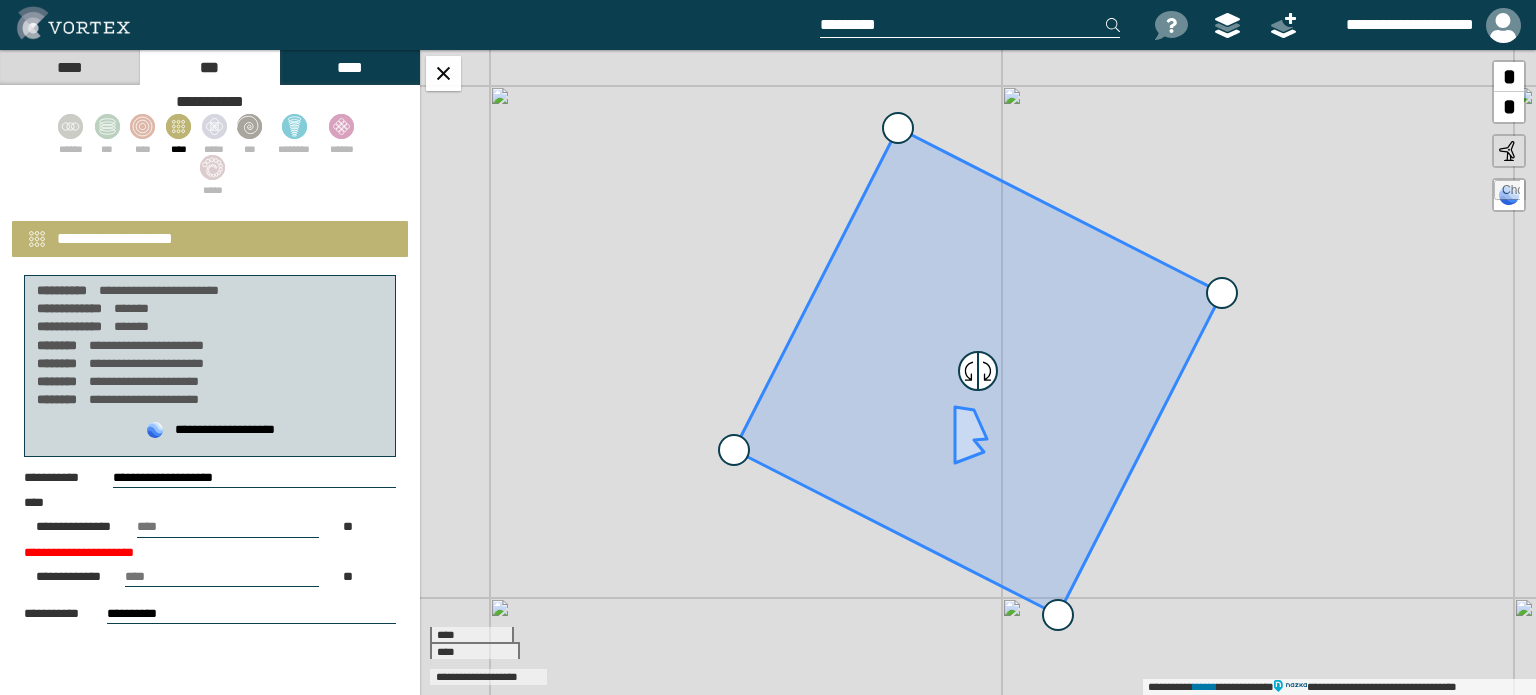type on "**" 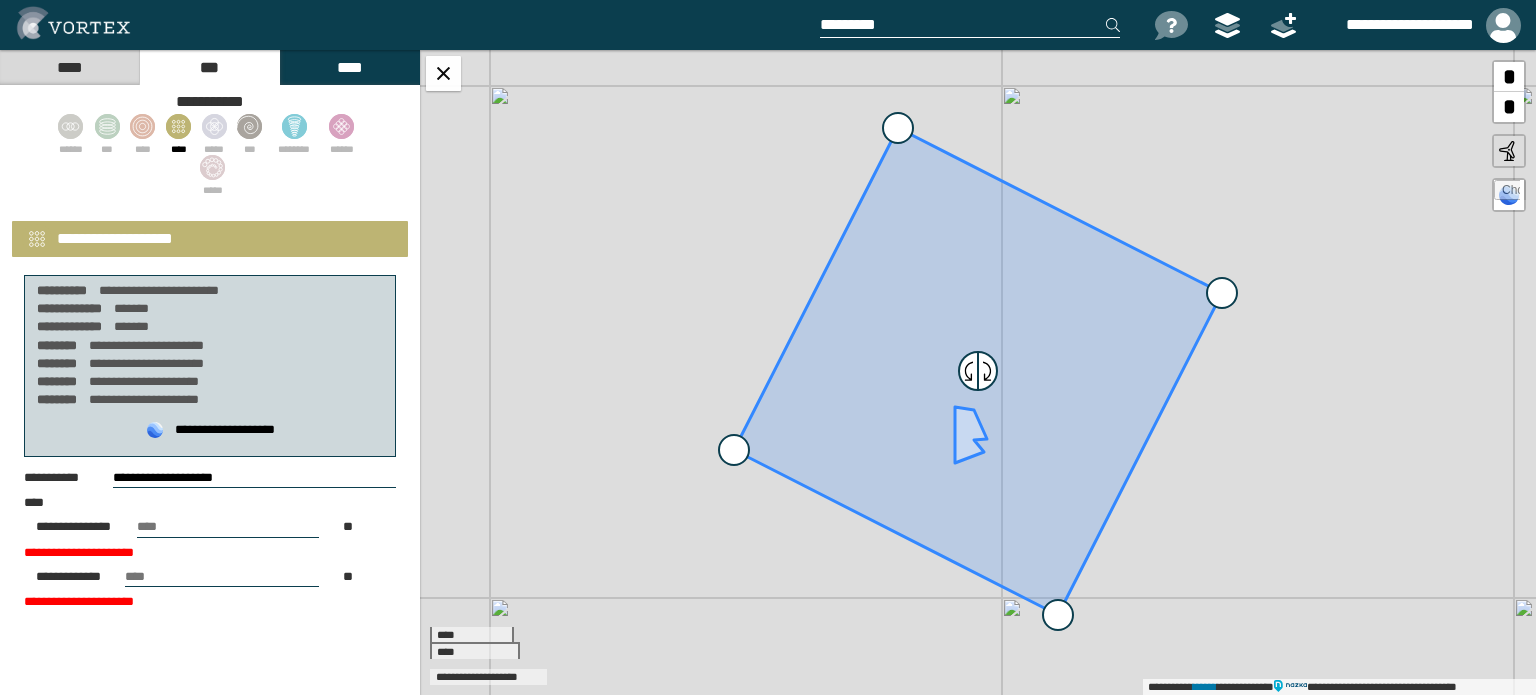 click on "**********" at bounding box center (210, 372) 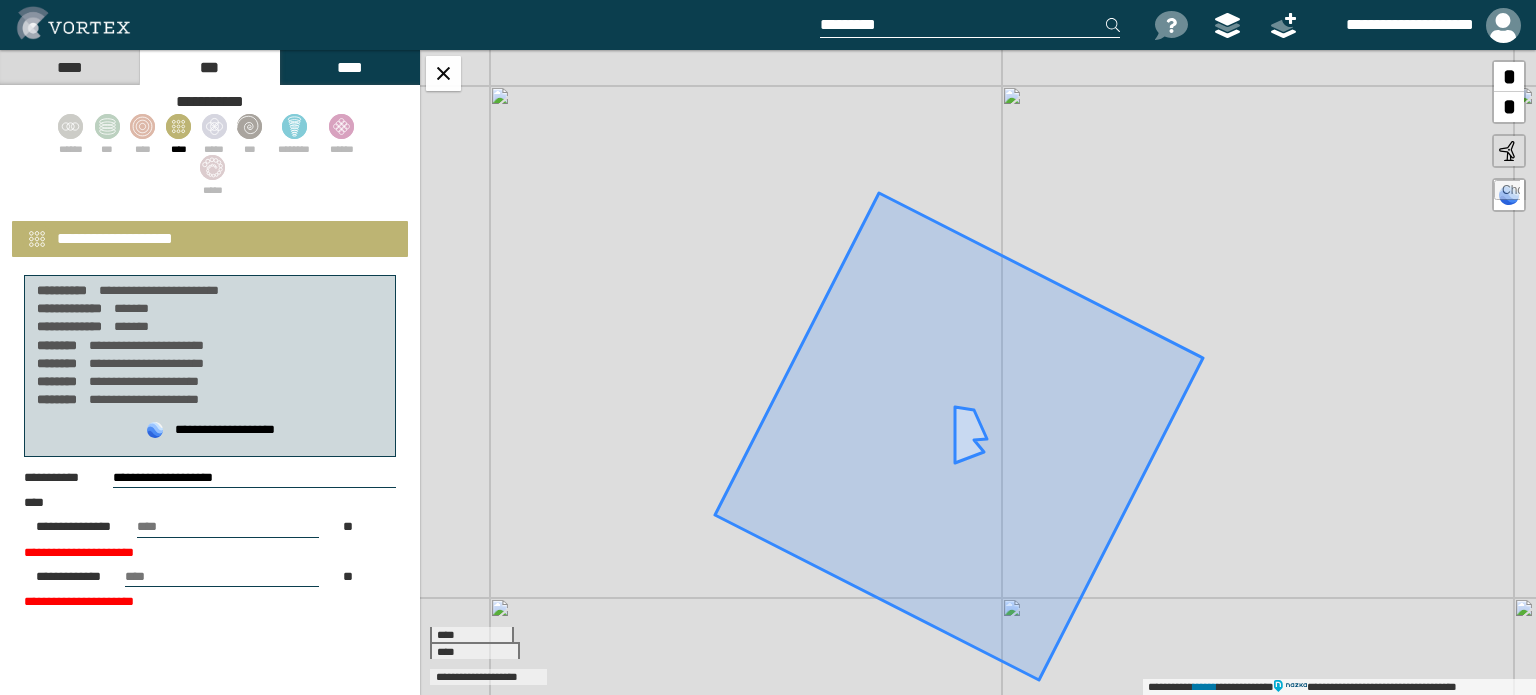 drag, startPoint x: 892, startPoint y: 379, endPoint x: 872, endPoint y: 443, distance: 67.052216 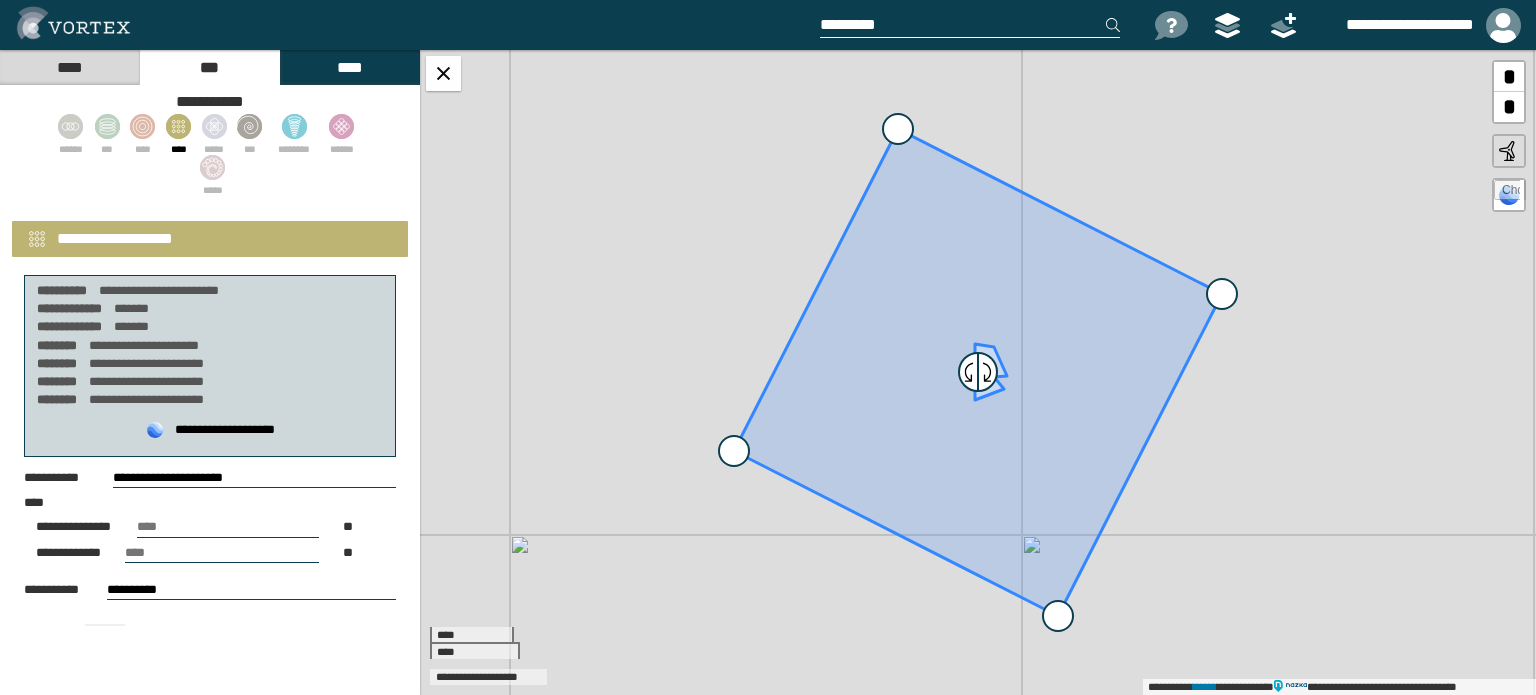 select on "**" 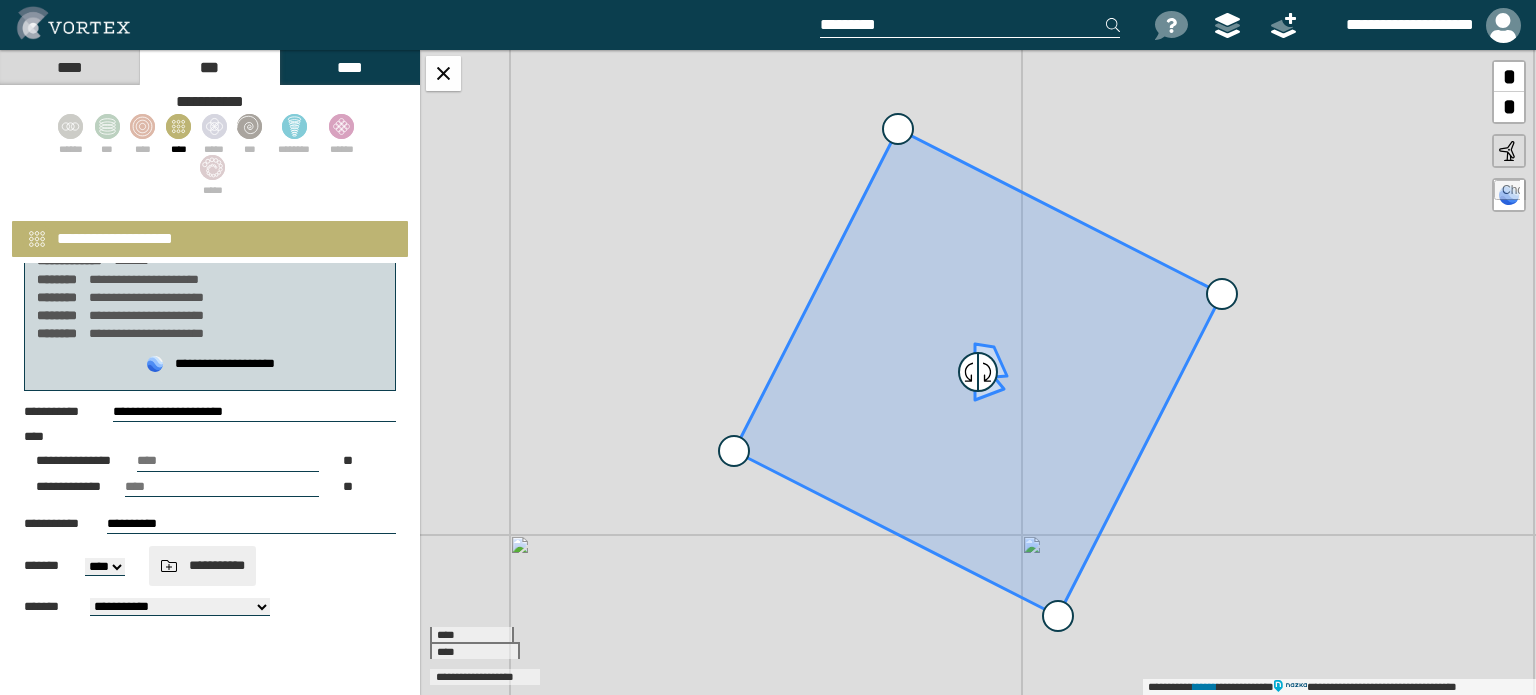 scroll, scrollTop: 100, scrollLeft: 0, axis: vertical 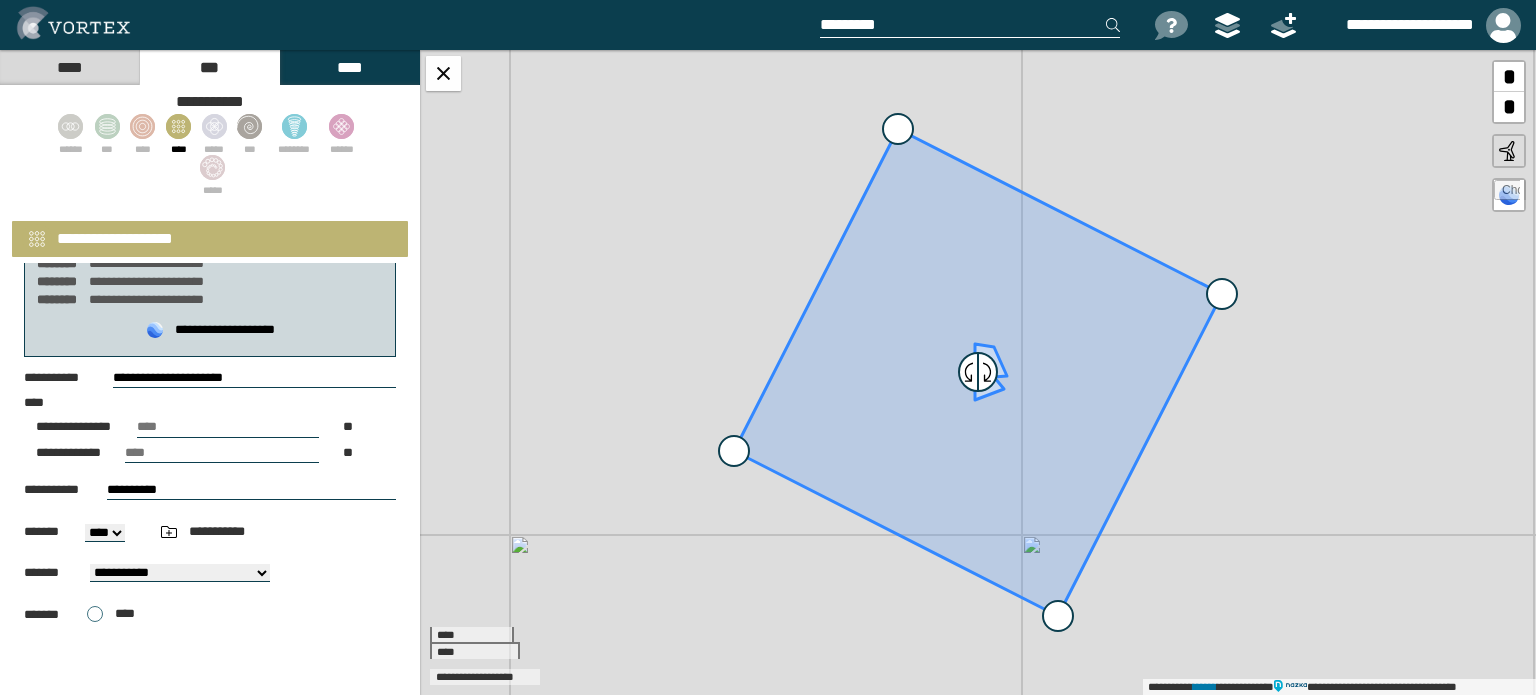 click on "****" at bounding box center (105, 533) 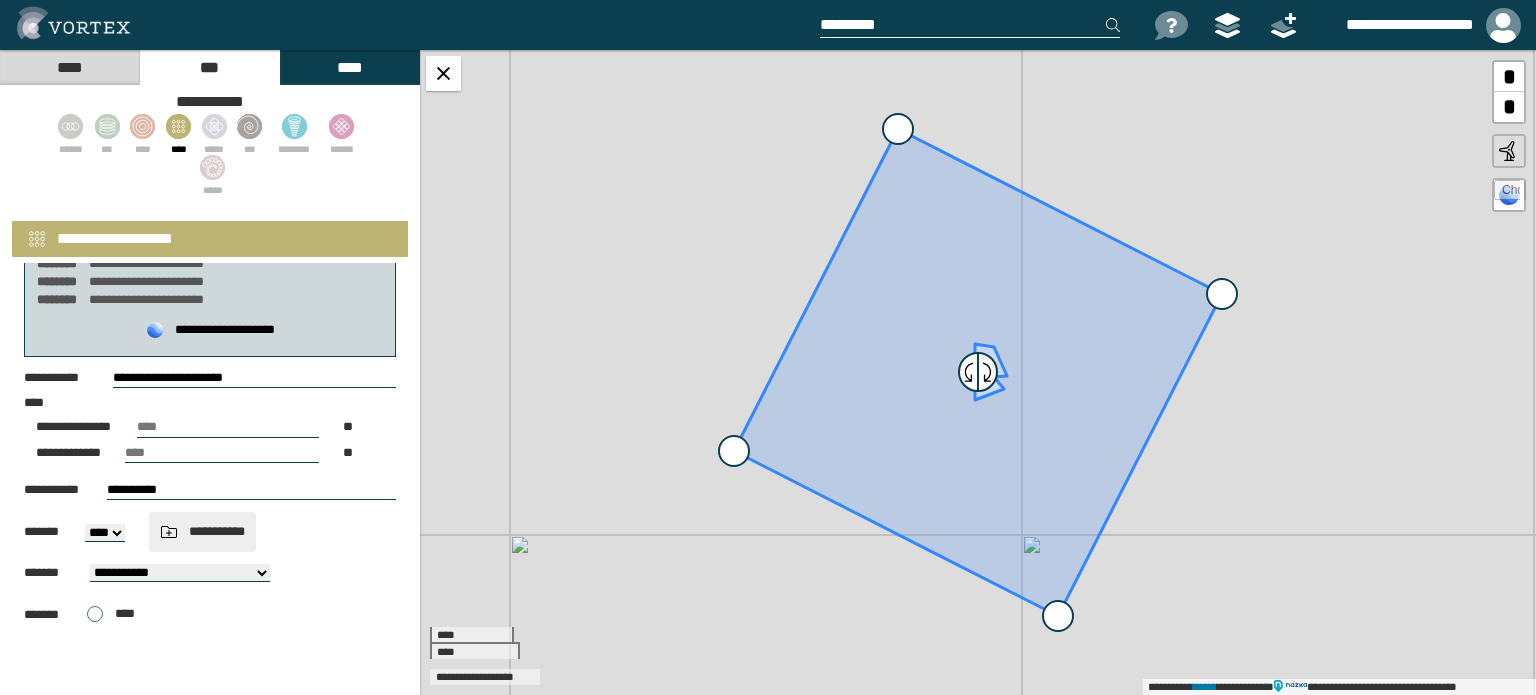 click on "**********" at bounding box center (202, 531) 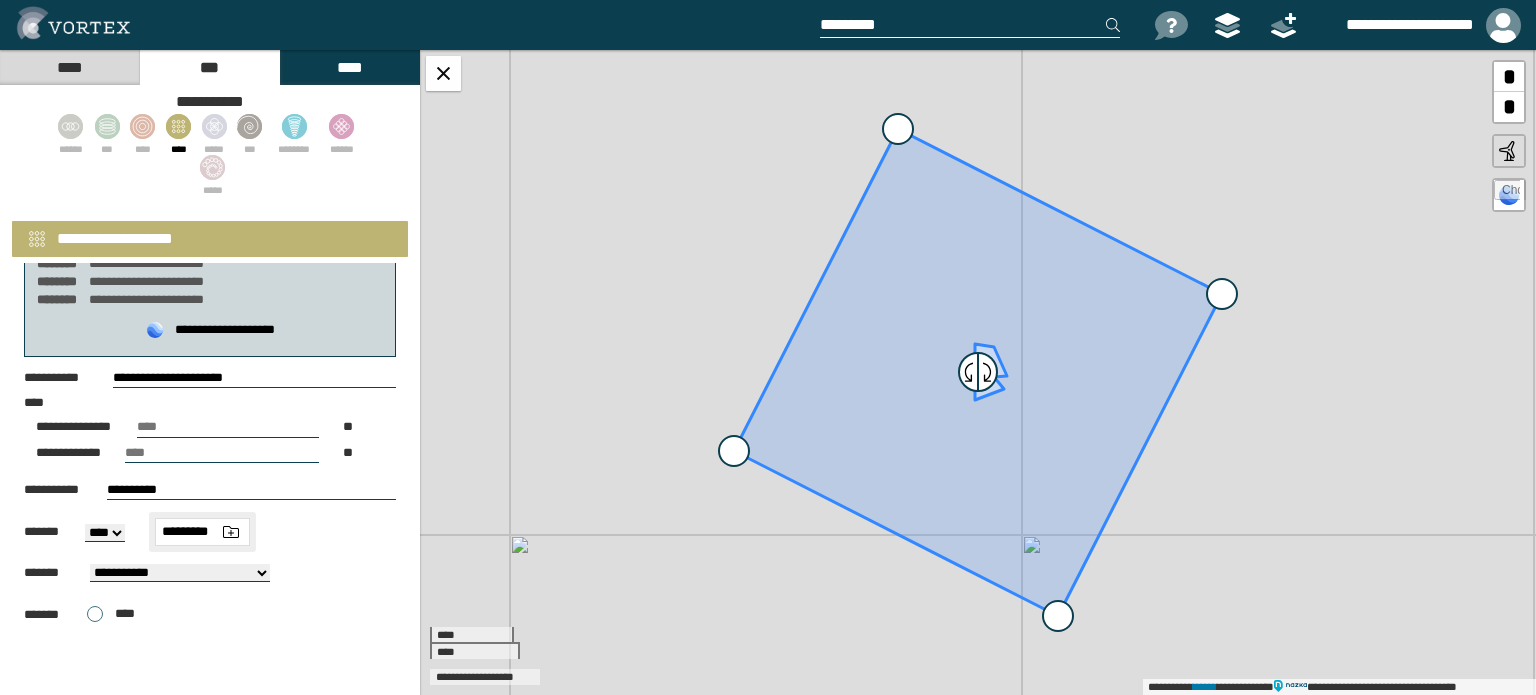 type on "*********" 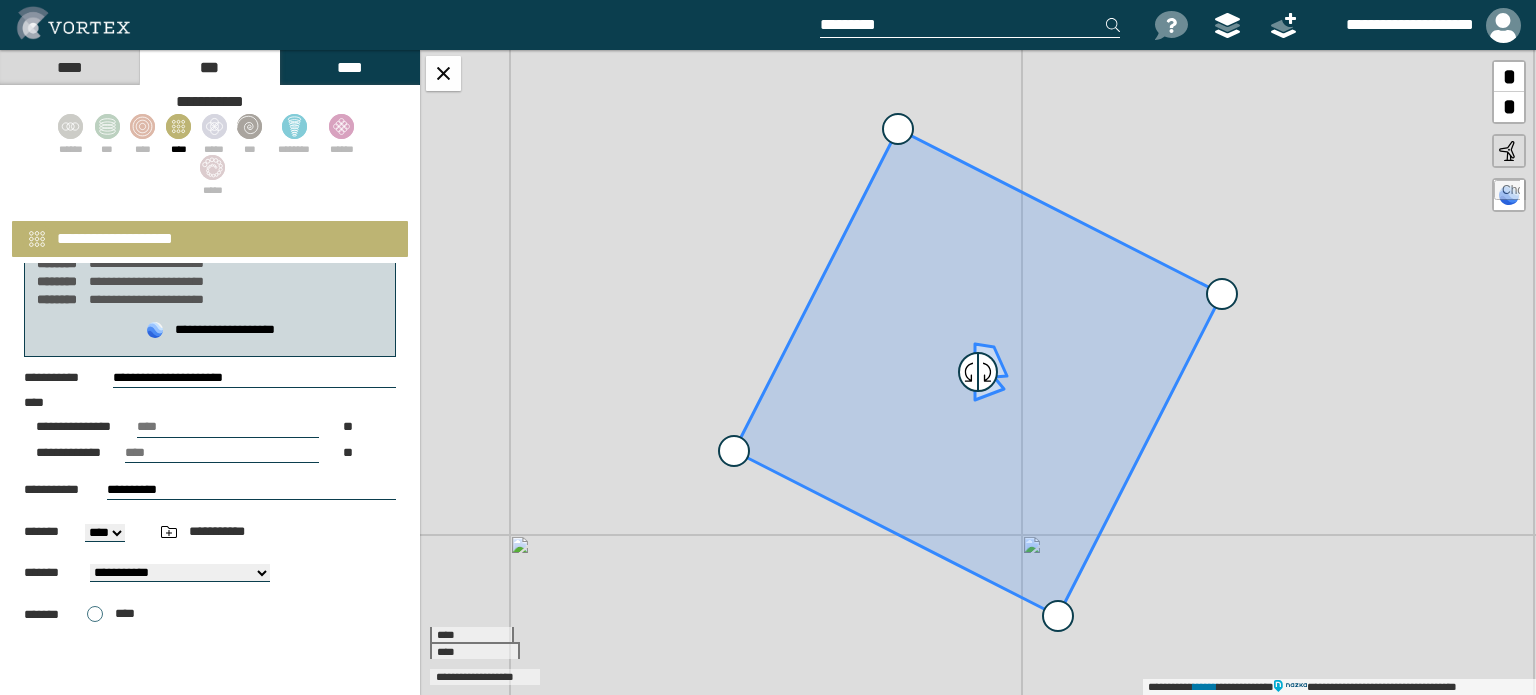 click on "**********" at bounding box center (251, 490) 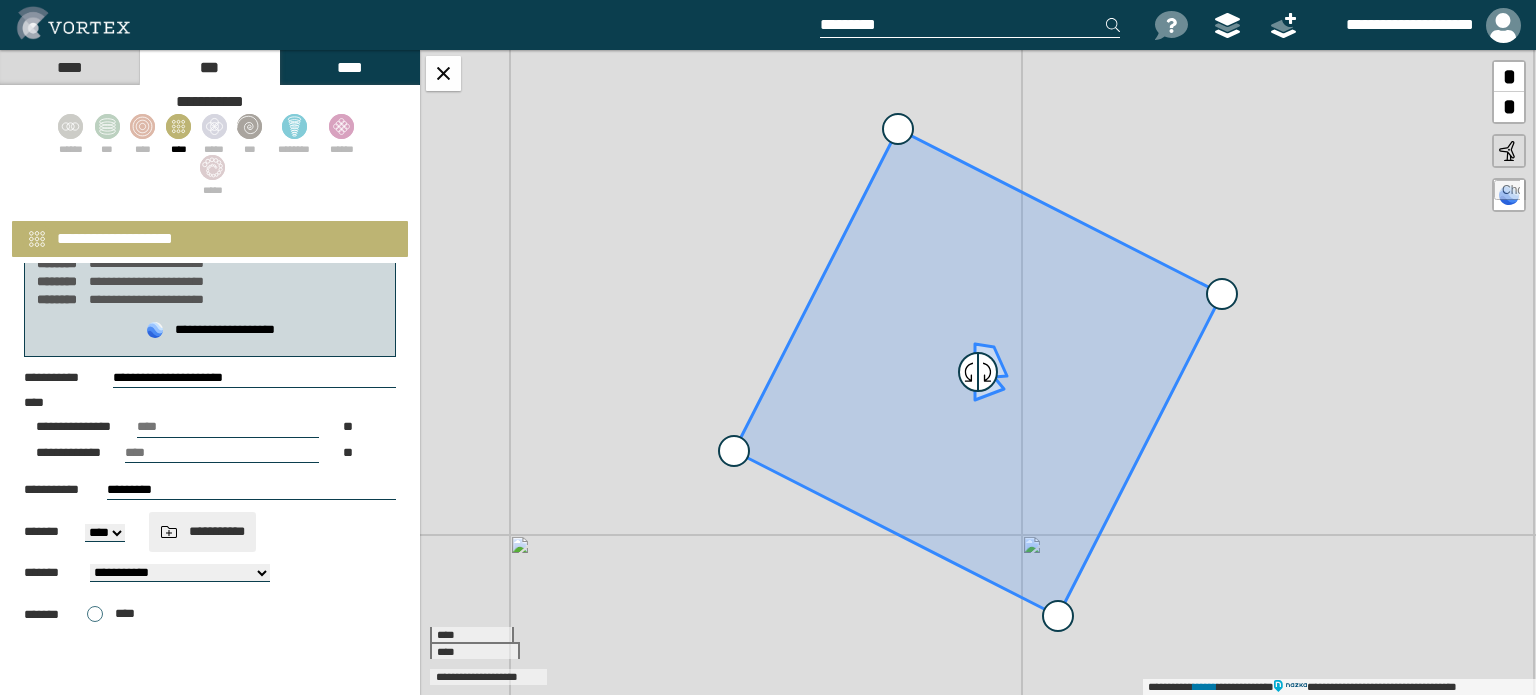 type on "*********" 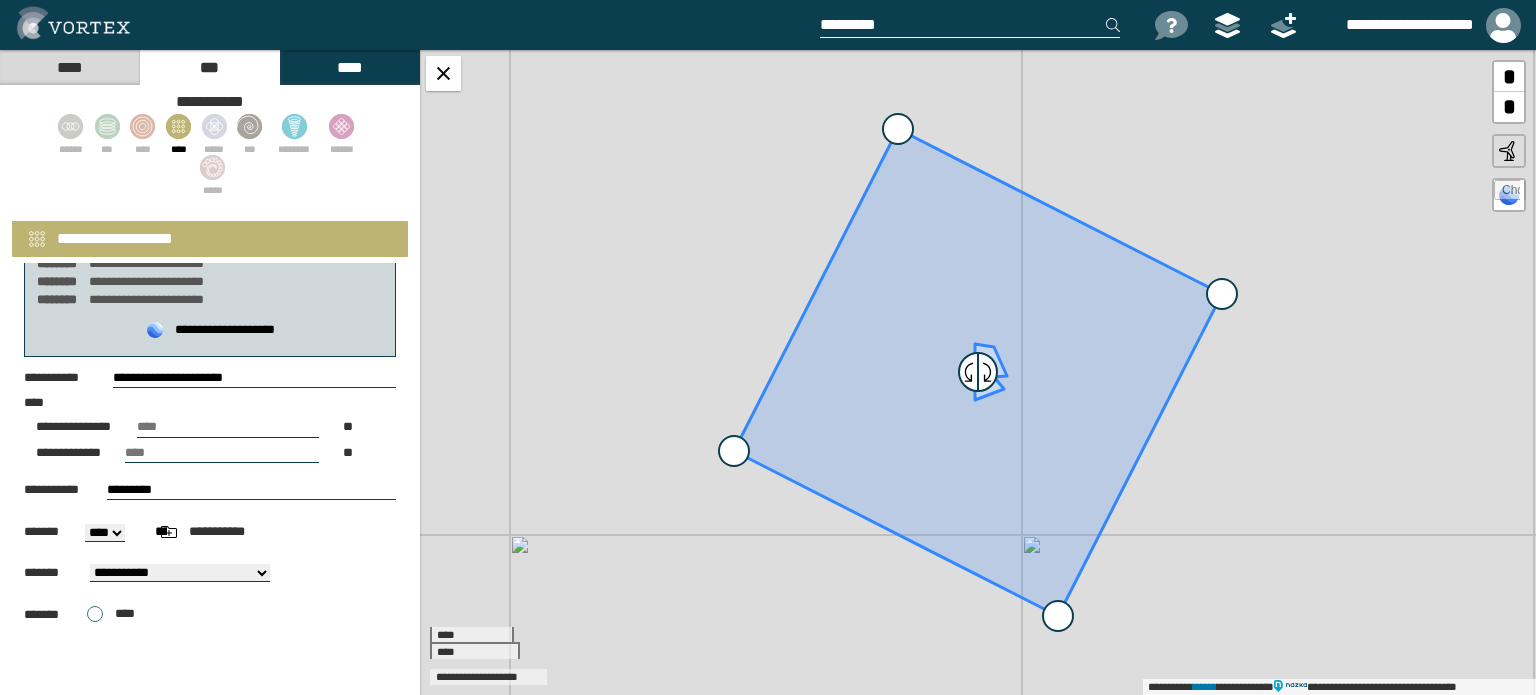 click on "**********" at bounding box center (210, 573) 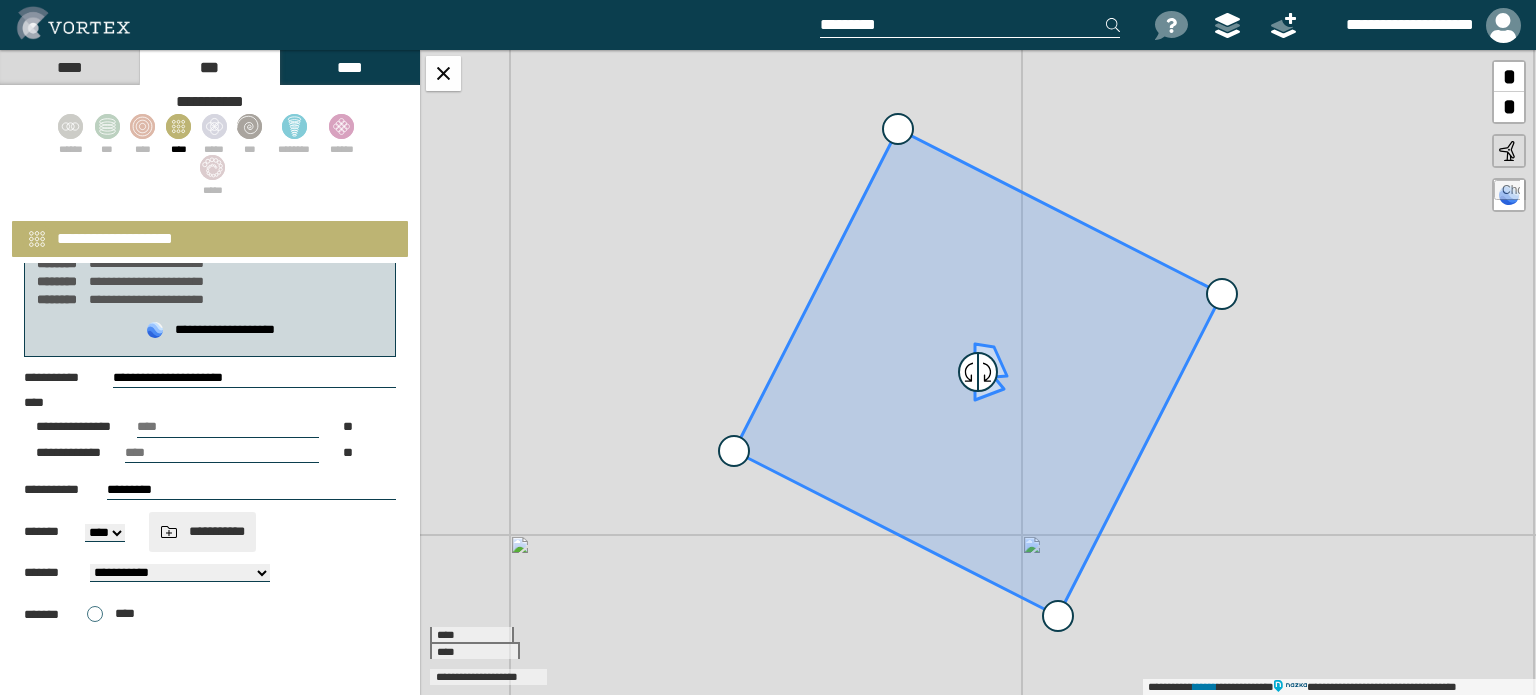click on "**********" at bounding box center (202, 531) 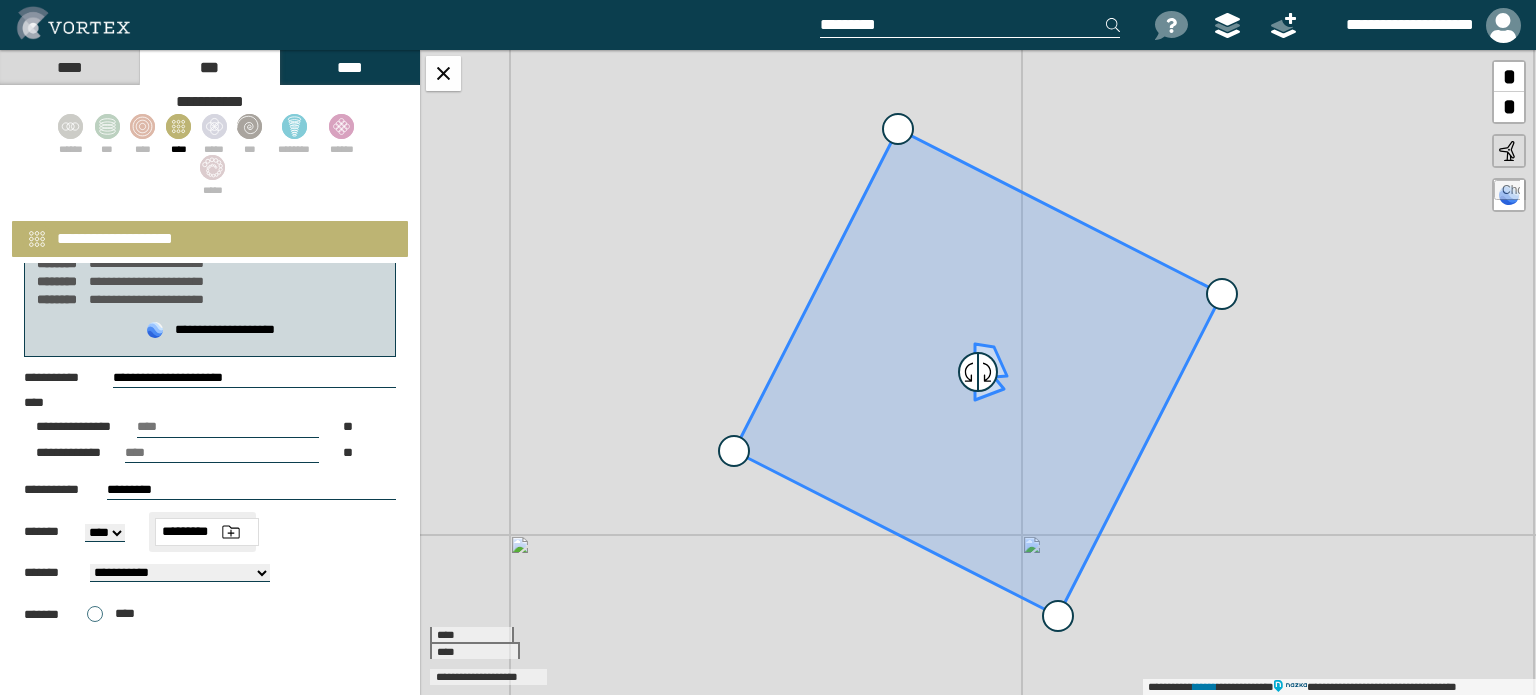 click at bounding box center (231, 532) 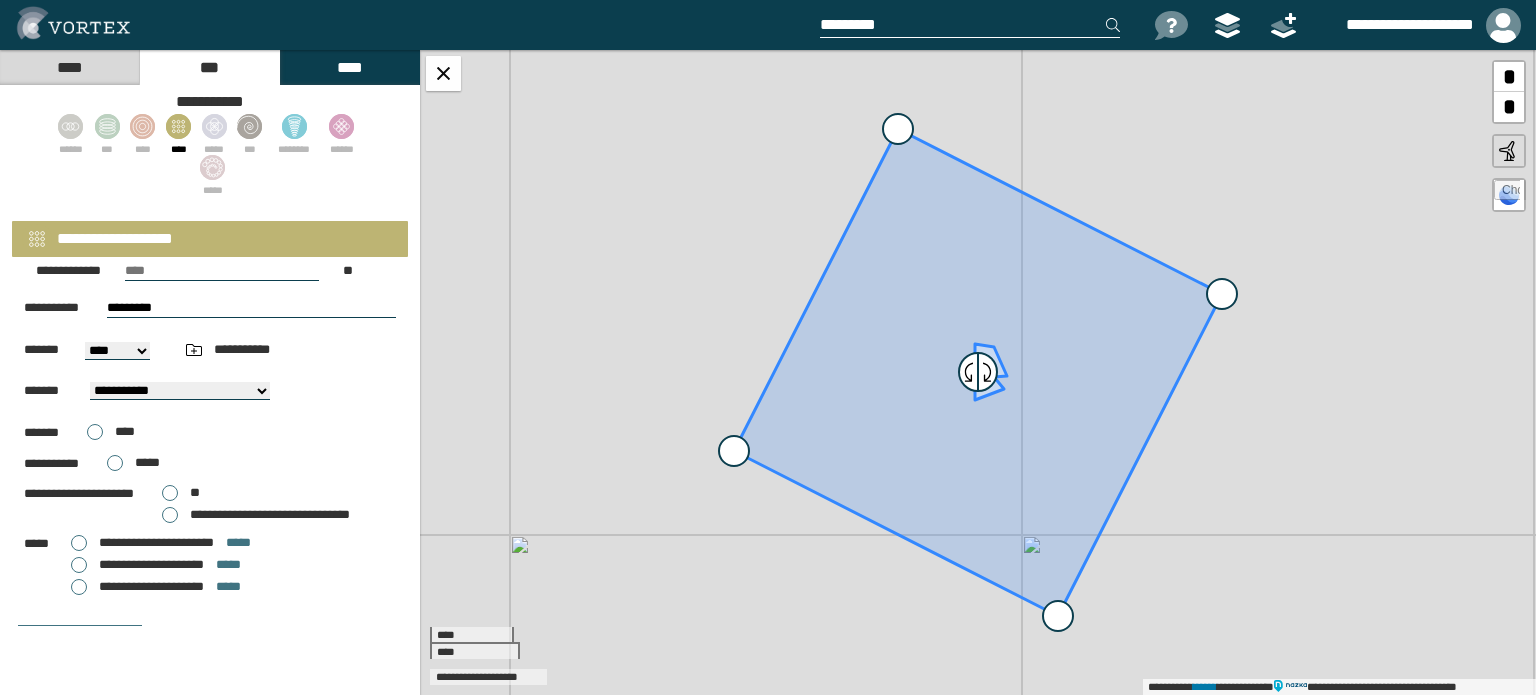 scroll, scrollTop: 300, scrollLeft: 0, axis: vertical 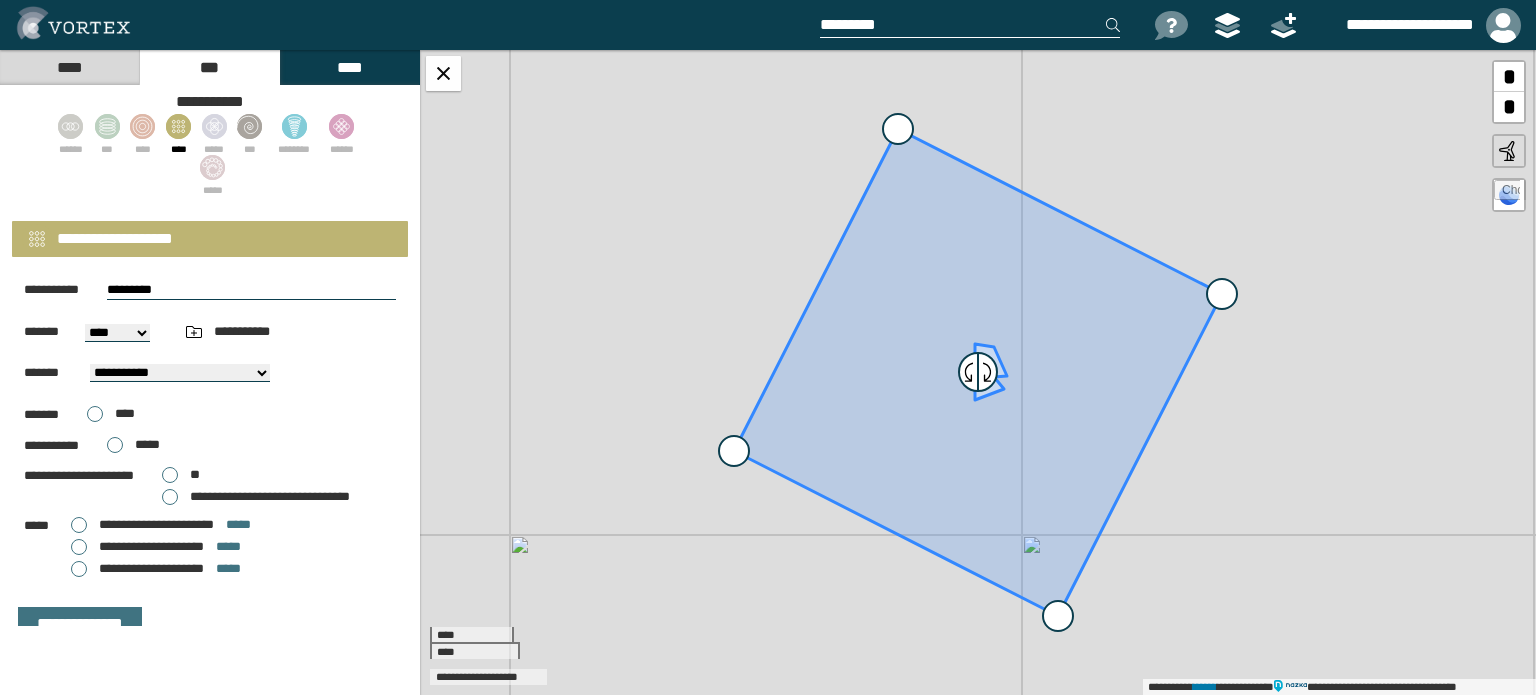 click on "**** *********" at bounding box center (117, 333) 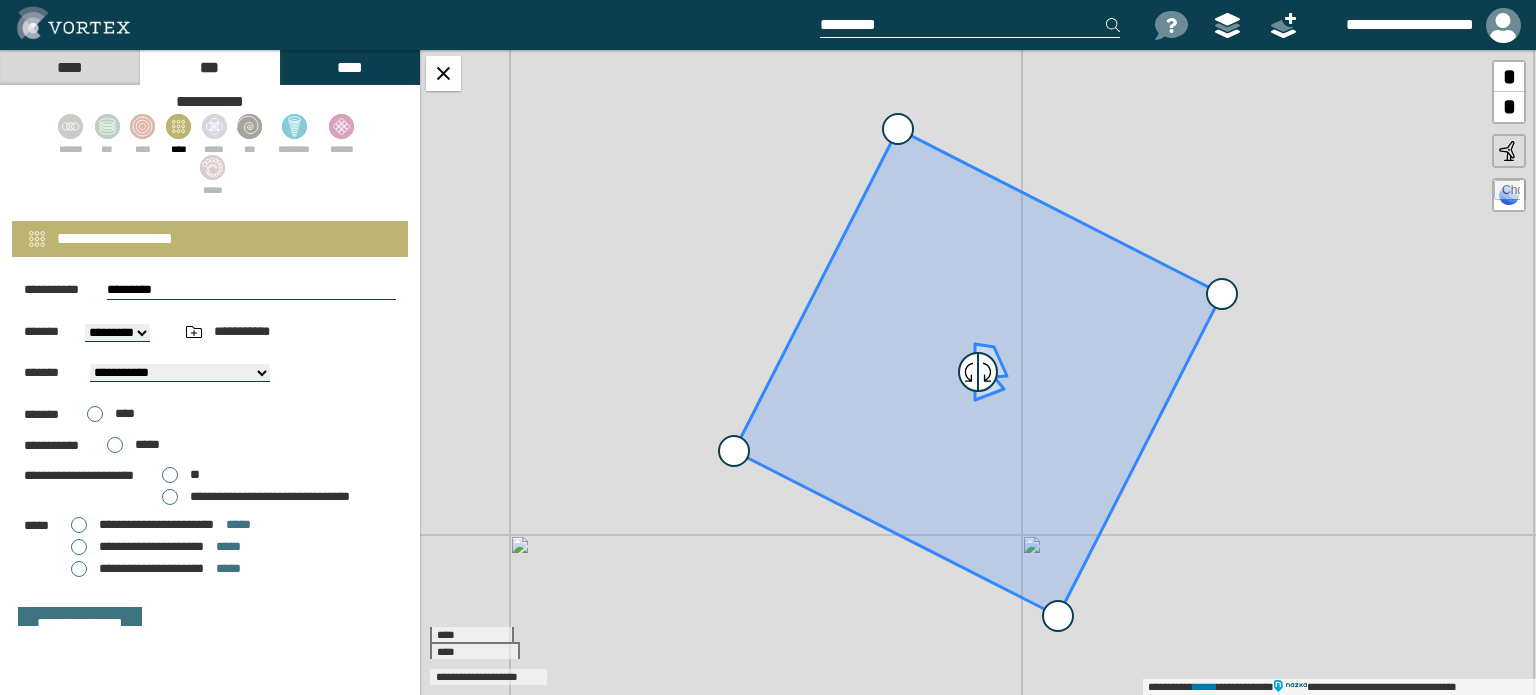 click on "**** *********" at bounding box center [117, 333] 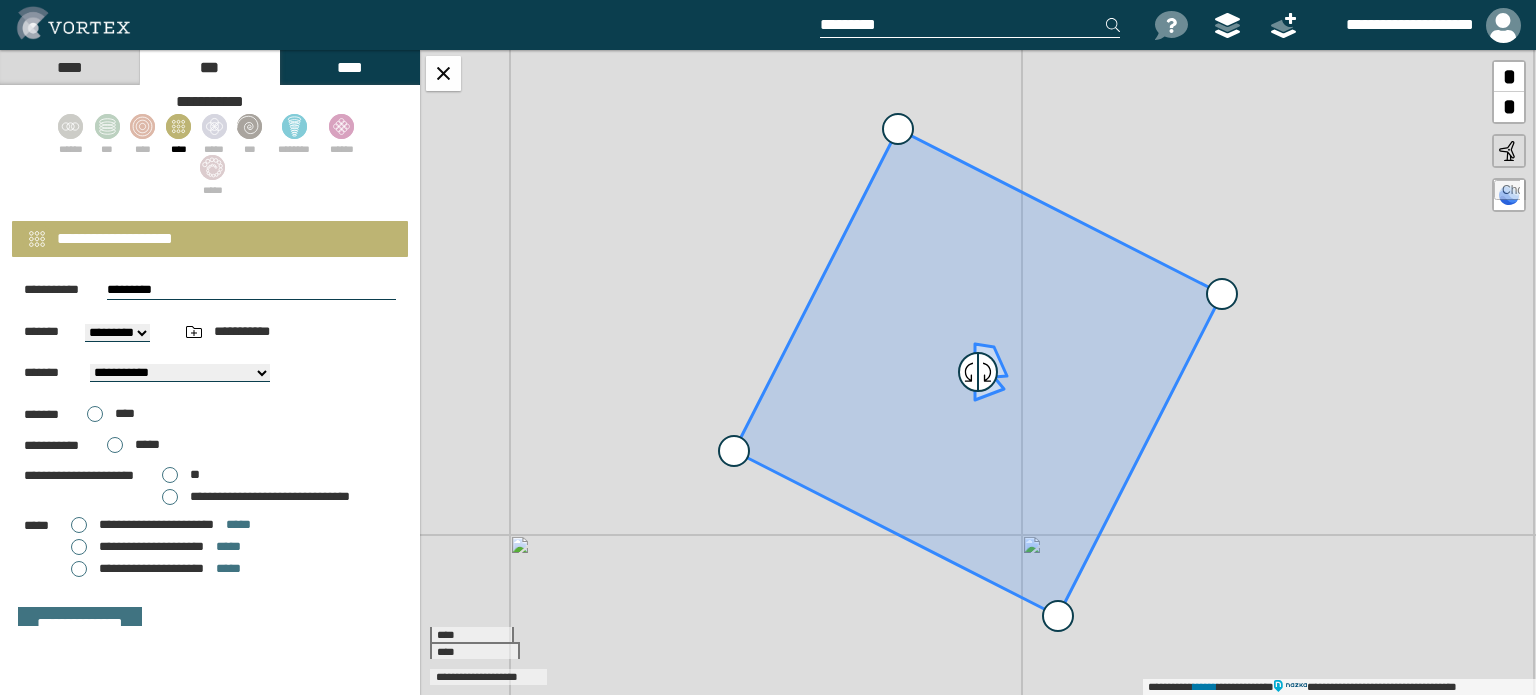 scroll, scrollTop: 320, scrollLeft: 0, axis: vertical 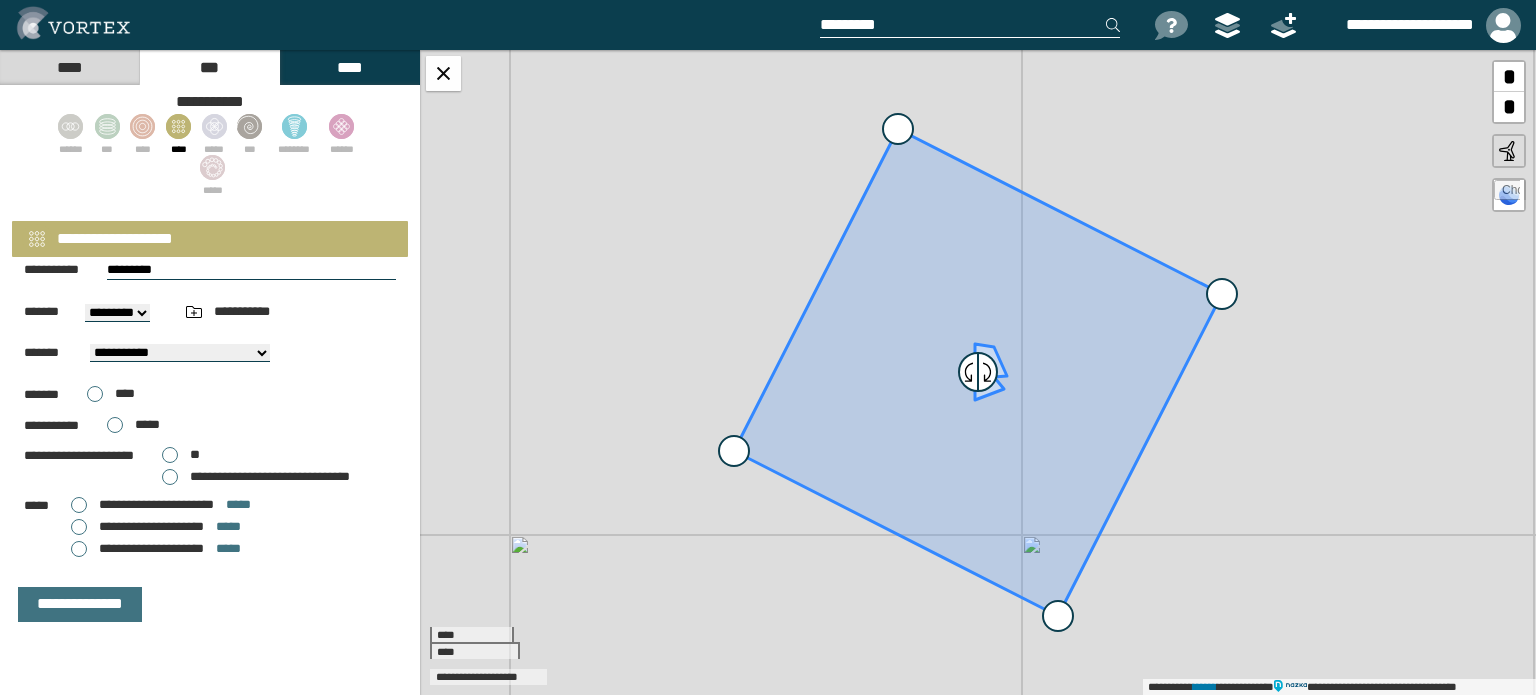 click on "**" at bounding box center (181, 455) 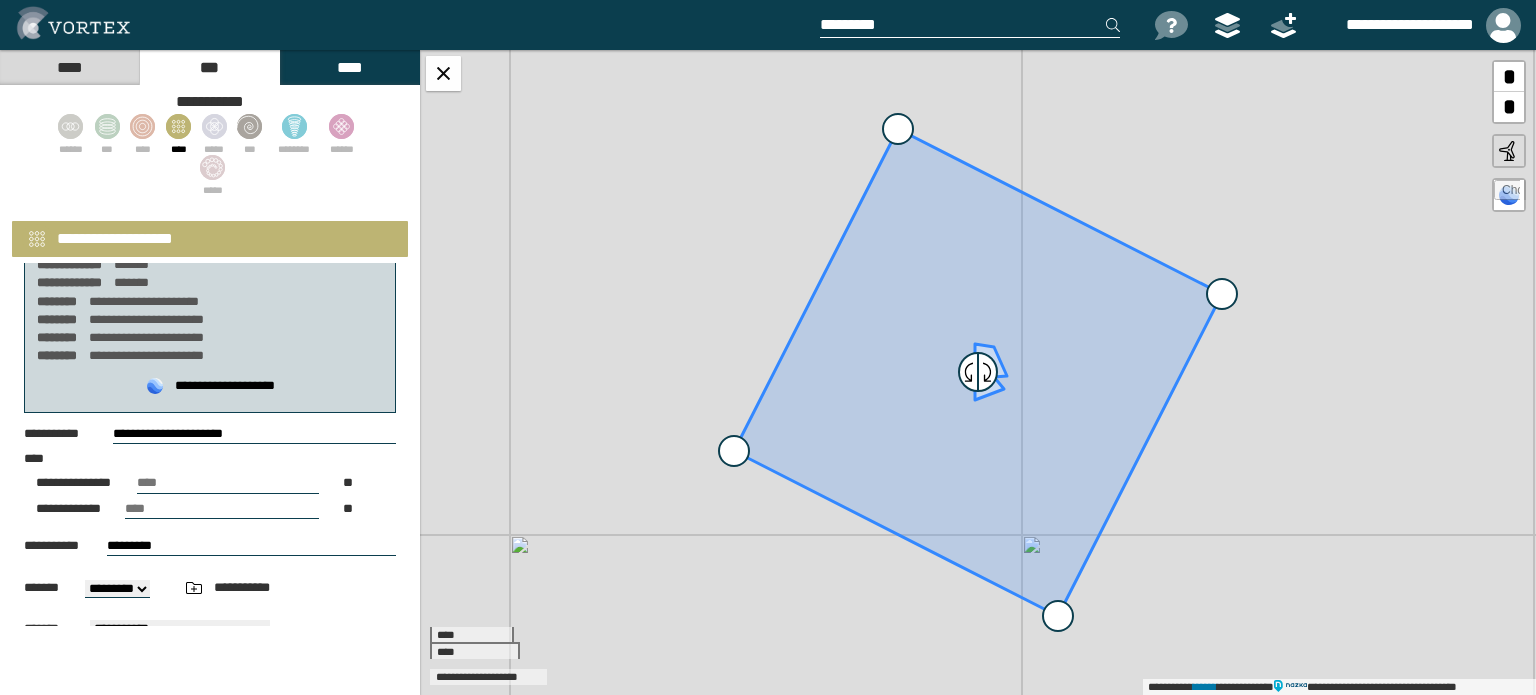 scroll, scrollTop: 0, scrollLeft: 0, axis: both 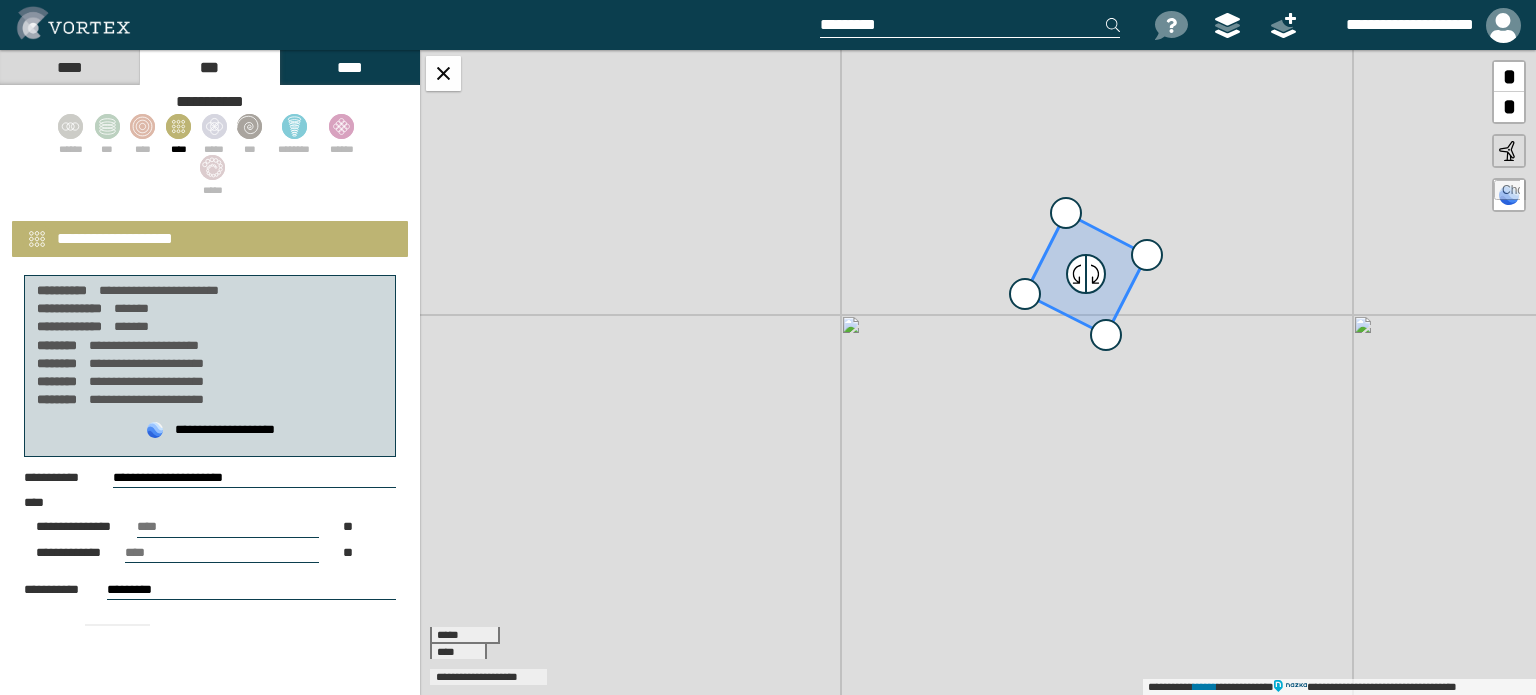 click on "****" at bounding box center (349, 67) 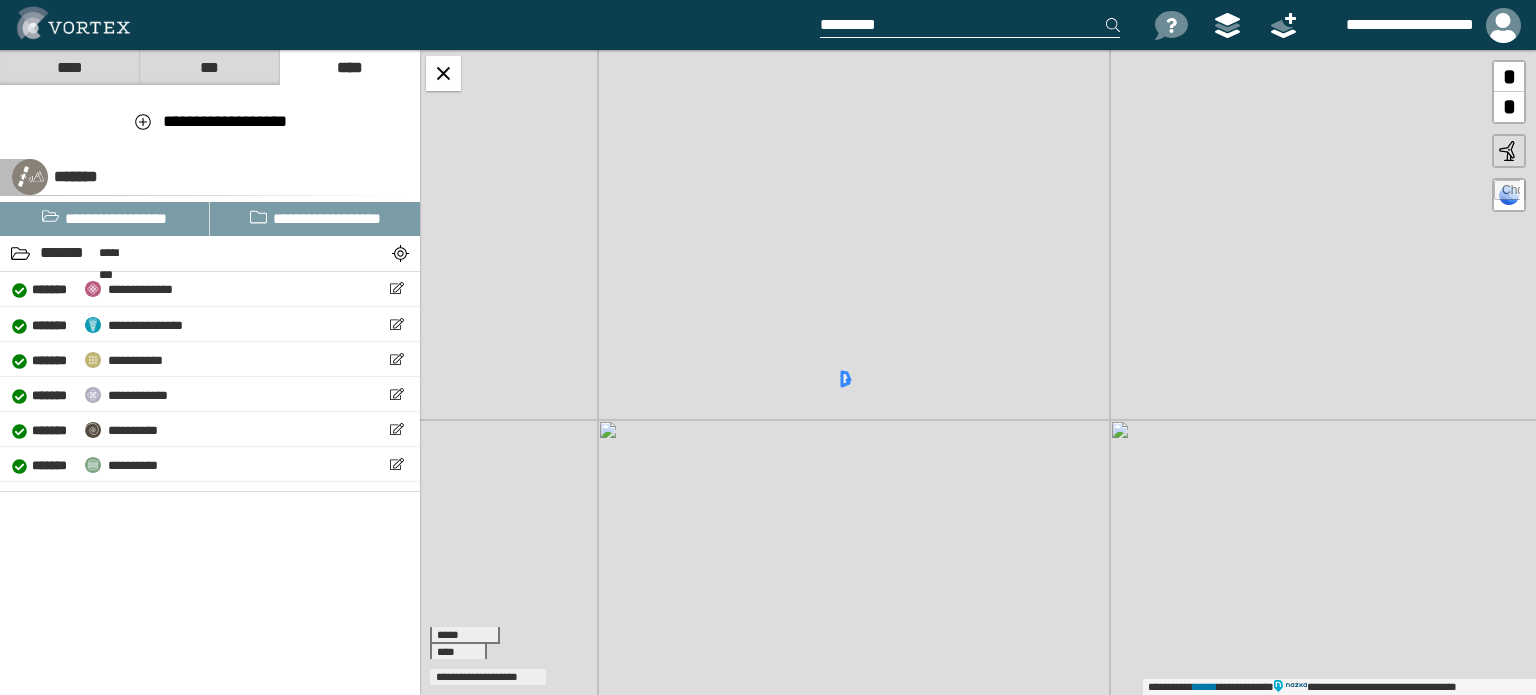 drag, startPoint x: 1022, startPoint y: 359, endPoint x: 828, endPoint y: 440, distance: 210.23082 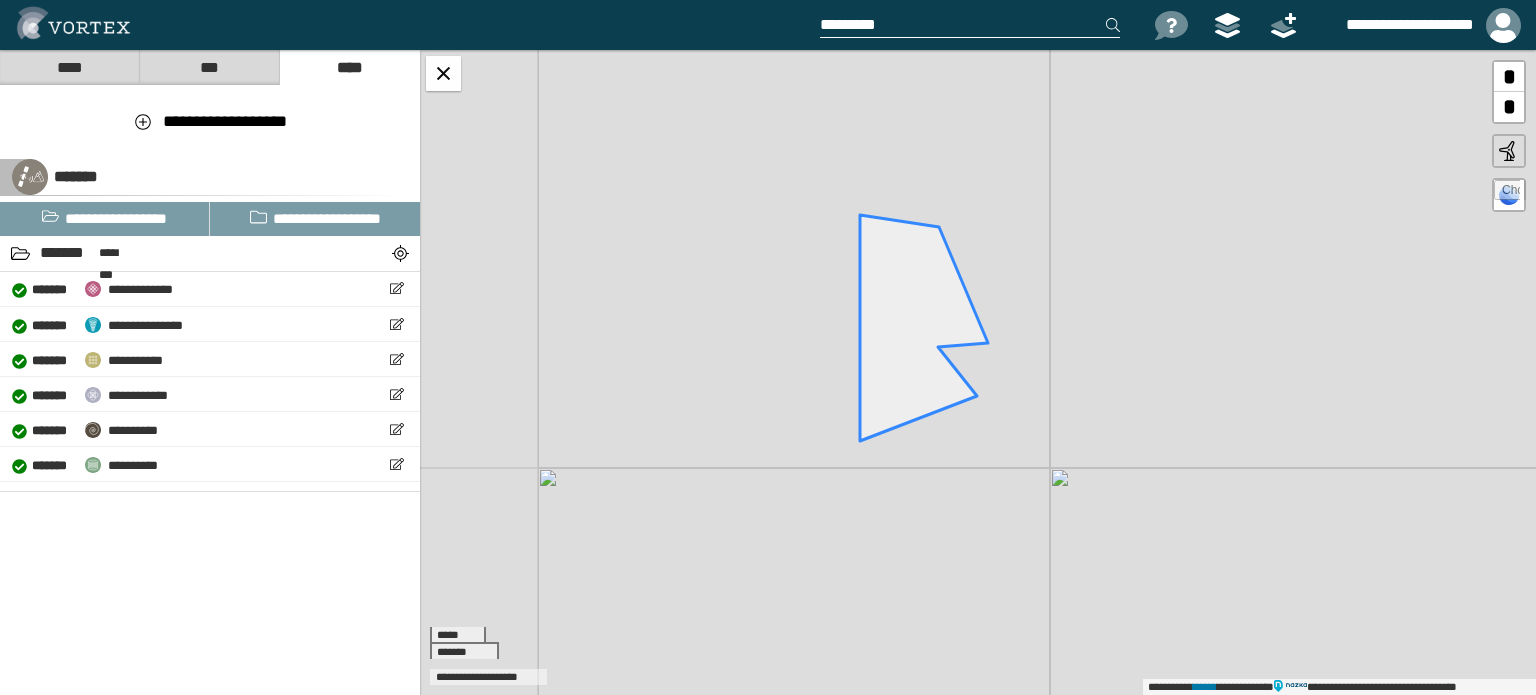 drag, startPoint x: 695, startPoint y: 387, endPoint x: 872, endPoint y: 346, distance: 181.68654 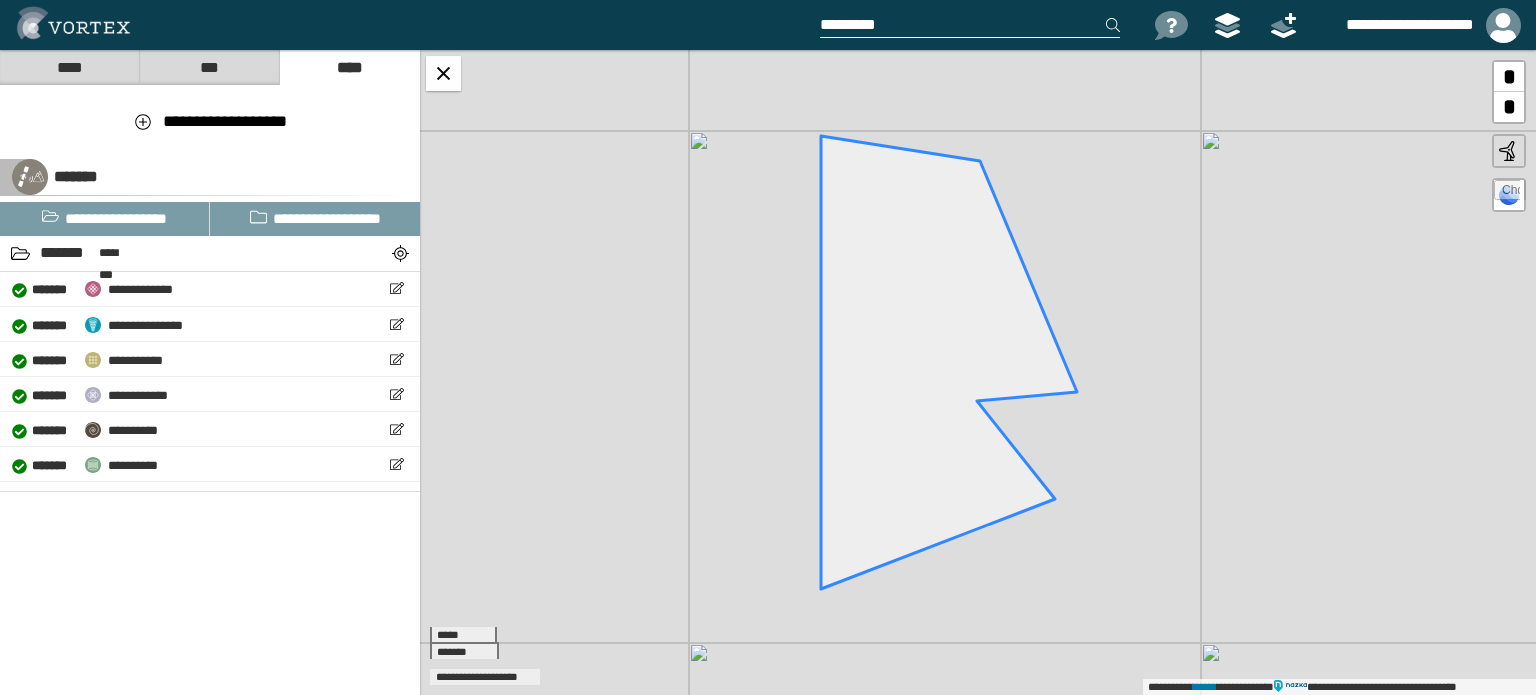 drag, startPoint x: 935, startPoint y: 355, endPoint x: 988, endPoint y: 416, distance: 80.80842 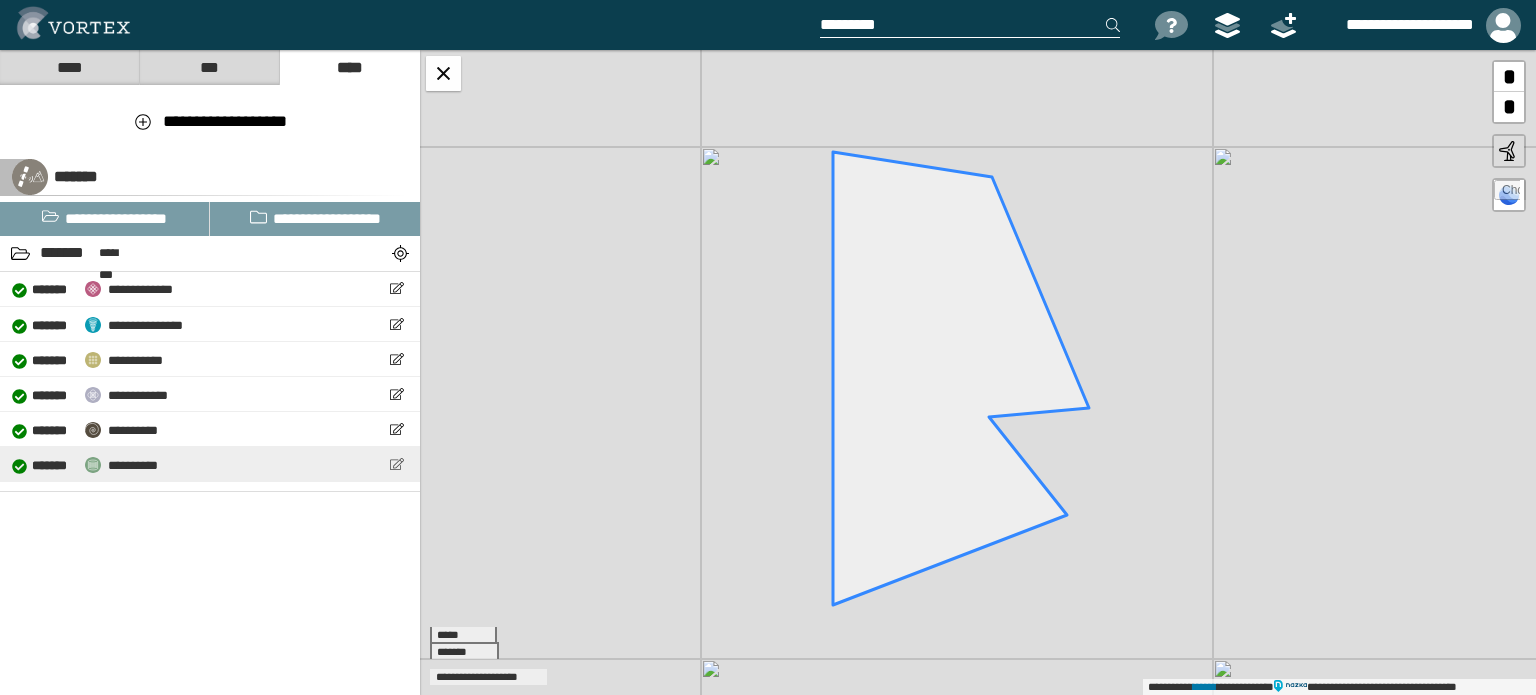 click at bounding box center (396, 464) 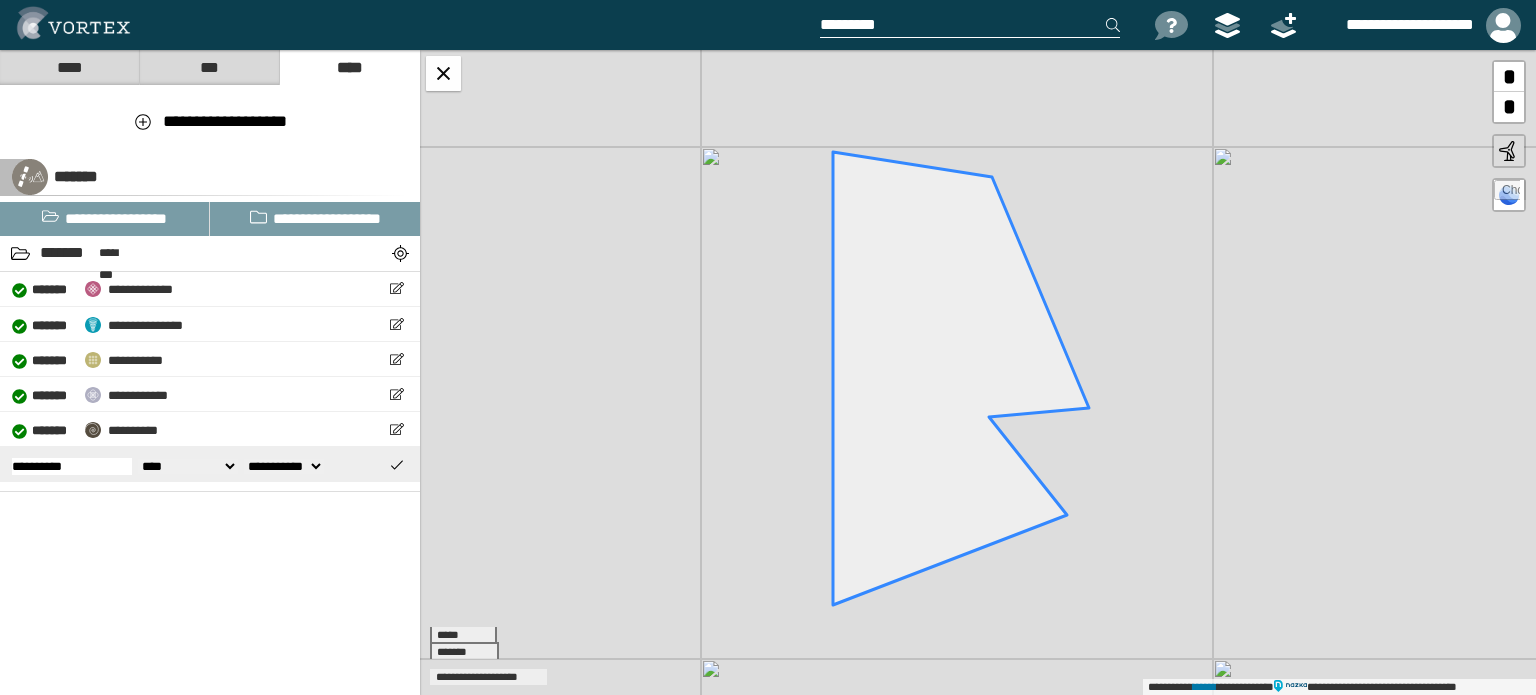 click on "**********" at bounding box center (284, 466) 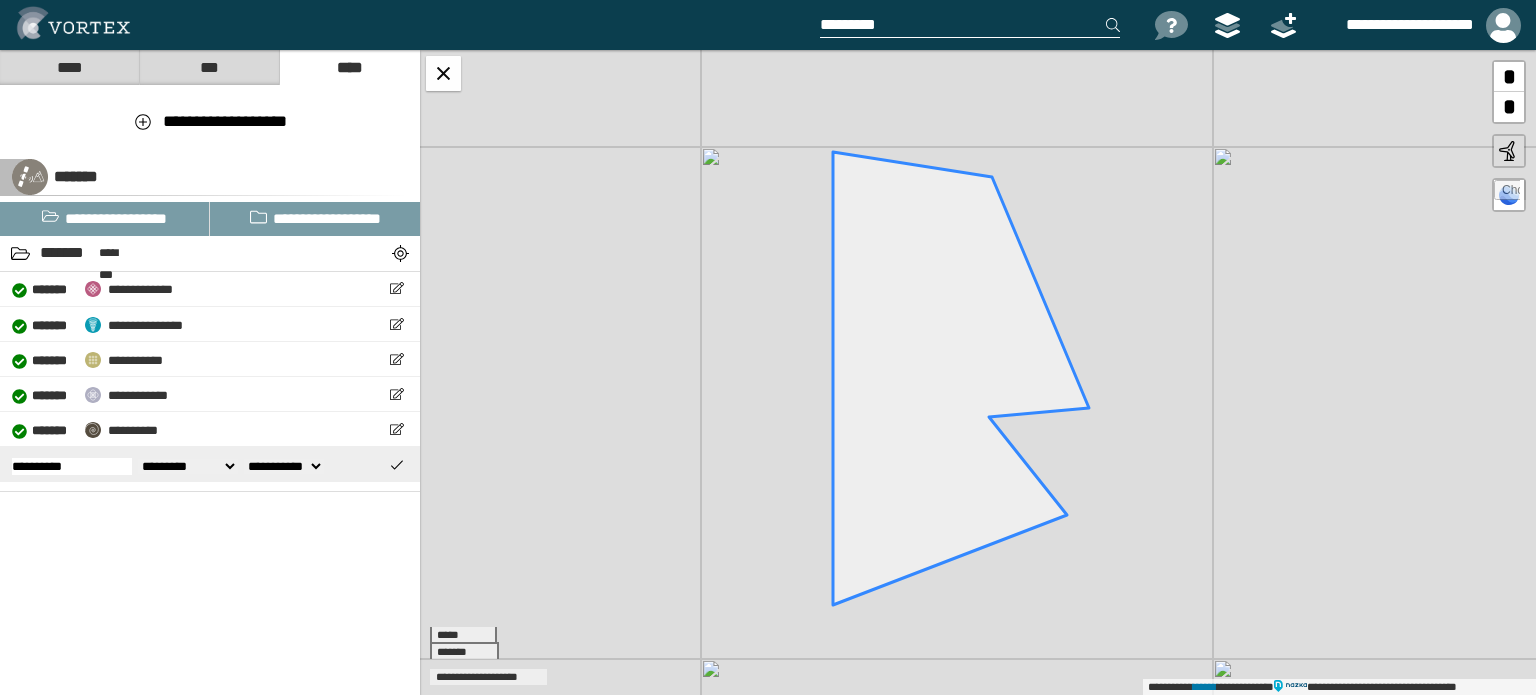 click on "**** *********" at bounding box center [188, 466] 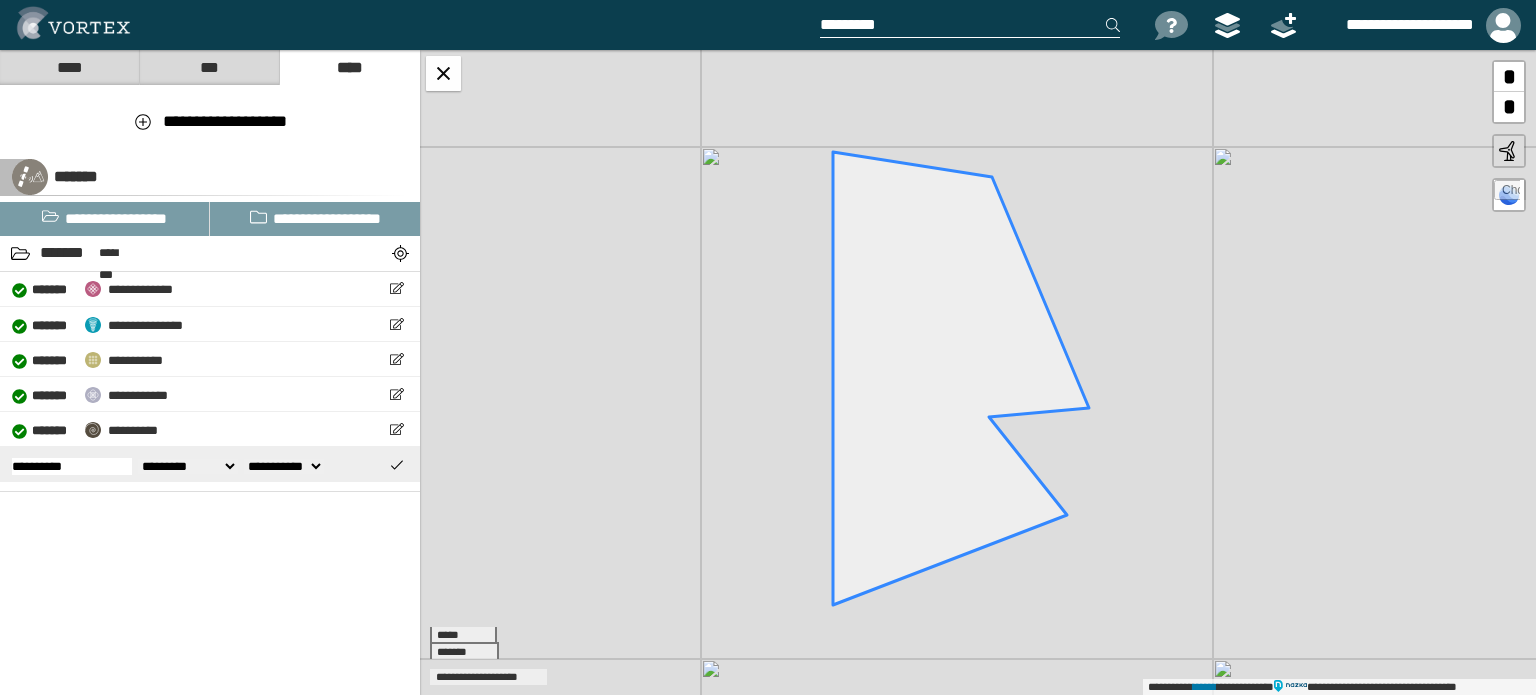 select on "**" 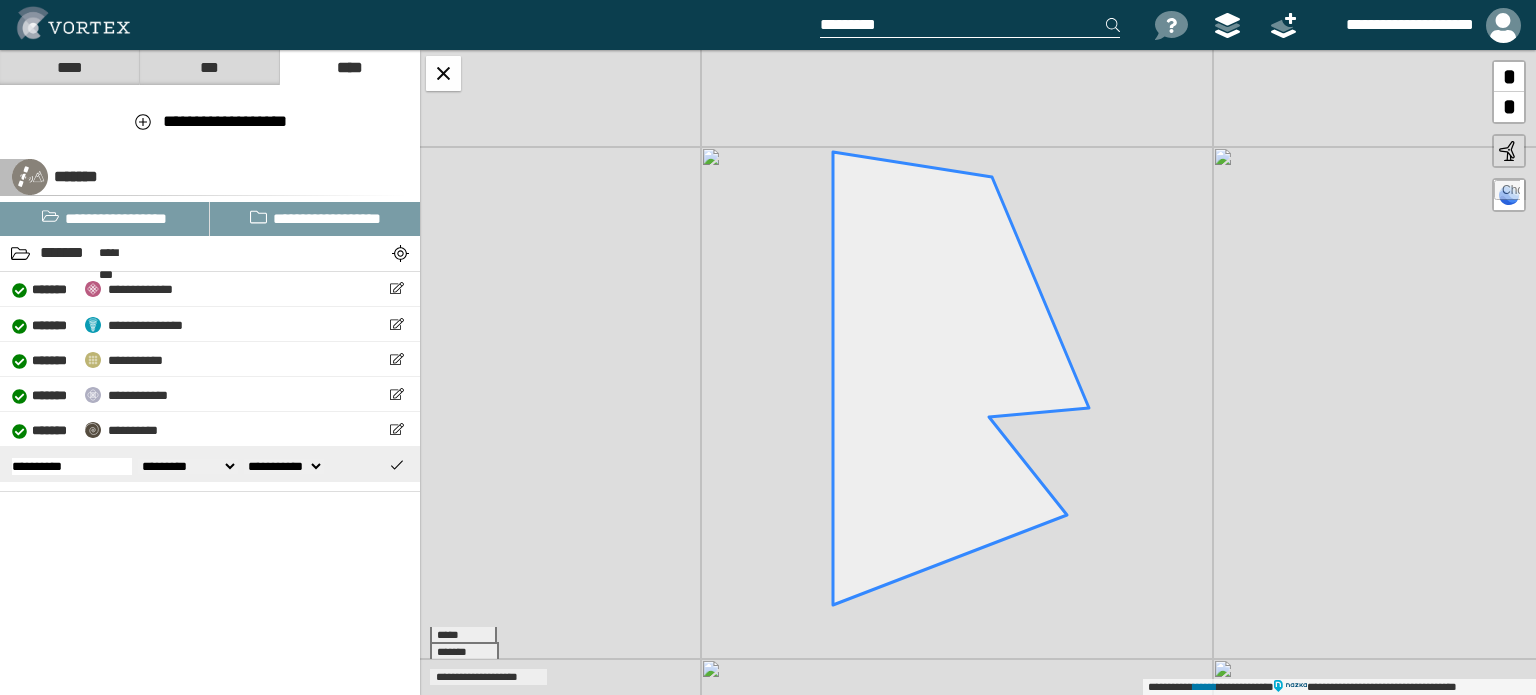 click on "**********" at bounding box center (284, 466) 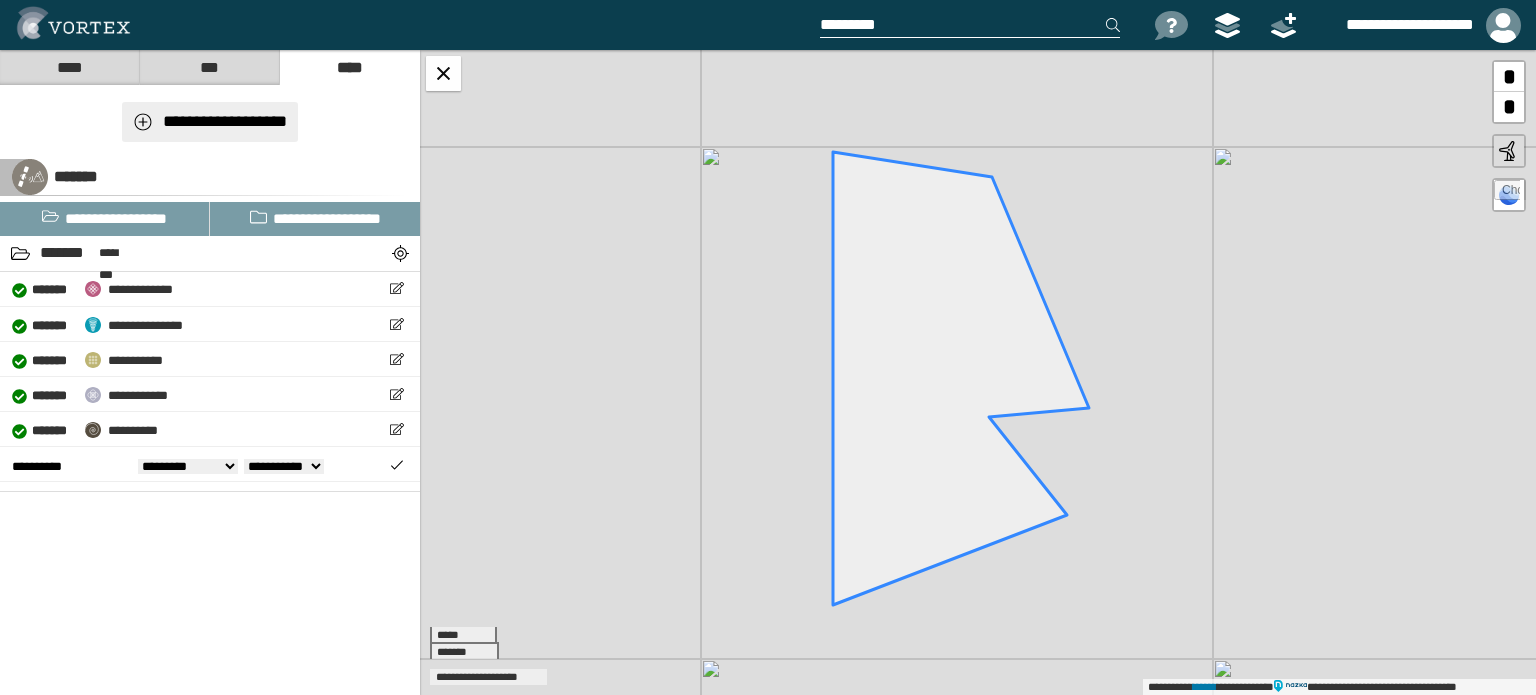 type 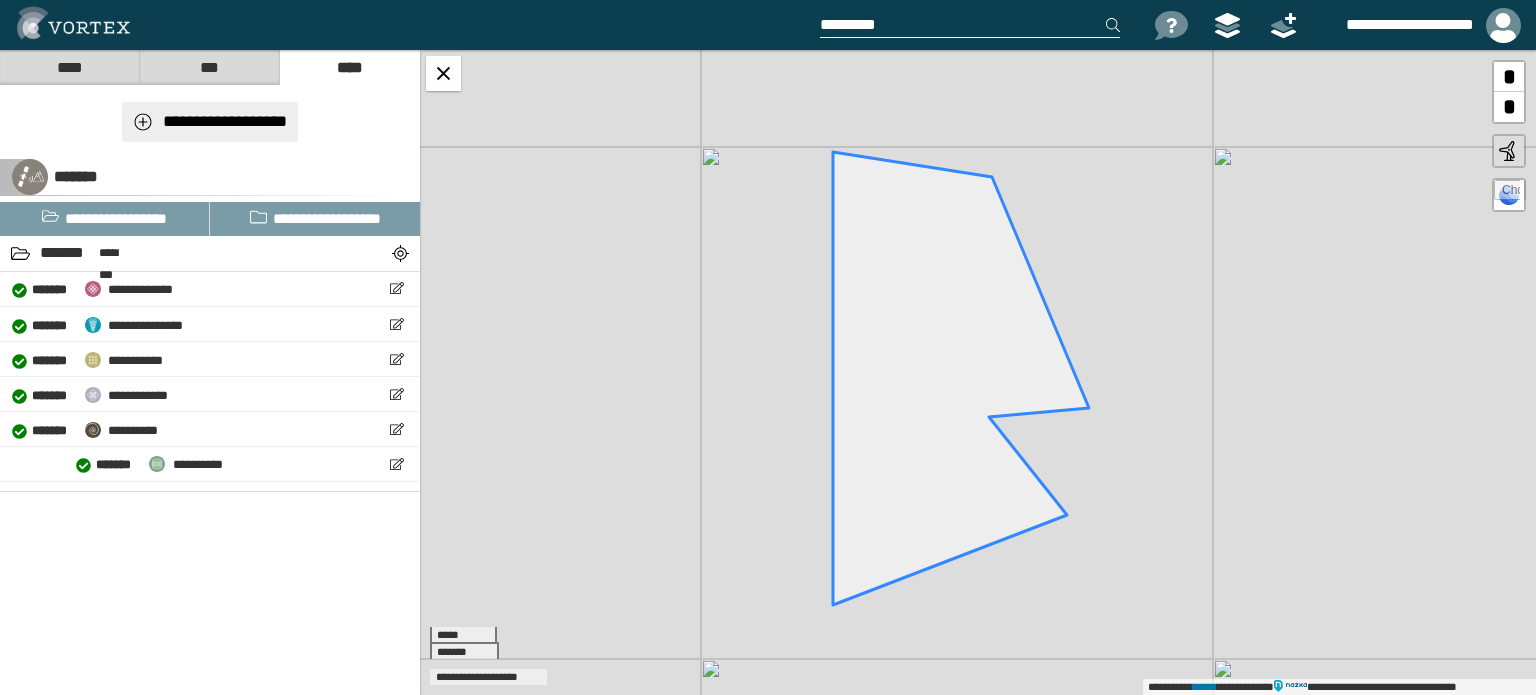 scroll, scrollTop: 0, scrollLeft: 0, axis: both 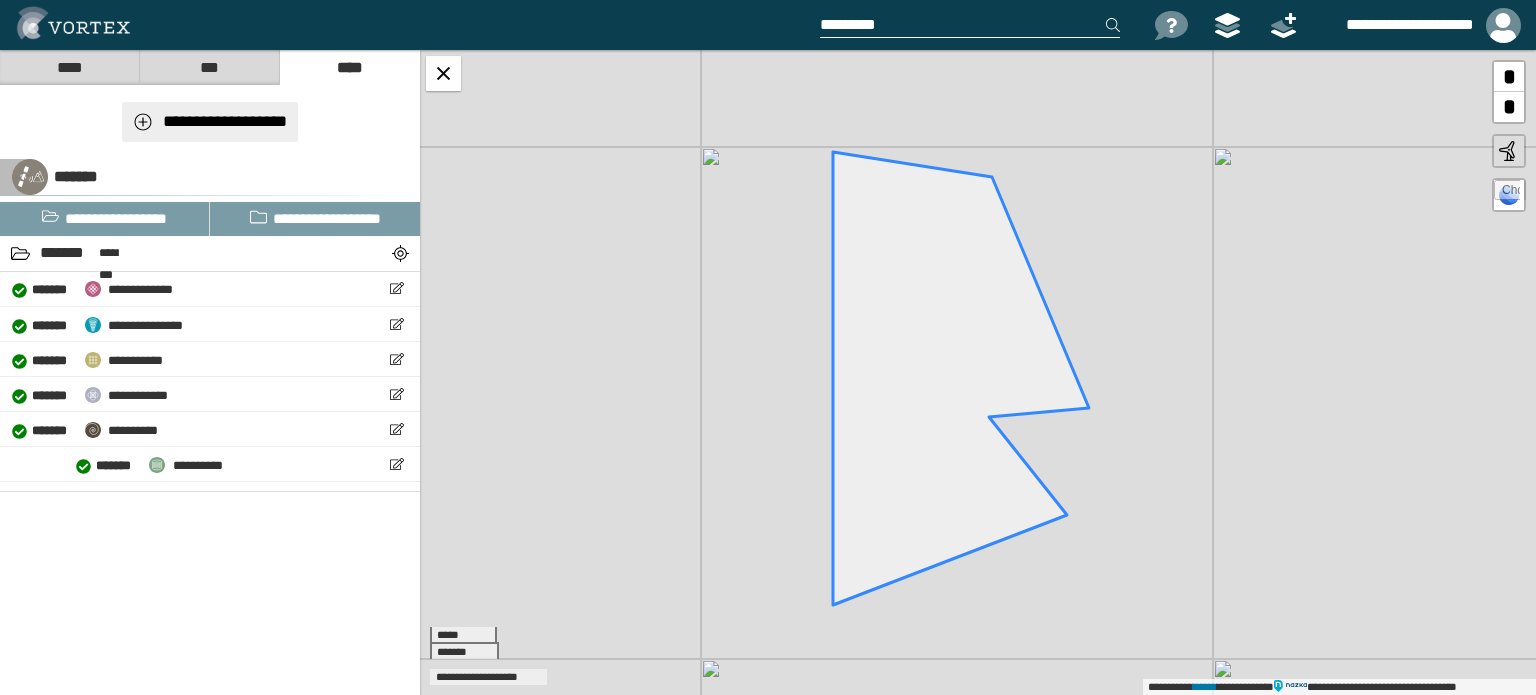 click on "**********" at bounding box center (210, 122) 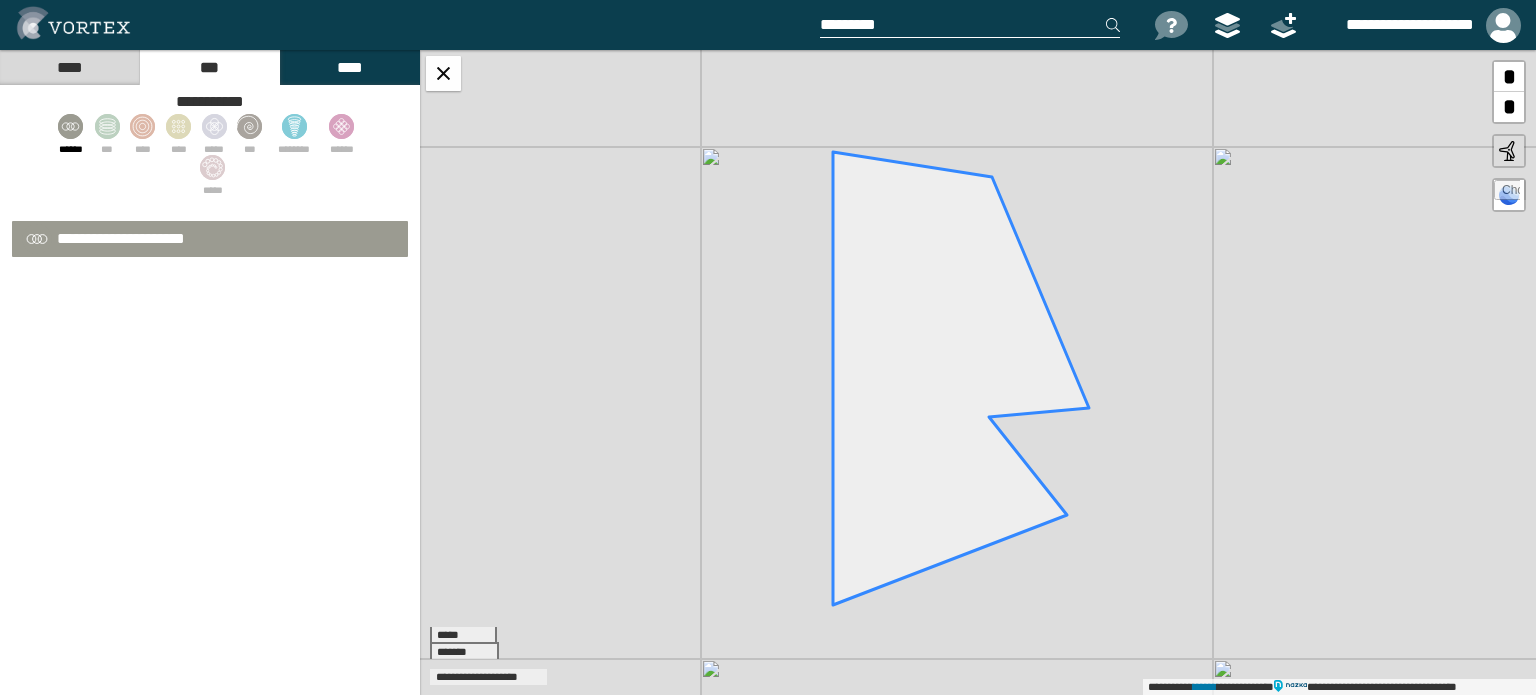 select on "**" 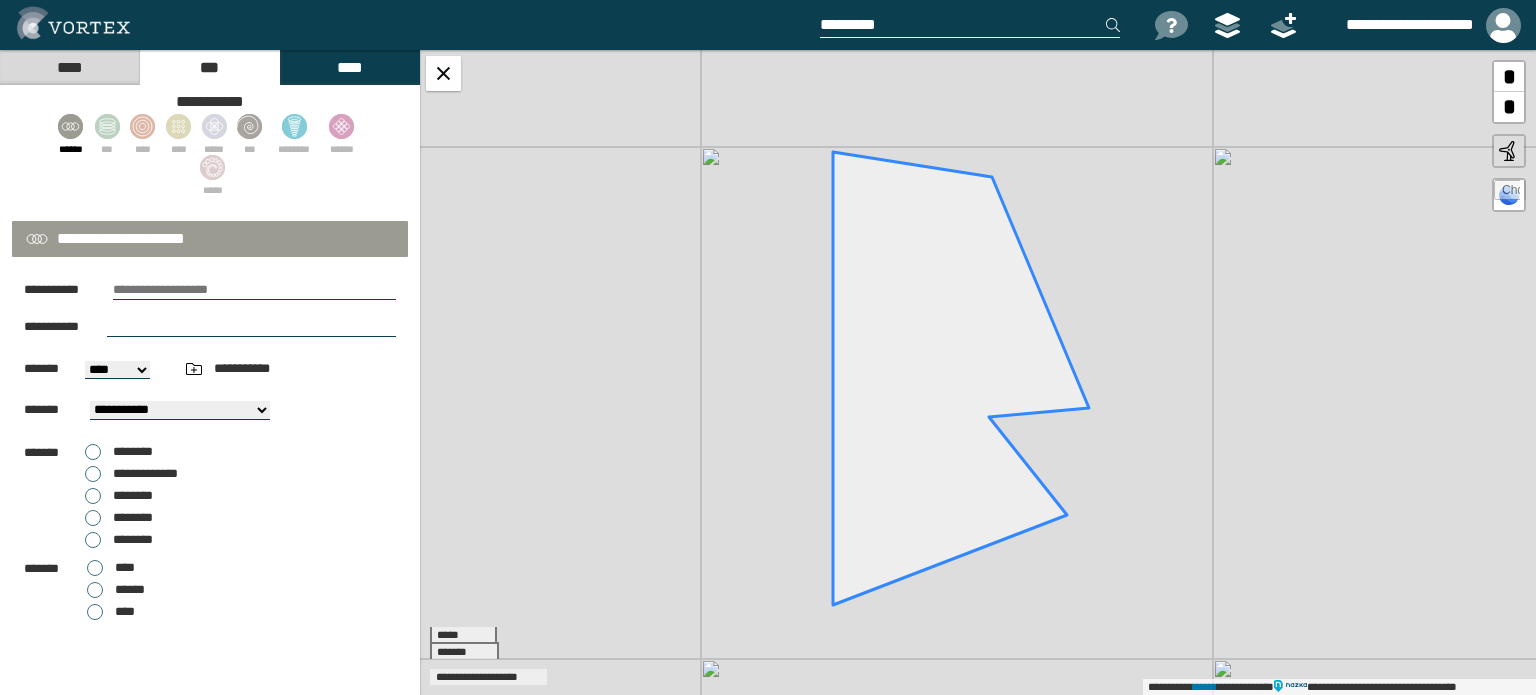click at bounding box center [254, 290] 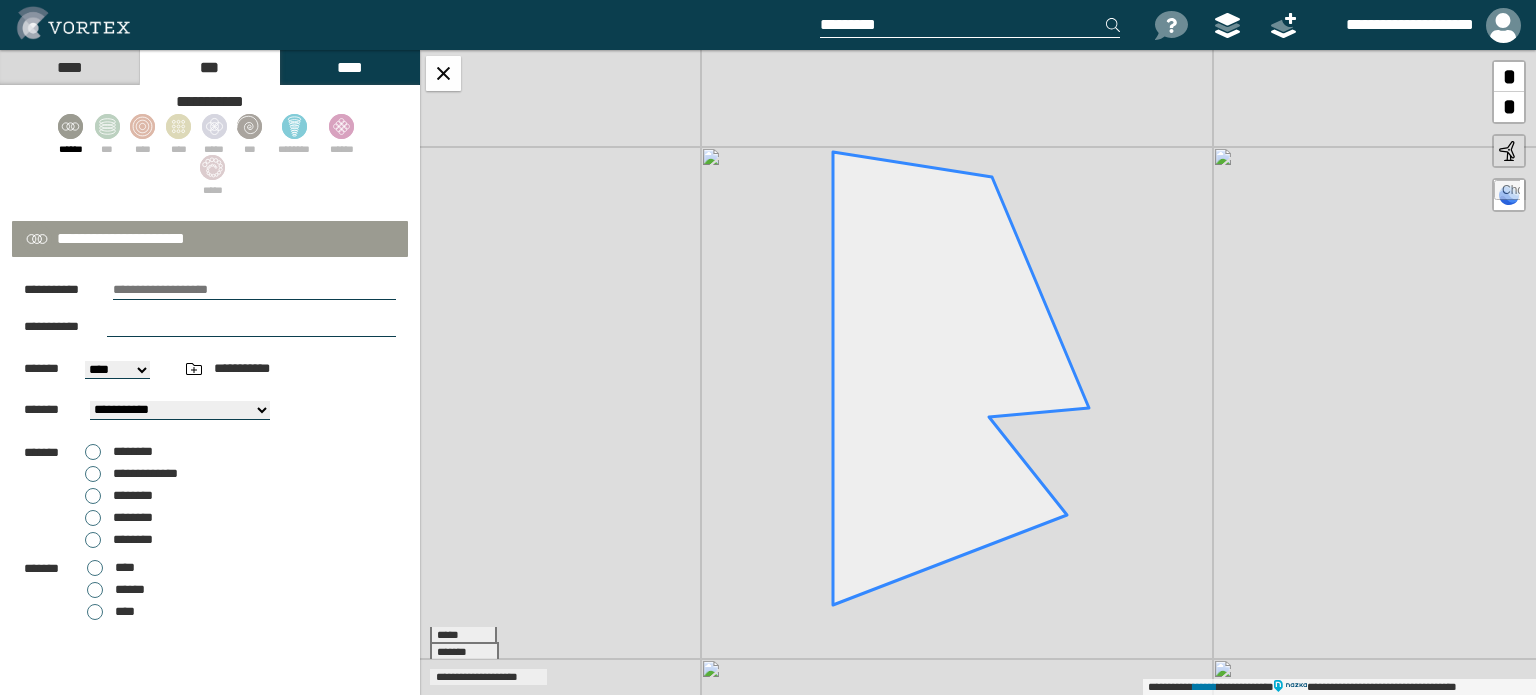 type on "**********" 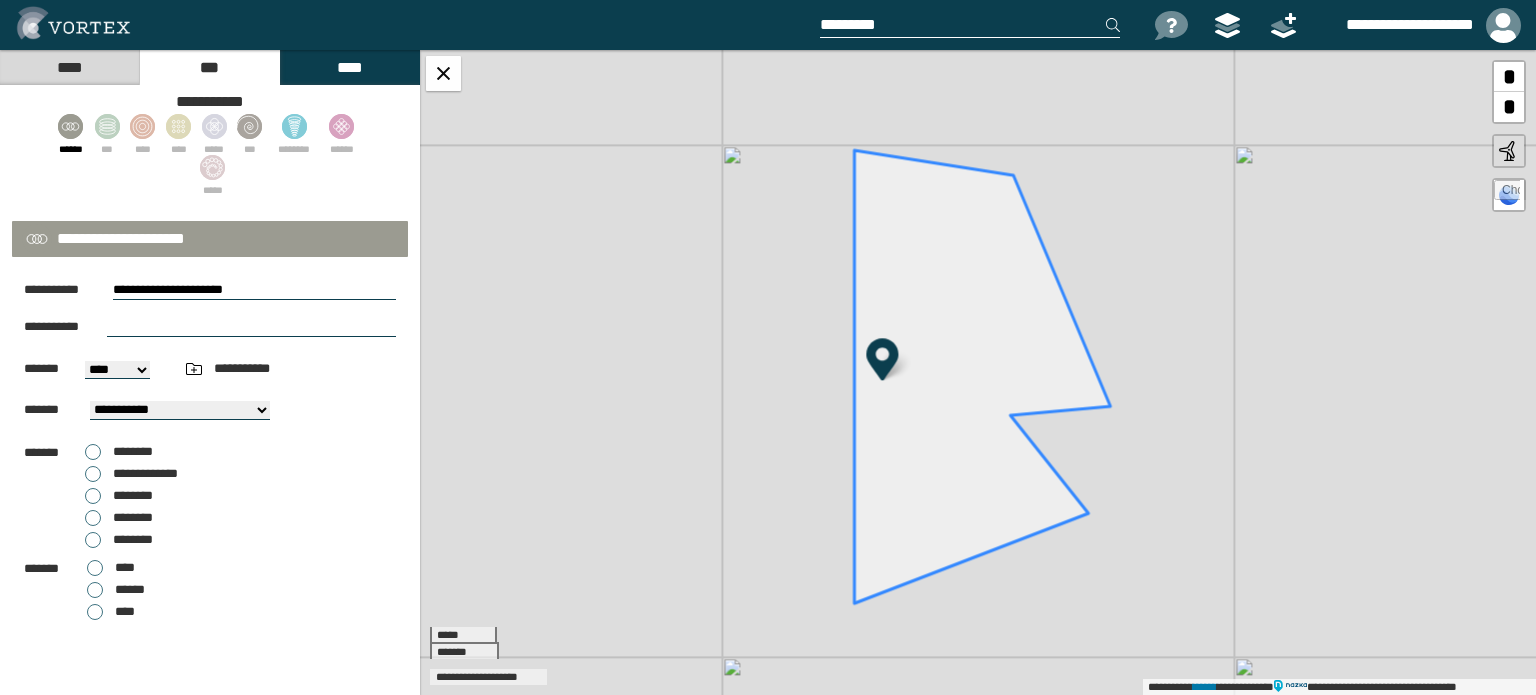 click at bounding box center [251, 327] 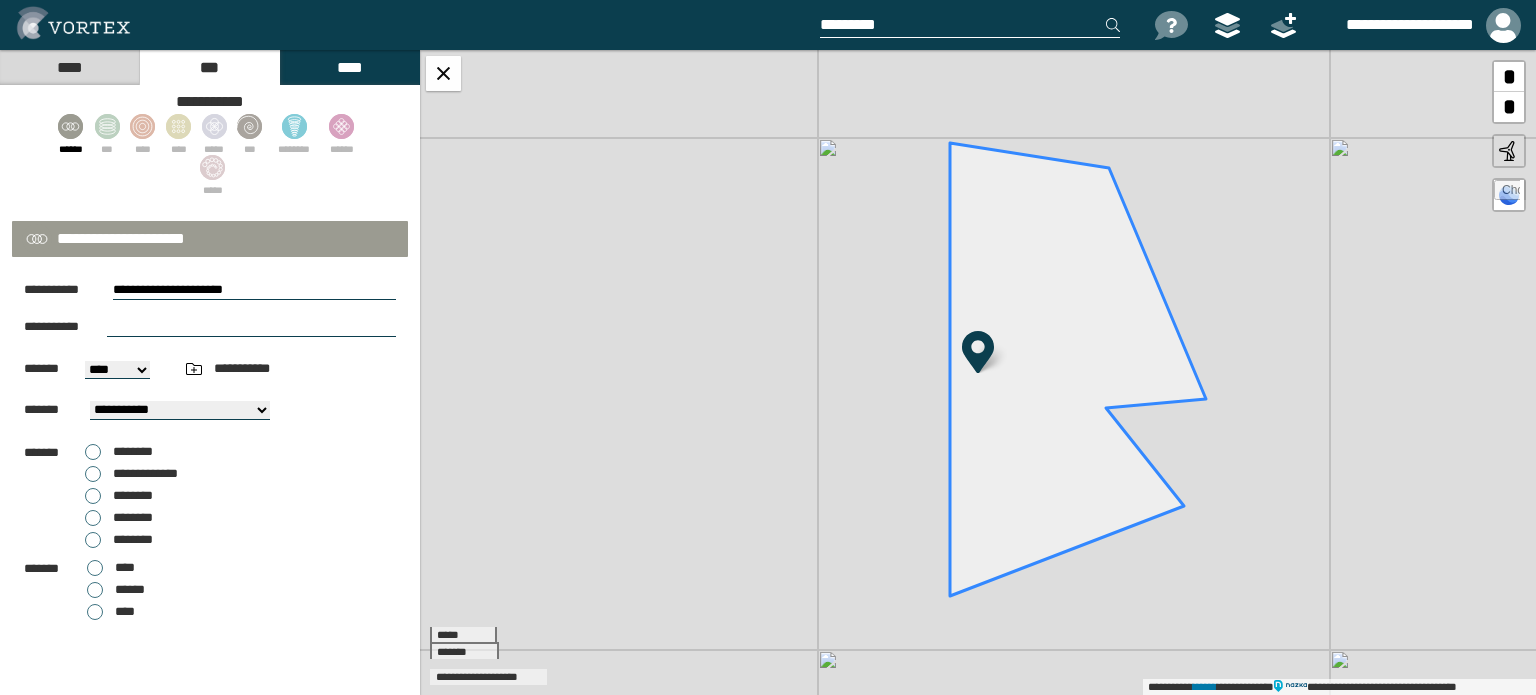 select on "**" 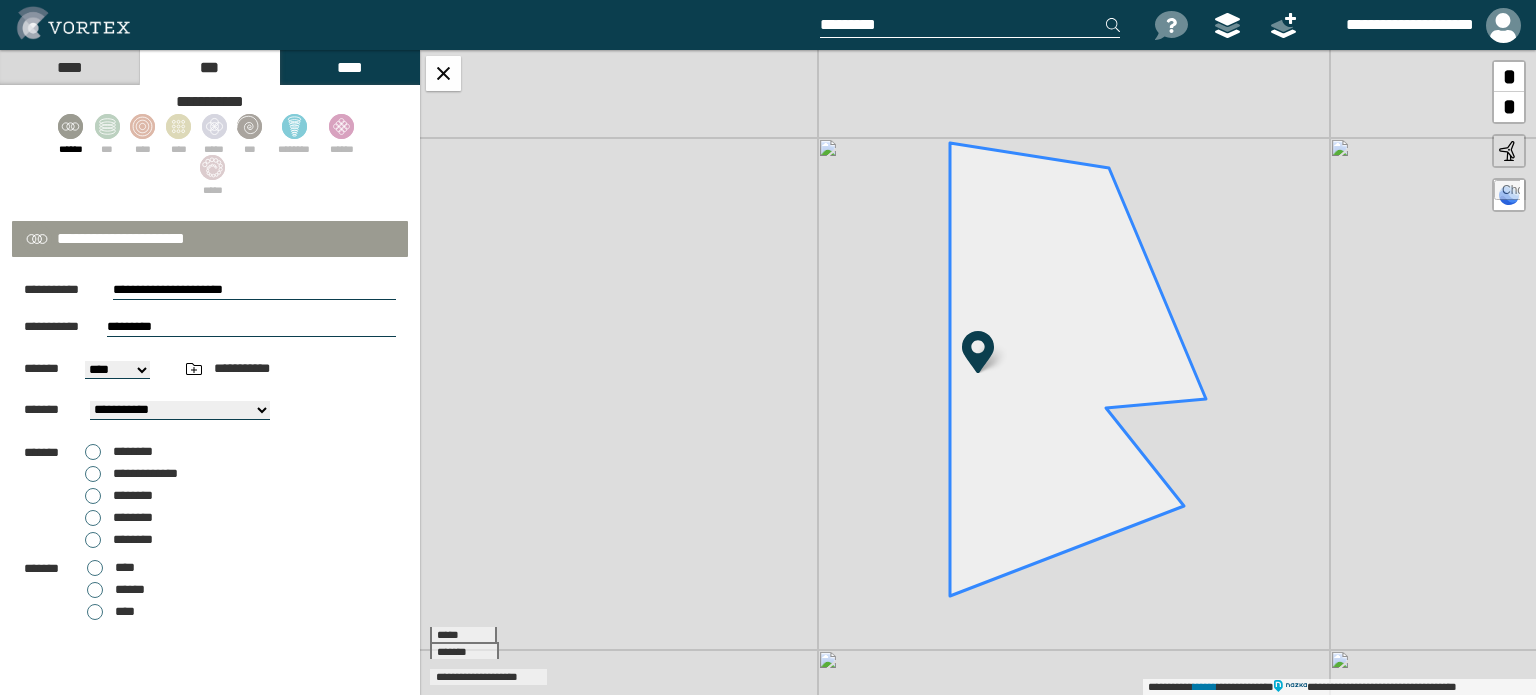 type on "*********" 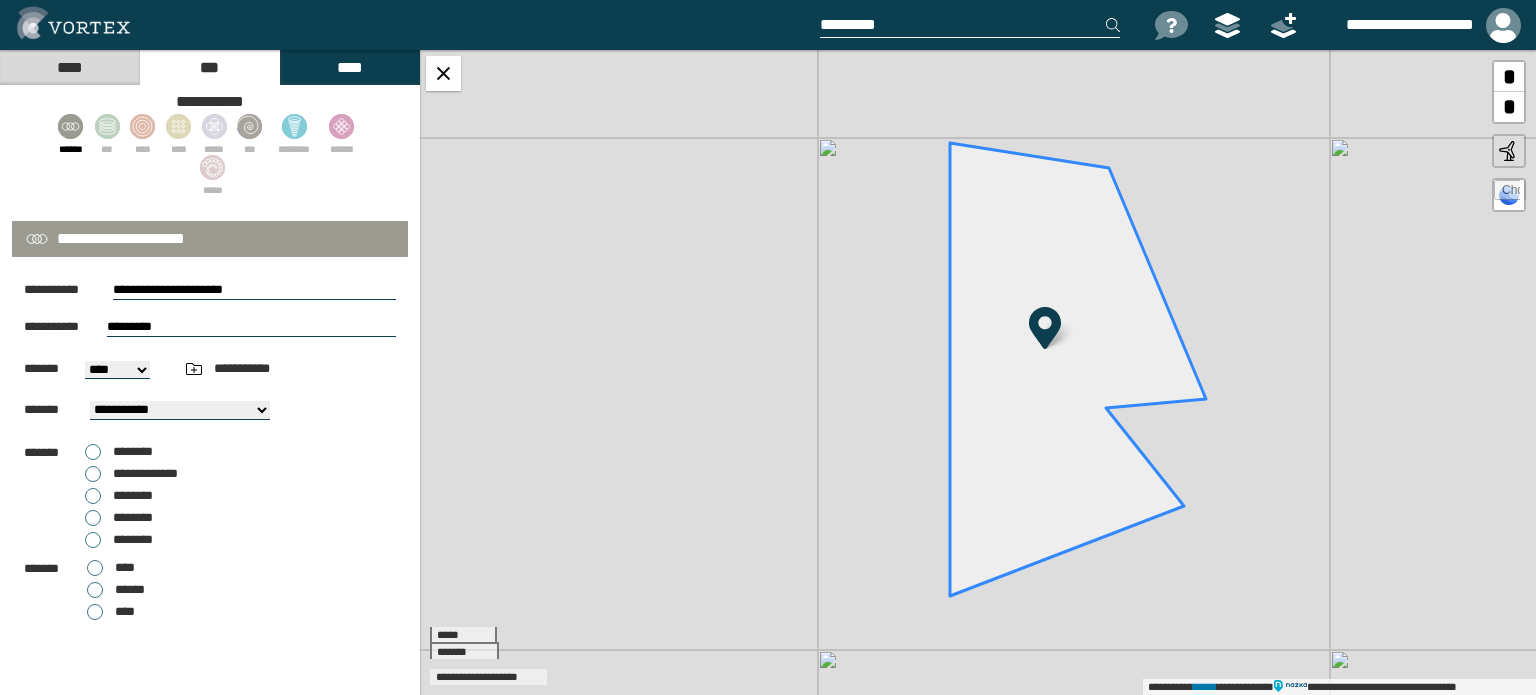 drag, startPoint x: 978, startPoint y: 348, endPoint x: 1045, endPoint y: 324, distance: 71.168816 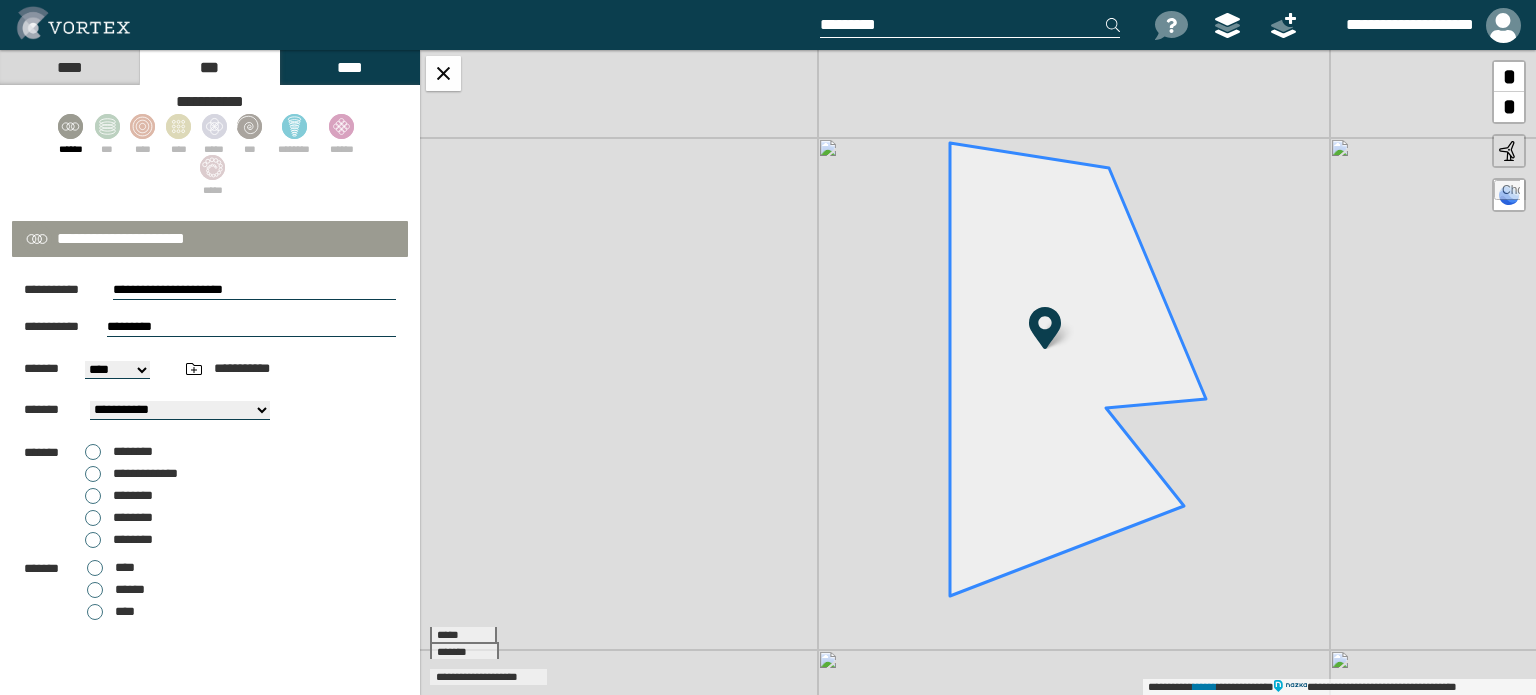 click at bounding box center (1045, 328) 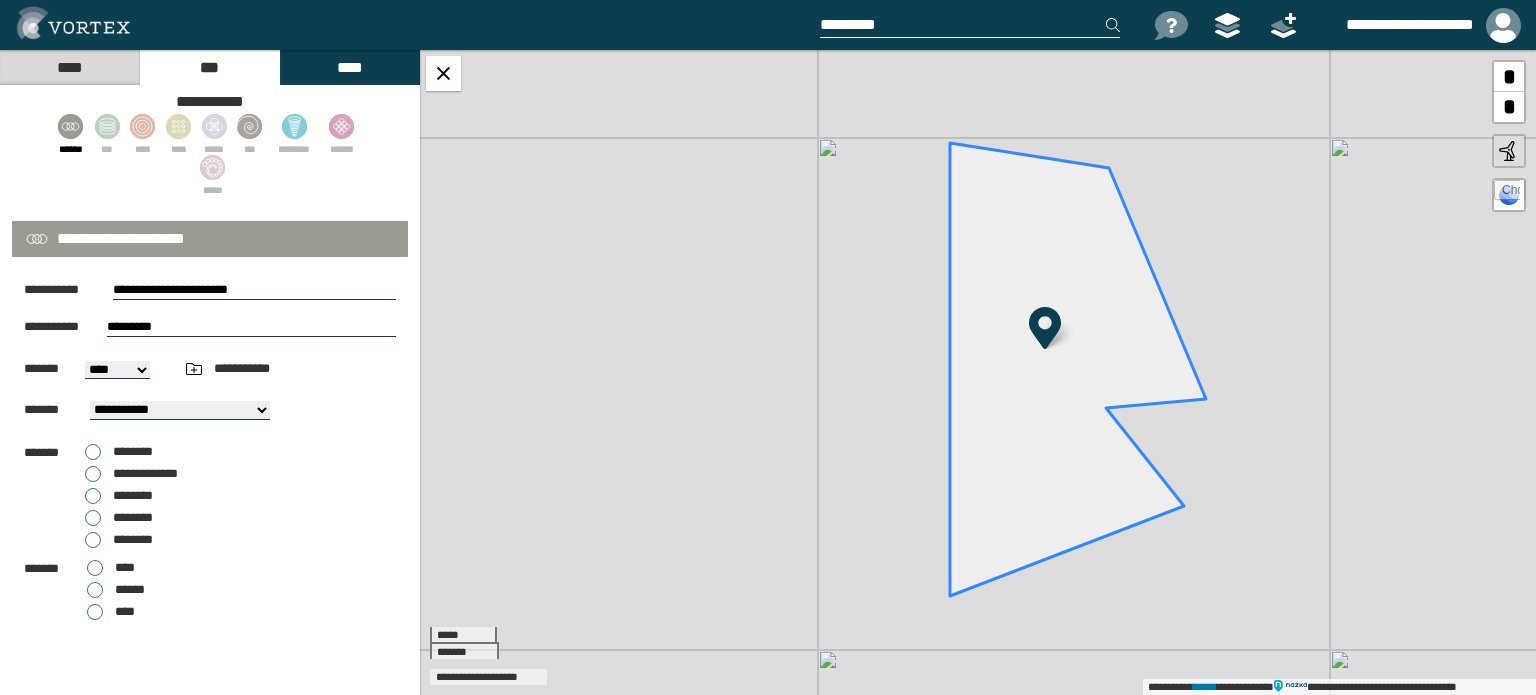 click on "**** *********" at bounding box center [117, 370] 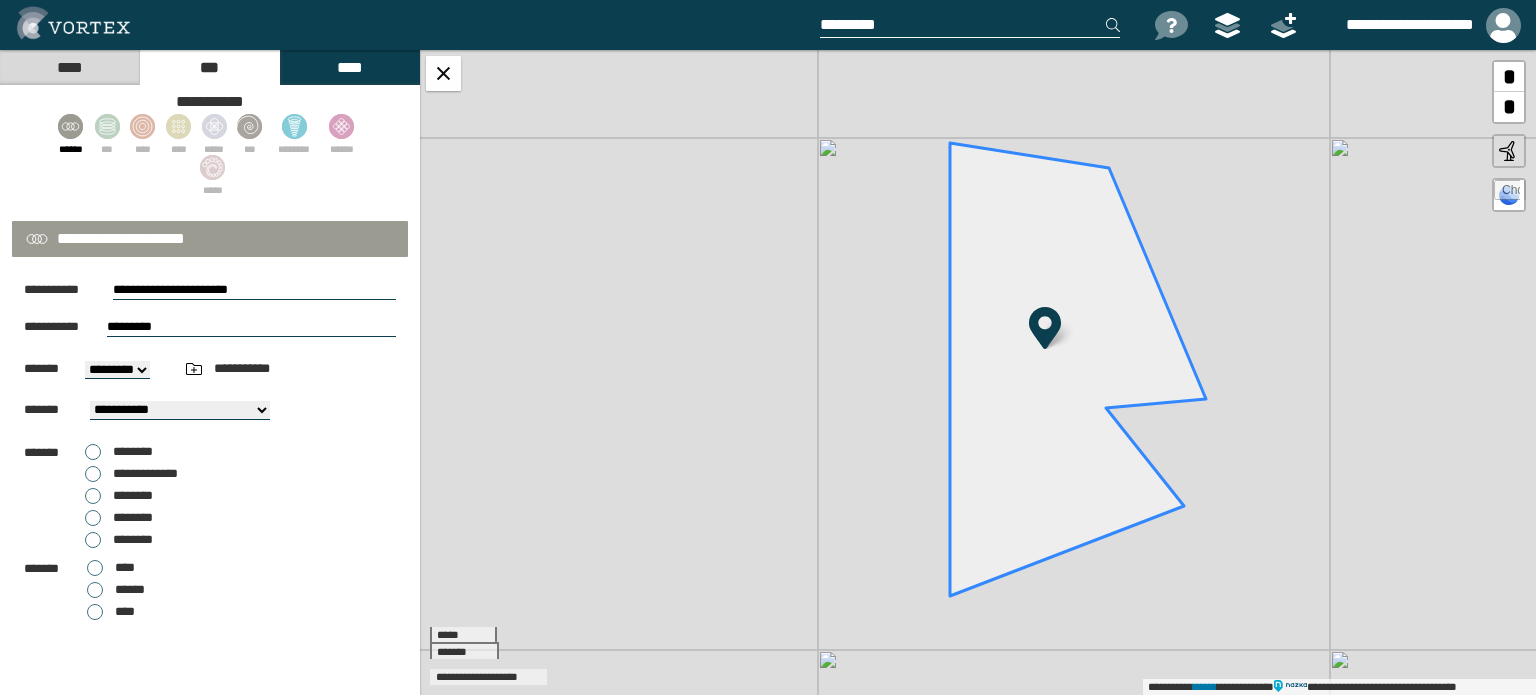 click on "**** *********" at bounding box center [117, 370] 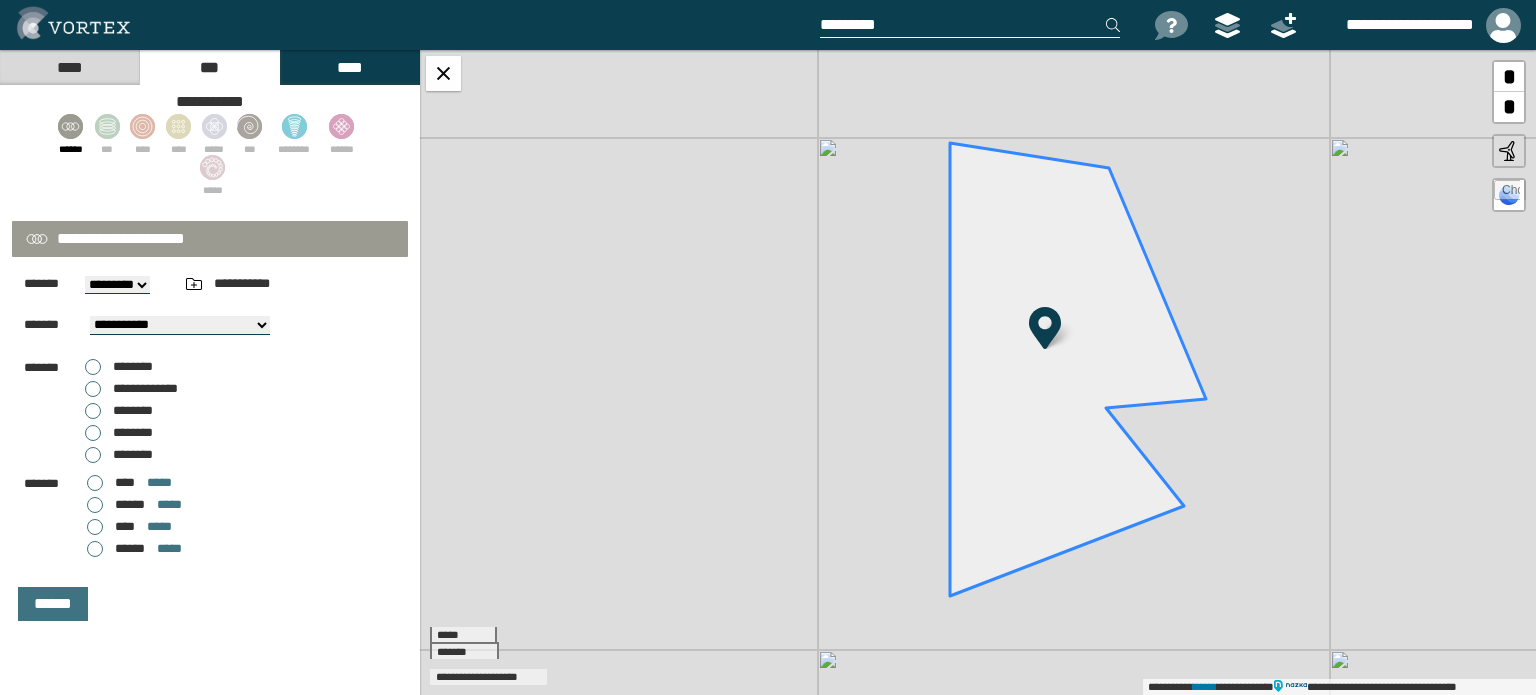 scroll, scrollTop: 86, scrollLeft: 0, axis: vertical 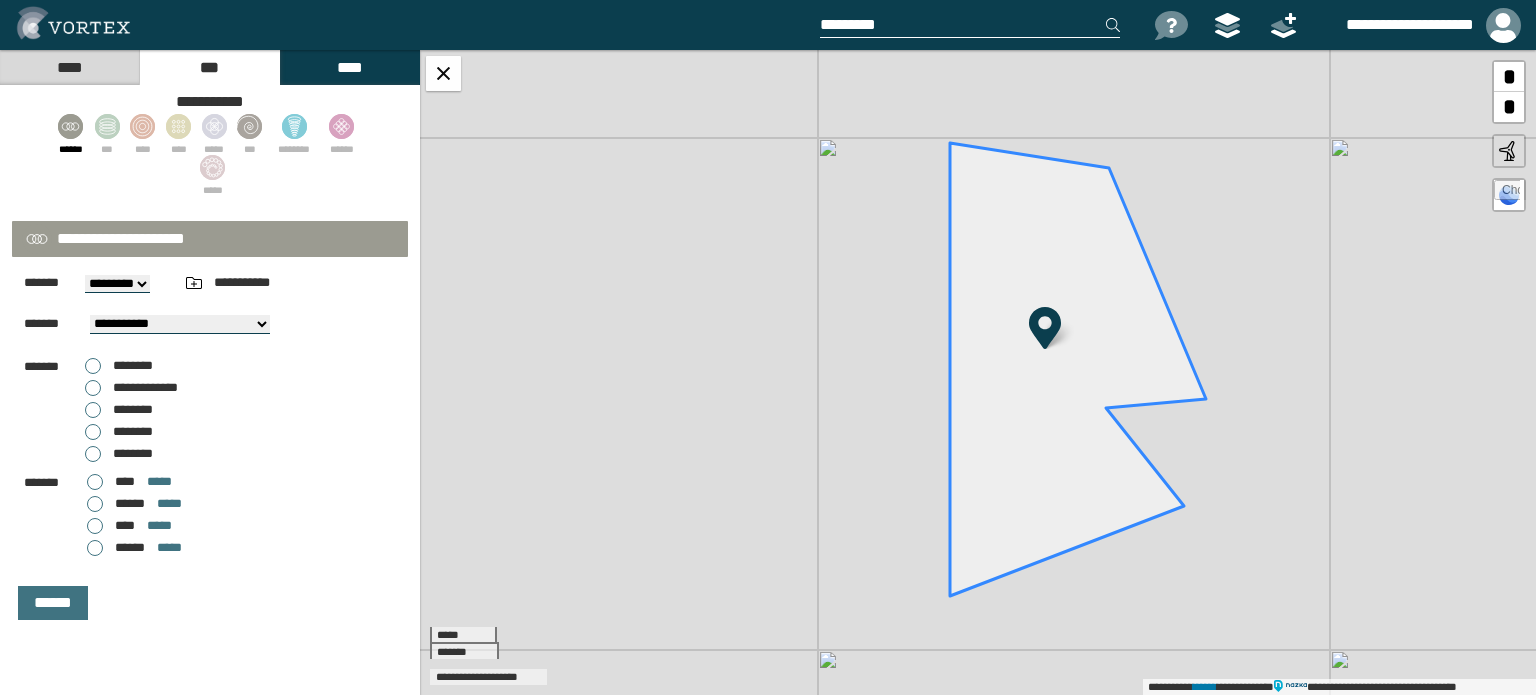click on "********" at bounding box center (119, 432) 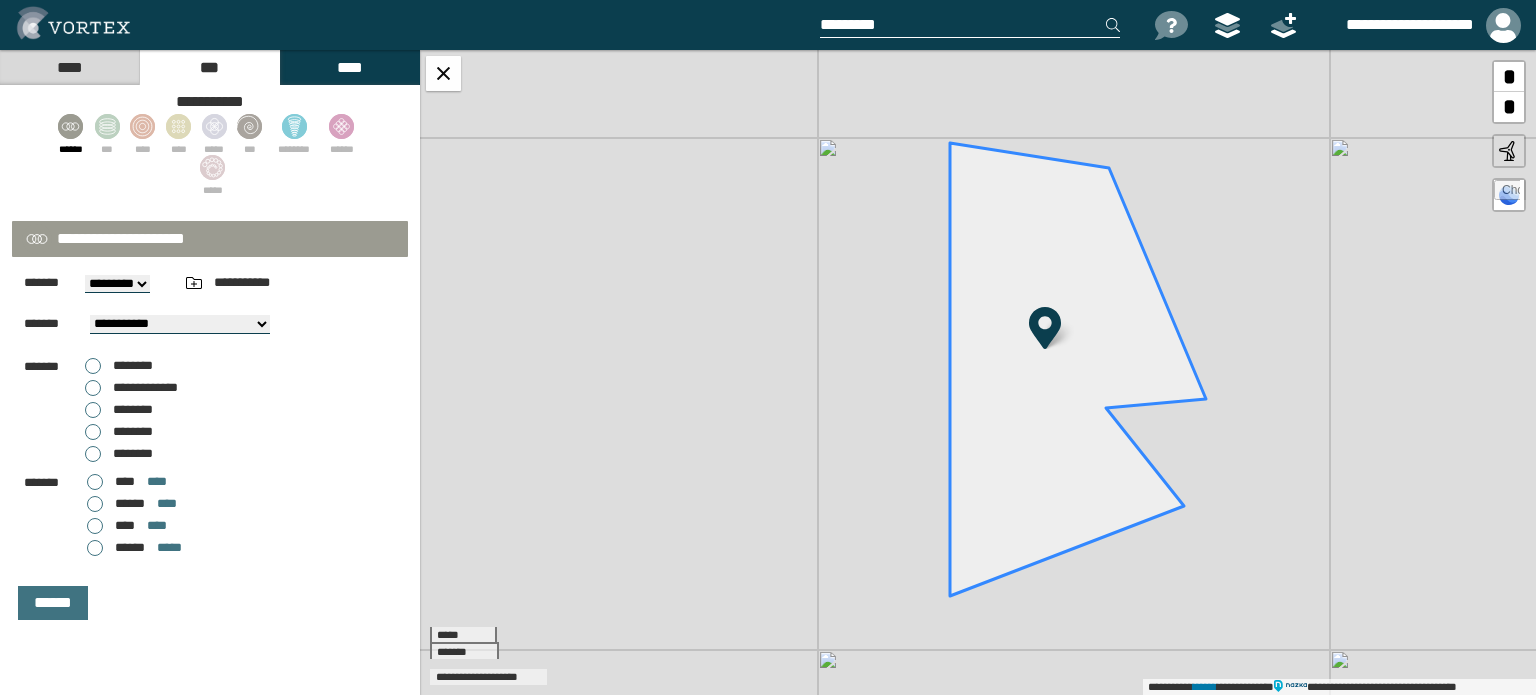click on "**********" at bounding box center [131, 388] 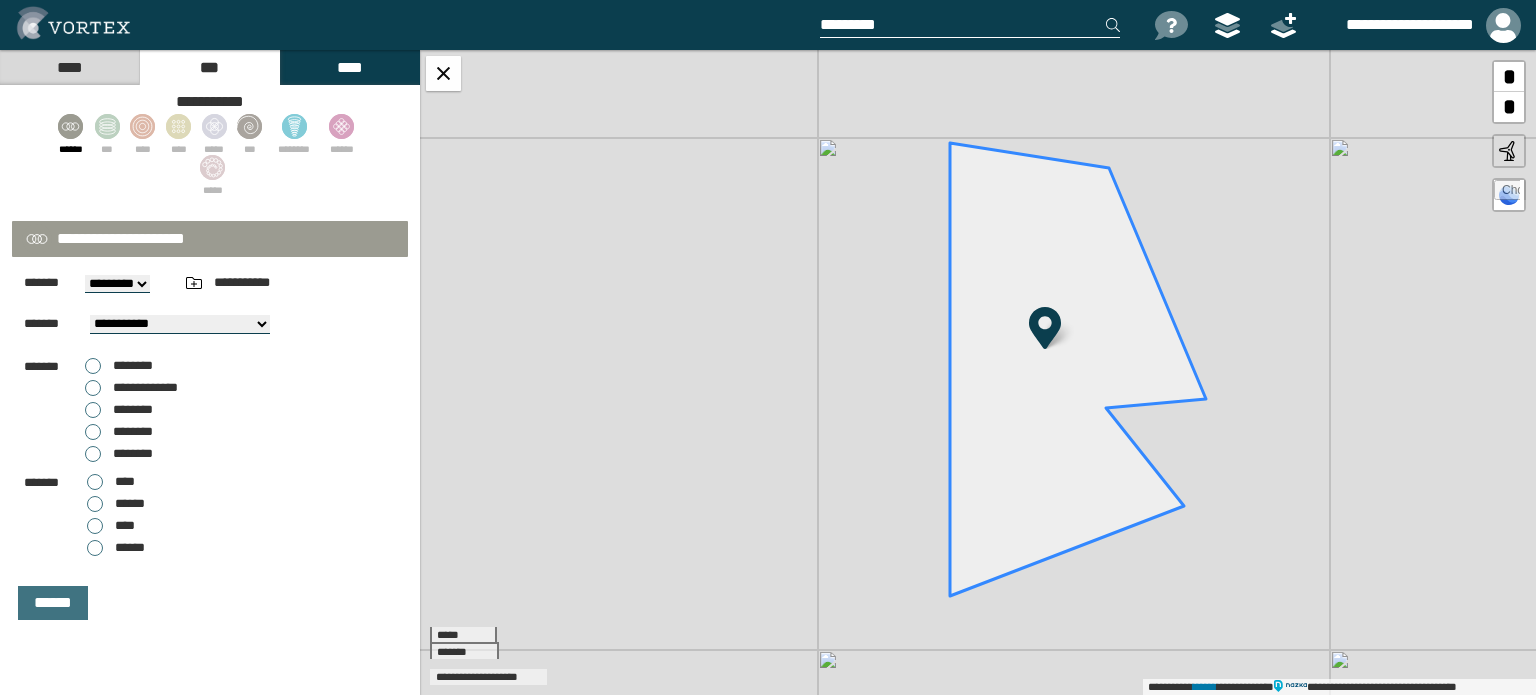 click on "********" at bounding box center (119, 366) 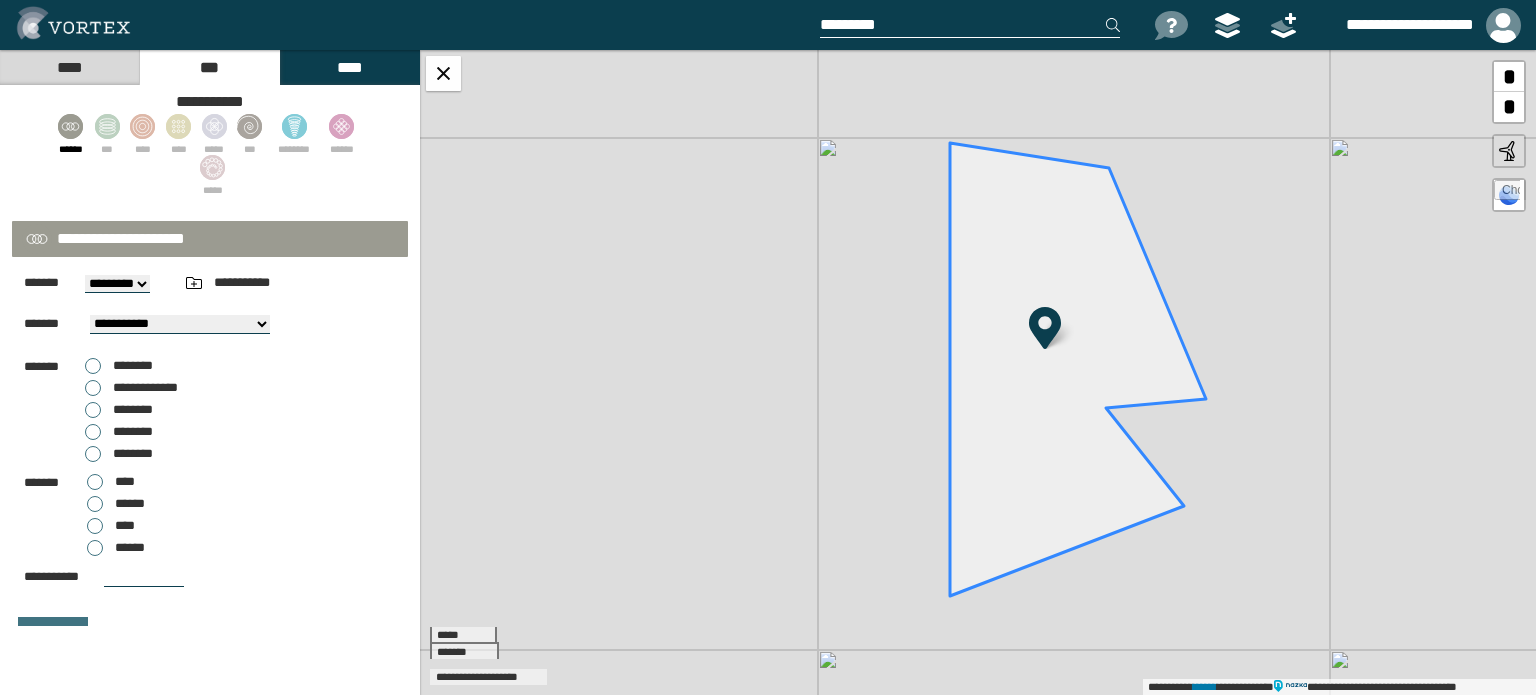 click at bounding box center (144, 577) 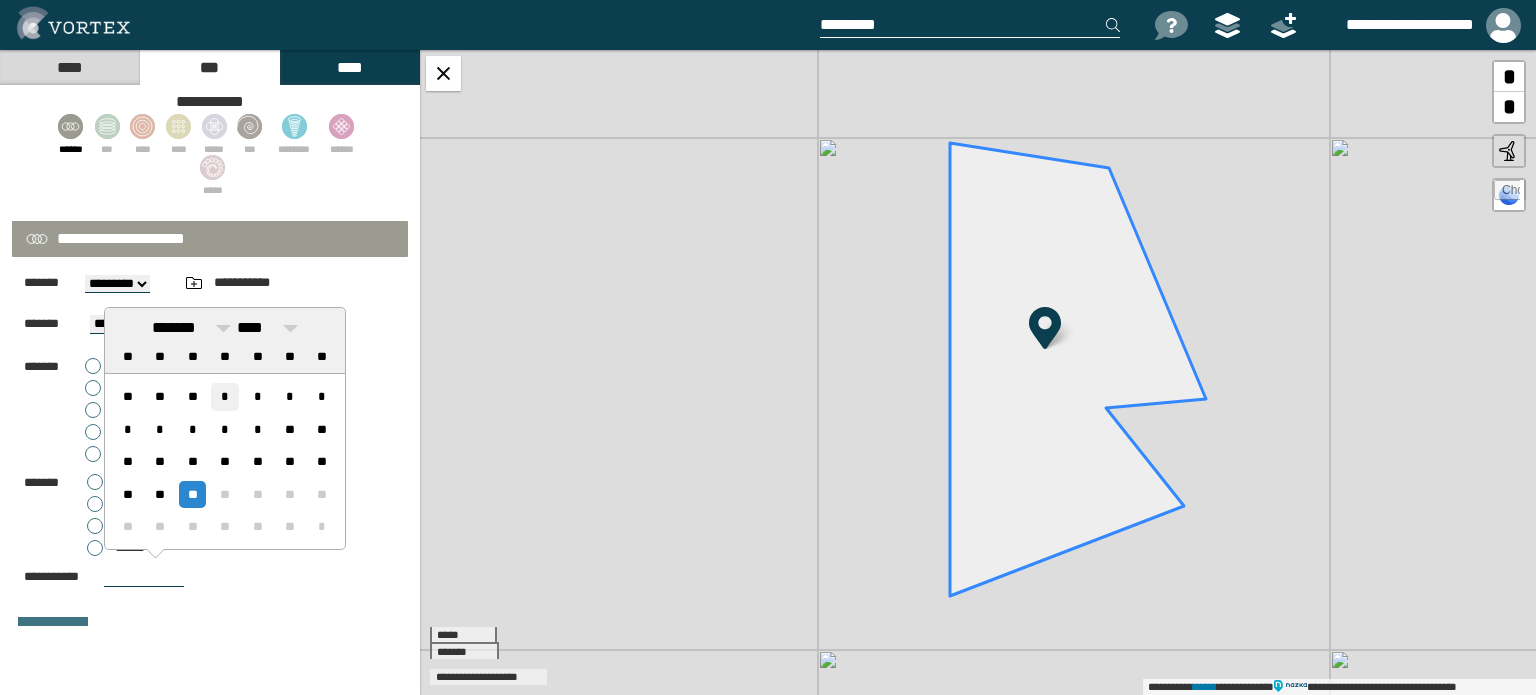 click on "*" at bounding box center [224, 396] 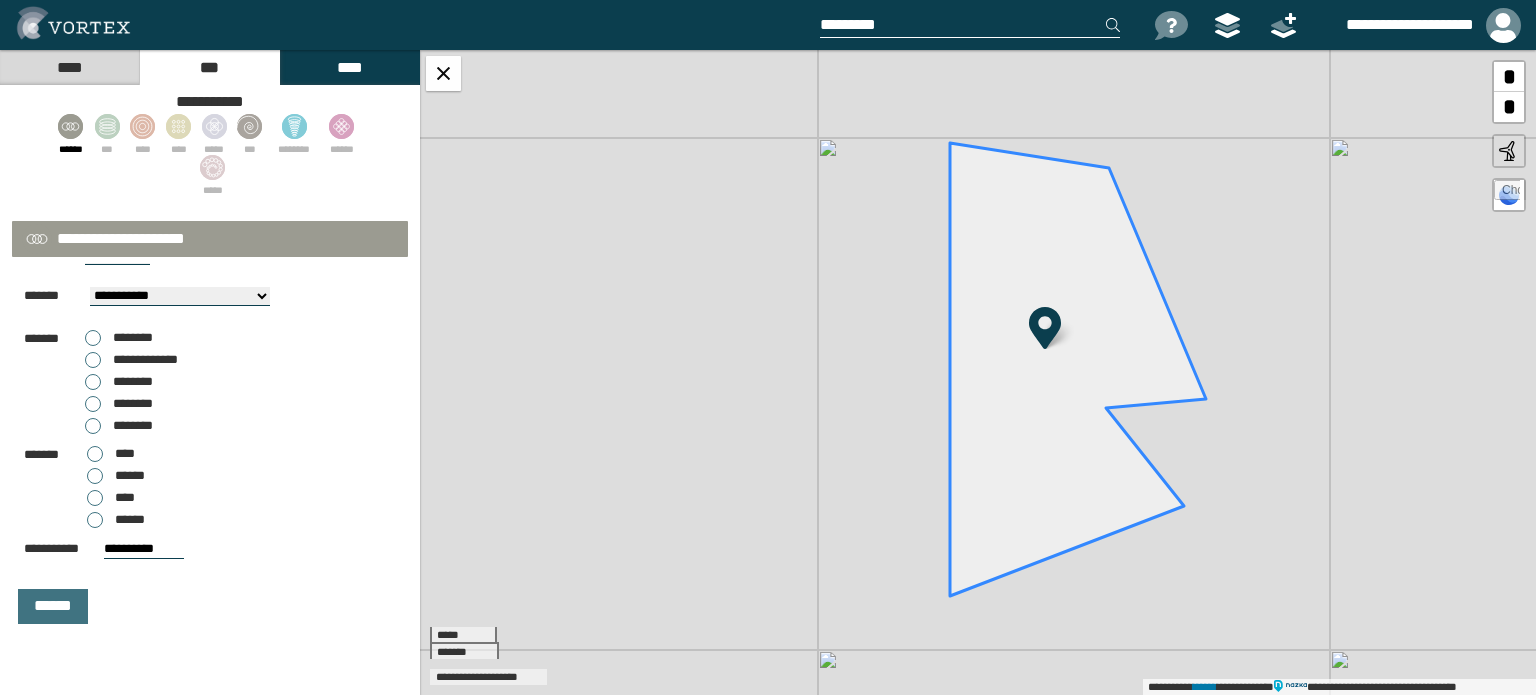 scroll, scrollTop: 116, scrollLeft: 0, axis: vertical 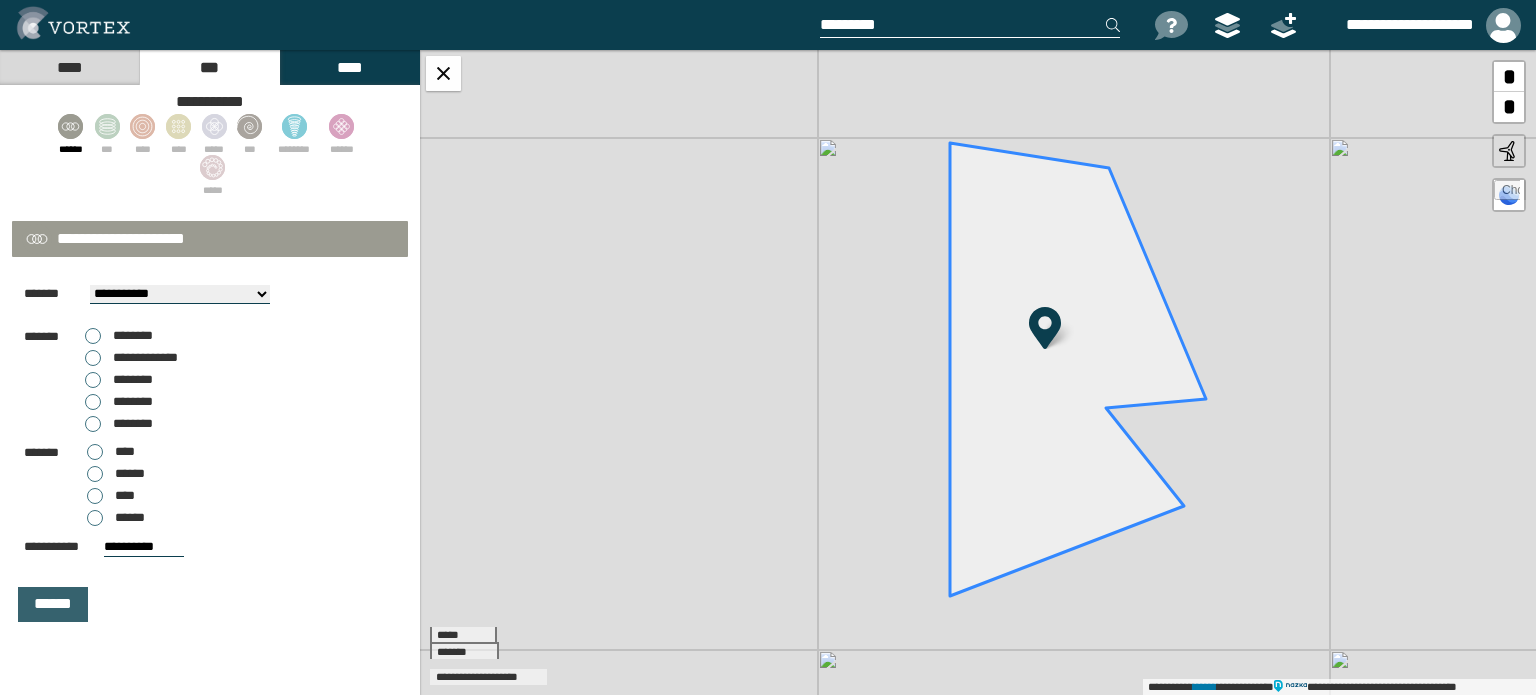 click on "******" at bounding box center [53, 604] 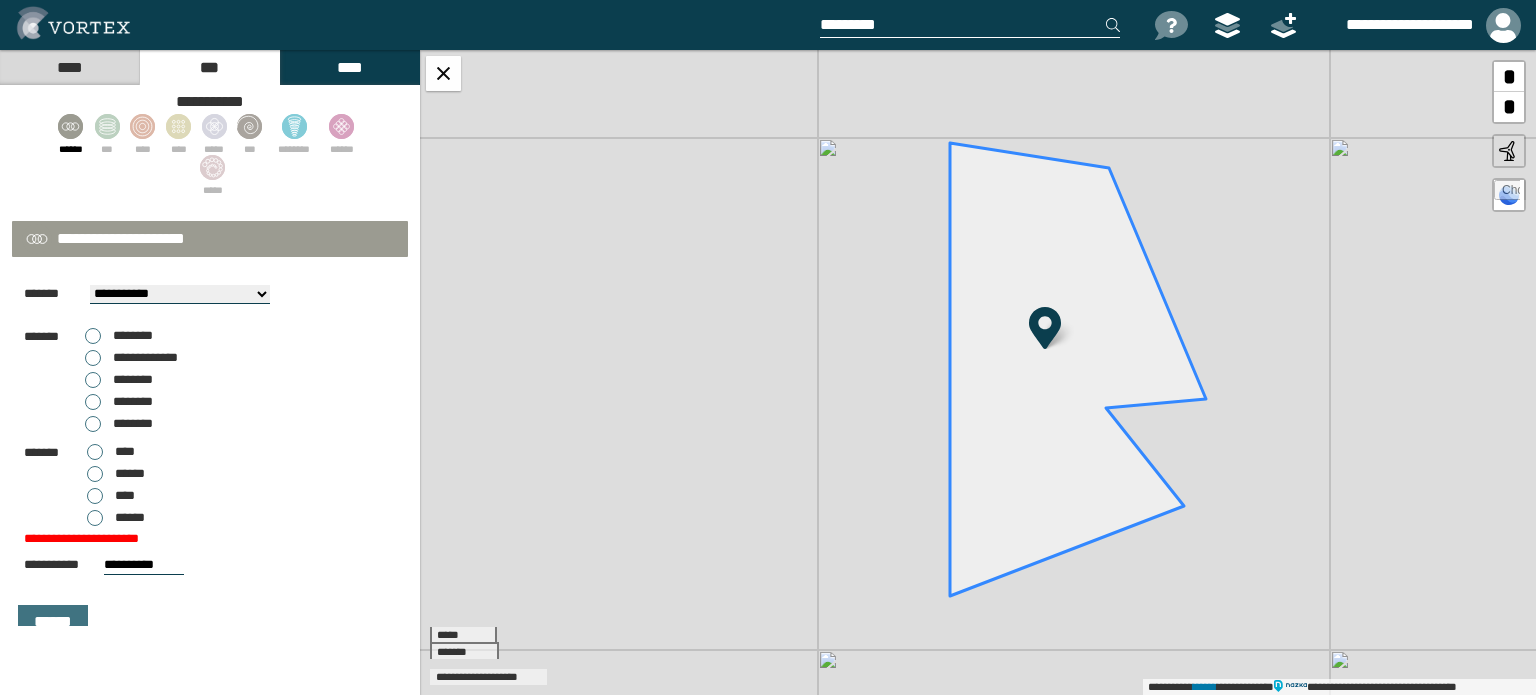 click on "******" at bounding box center [116, 474] 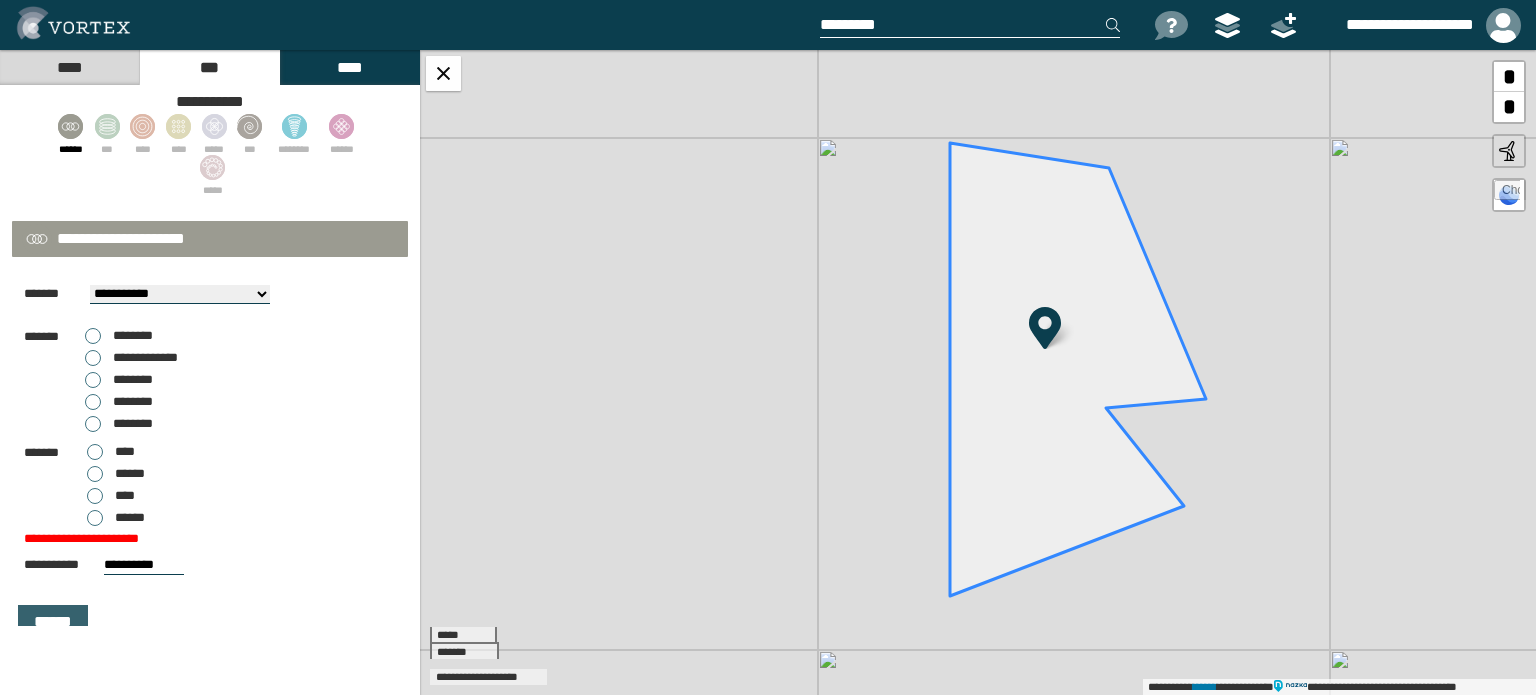 click on "******" at bounding box center [53, 622] 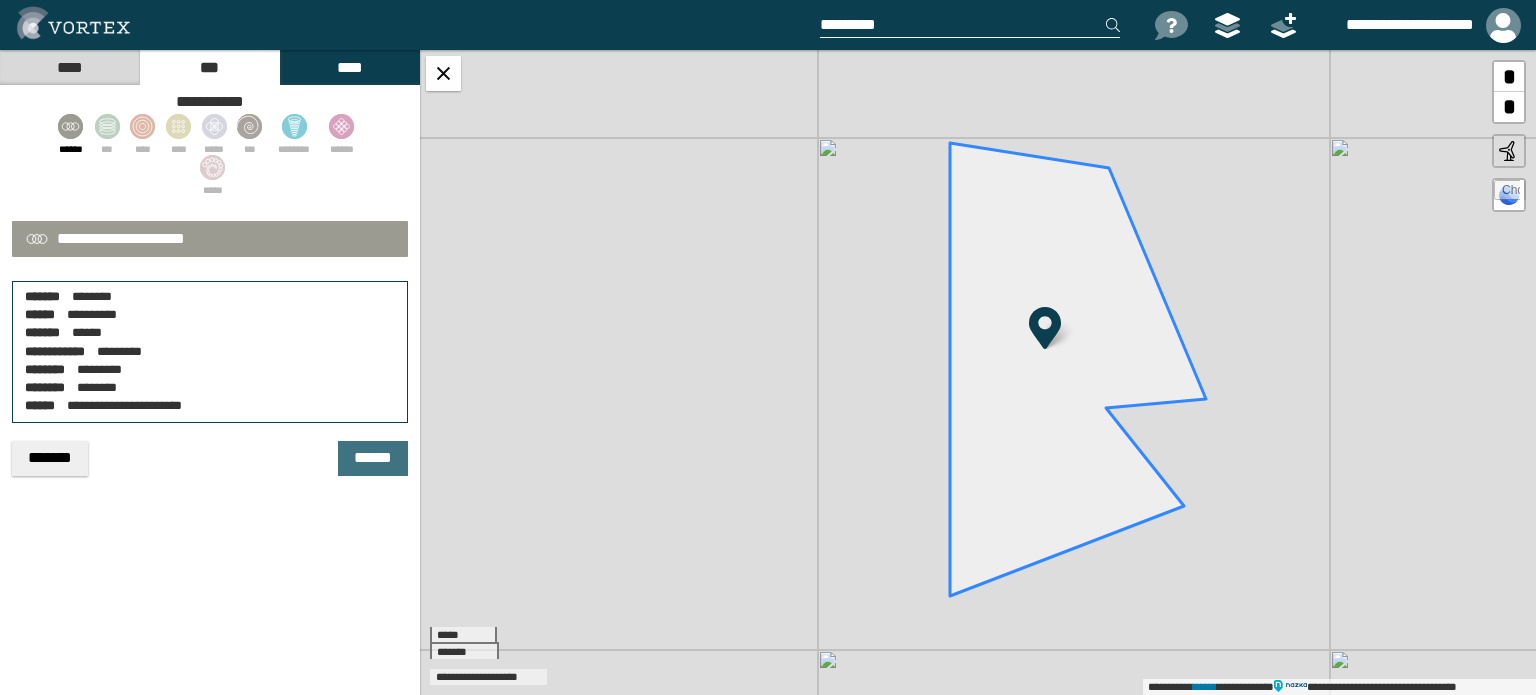 scroll, scrollTop: 0, scrollLeft: 0, axis: both 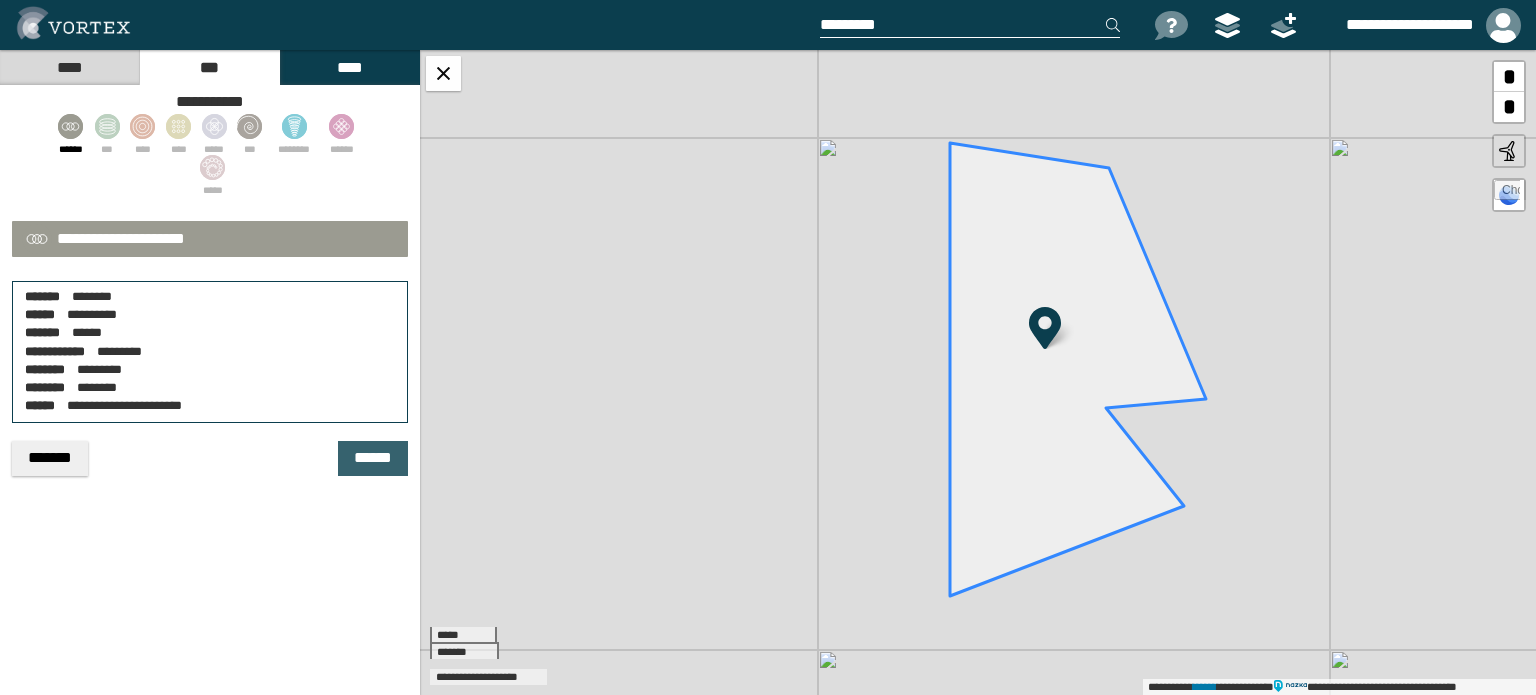 click on "******" at bounding box center [373, 458] 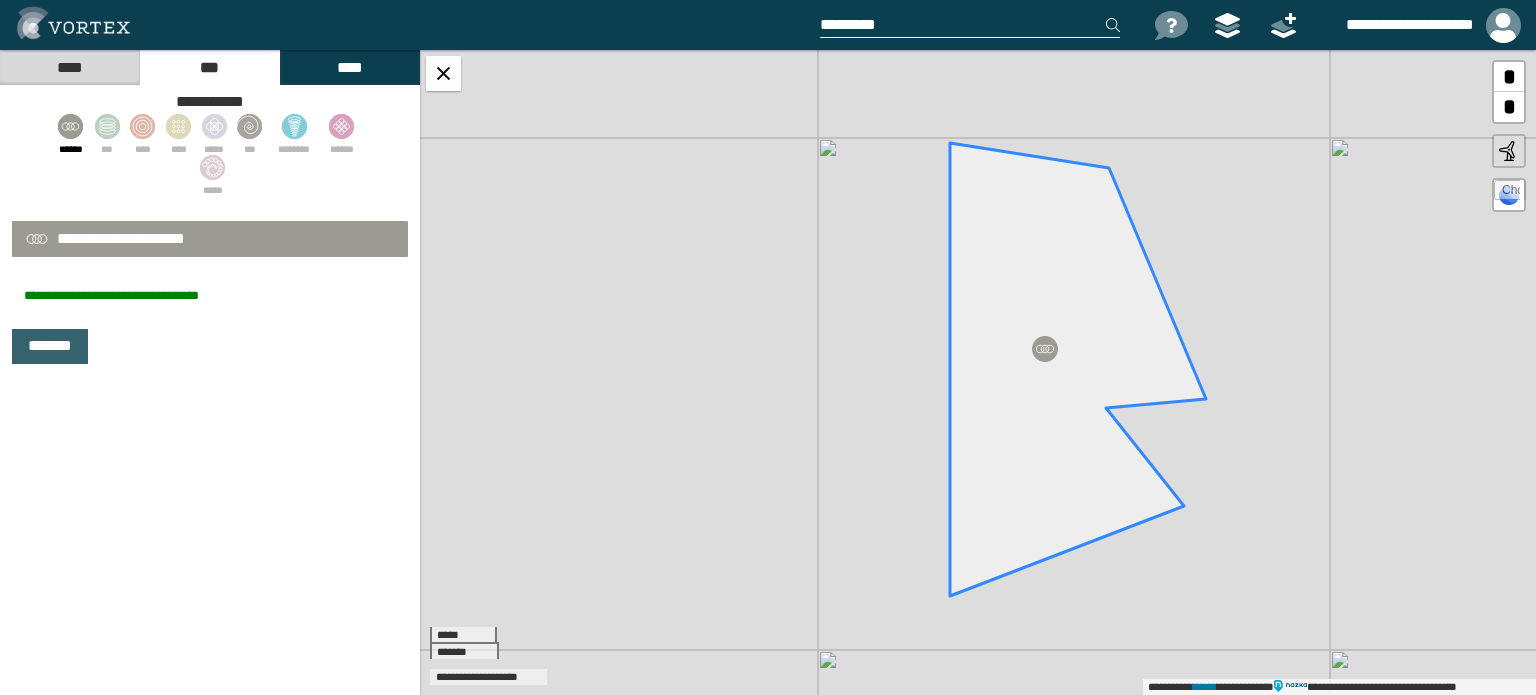 click on "*******" at bounding box center (50, 346) 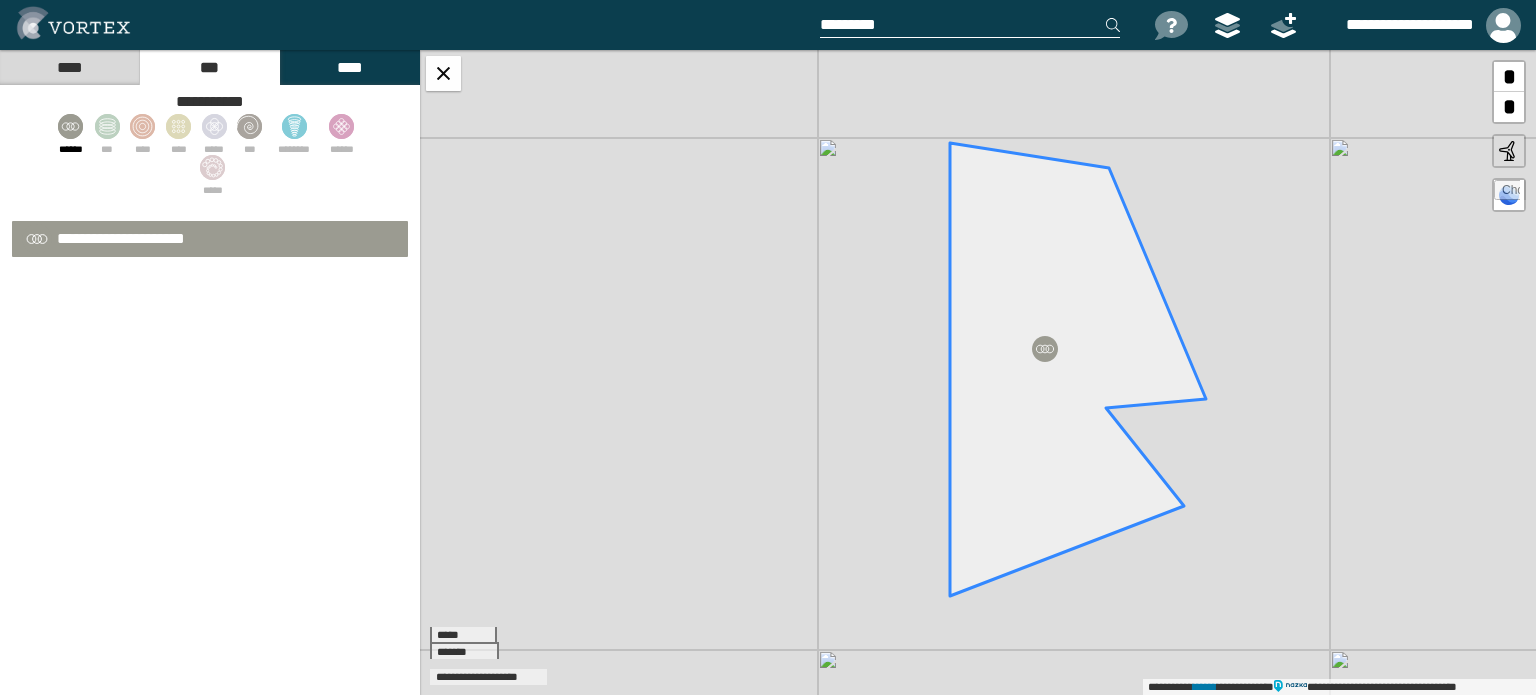 select on "**" 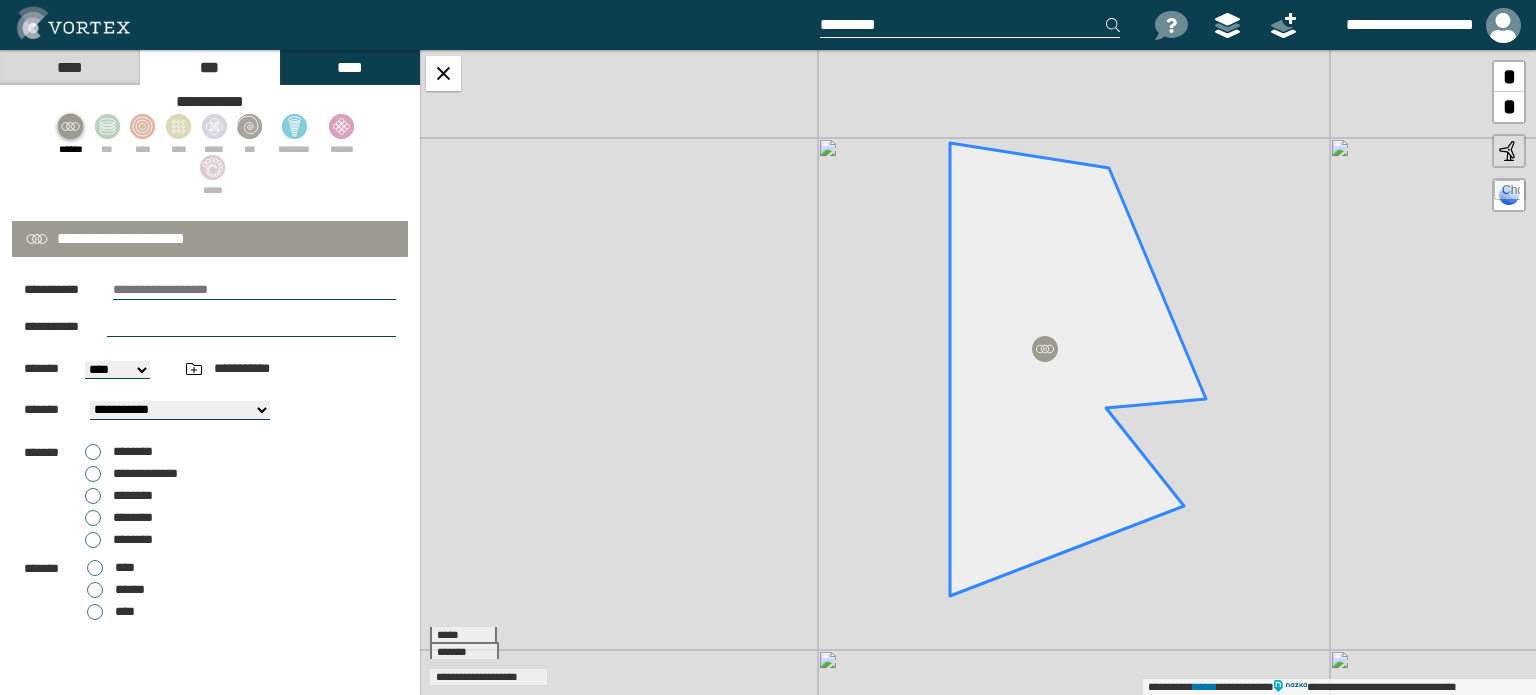 click 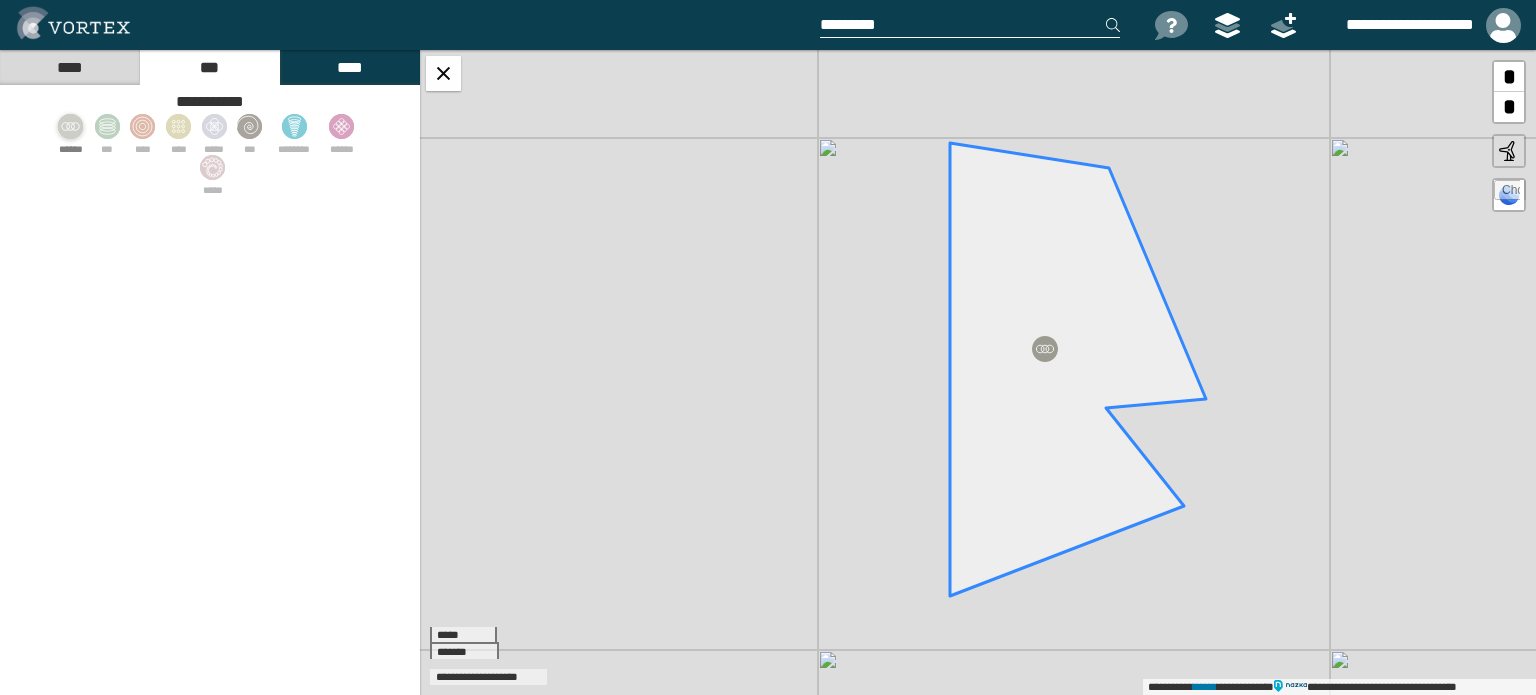 click 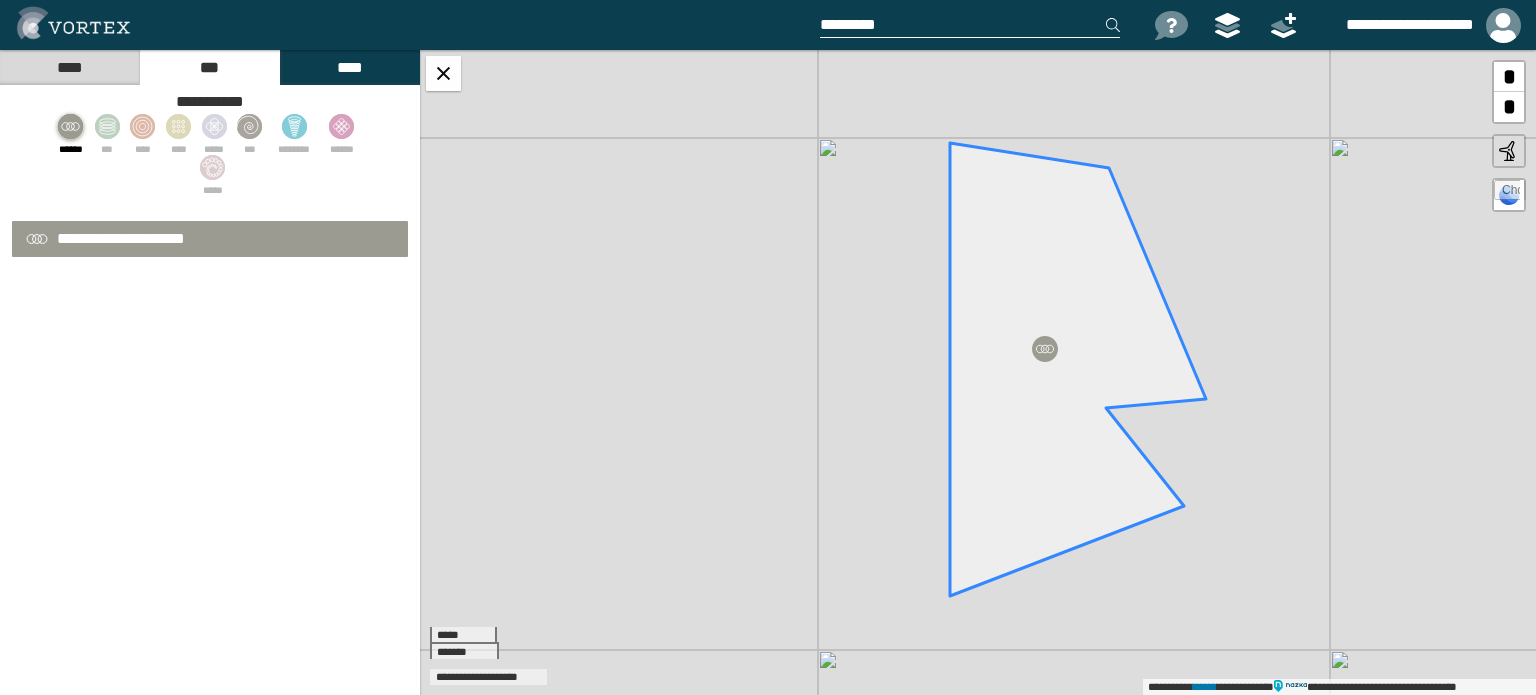 select on "**" 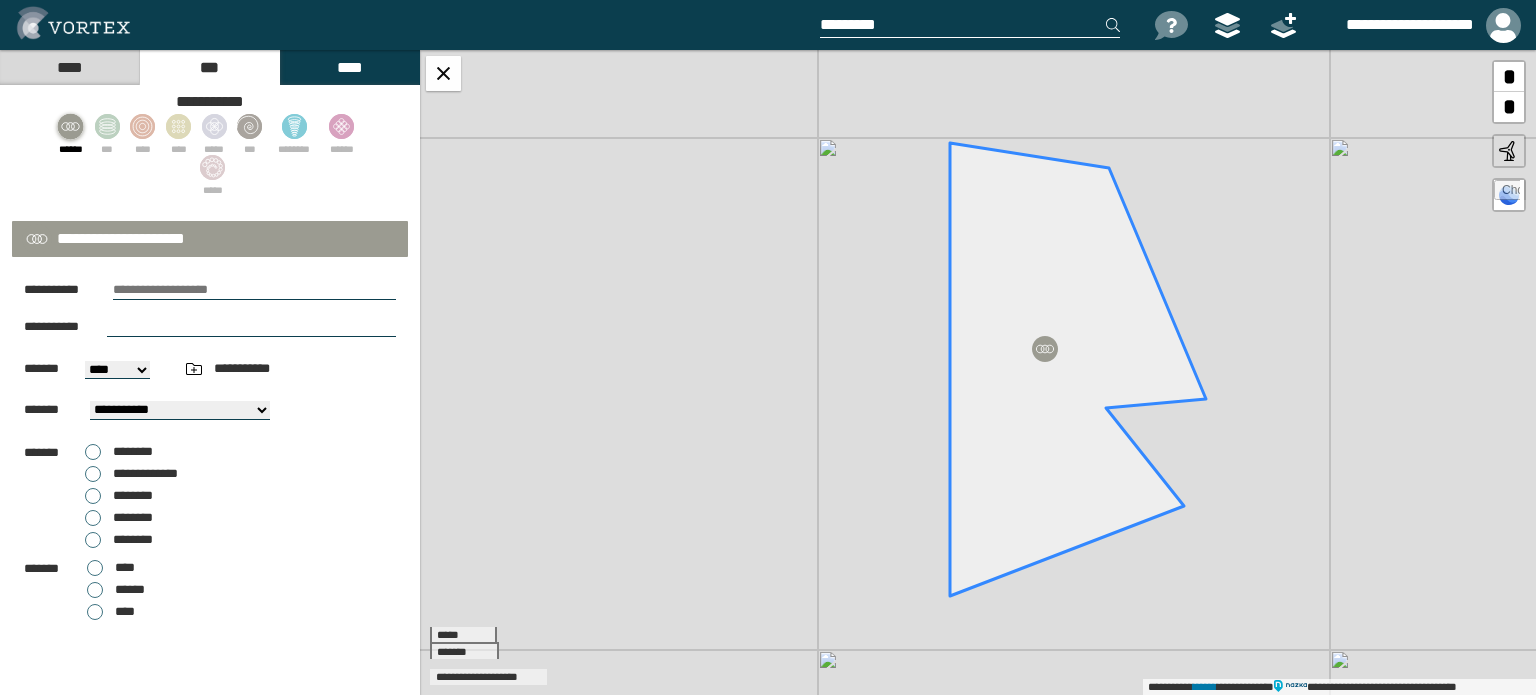 click at bounding box center [254, 290] 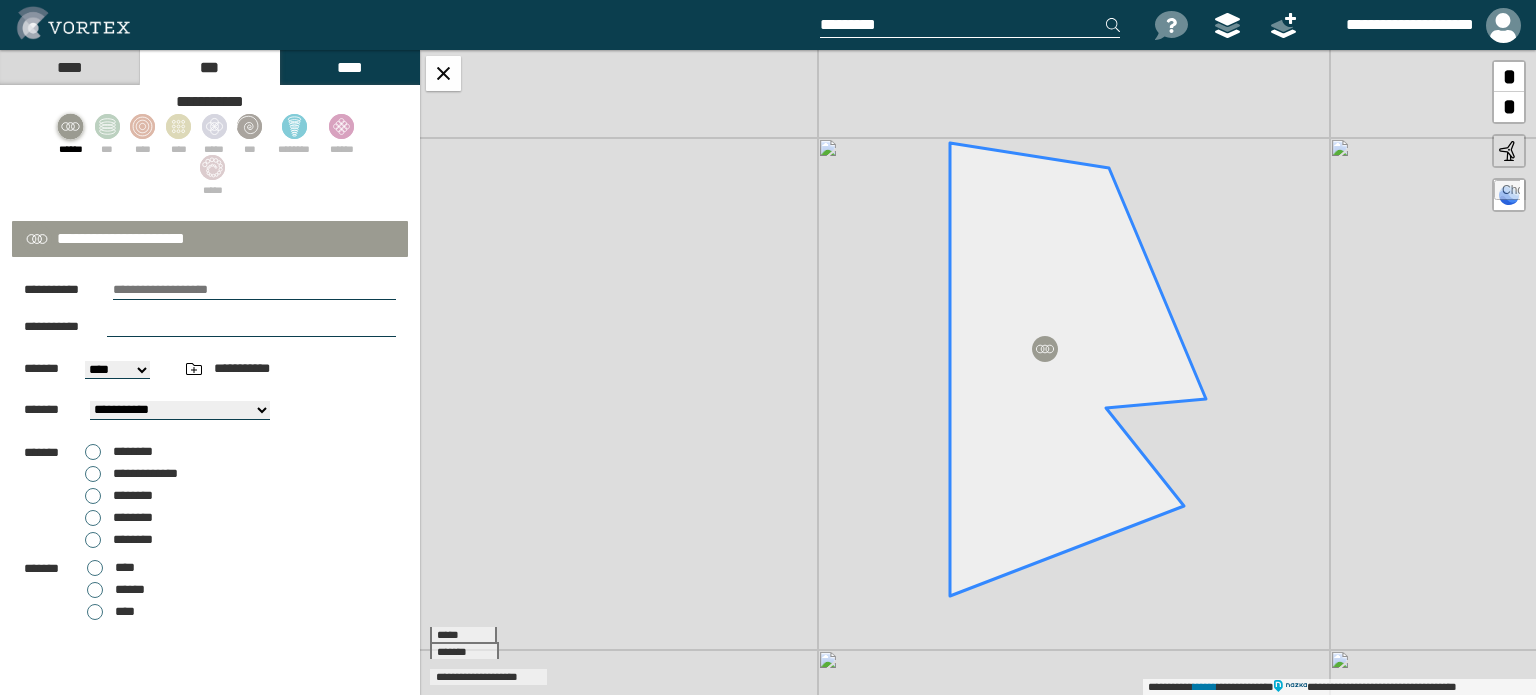type on "**********" 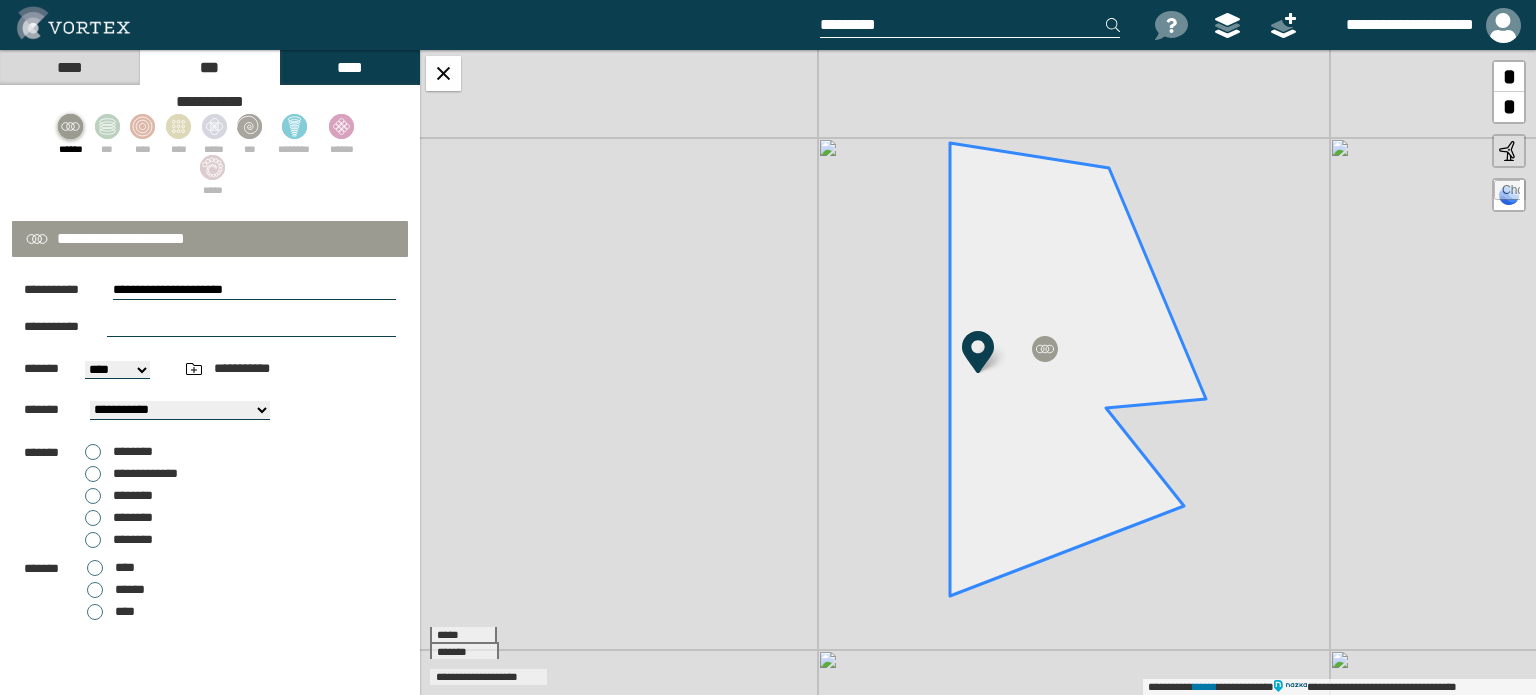 click at bounding box center (251, 327) 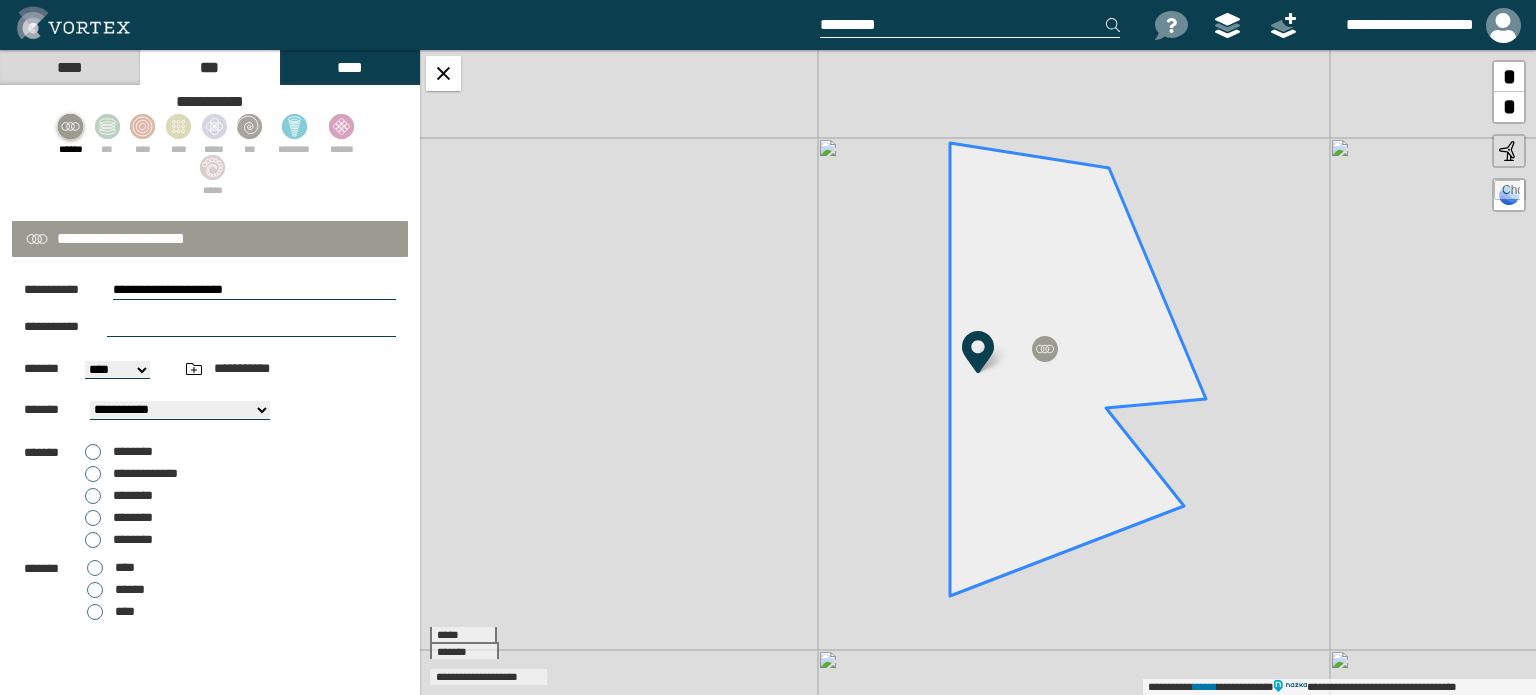 type on "*********" 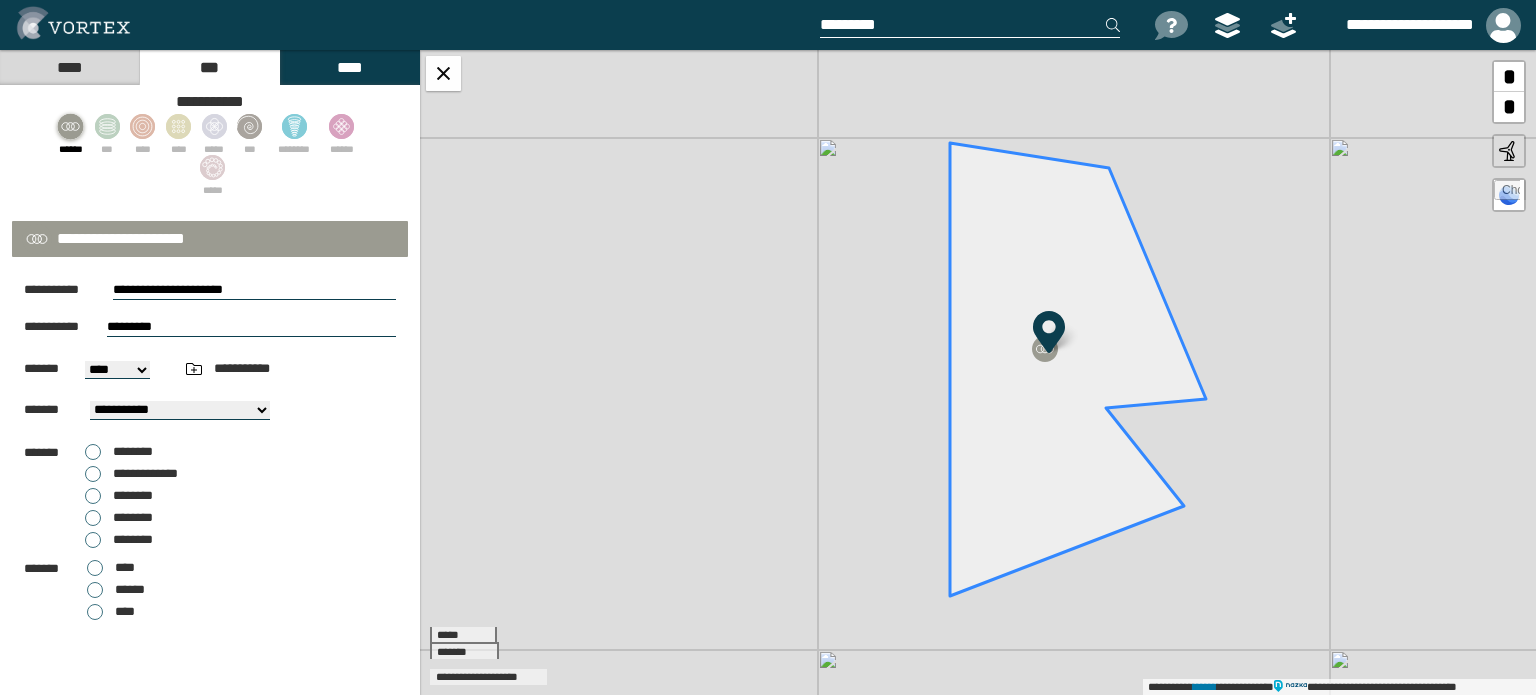 drag, startPoint x: 981, startPoint y: 341, endPoint x: 1052, endPoint y: 321, distance: 73.76314 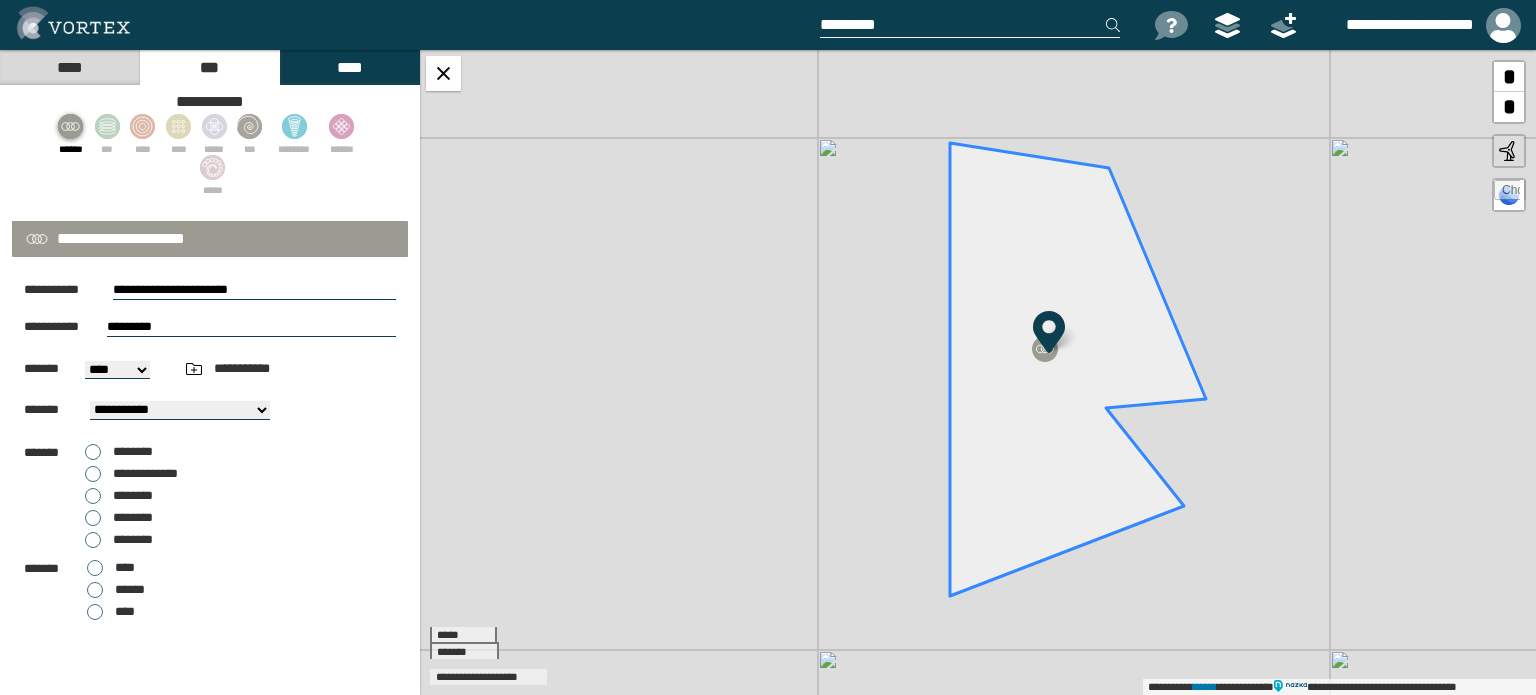 click on "**** *********" at bounding box center (117, 370) 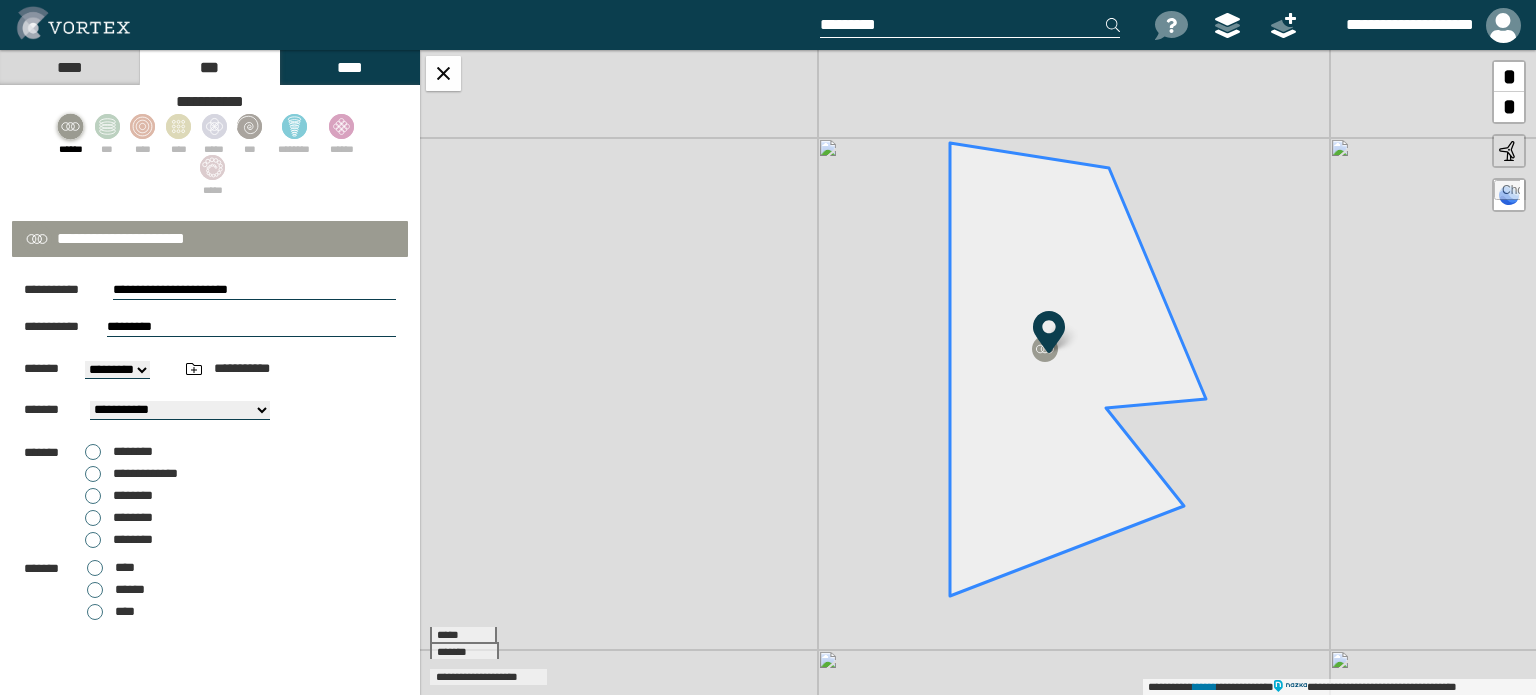 click on "**** *********" at bounding box center [117, 370] 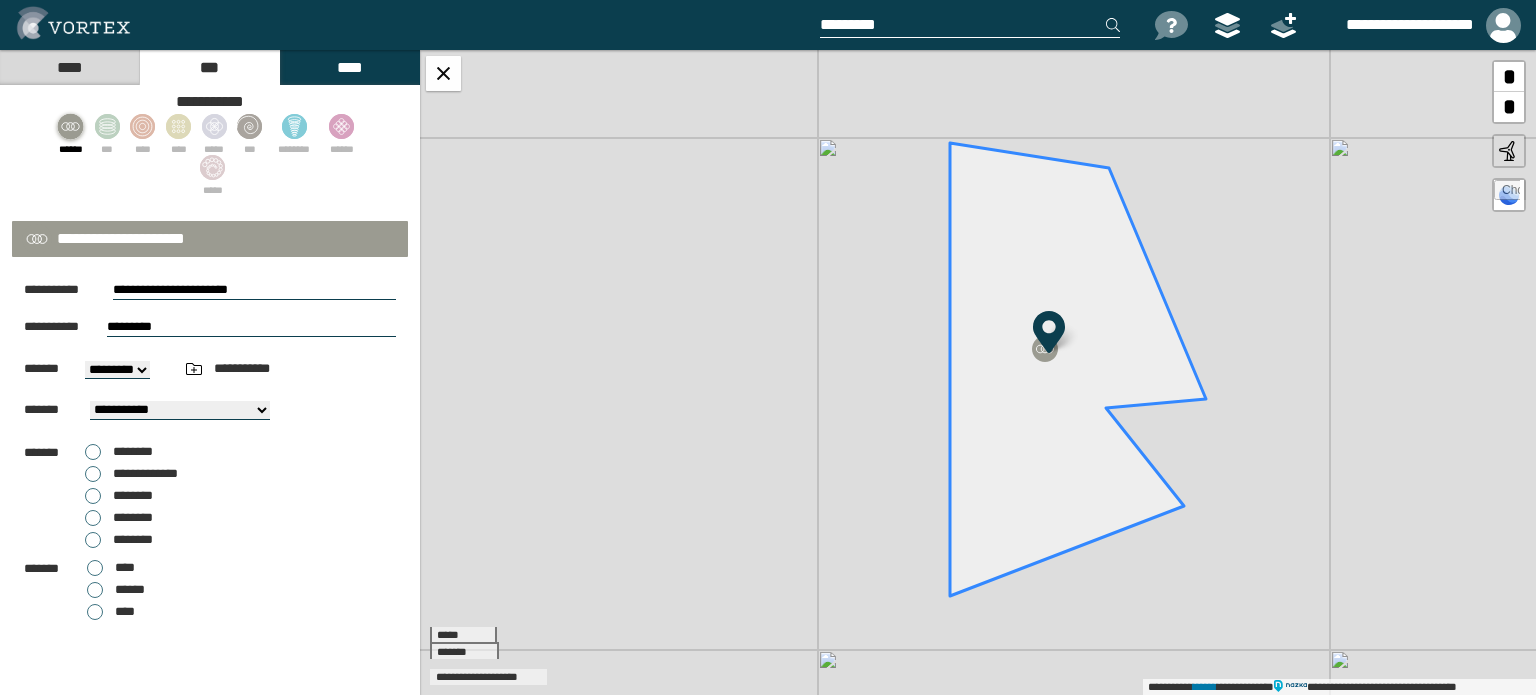 scroll, scrollTop: 100, scrollLeft: 0, axis: vertical 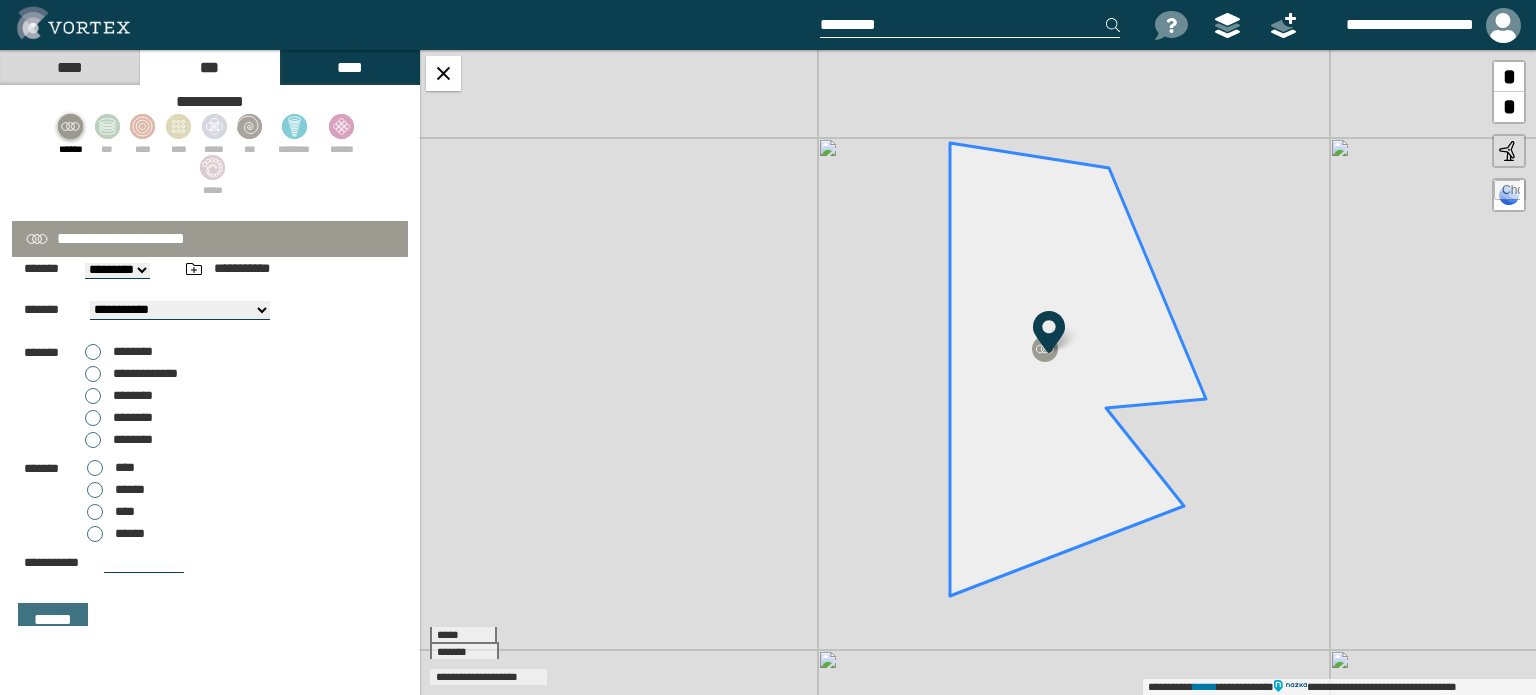 click on "******" at bounding box center [116, 490] 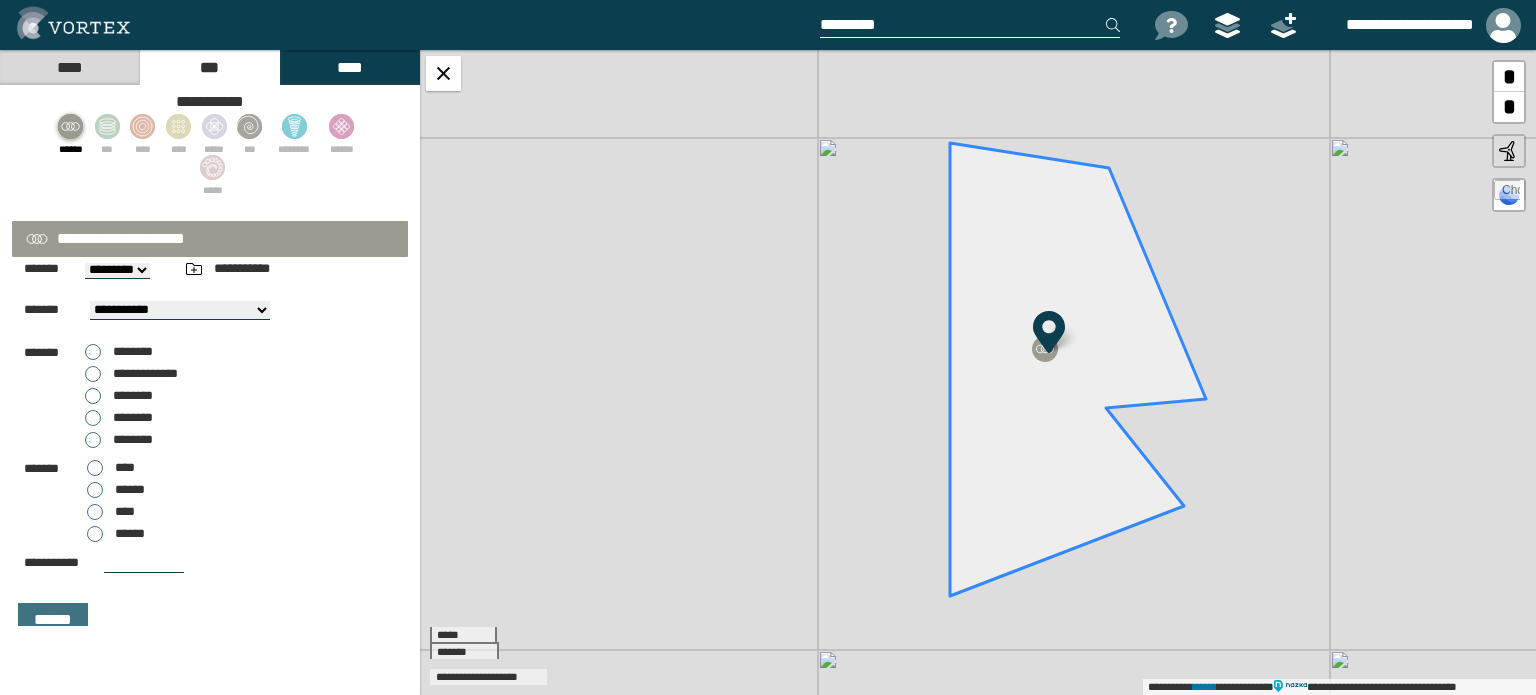 scroll, scrollTop: 116, scrollLeft: 0, axis: vertical 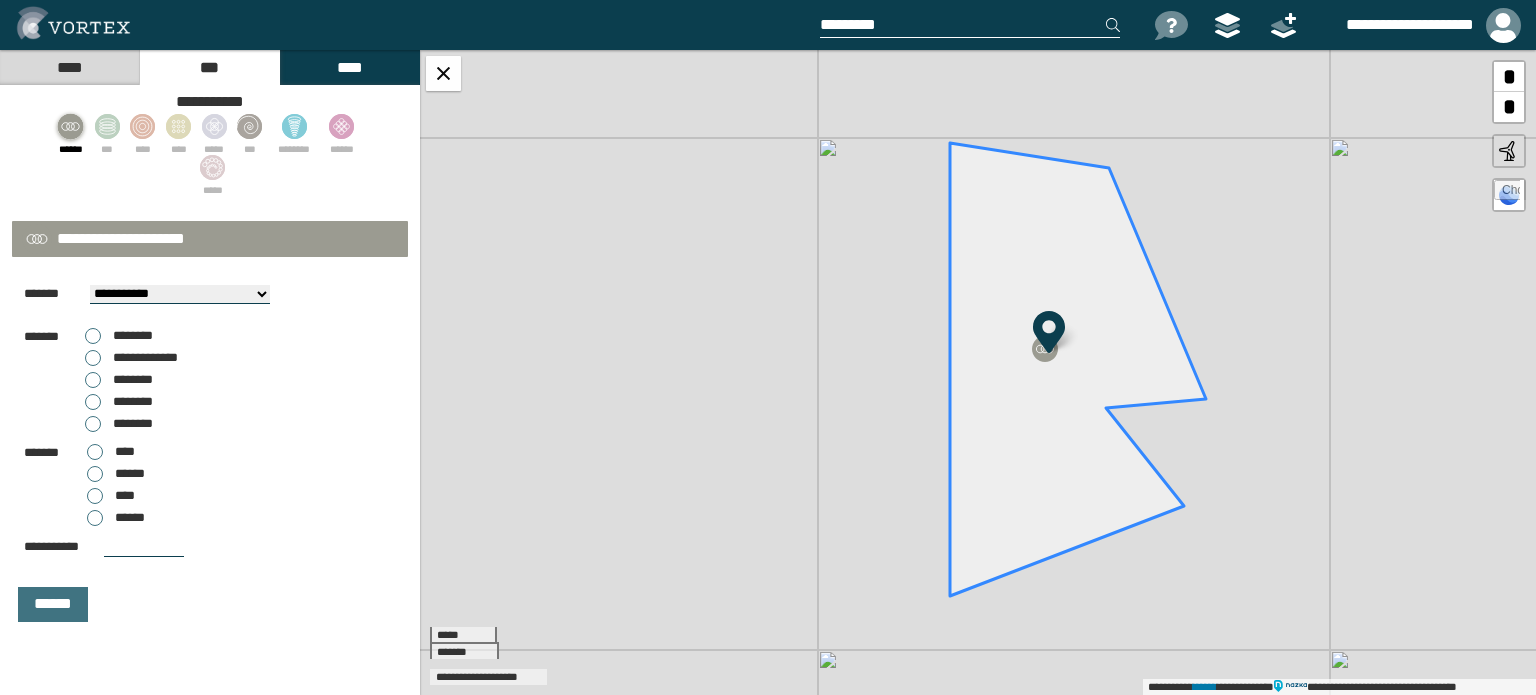 click at bounding box center (144, 547) 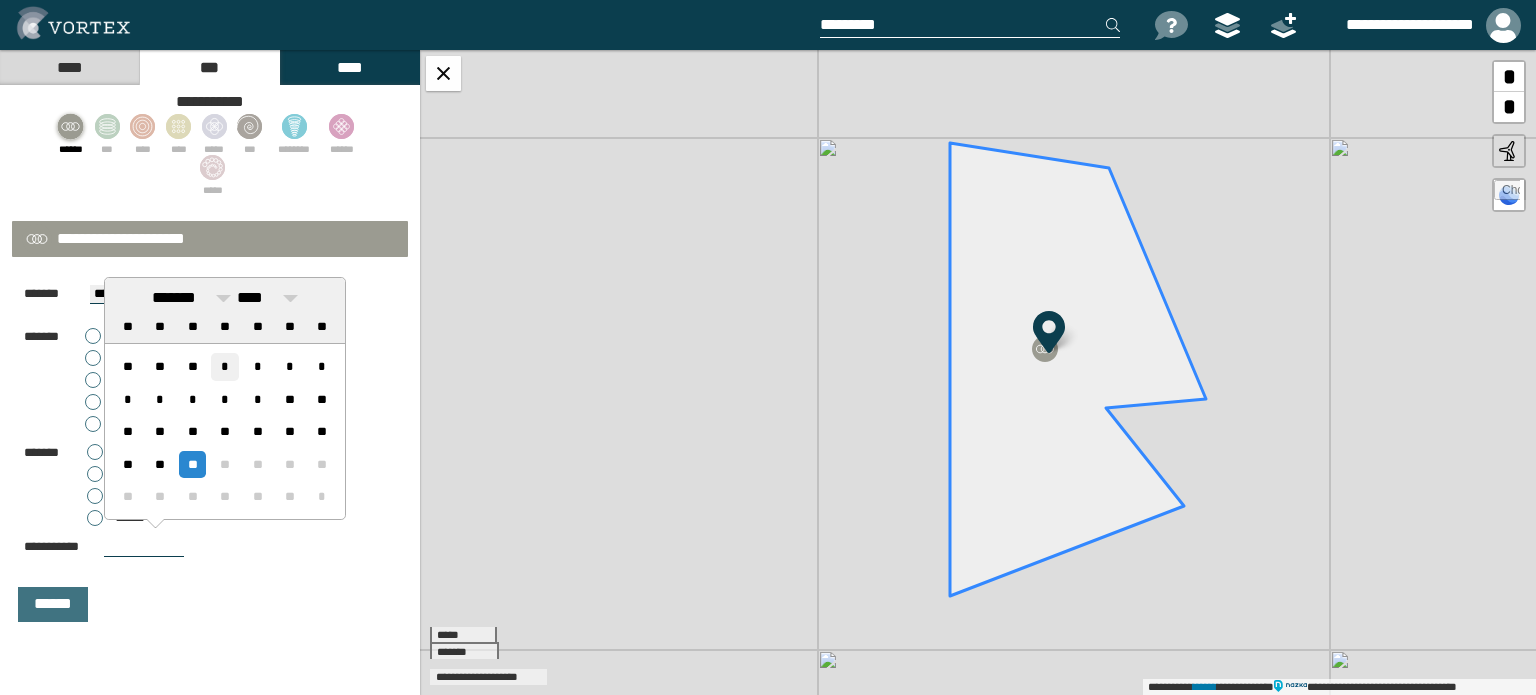 click on "*" at bounding box center [224, 366] 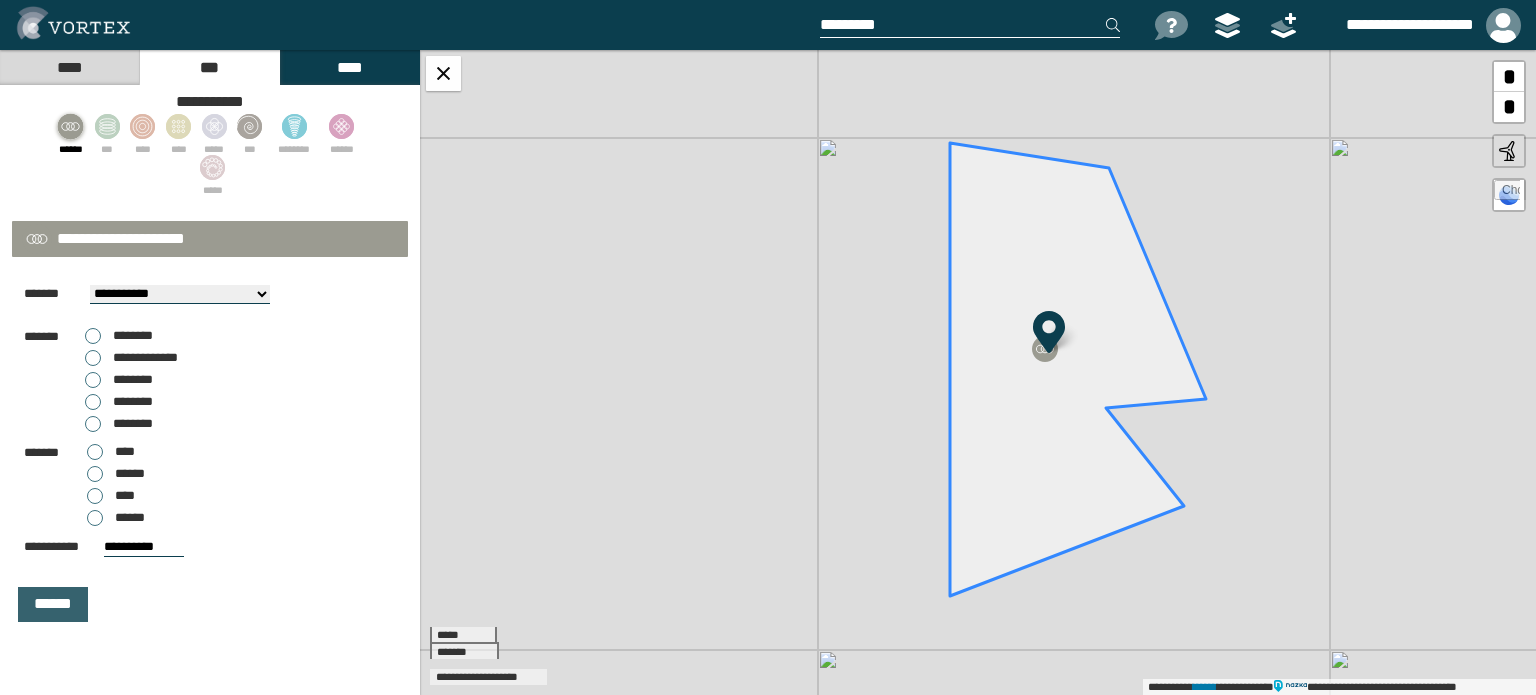 click on "******" at bounding box center [53, 604] 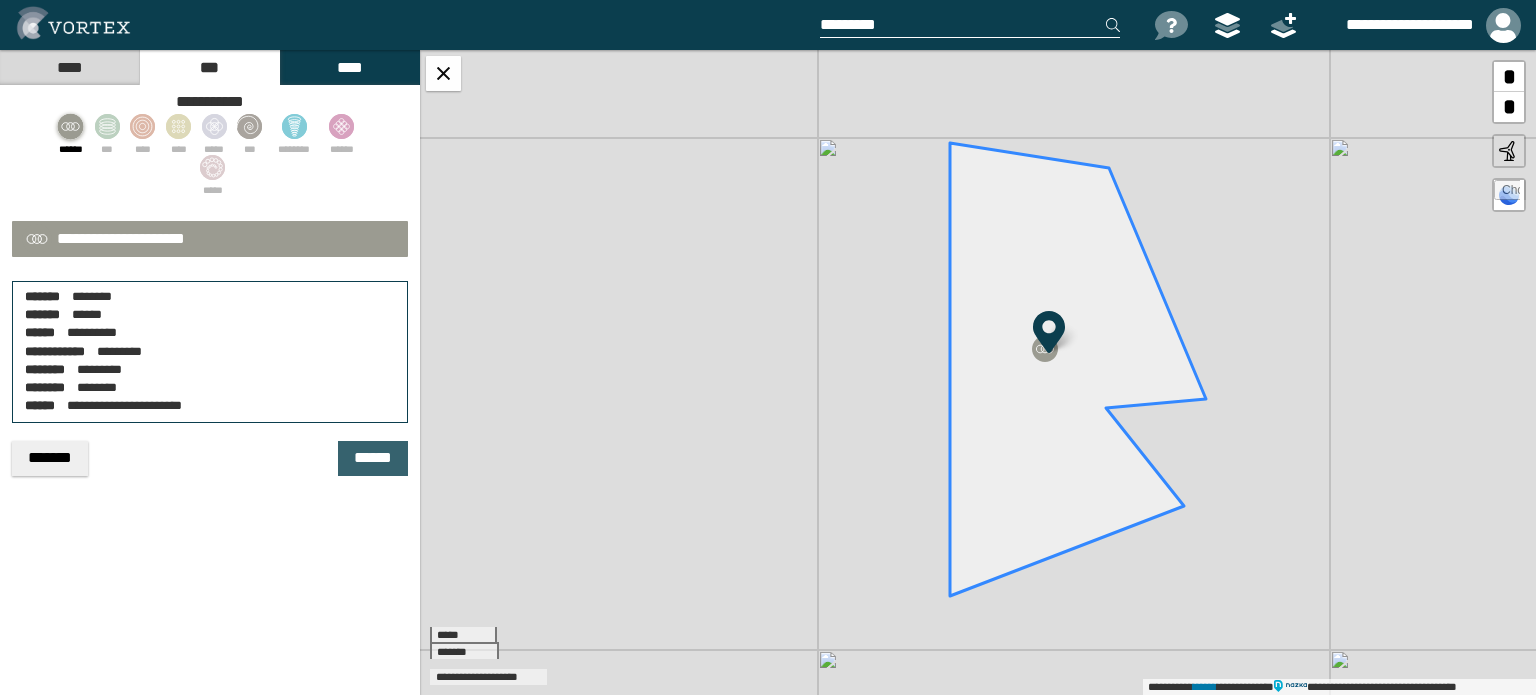 click on "******" at bounding box center (373, 458) 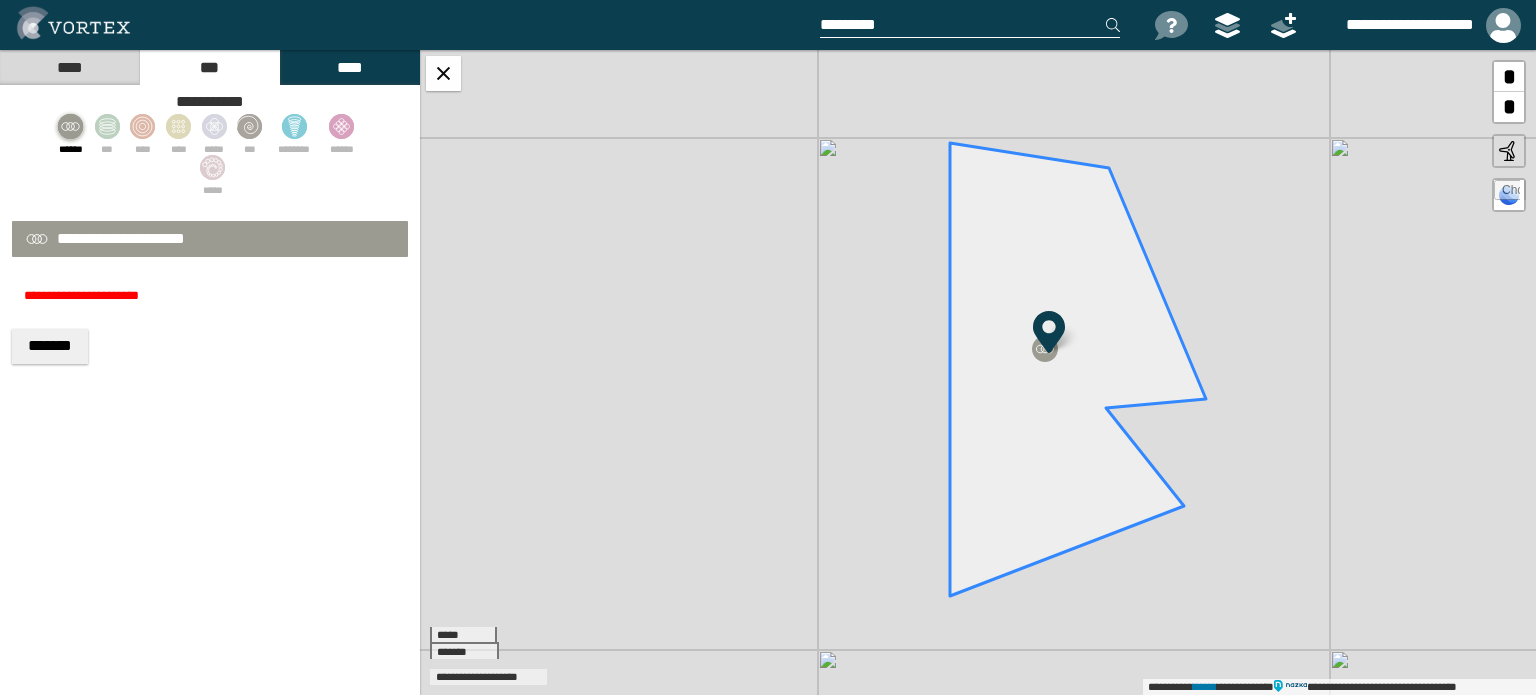 click on "*******" at bounding box center (50, 346) 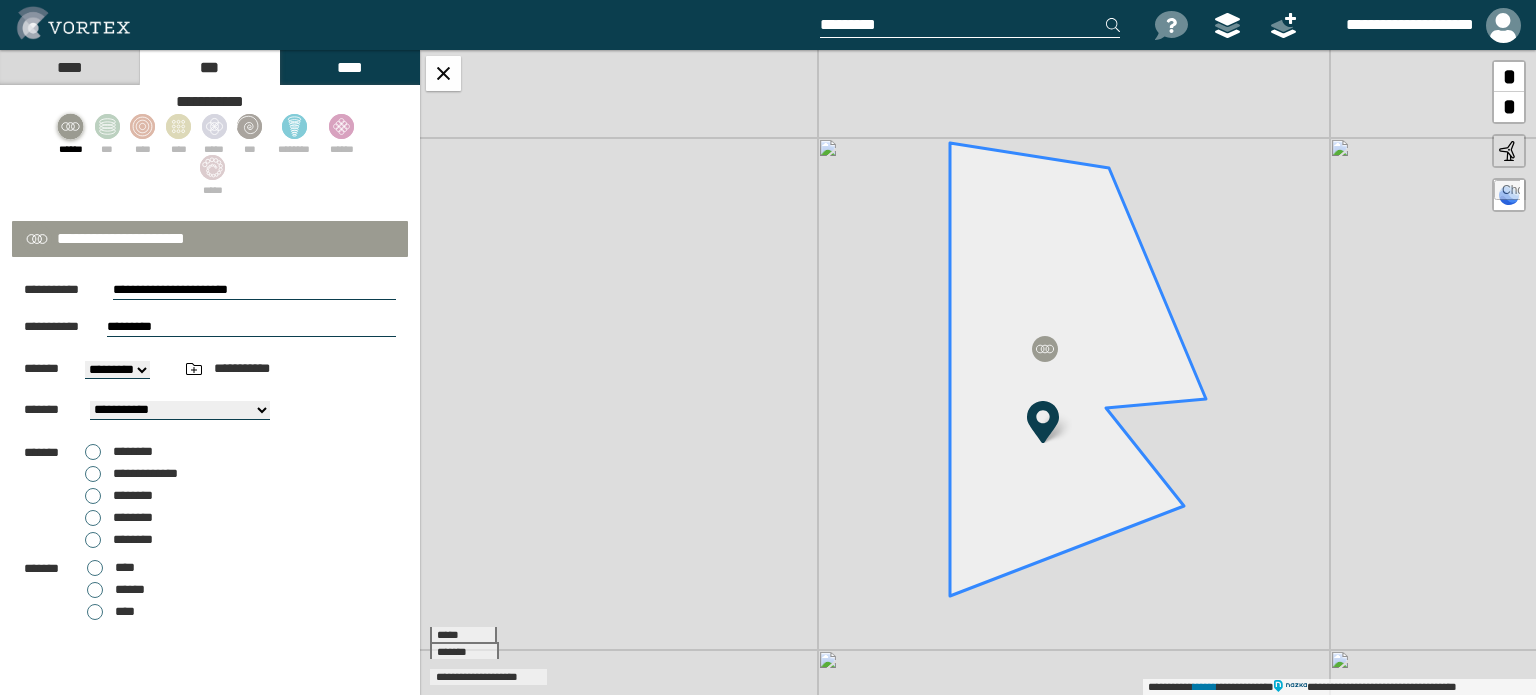 drag, startPoint x: 1044, startPoint y: 326, endPoint x: 1038, endPoint y: 416, distance: 90.199776 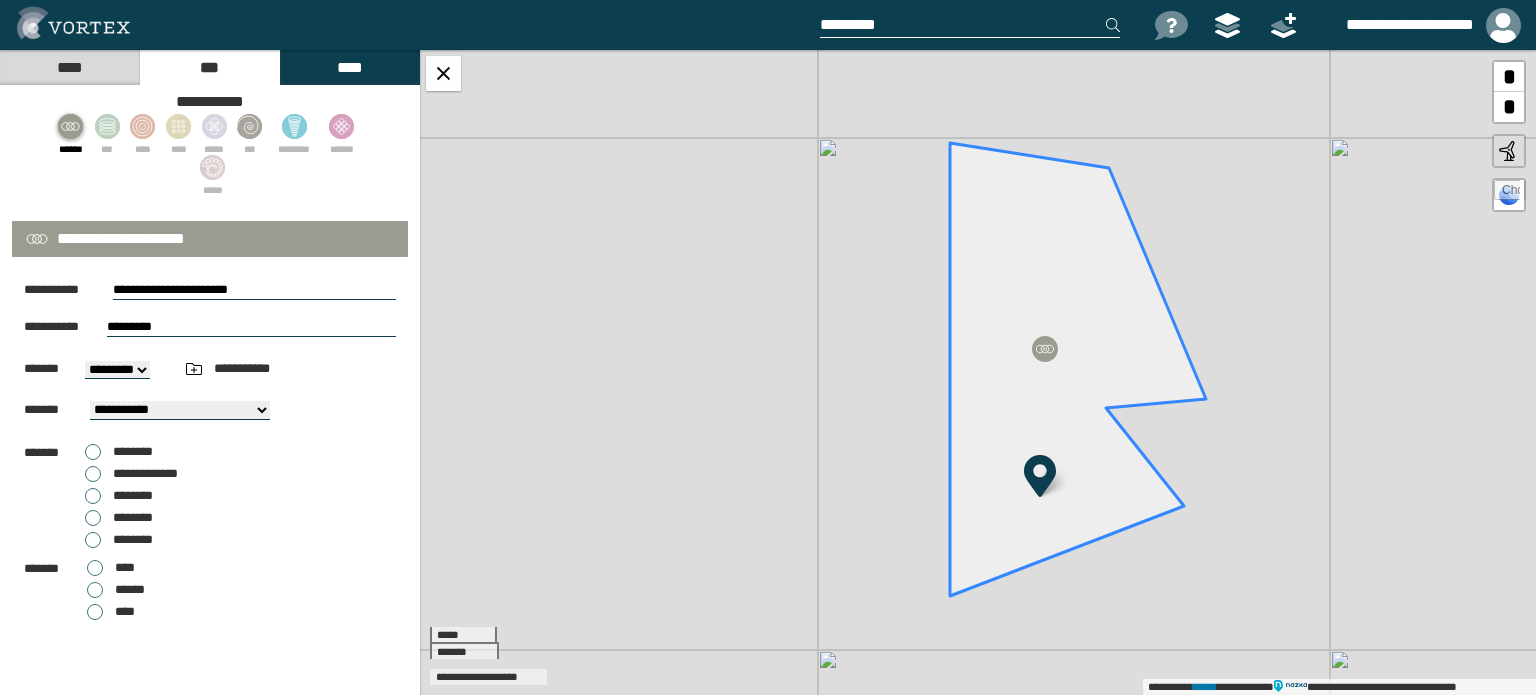 drag, startPoint x: 1043, startPoint y: 415, endPoint x: 1040, endPoint y: 469, distance: 54.08327 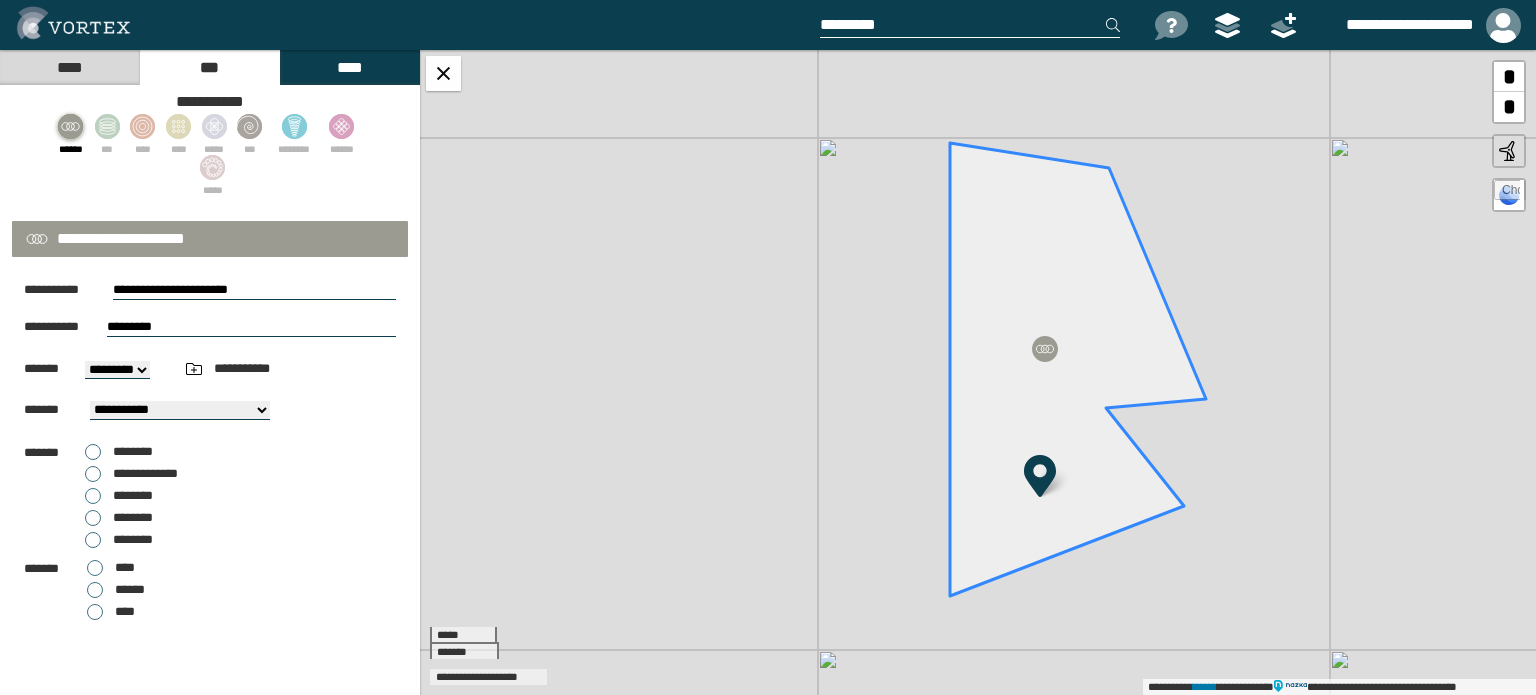 click at bounding box center (1040, 476) 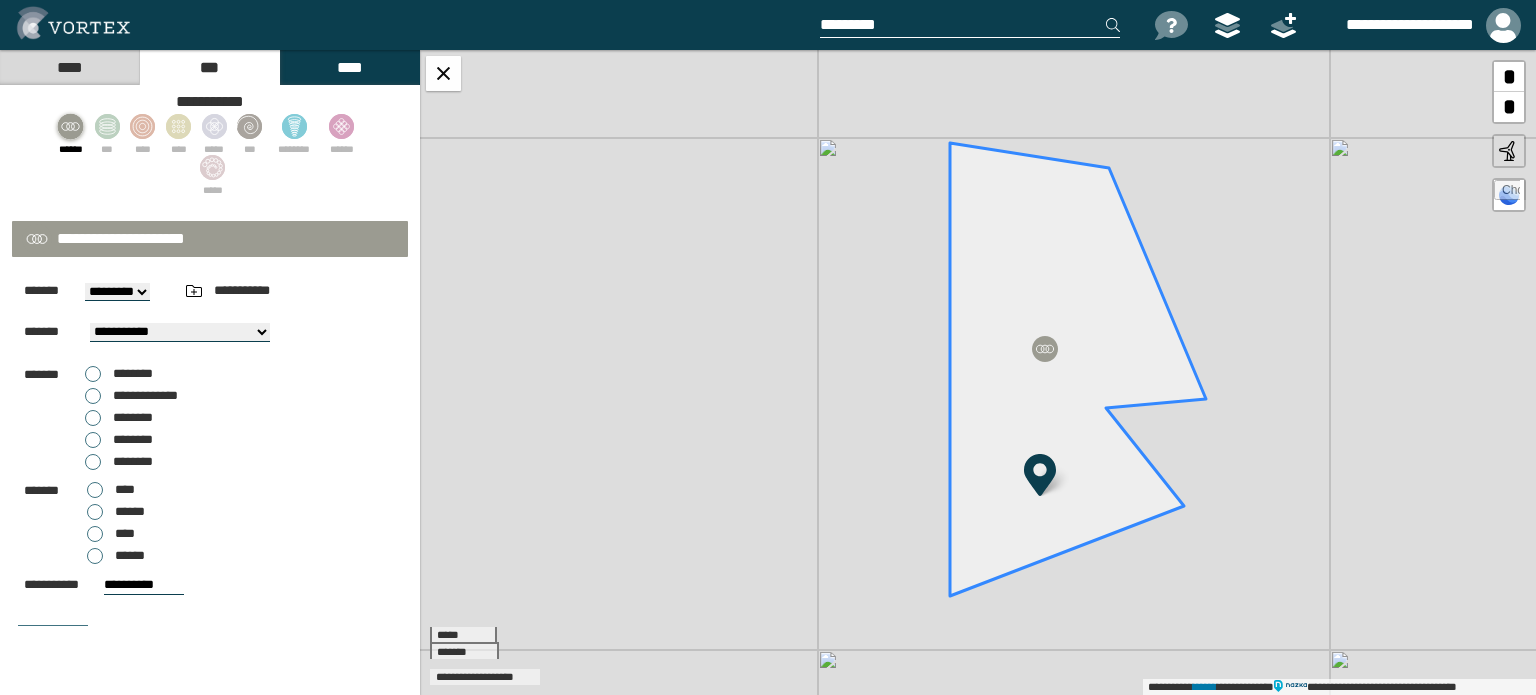 scroll, scrollTop: 100, scrollLeft: 0, axis: vertical 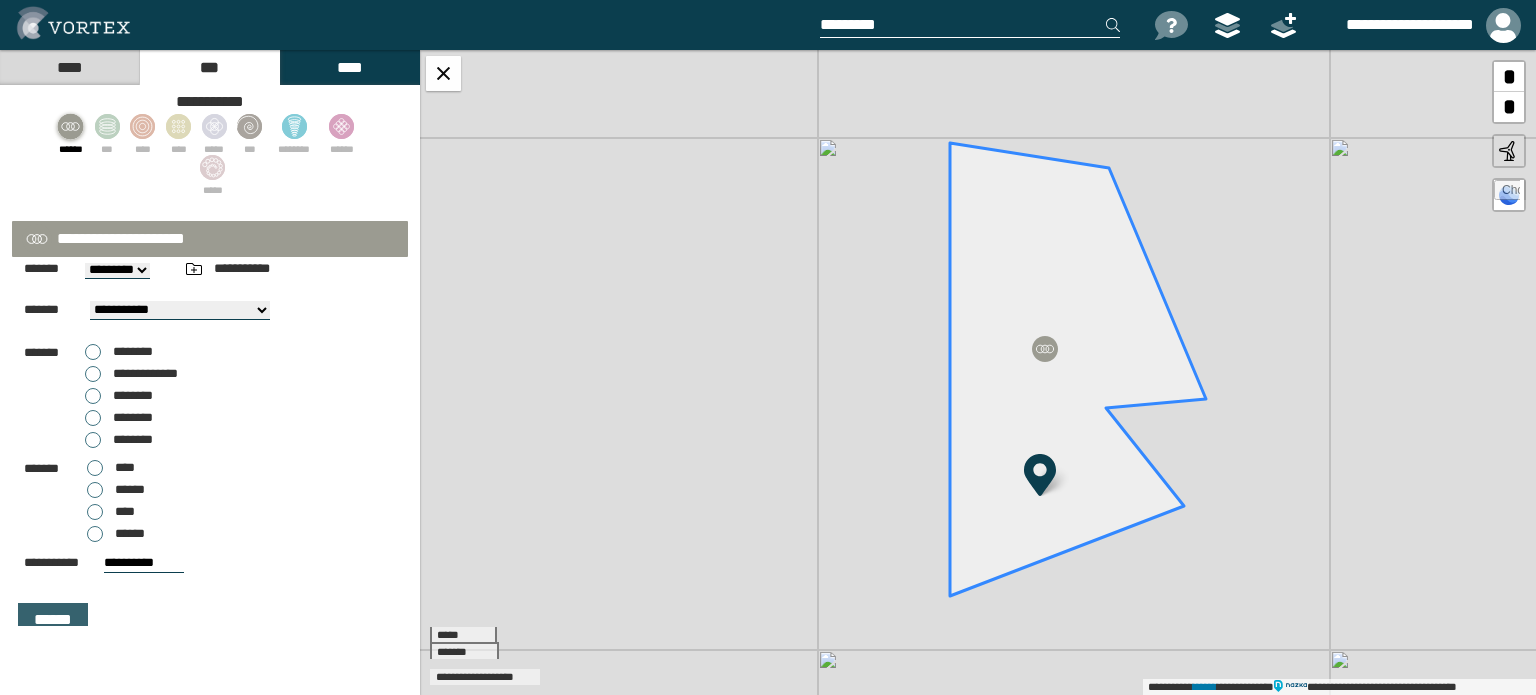 click on "******" at bounding box center [53, 620] 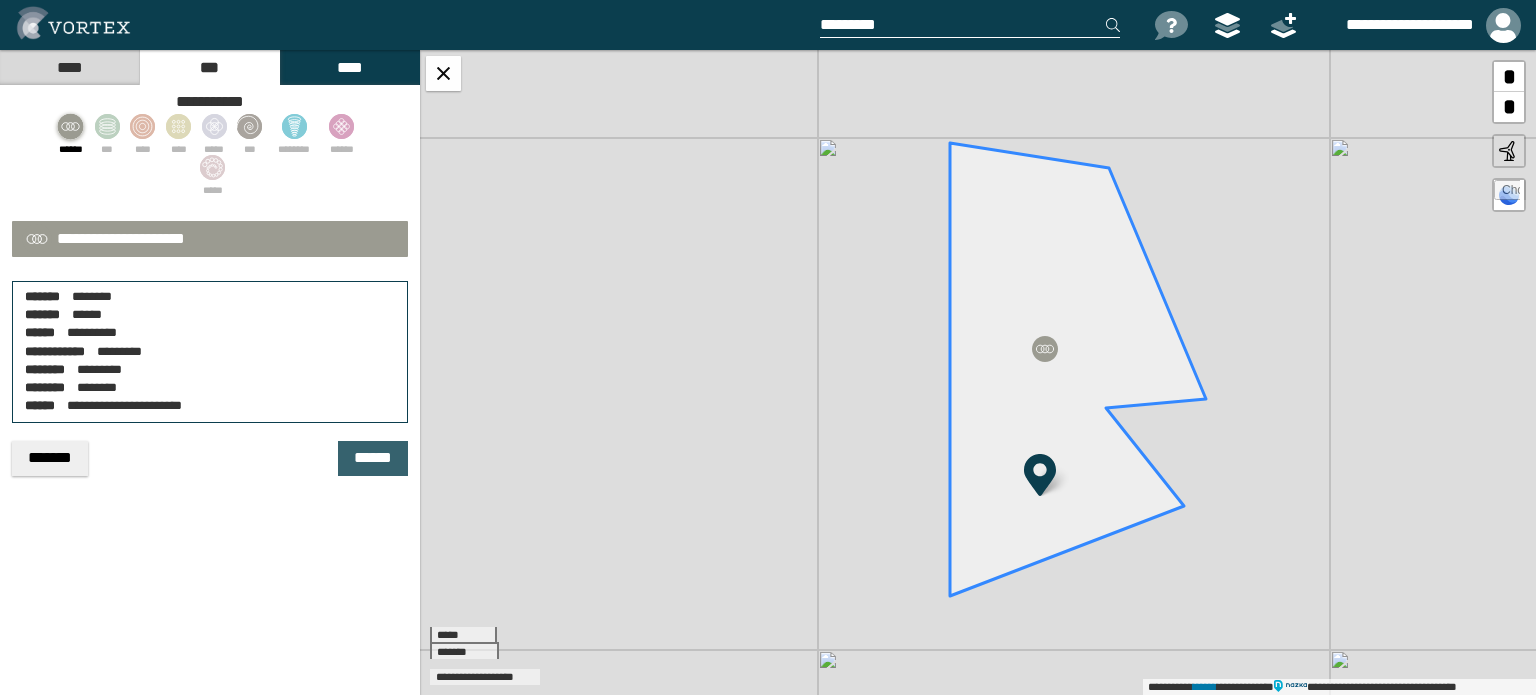 click on "******" at bounding box center (373, 458) 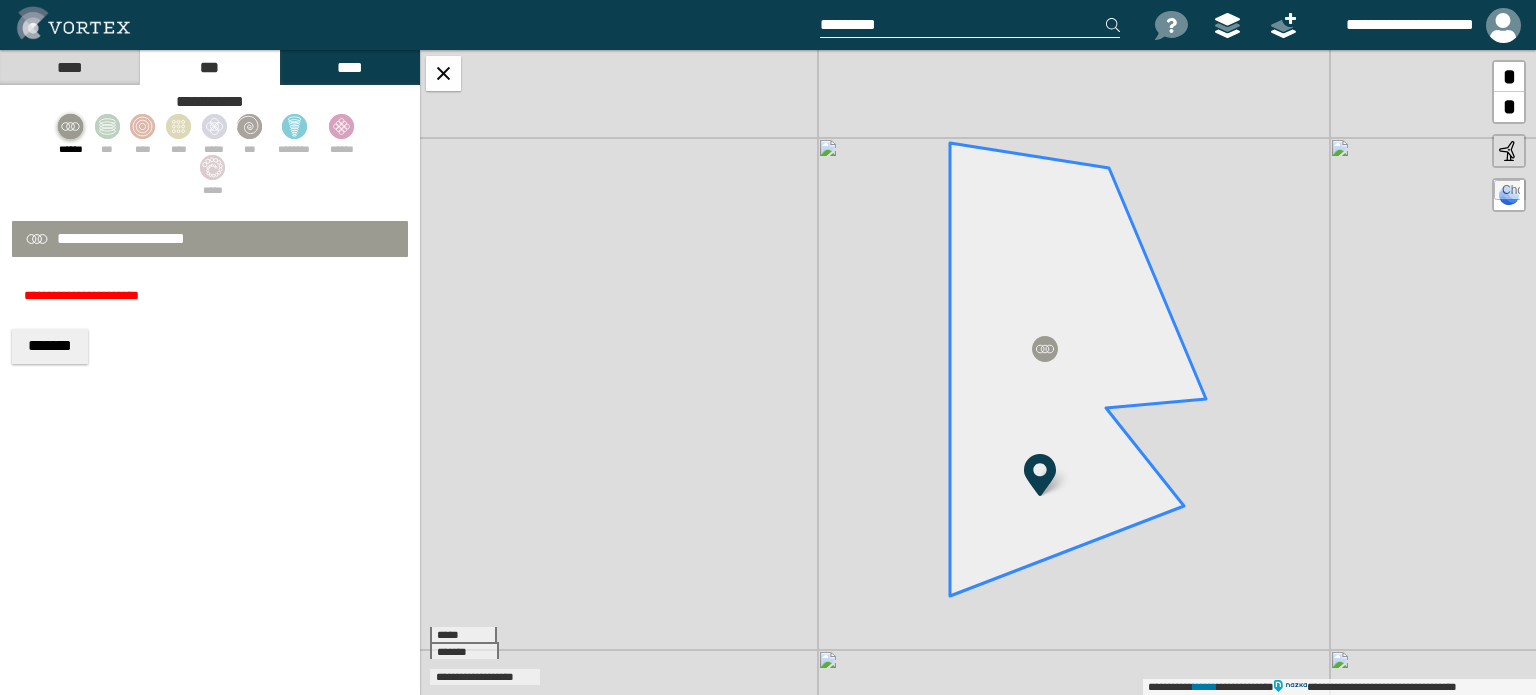 click on "*******" at bounding box center (50, 346) 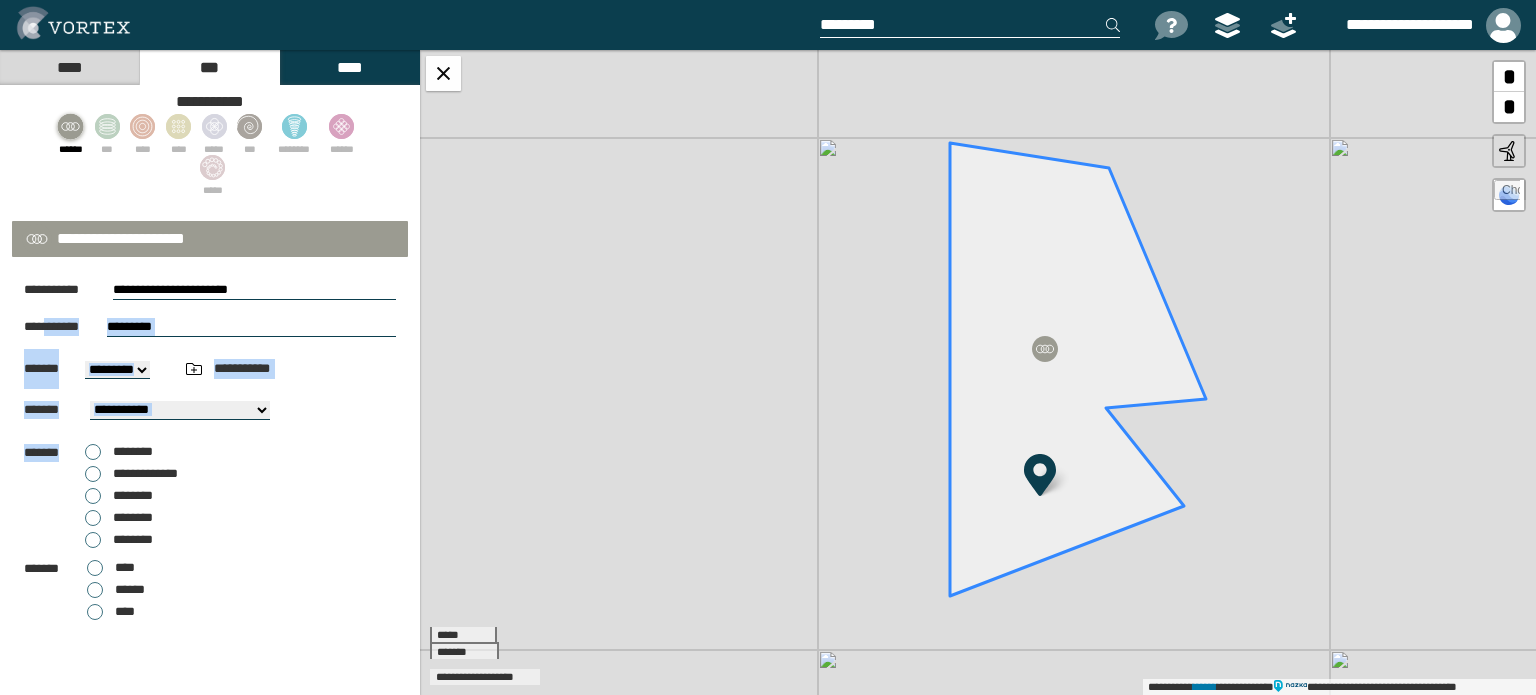 drag, startPoint x: 49, startPoint y: 337, endPoint x: 193, endPoint y: 455, distance: 186.17197 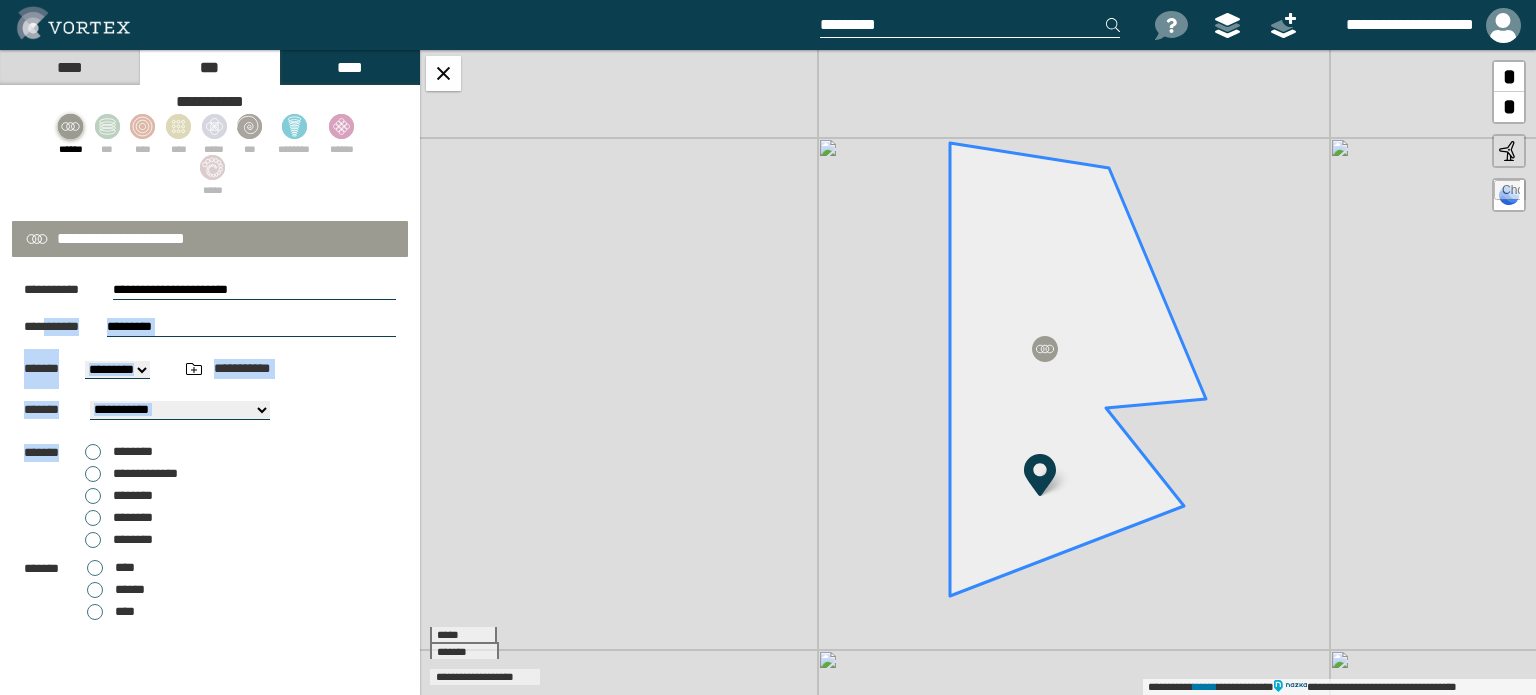 click on "**********" at bounding box center (210, 525) 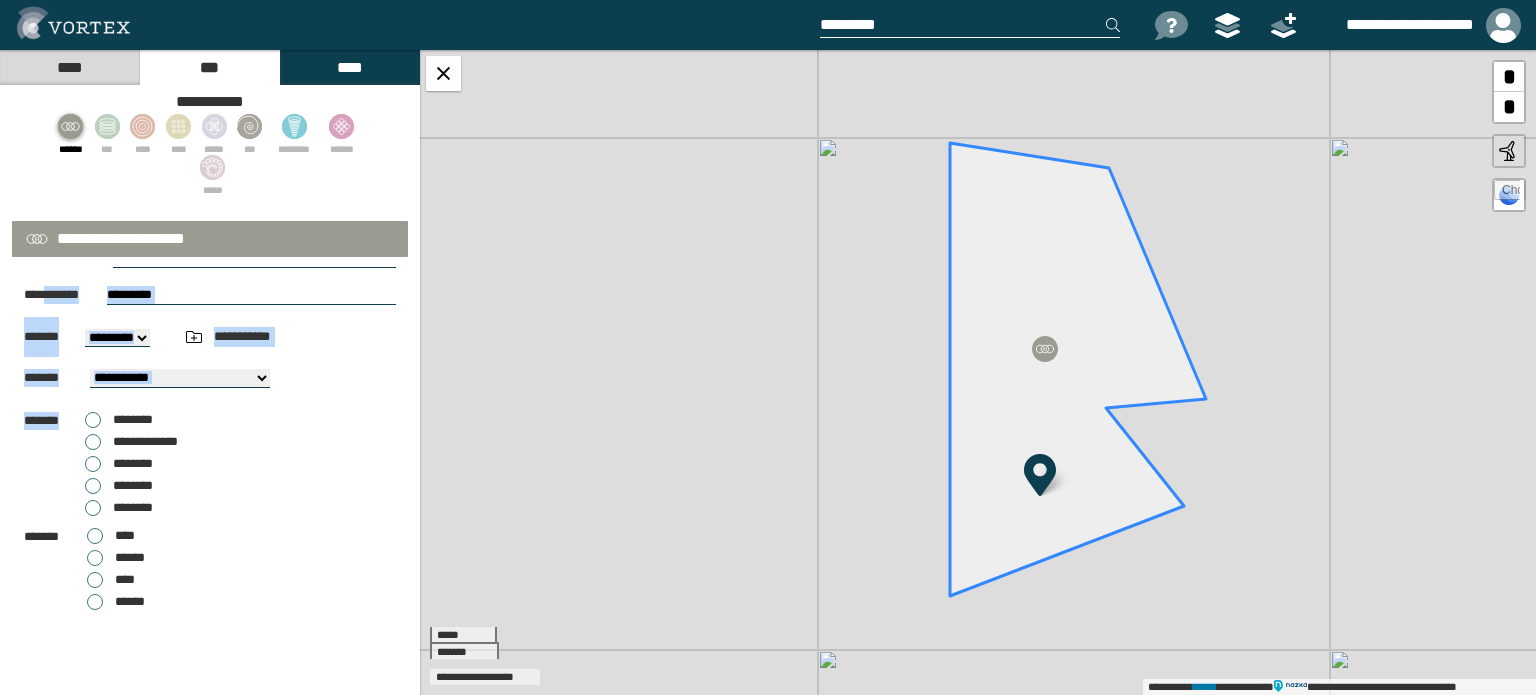 scroll, scrollTop: 0, scrollLeft: 0, axis: both 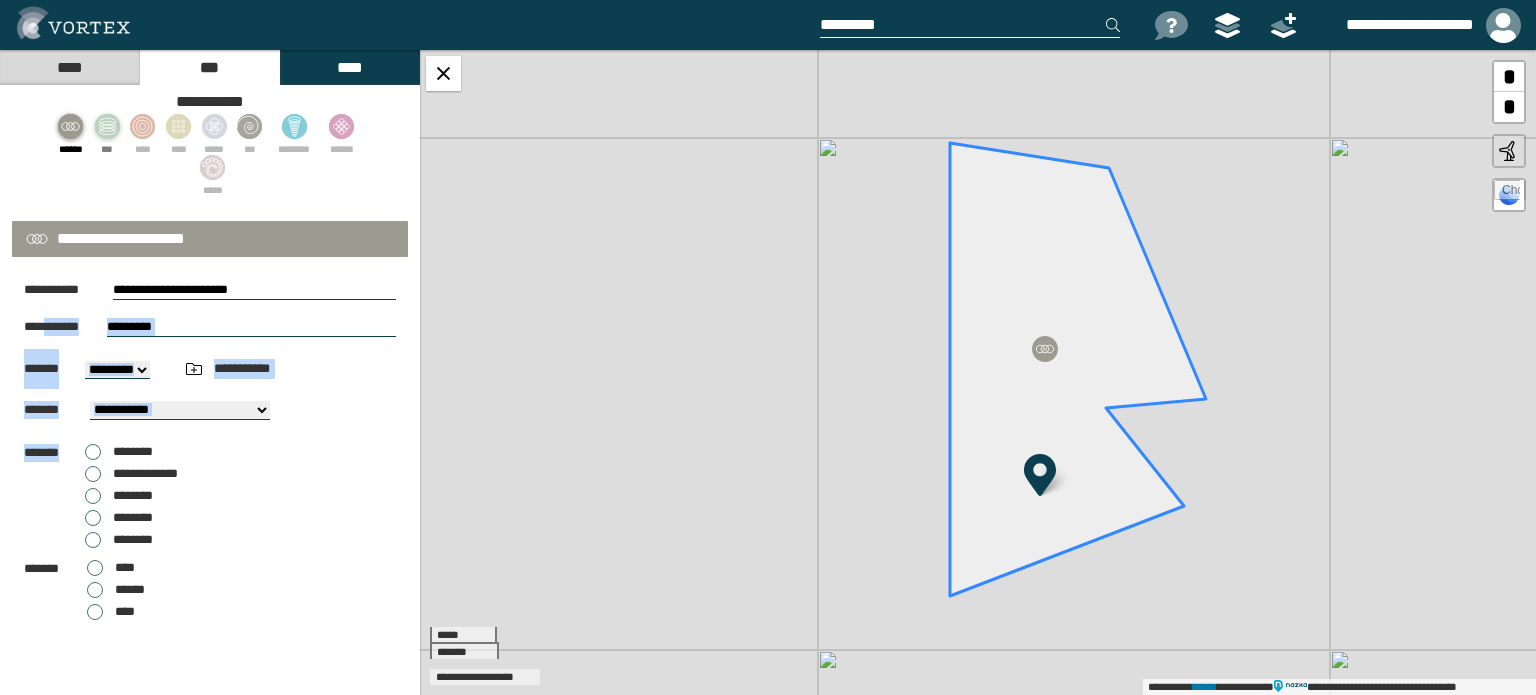 click 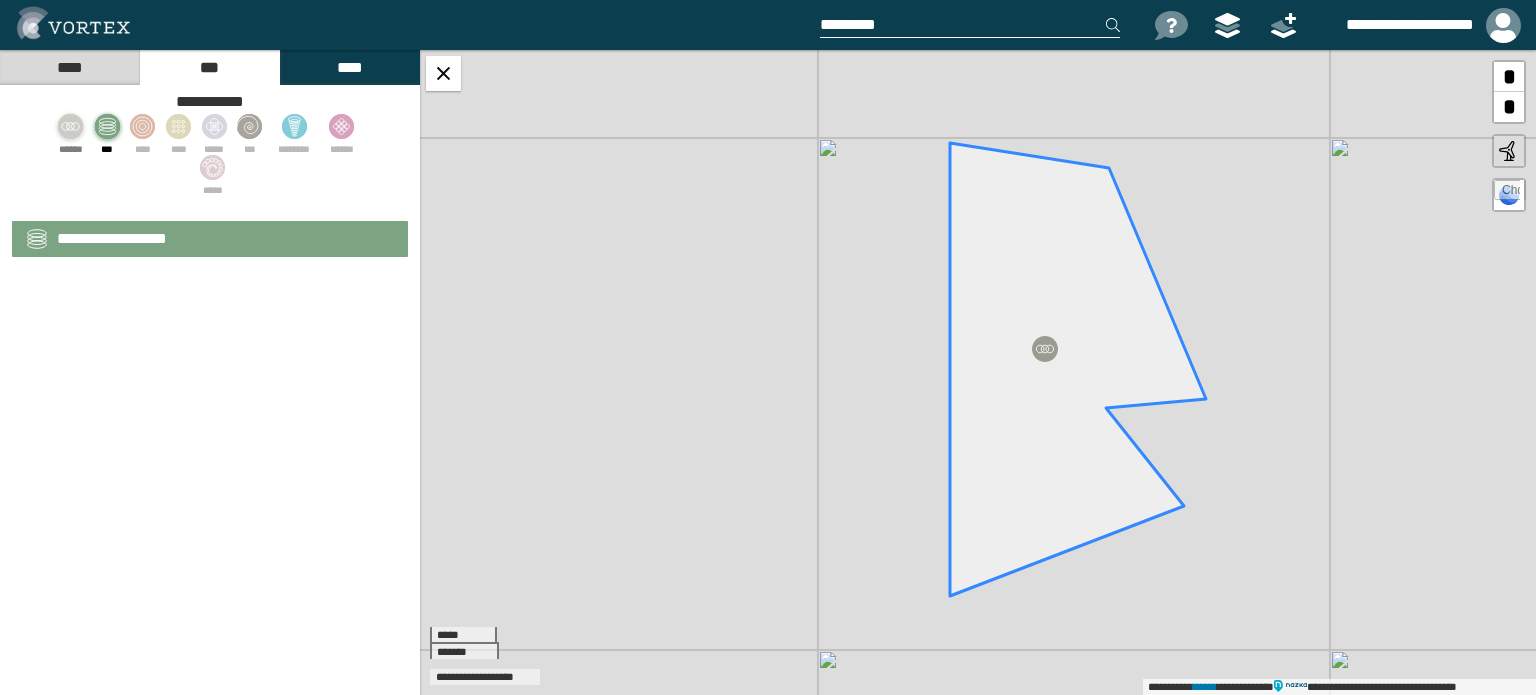 select on "**" 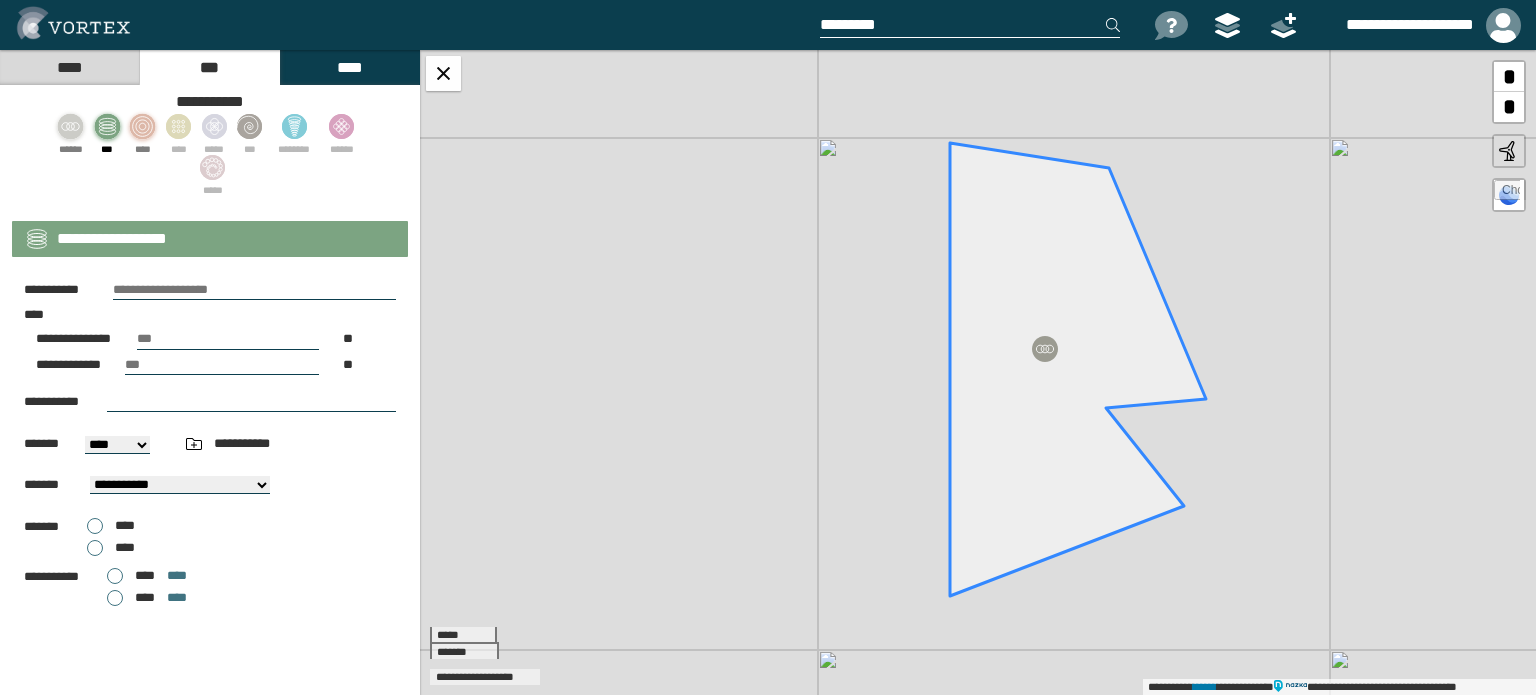 click 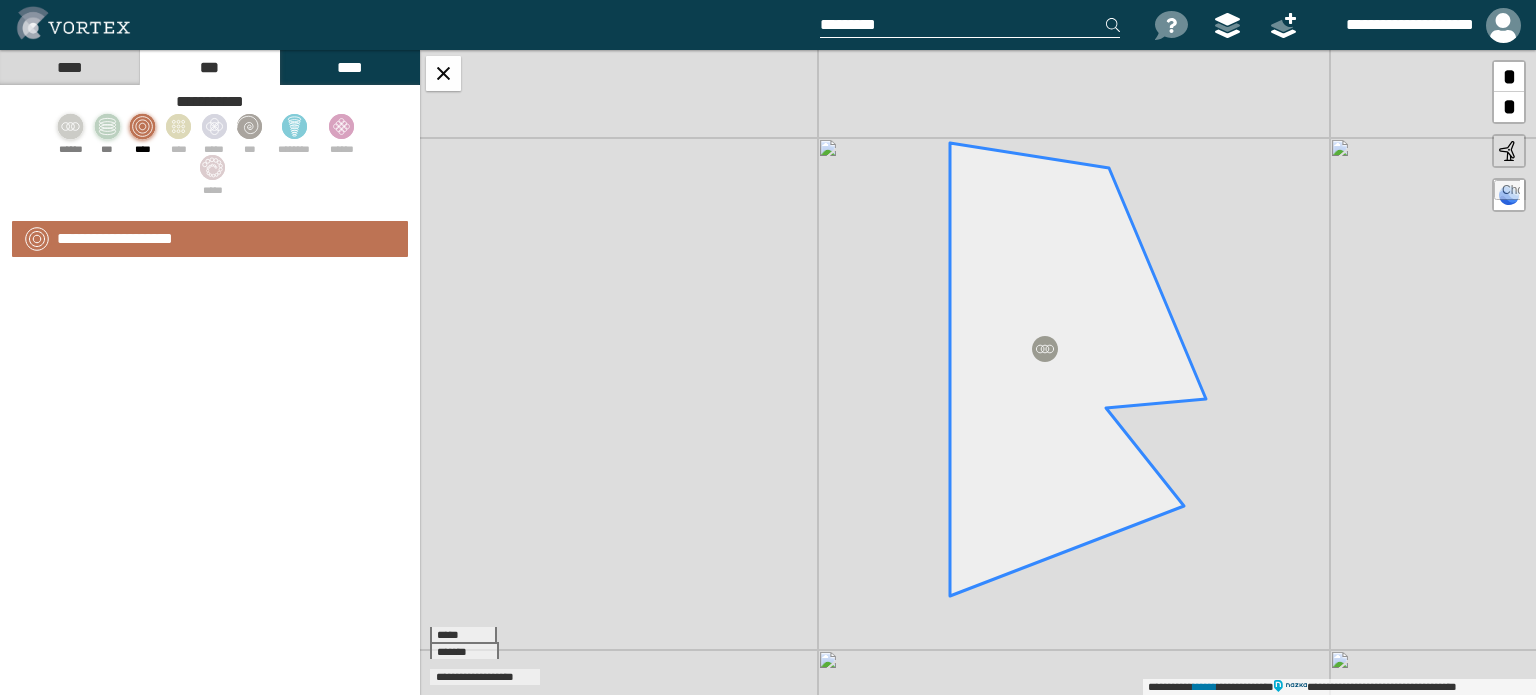 select on "**" 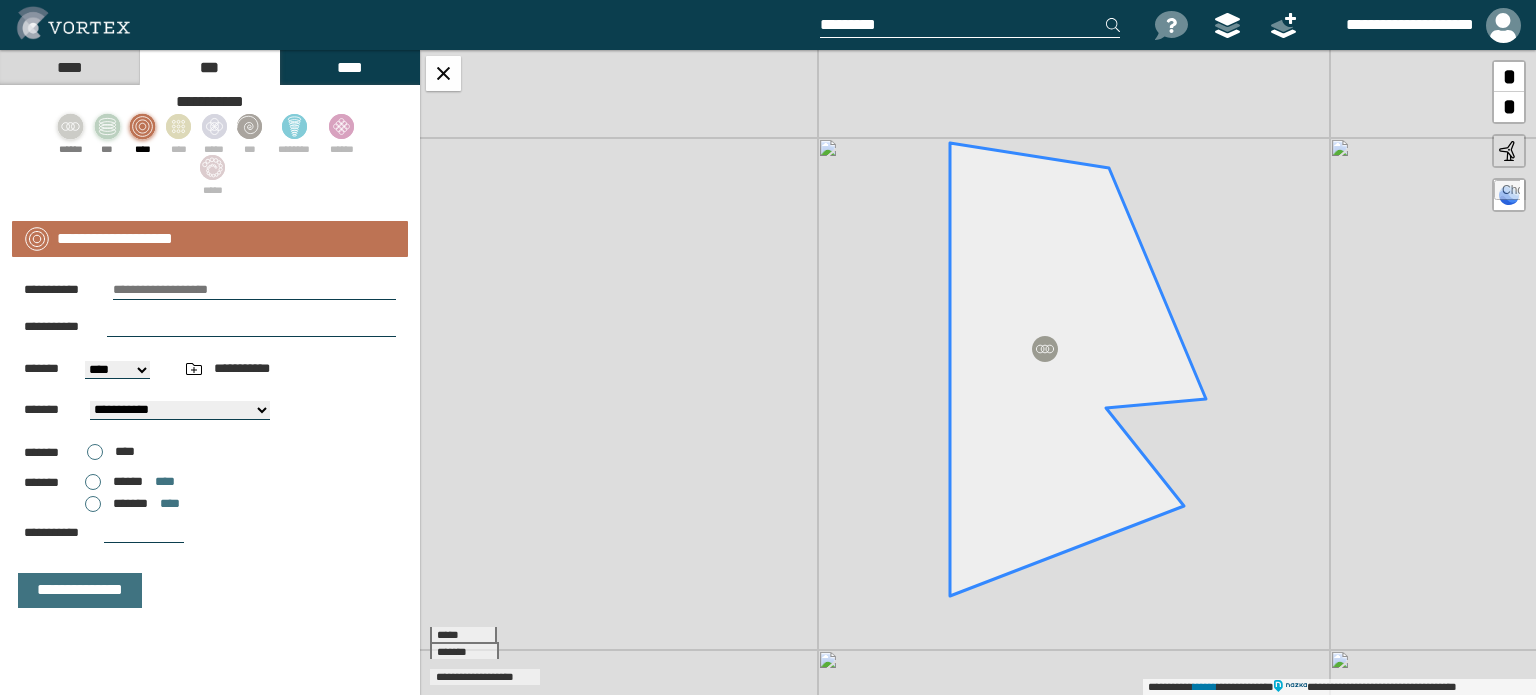 click at bounding box center [254, 290] 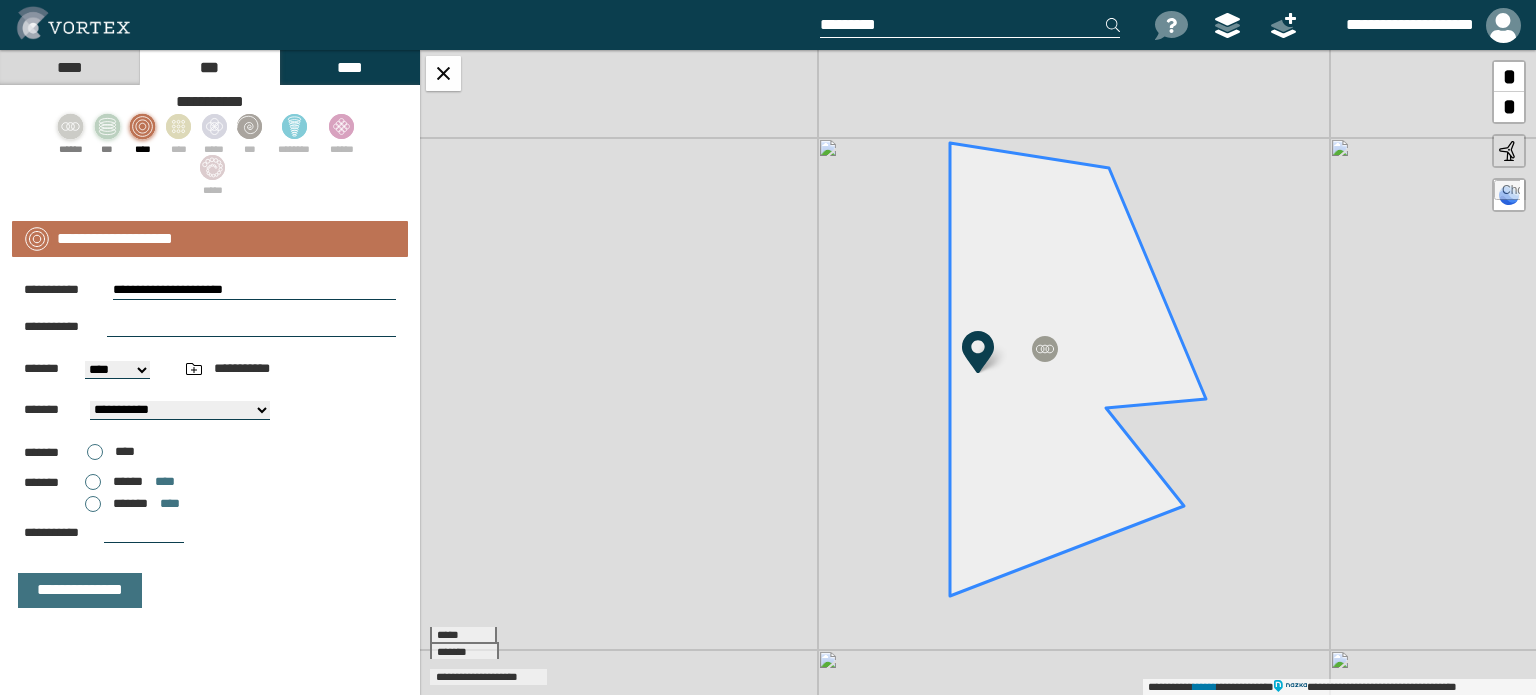 click at bounding box center [251, 327] 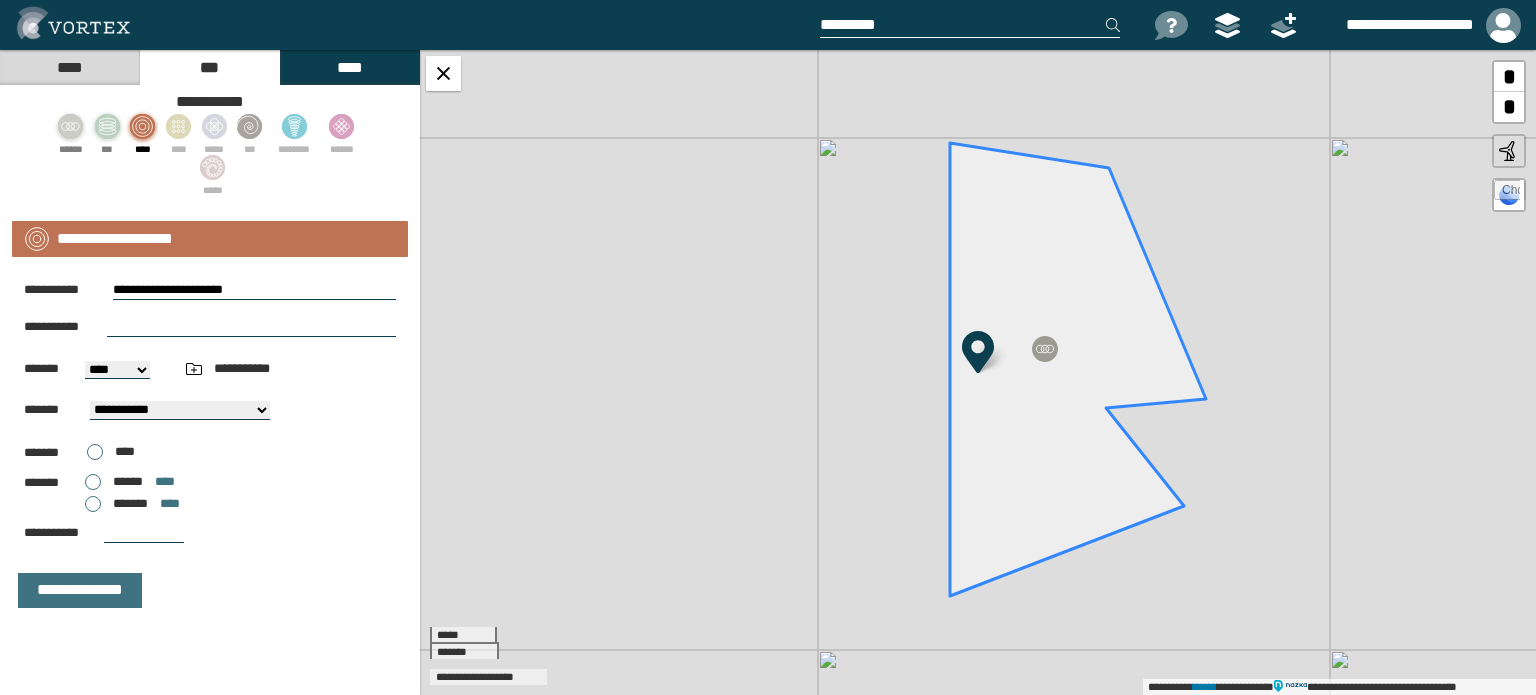 select on "**" 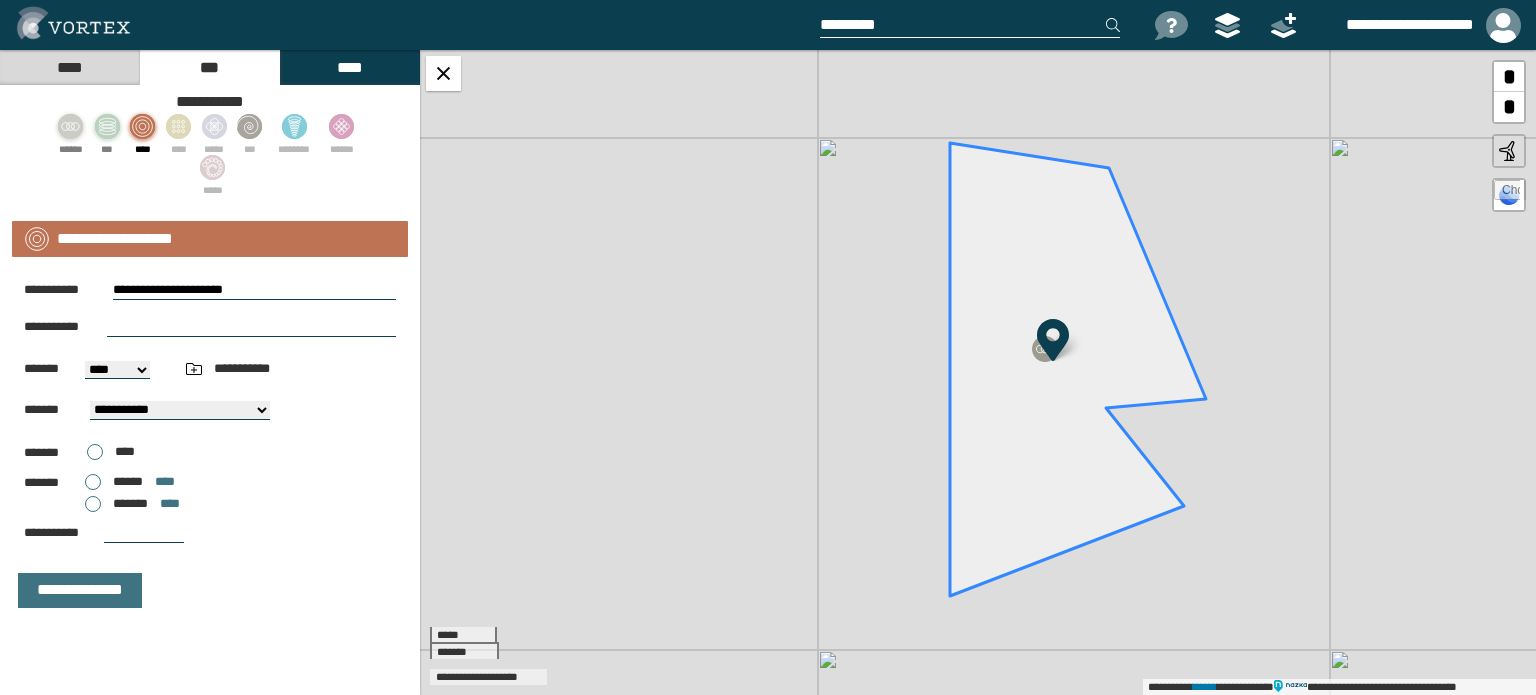 drag, startPoint x: 976, startPoint y: 343, endPoint x: 1048, endPoint y: 330, distance: 73.1642 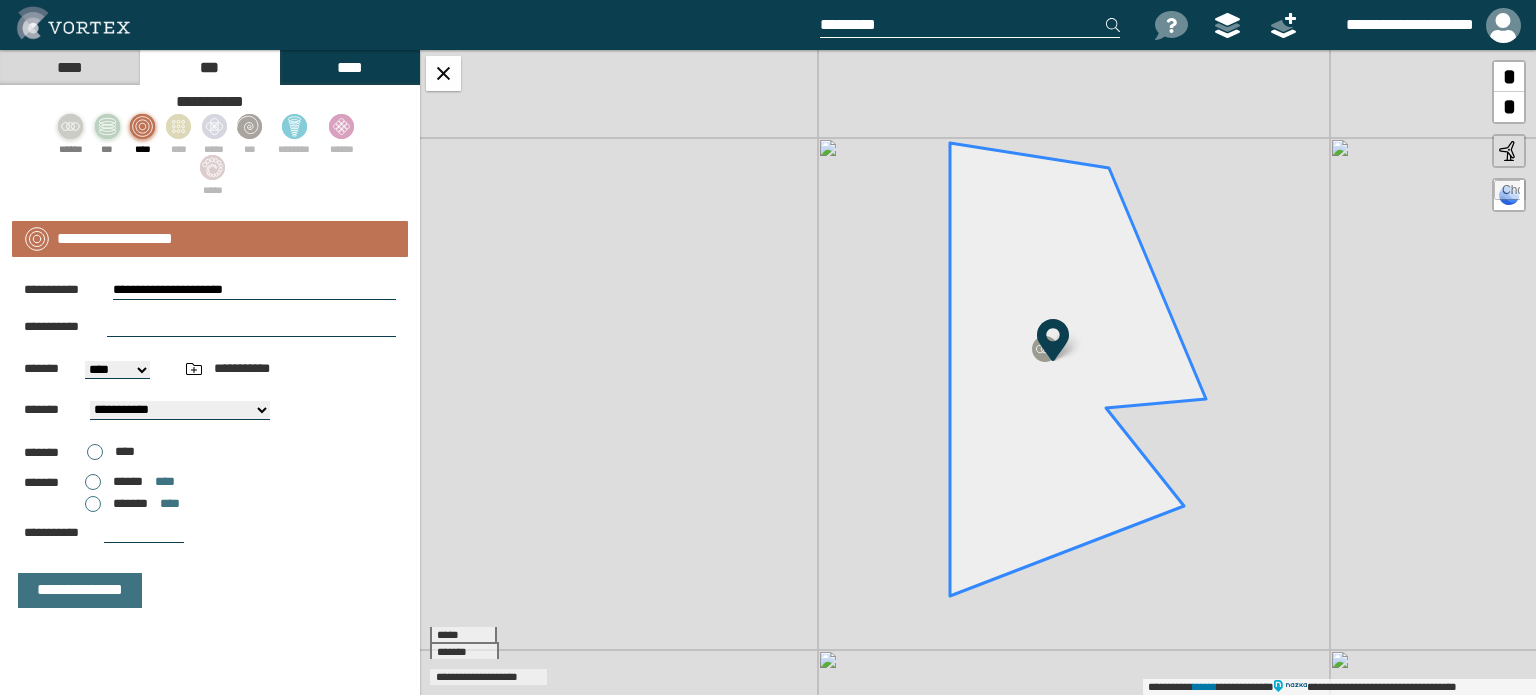 click at bounding box center (1053, 340) 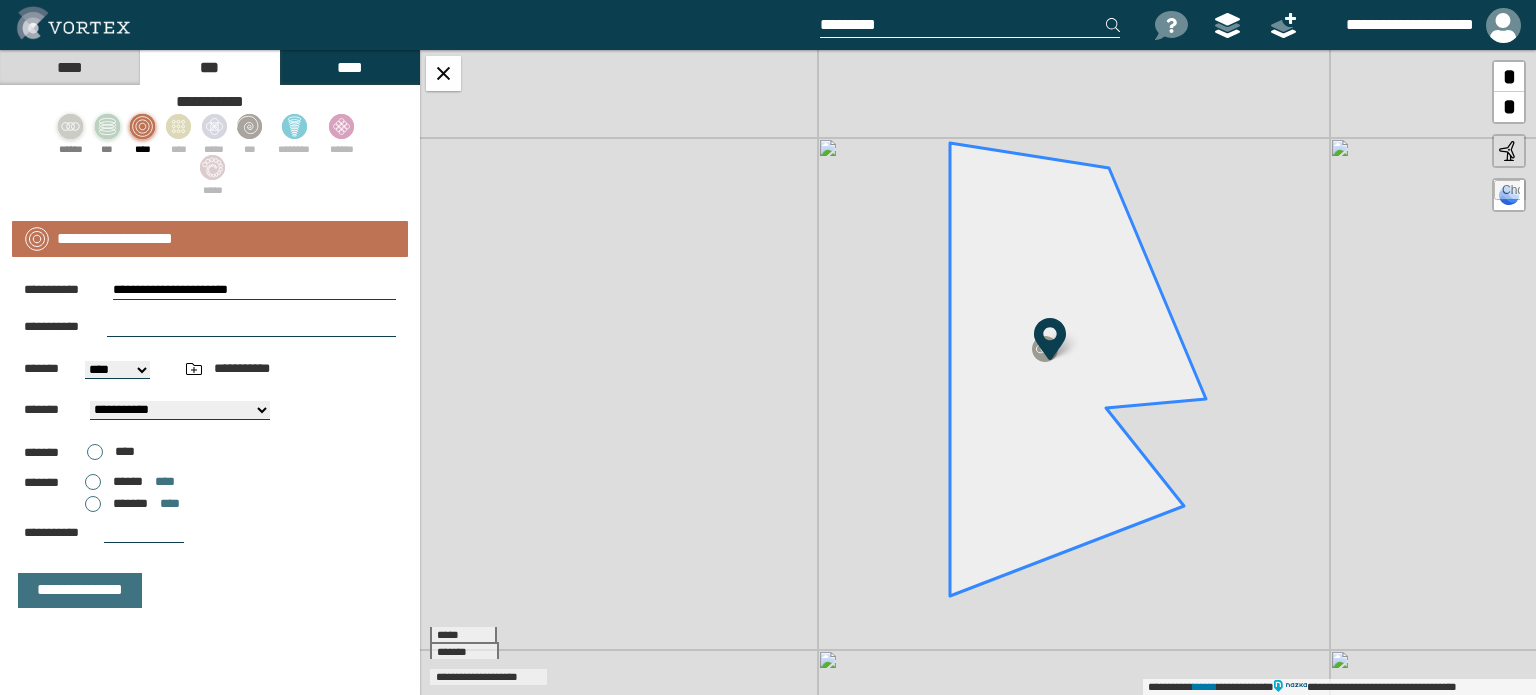 click at bounding box center (251, 327) 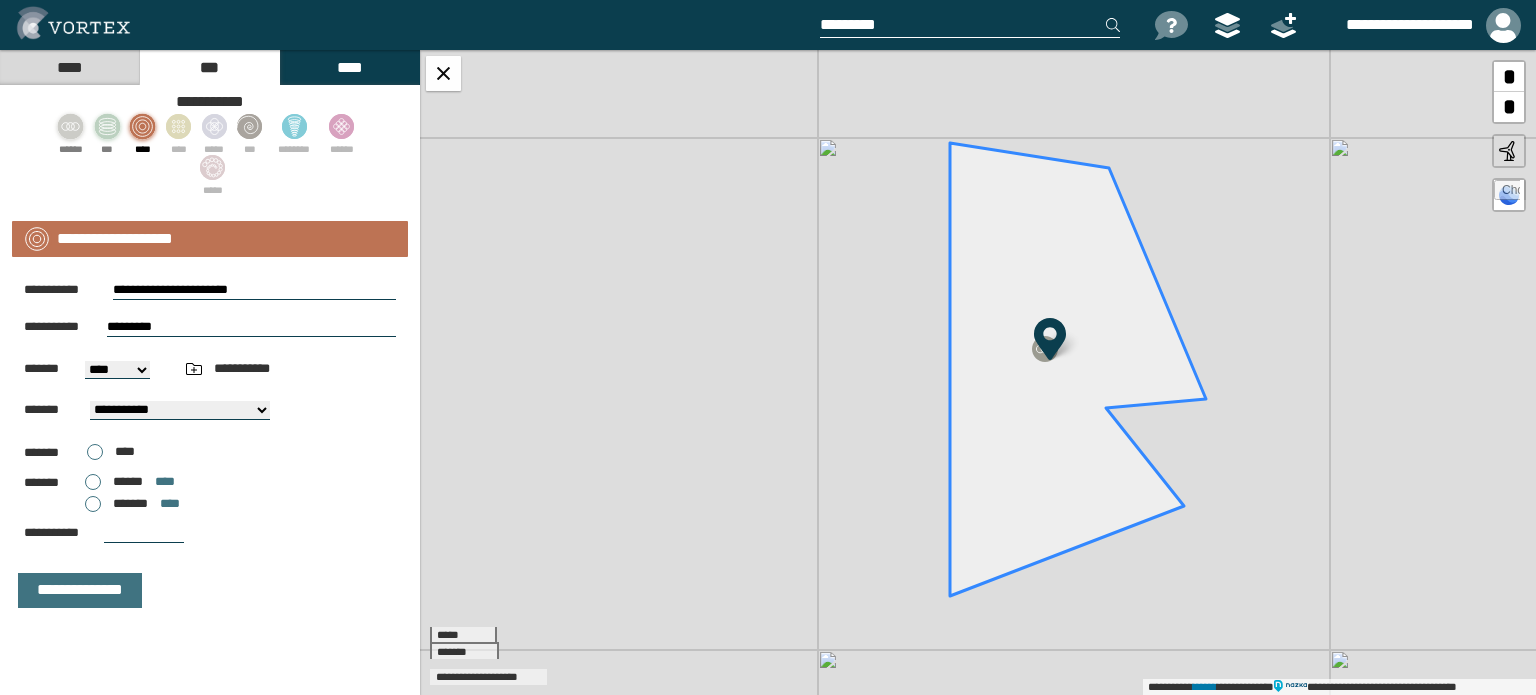 type on "*********" 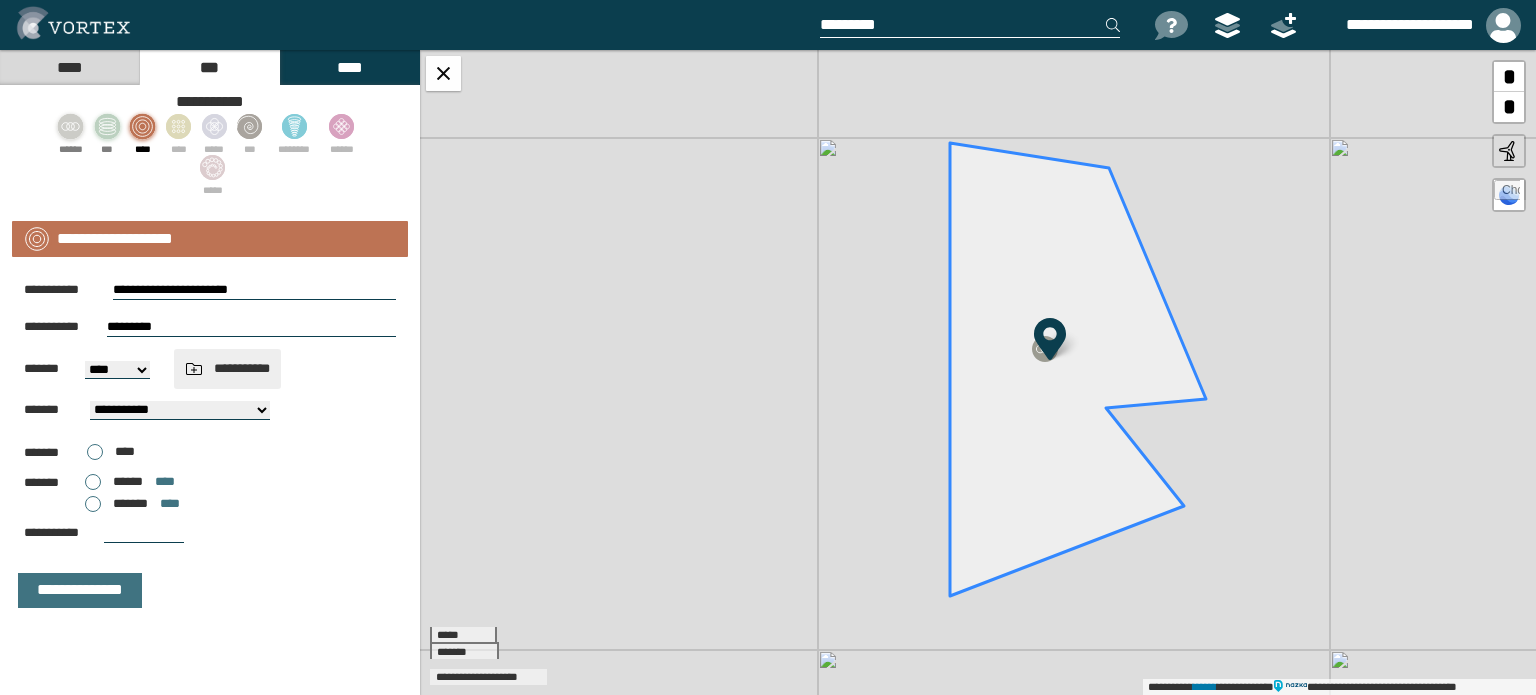 click at bounding box center [194, 369] 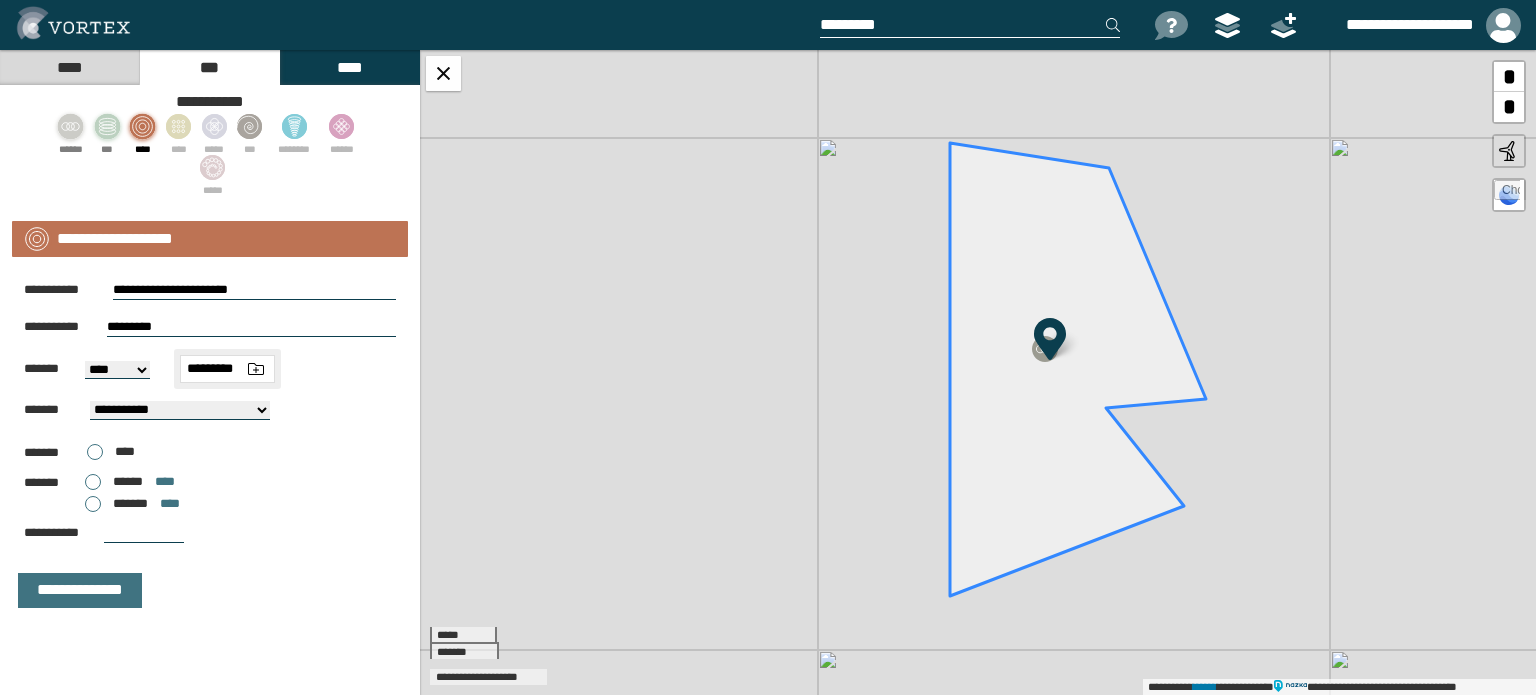 type on "*********" 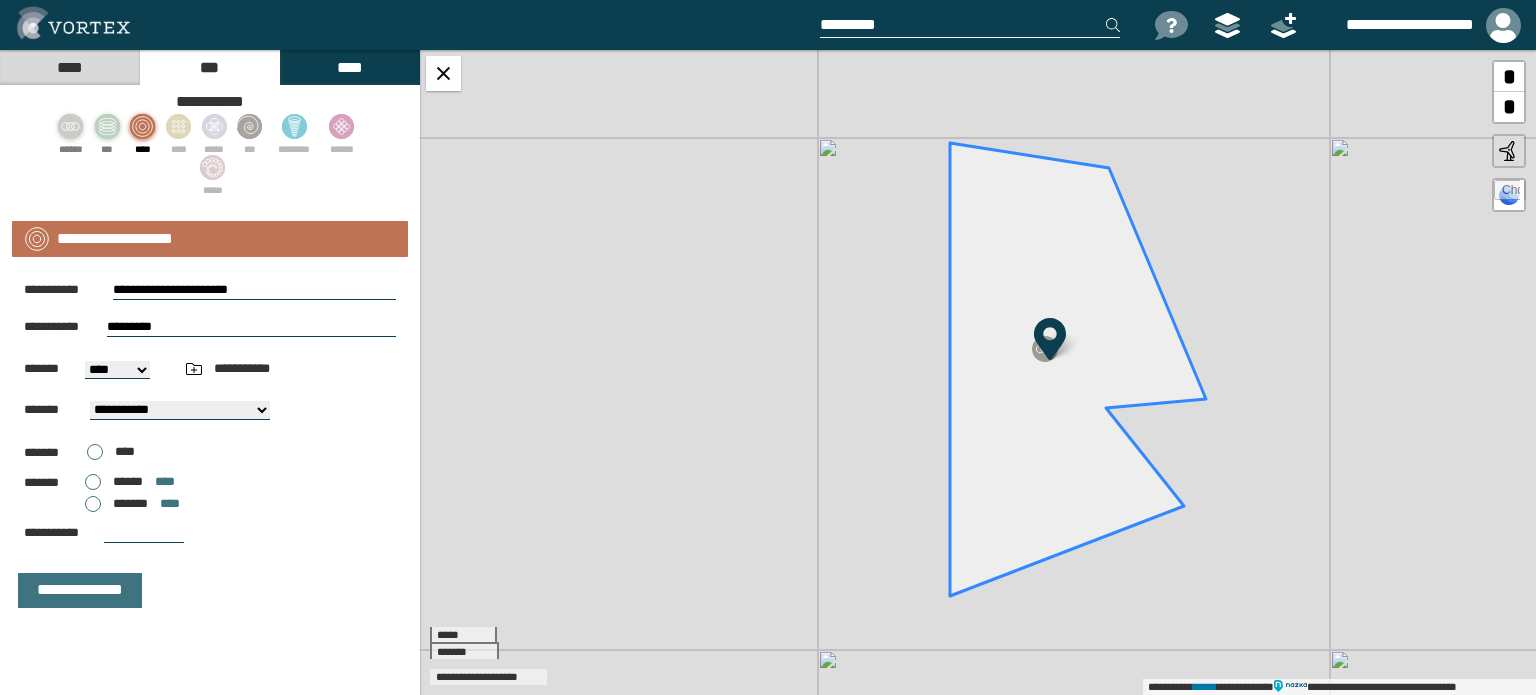 click on "**** *********" at bounding box center [117, 370] 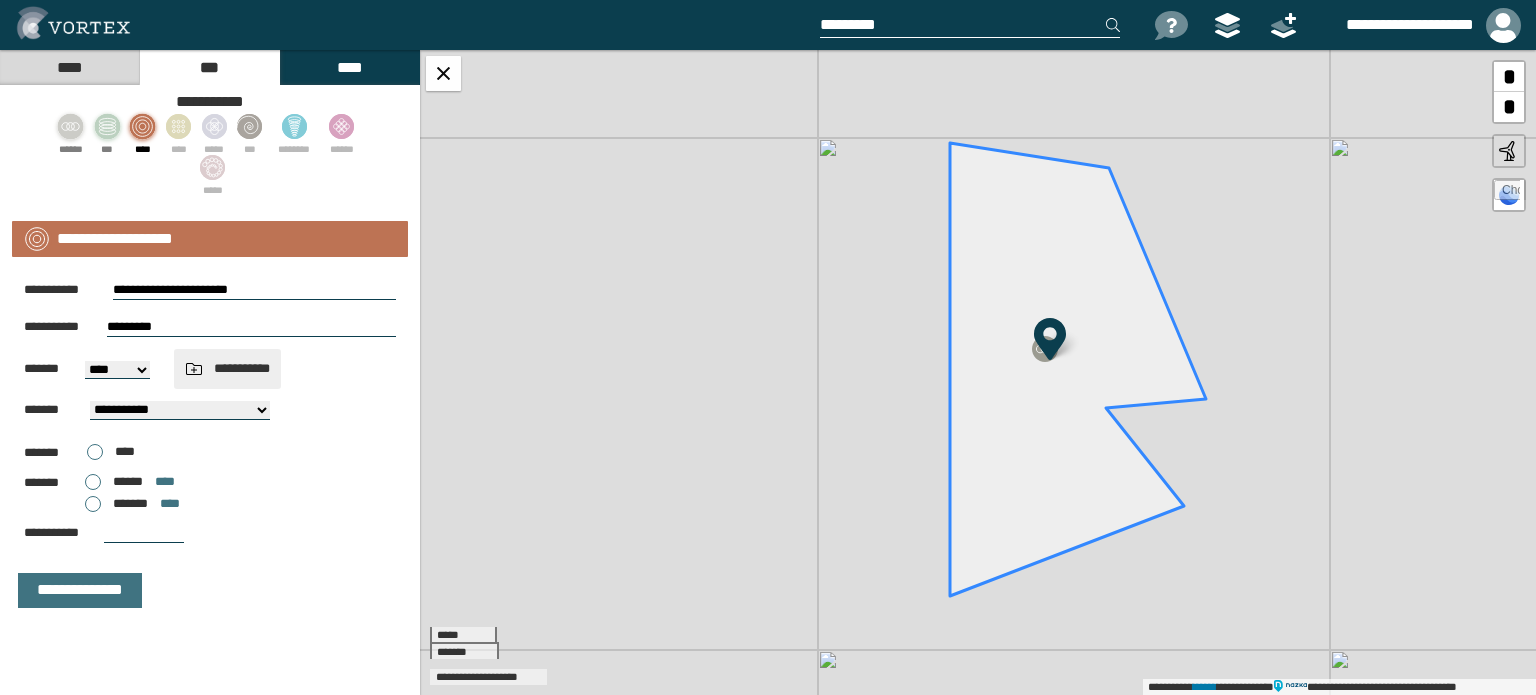 click at bounding box center (194, 369) 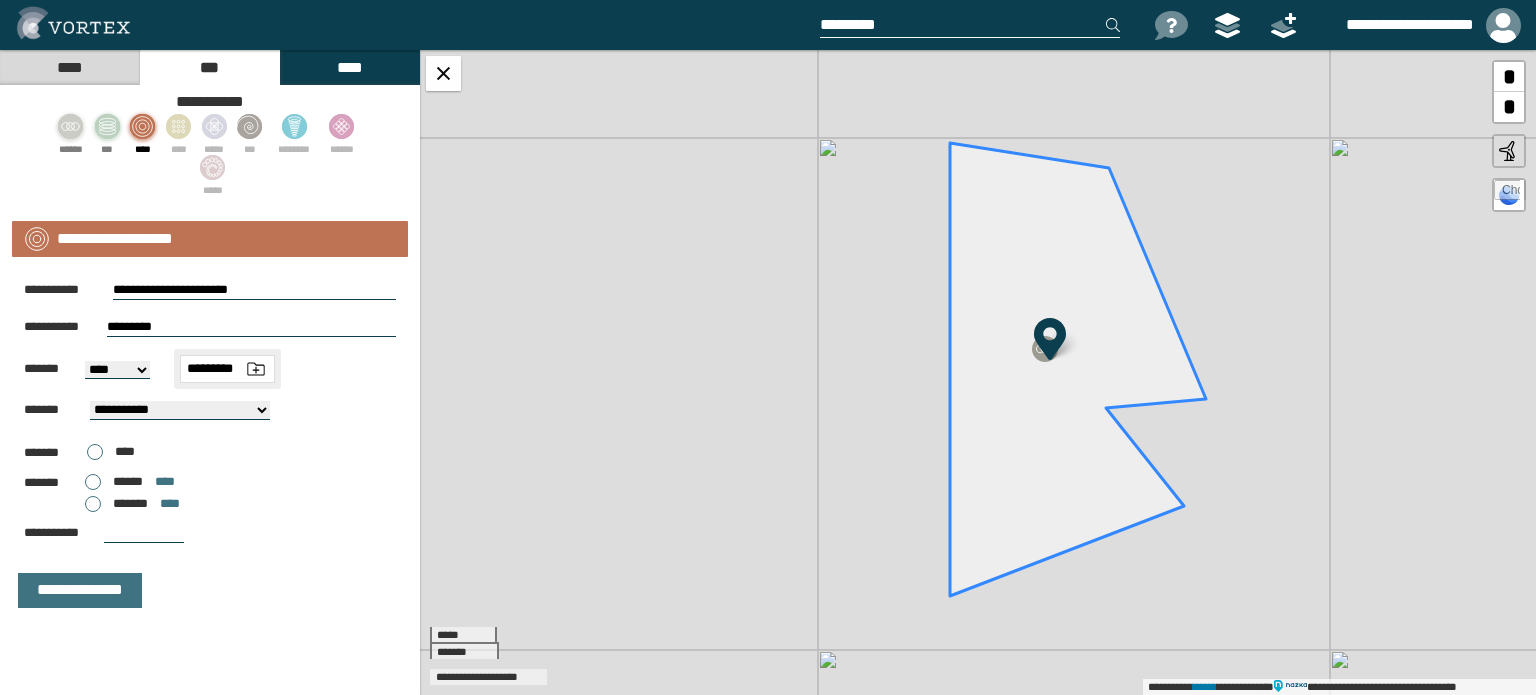 type on "*********" 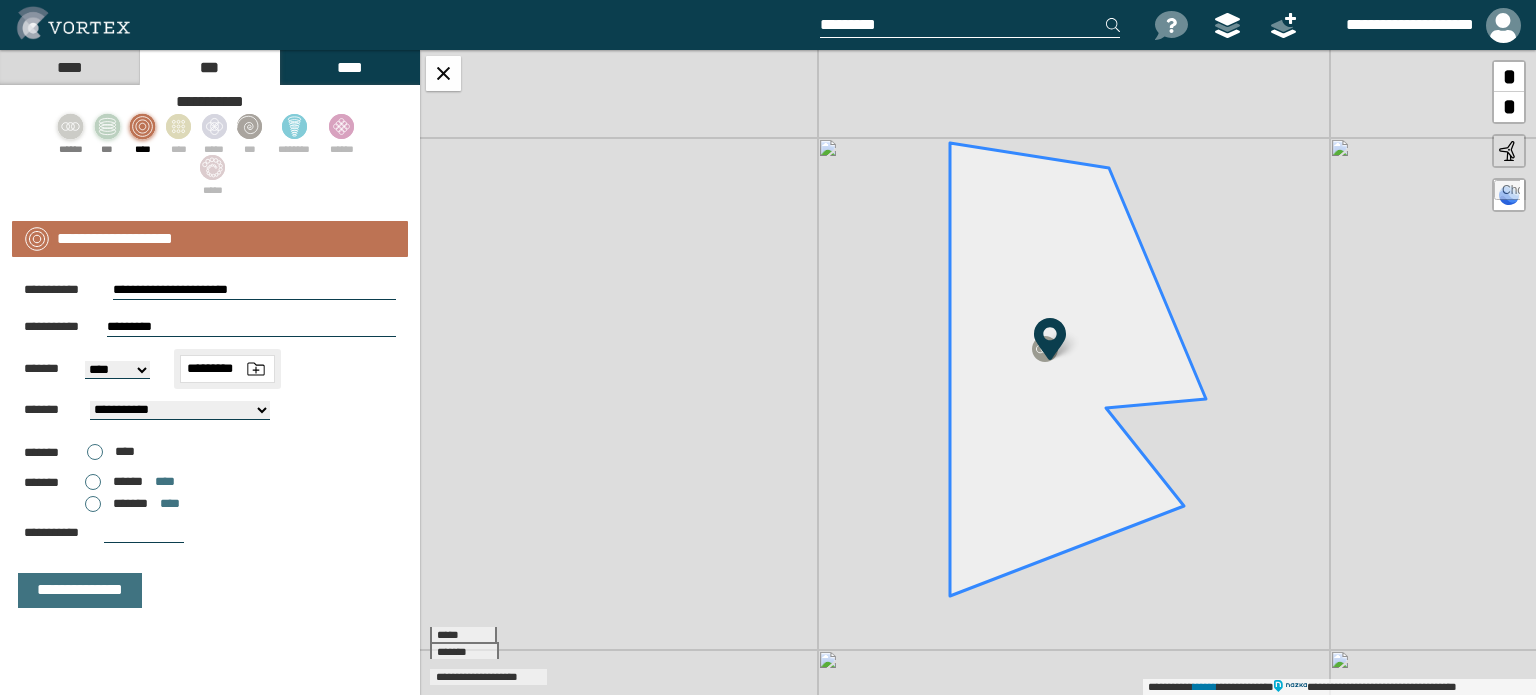 click at bounding box center (256, 369) 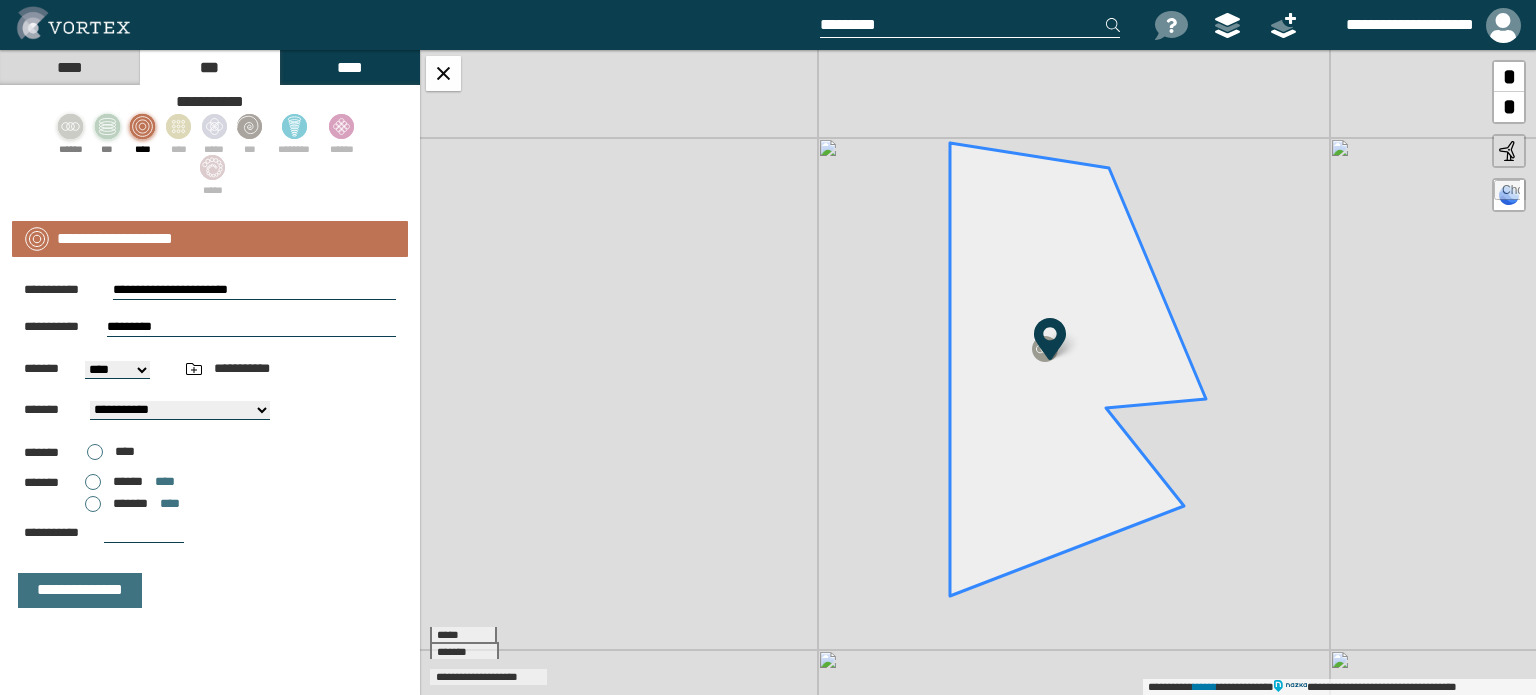 click on "**** ********* ********* *********" at bounding box center [117, 370] 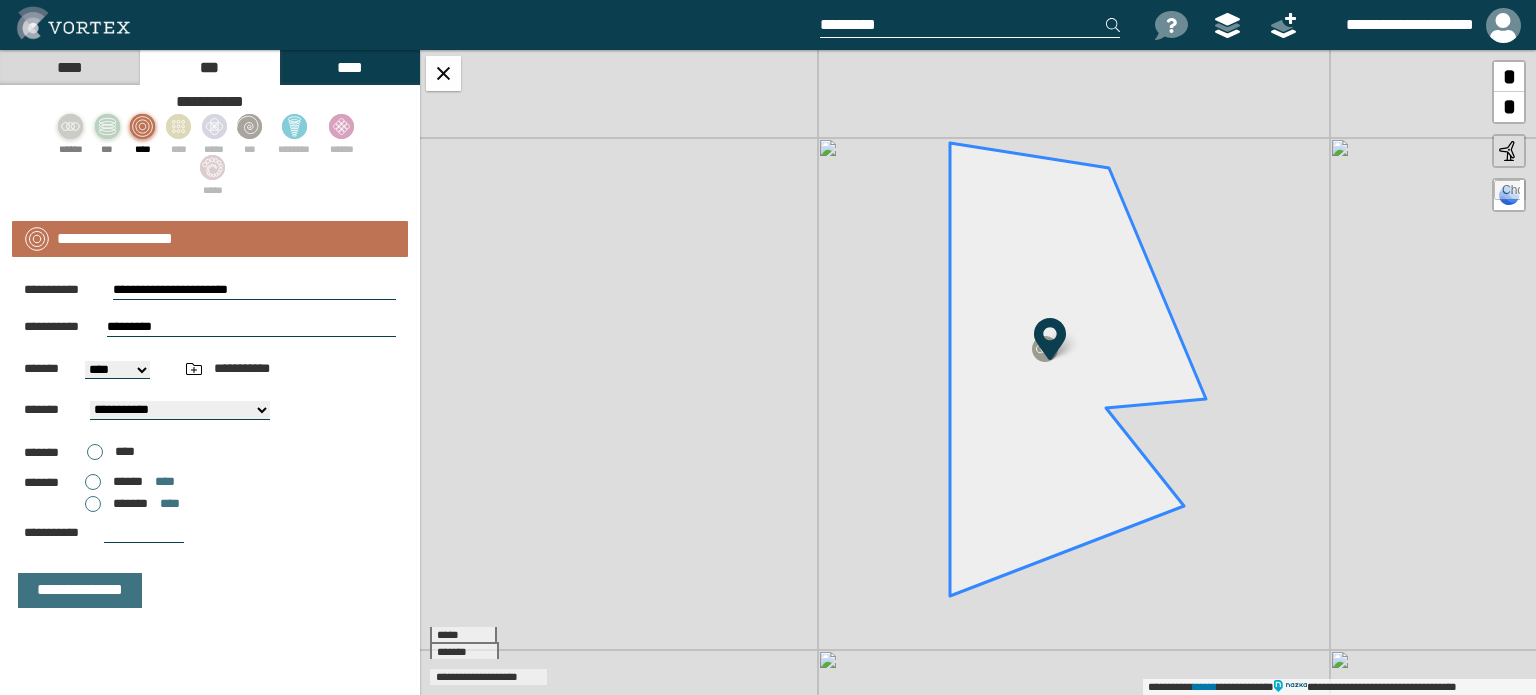 select on "*****" 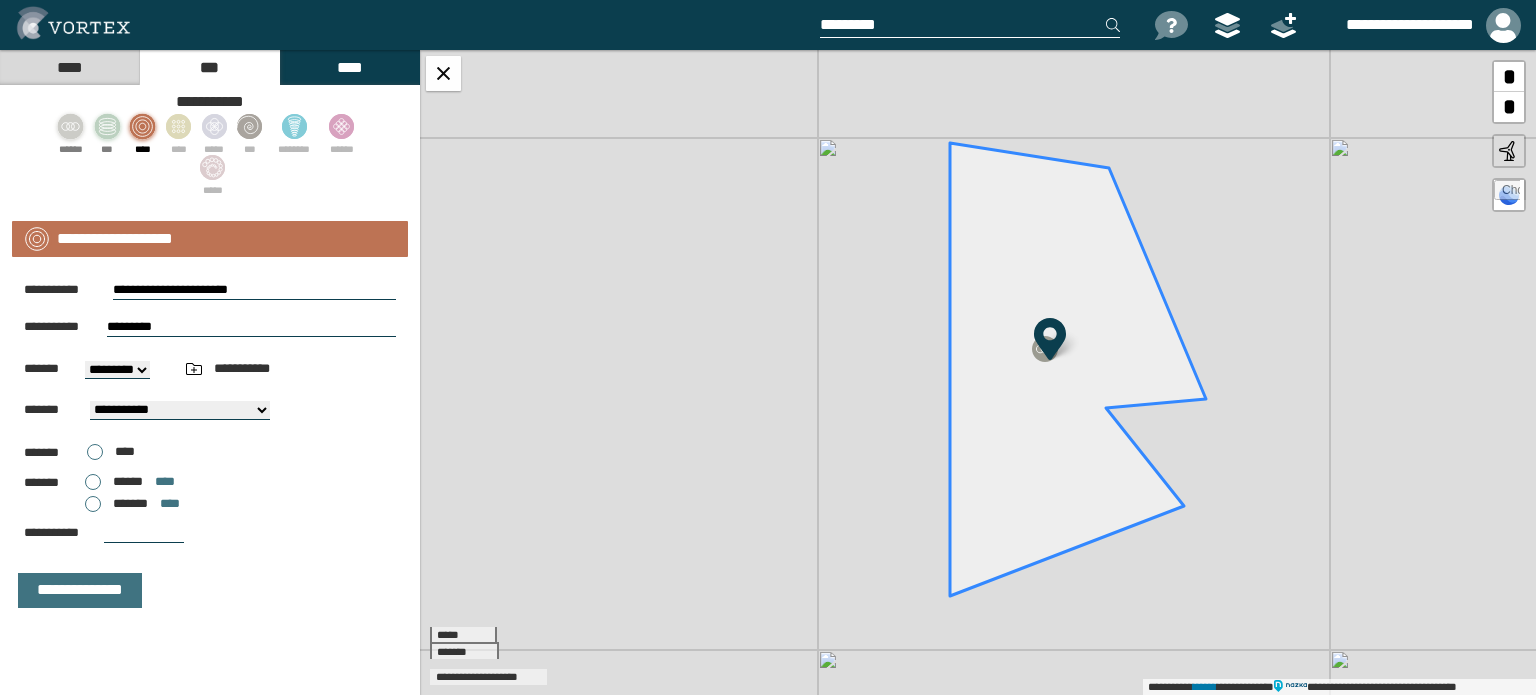 click on "**** ********* ********* *********" at bounding box center [117, 370] 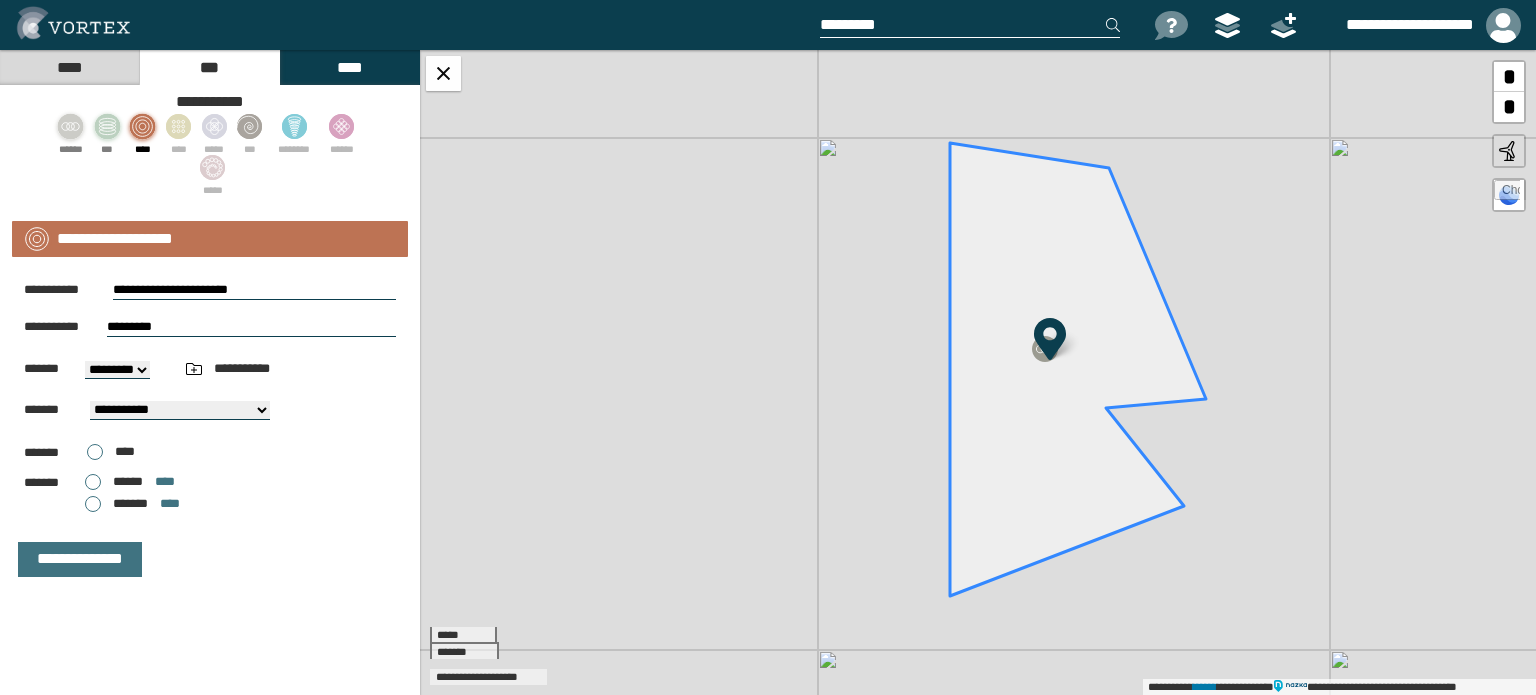 click on "****** ****" at bounding box center [130, 482] 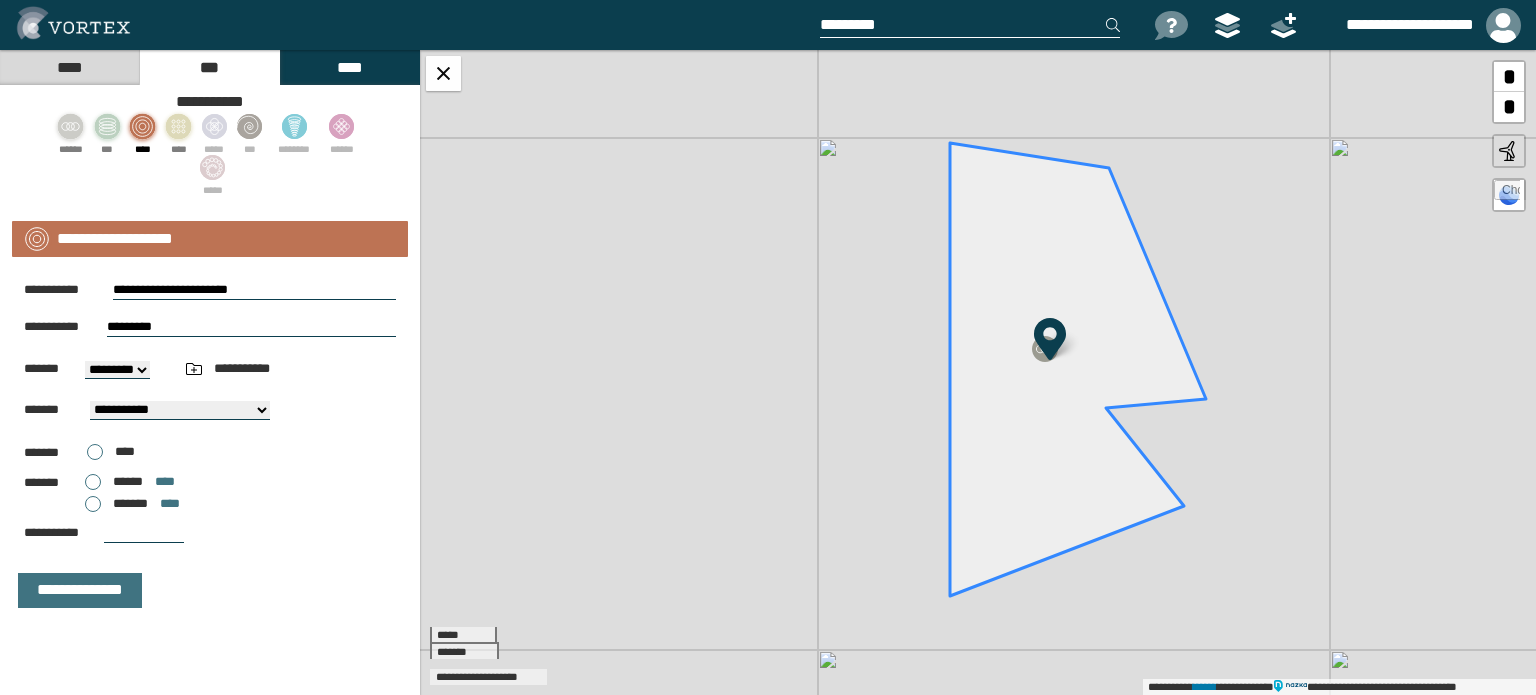 click 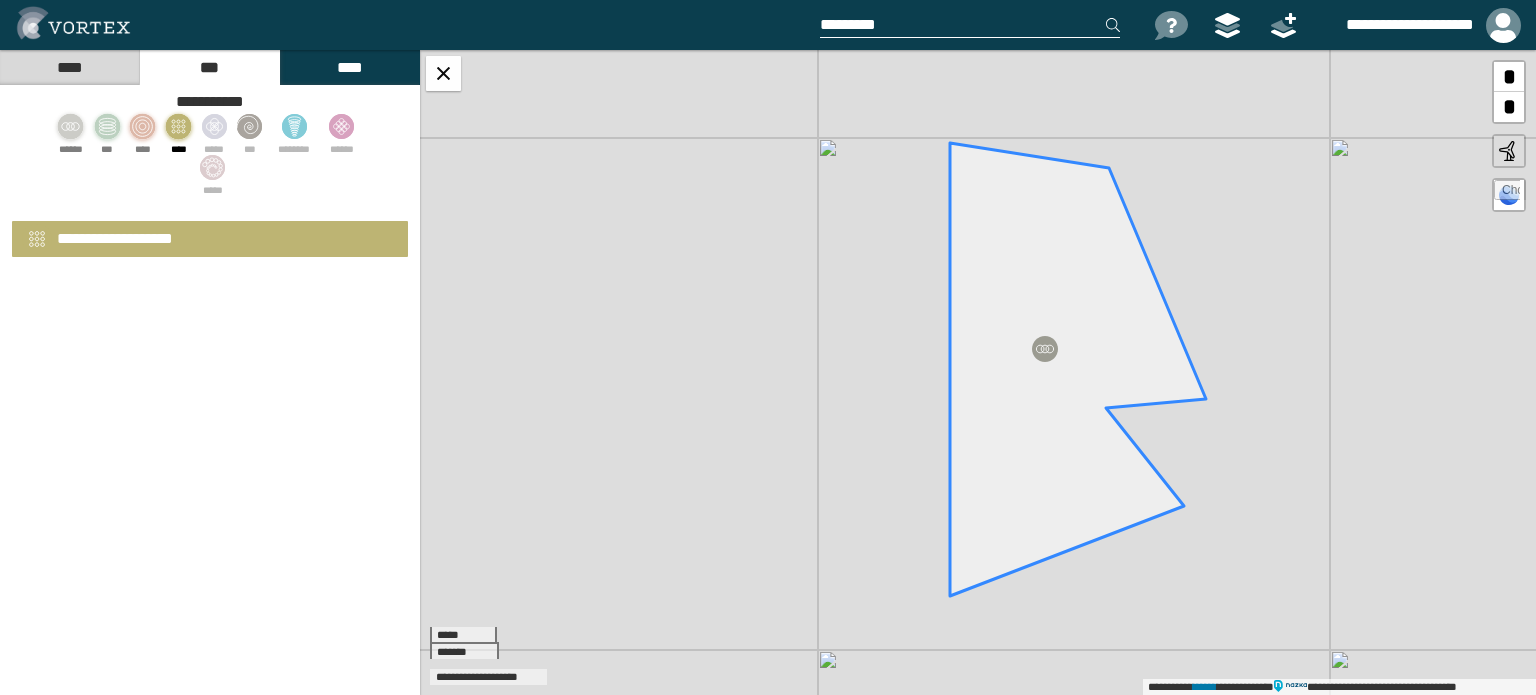 select on "**" 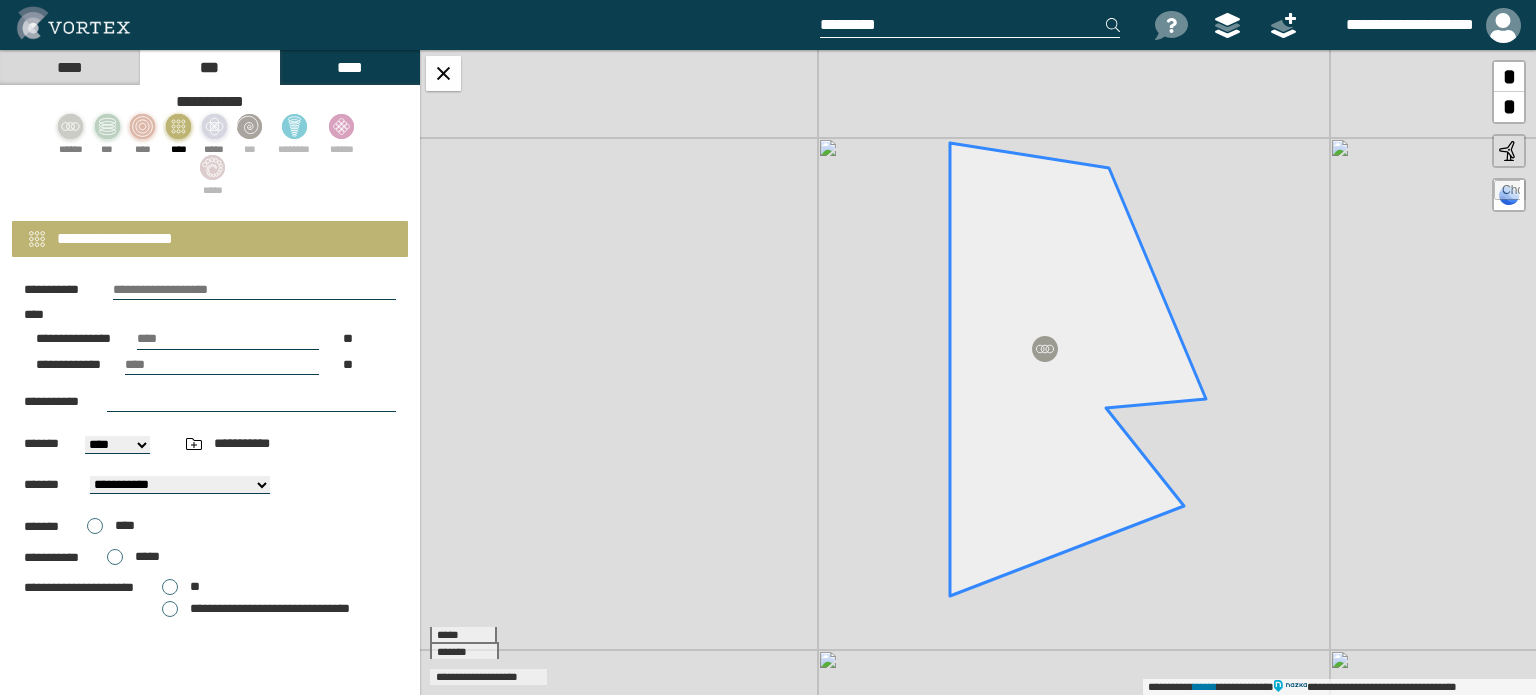 click 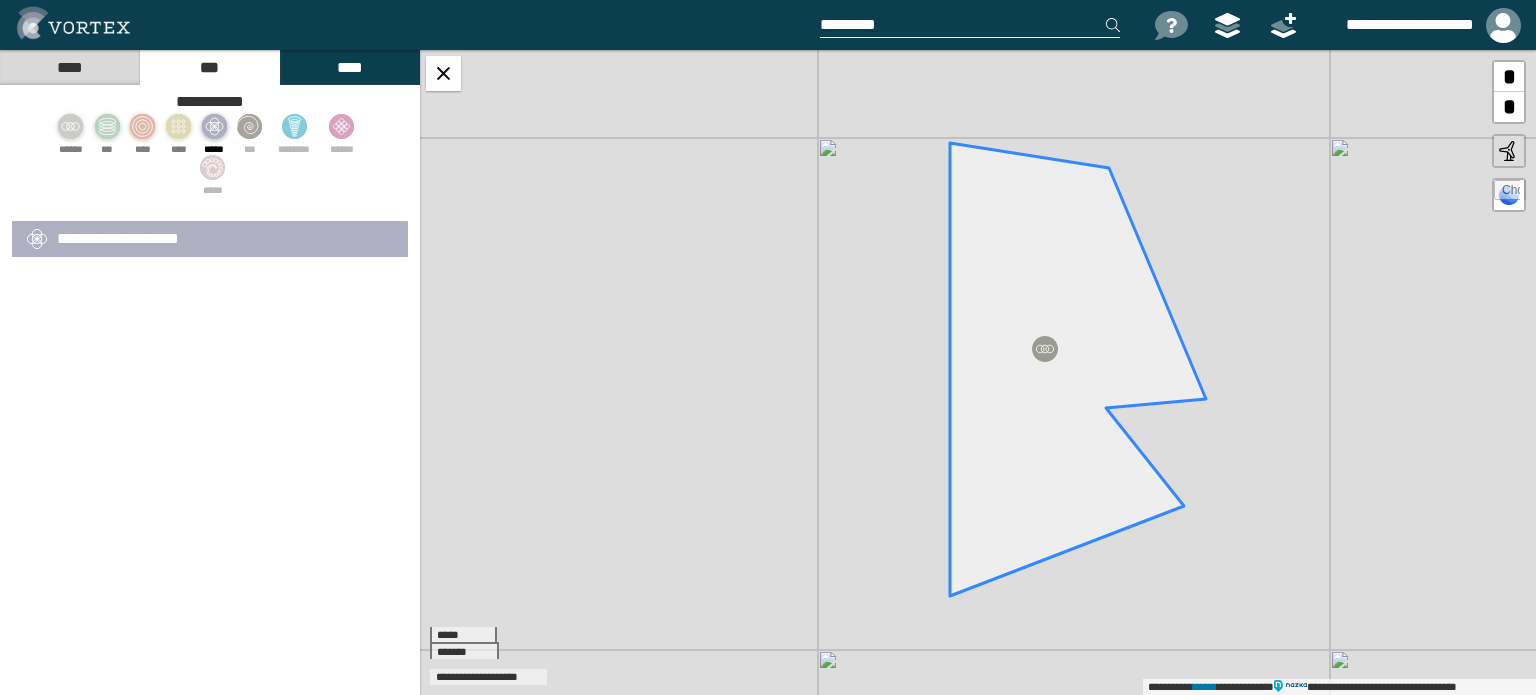 select on "**" 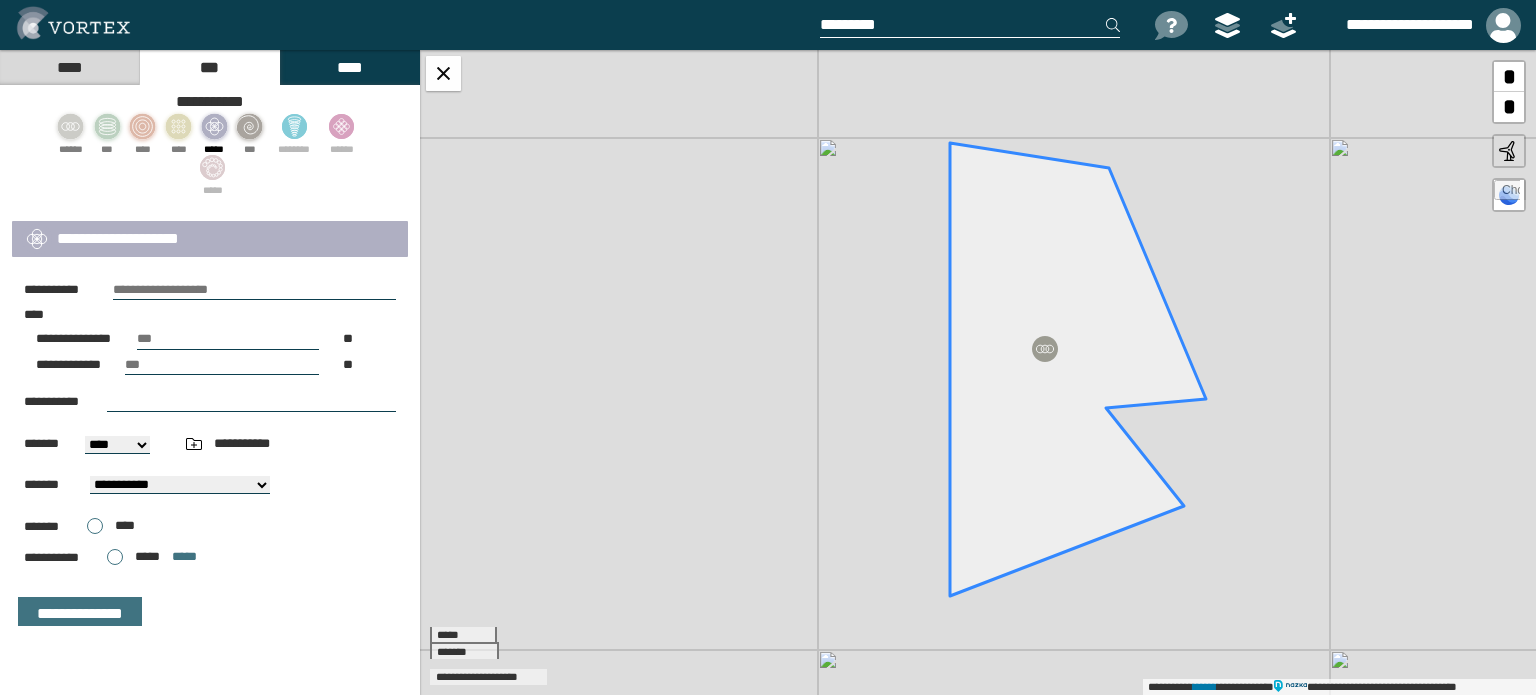 click 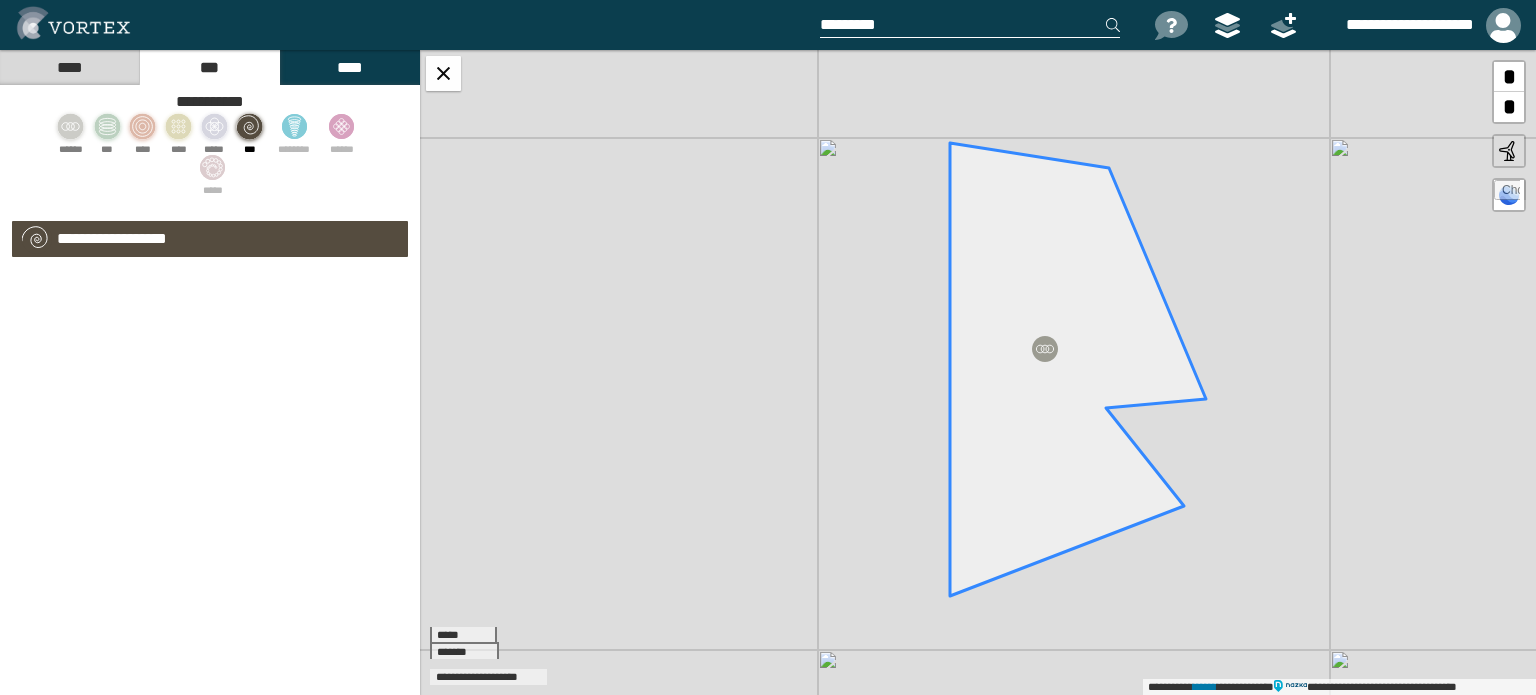 select on "**" 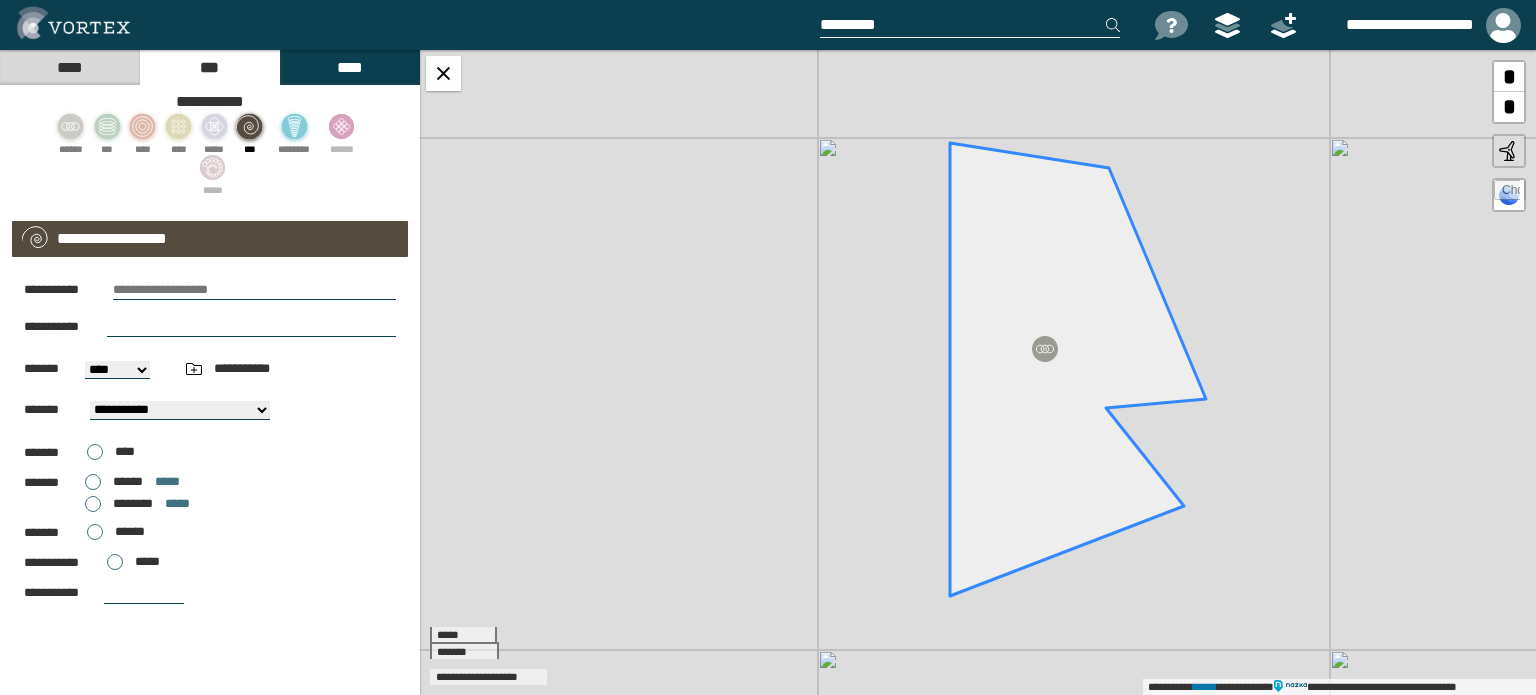 click on "********" at bounding box center (294, 131) 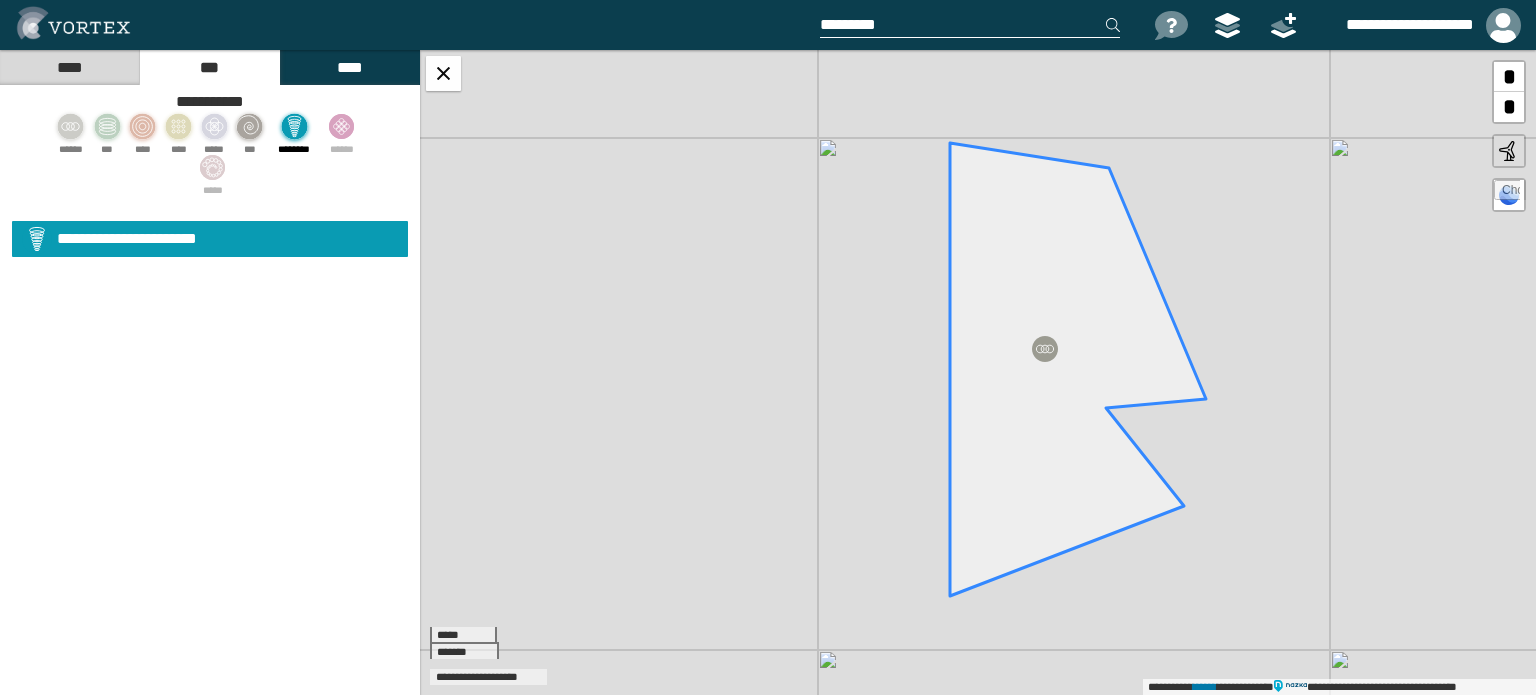 select on "**" 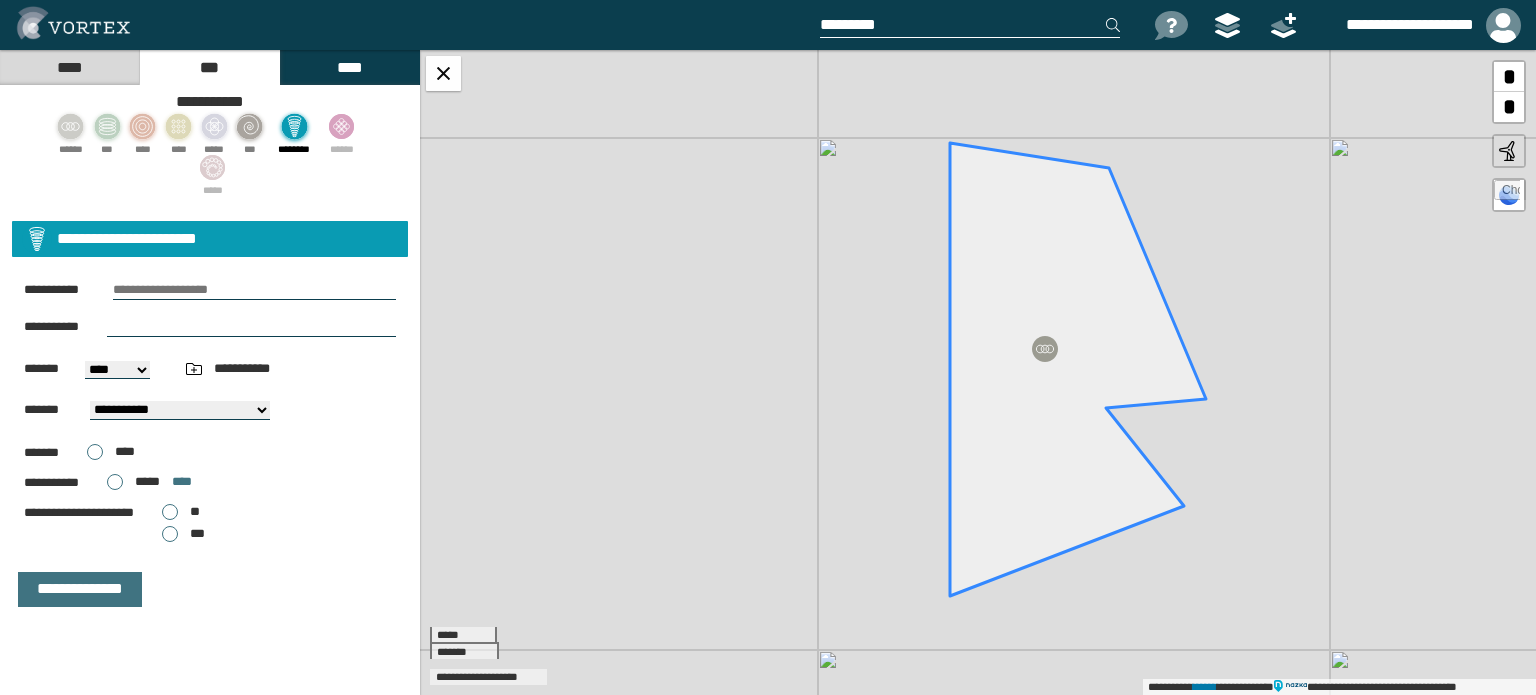 click 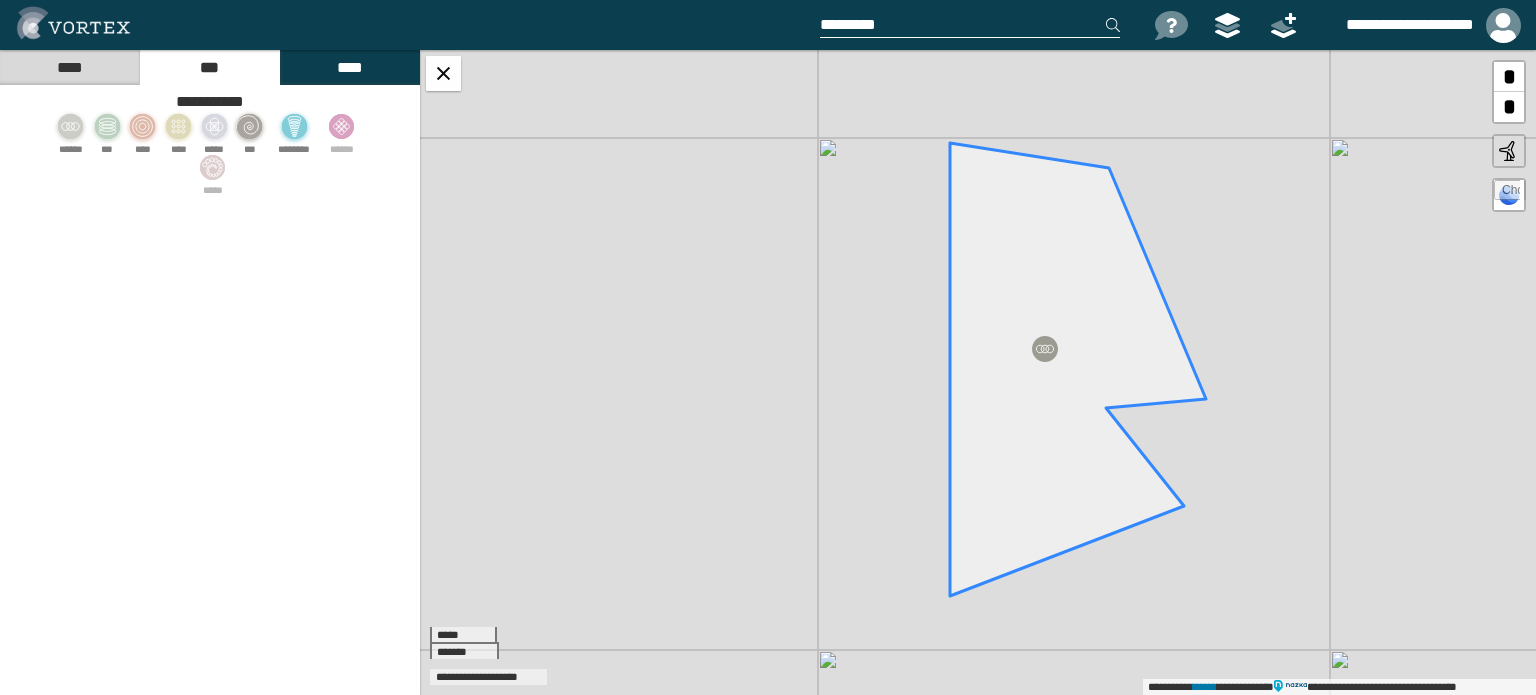 click 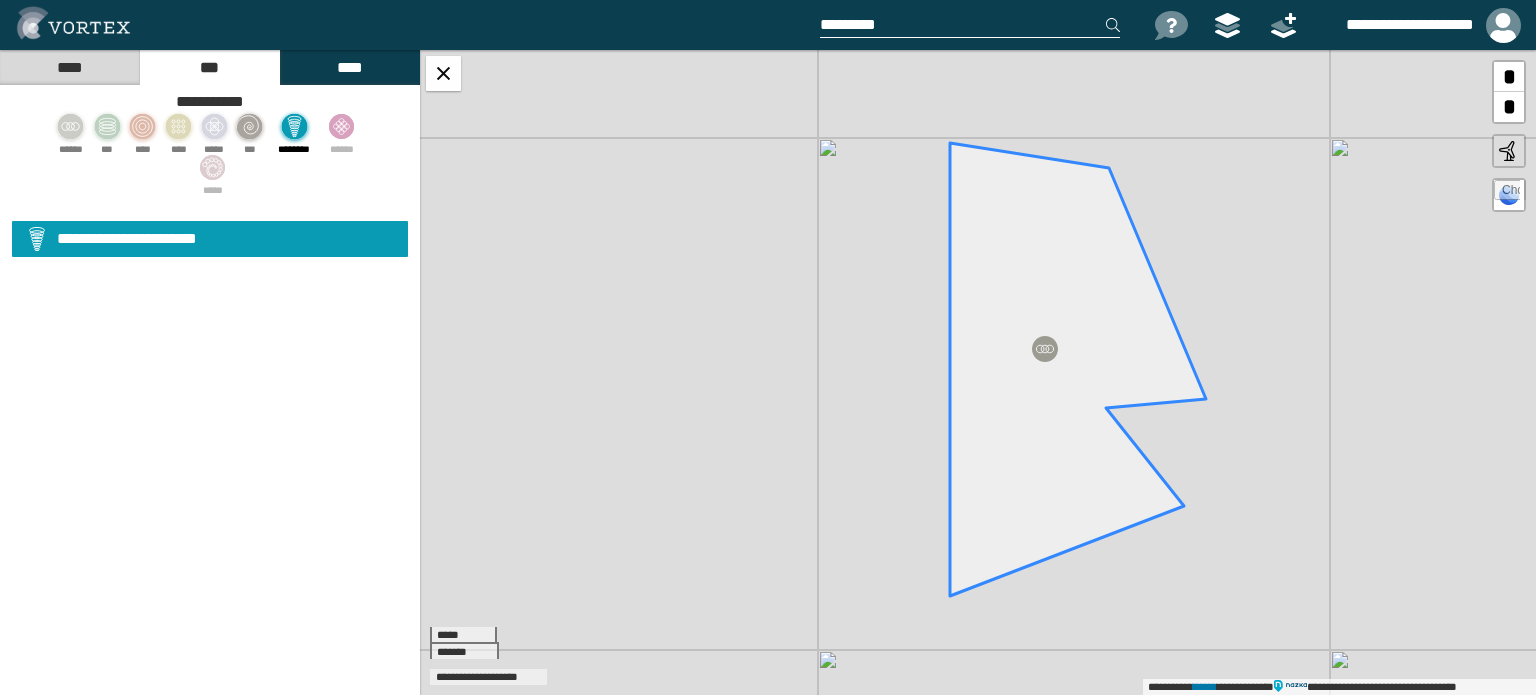 select on "**" 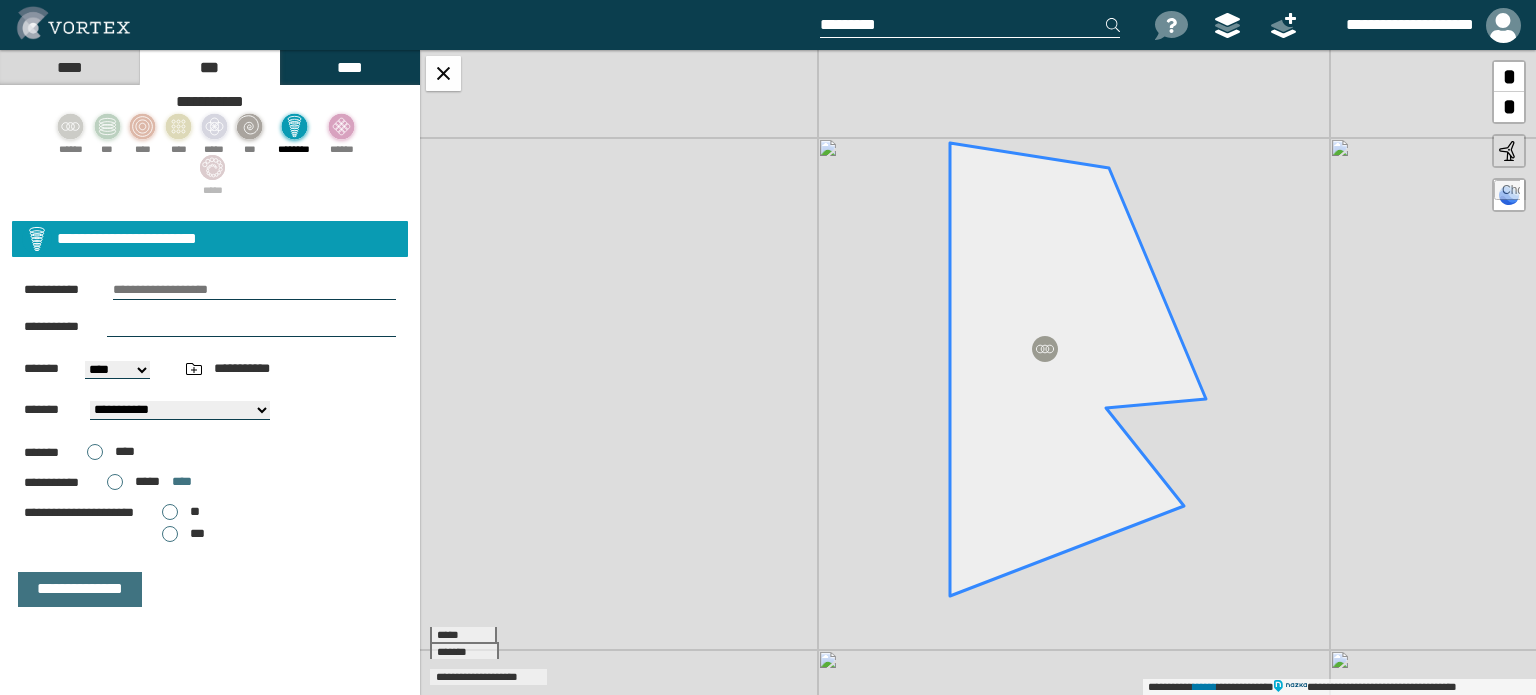 click 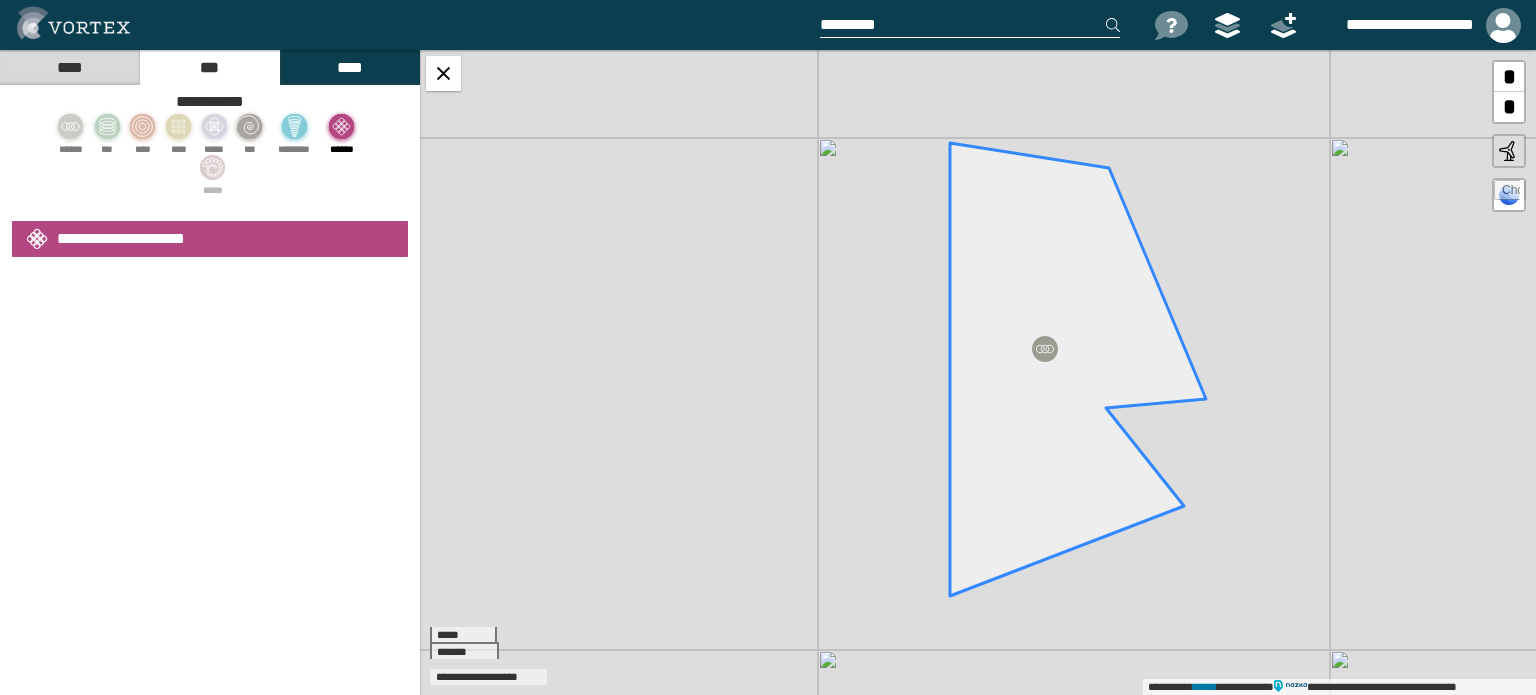 select on "**" 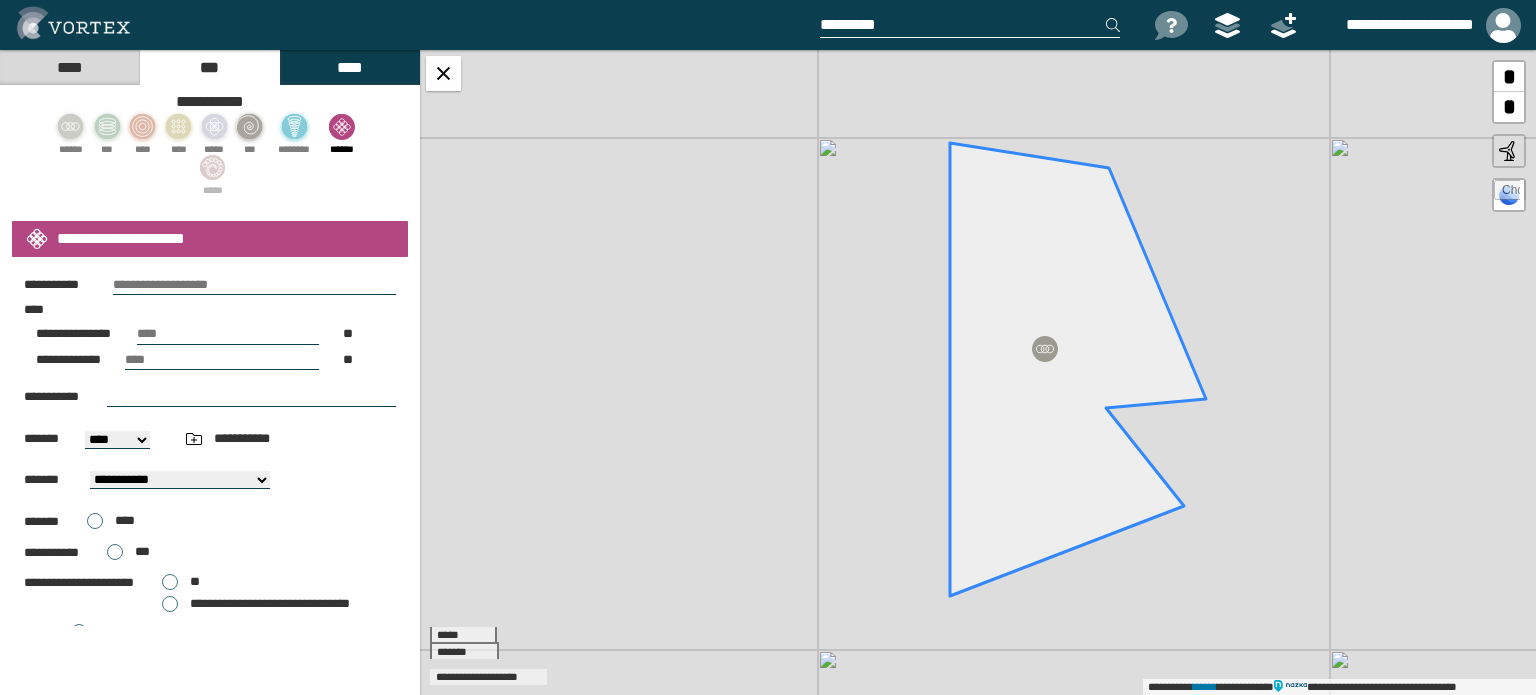 scroll, scrollTop: 0, scrollLeft: 0, axis: both 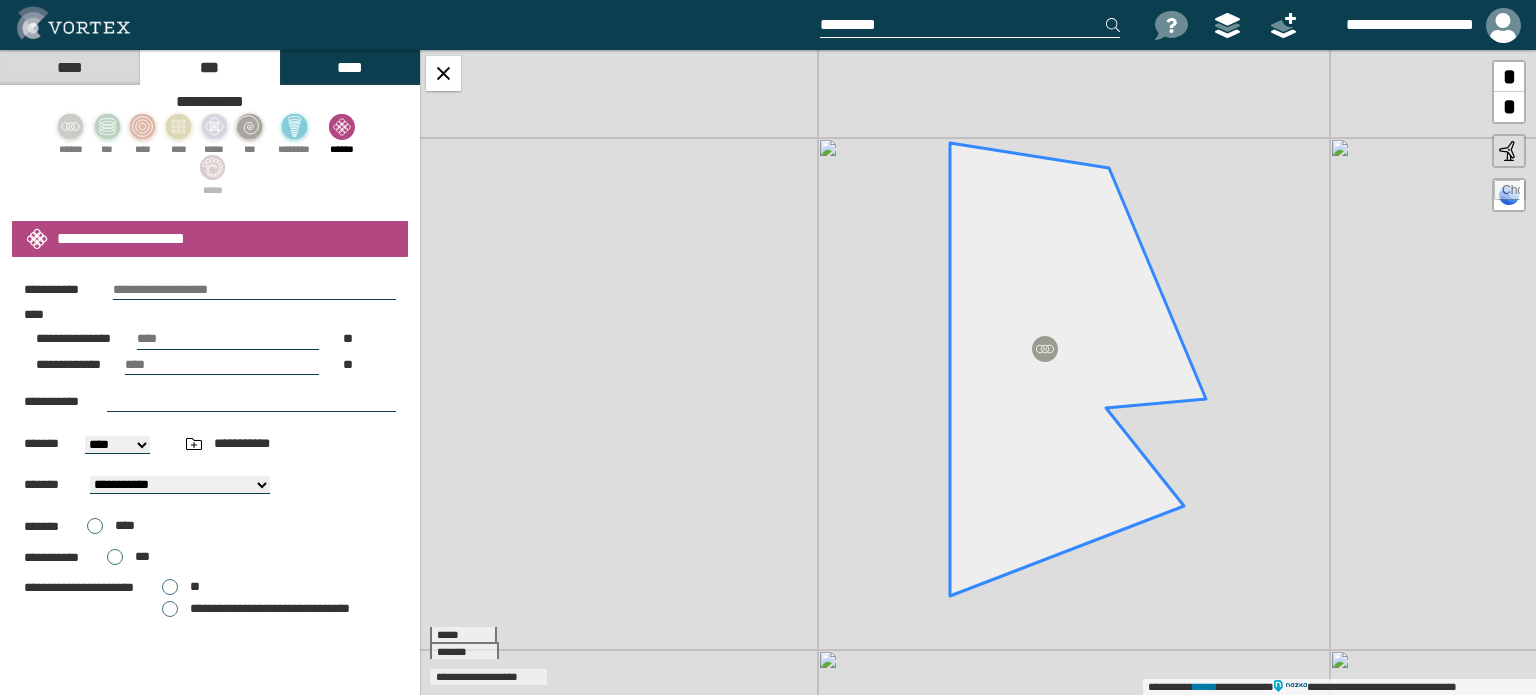 click on "****" at bounding box center (69, 67) 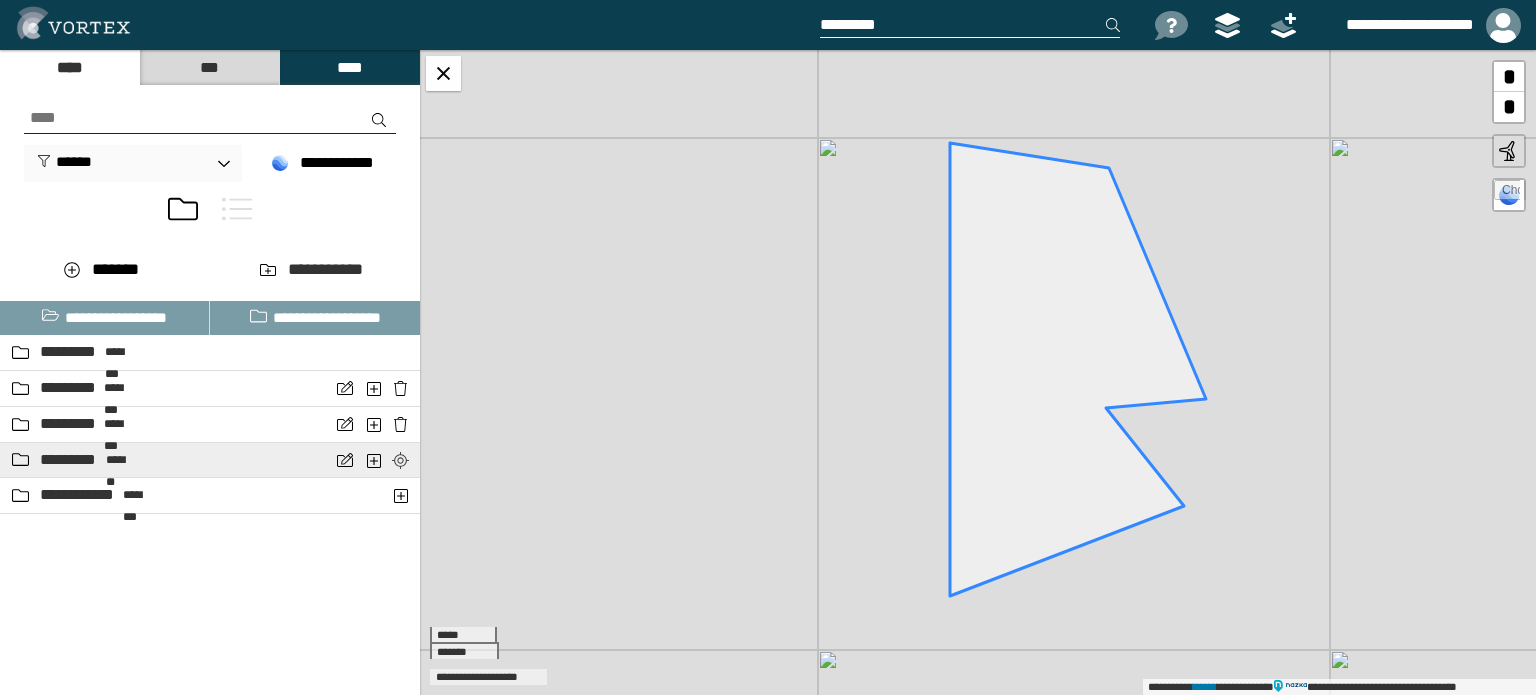 click at bounding box center (400, 460) 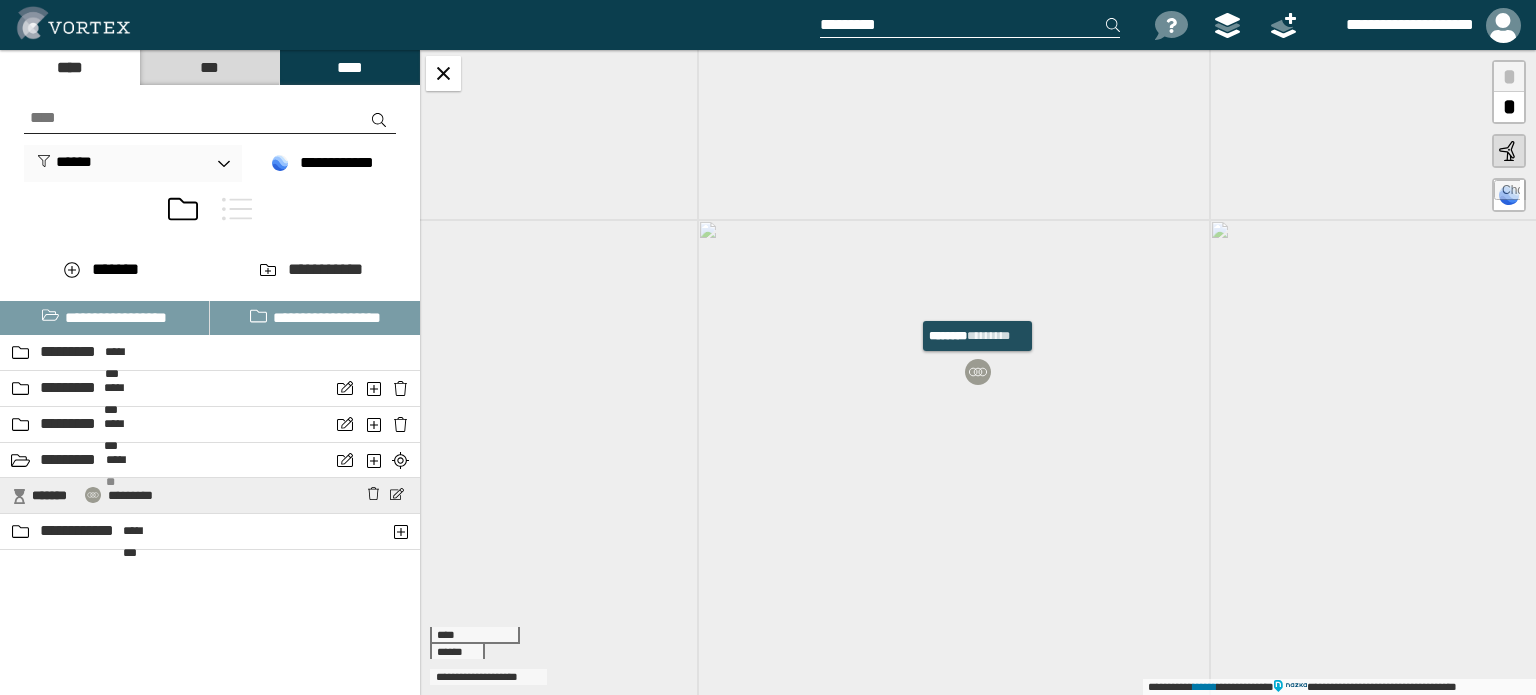 click on "*********" at bounding box center [130, 495] 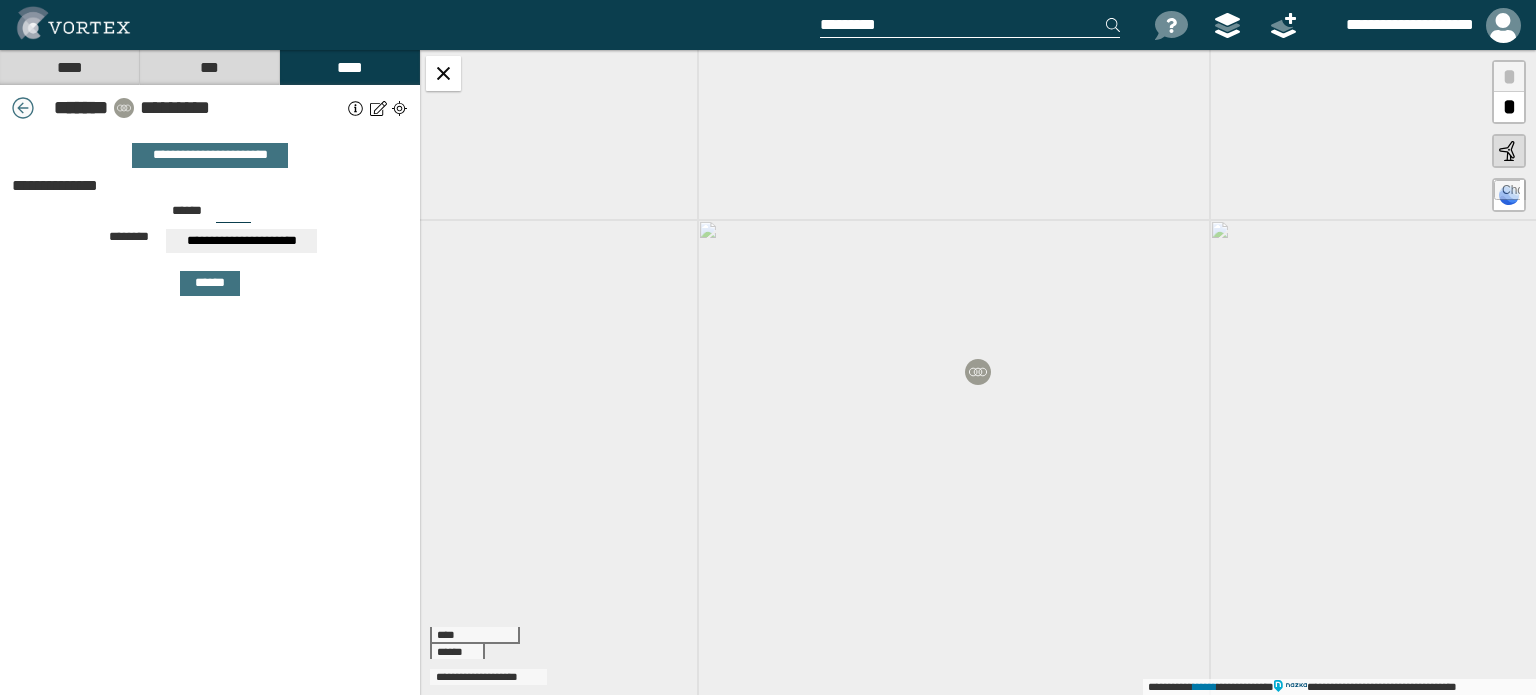 click at bounding box center [23, 108] 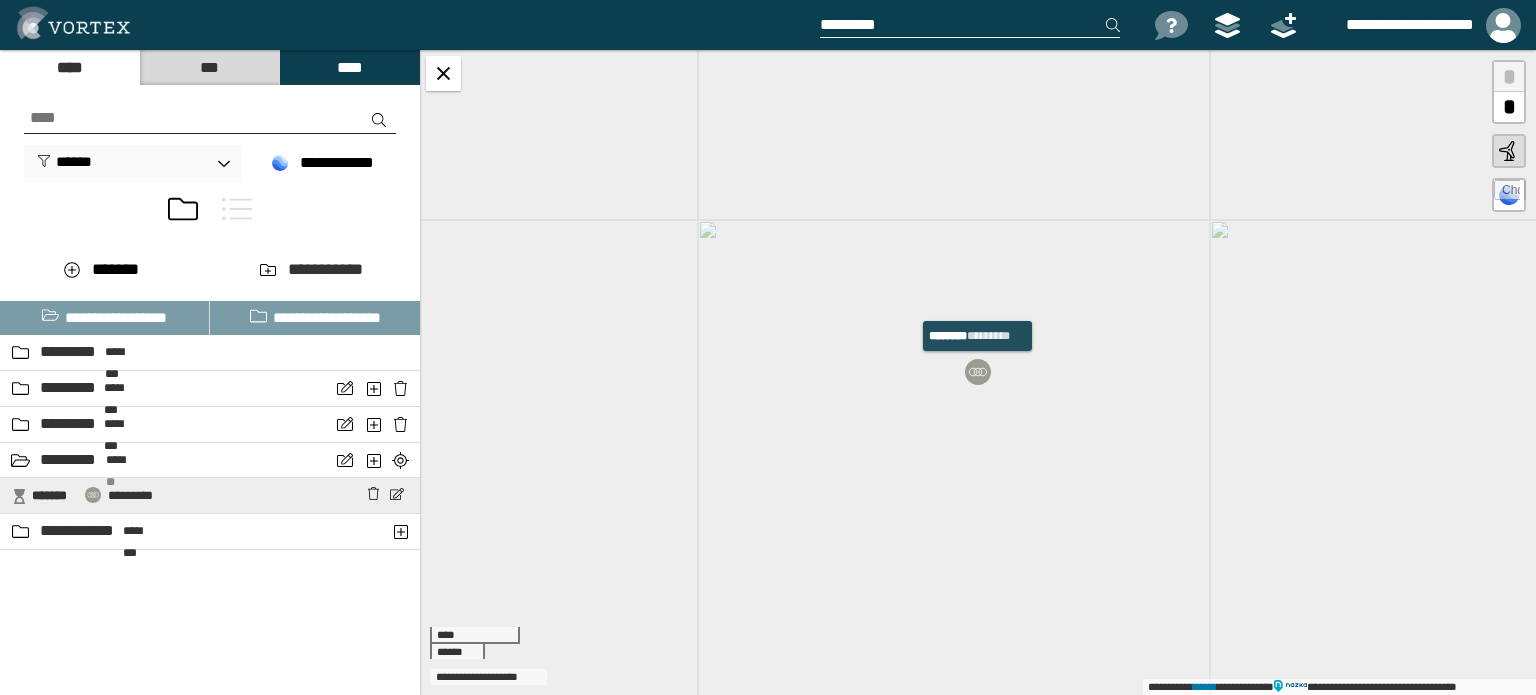 click on "**********" at bounding box center [210, 495] 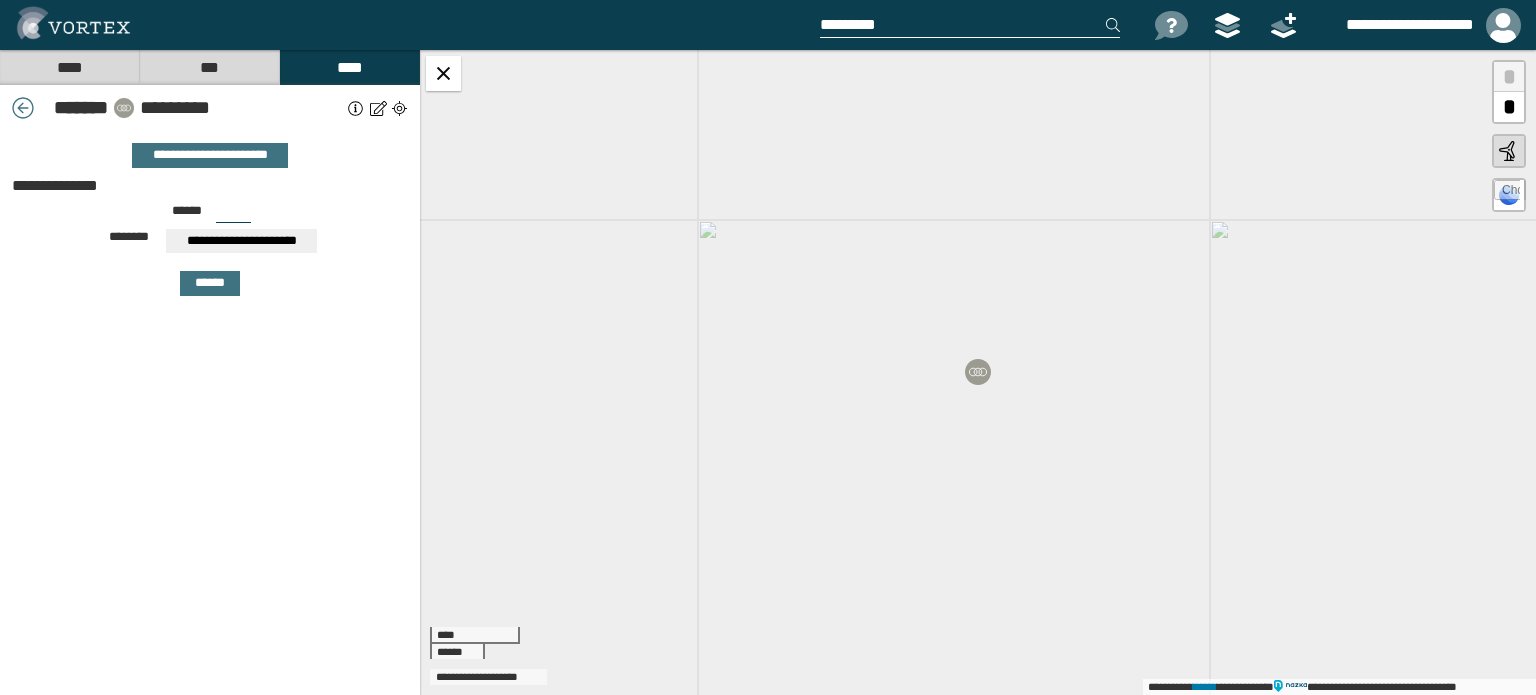 click at bounding box center (356, 108) 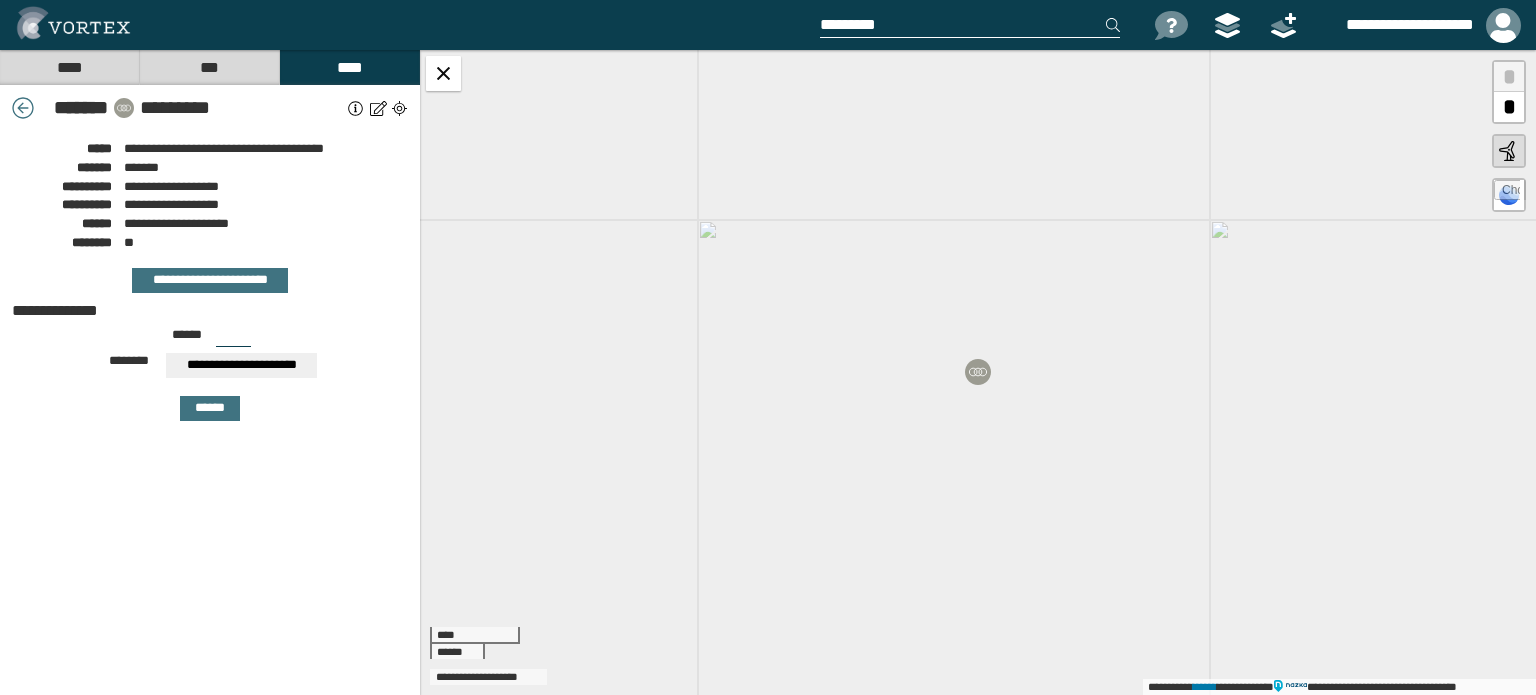 click at bounding box center [378, 108] 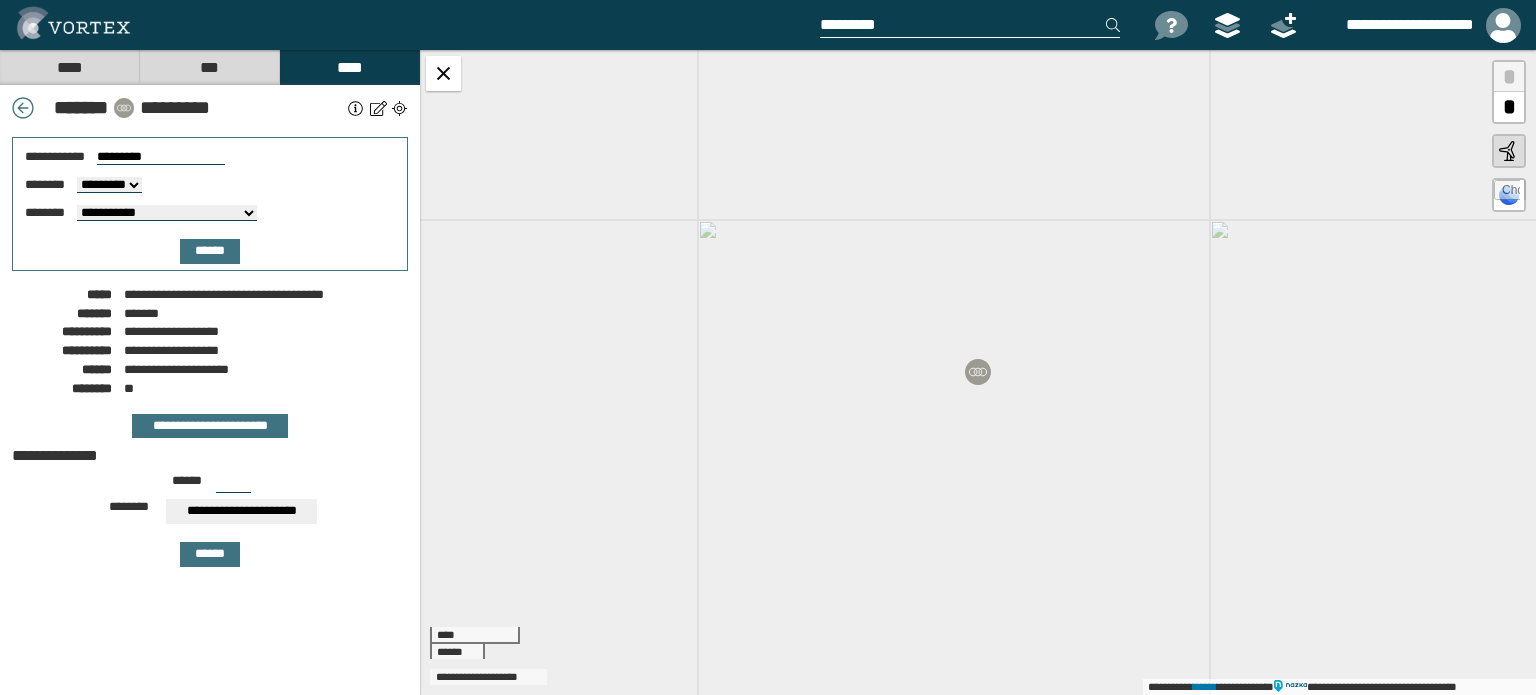 click at bounding box center (399, 108) 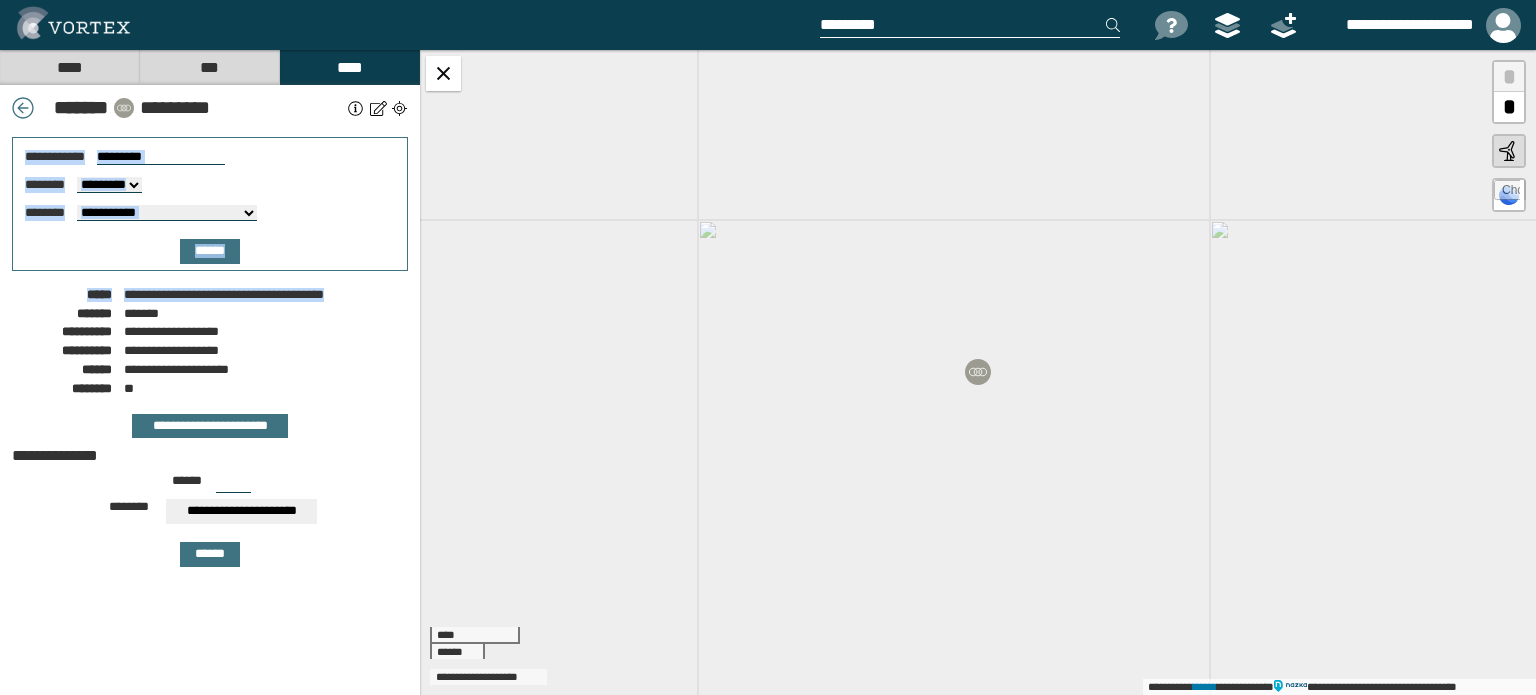 drag, startPoint x: 375, startPoint y: 109, endPoint x: 386, endPoint y: 320, distance: 211.28653 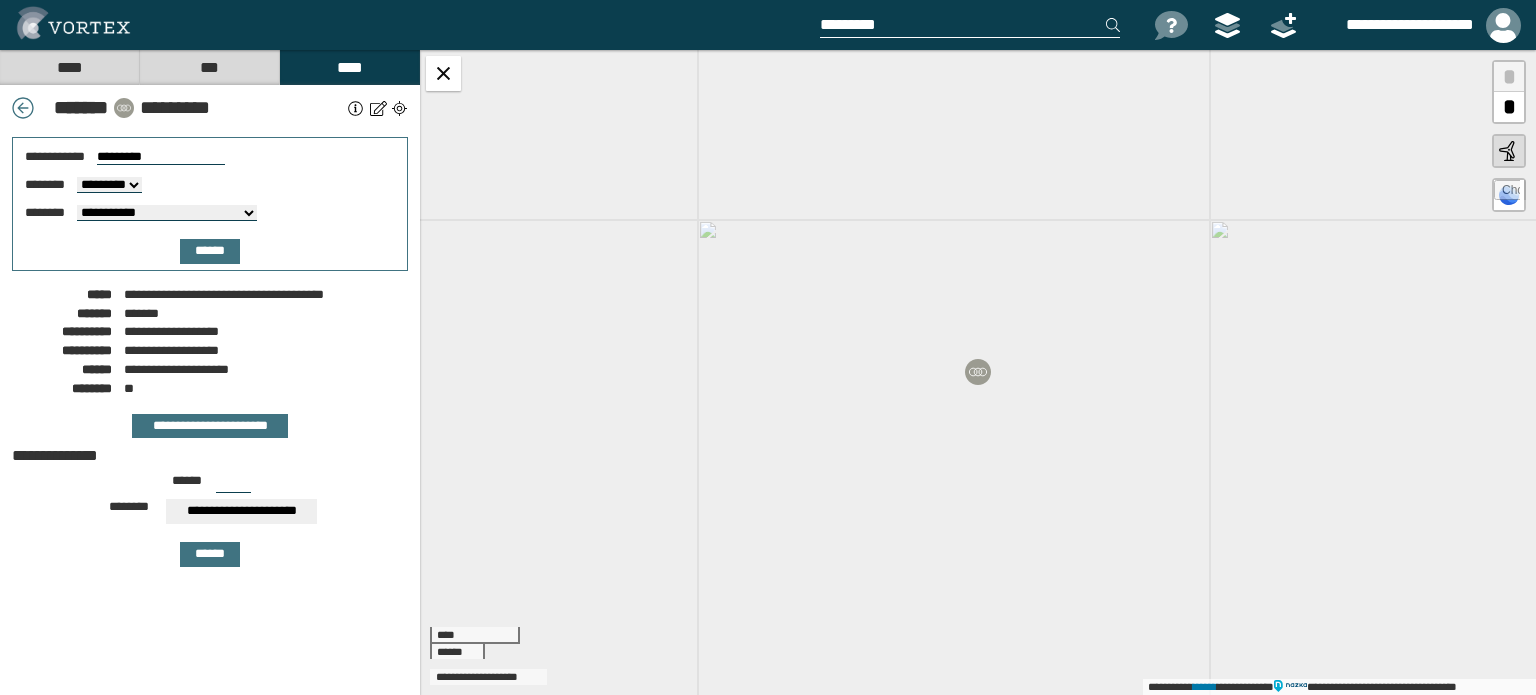 click on "**********" at bounding box center (210, 367) 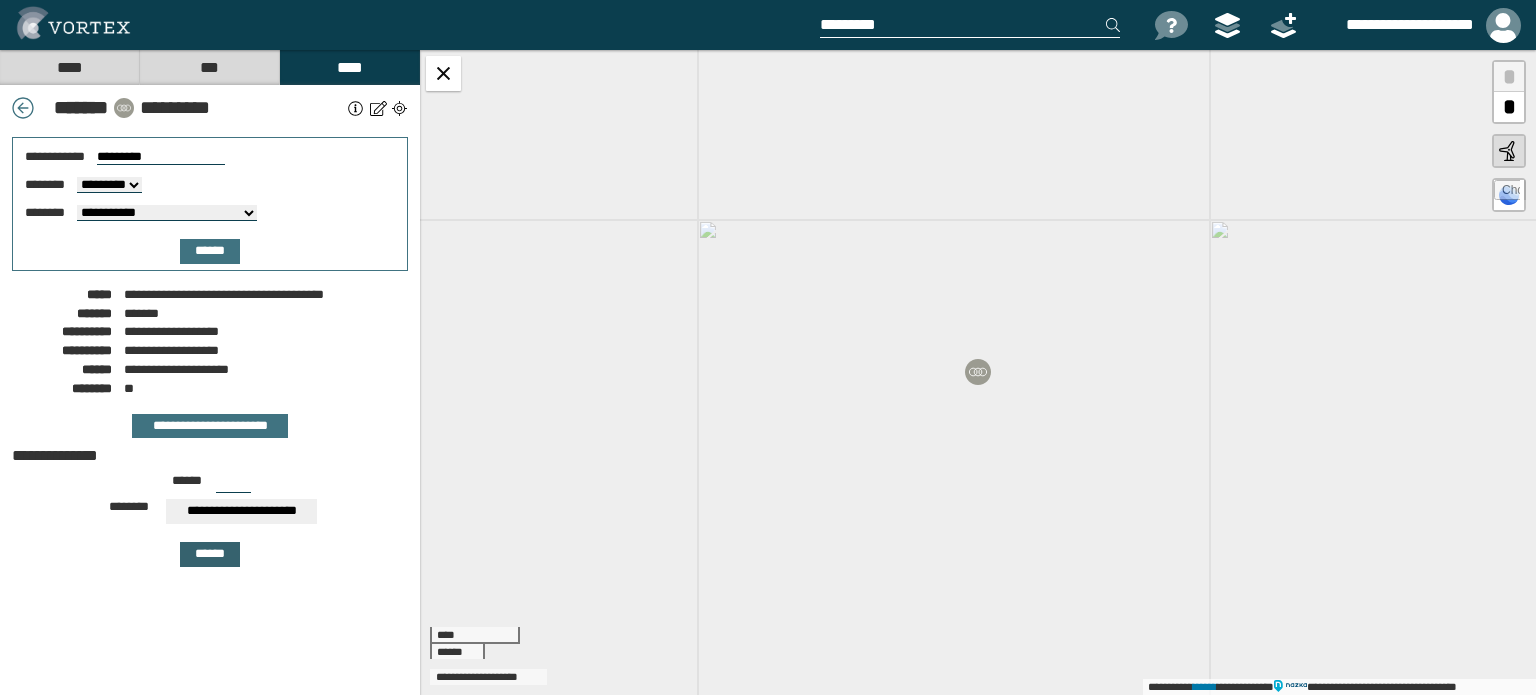 click on "******" at bounding box center (210, 554) 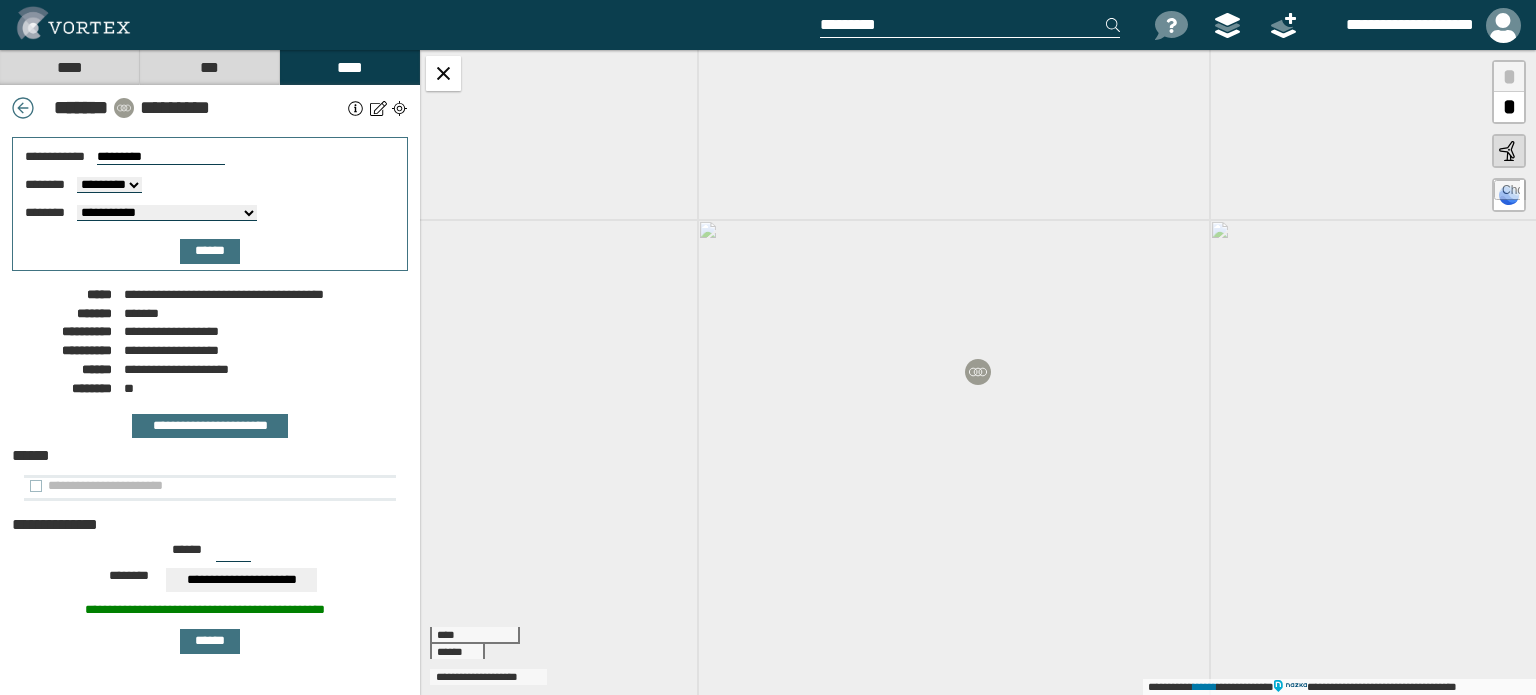 click on "**********" at bounding box center (194, 486) 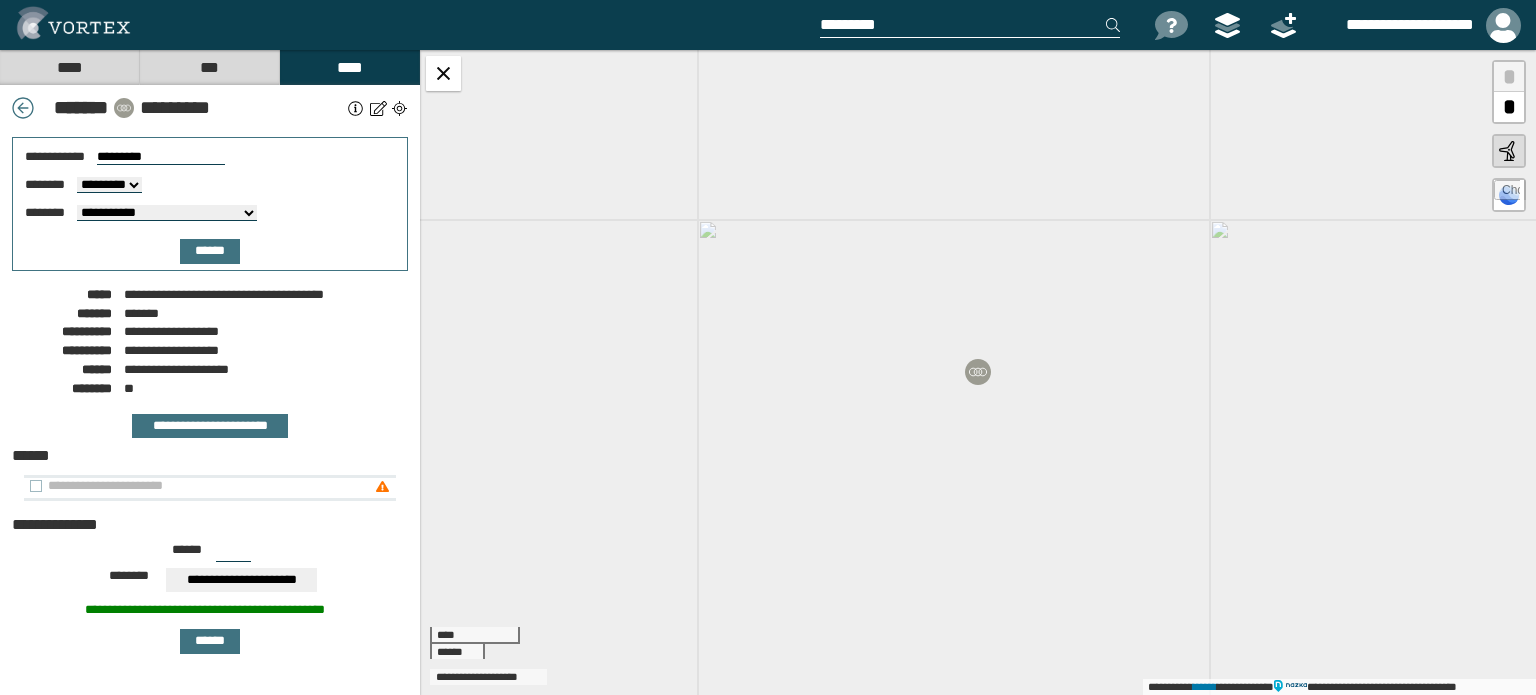 click on "**********" at bounding box center (210, 488) 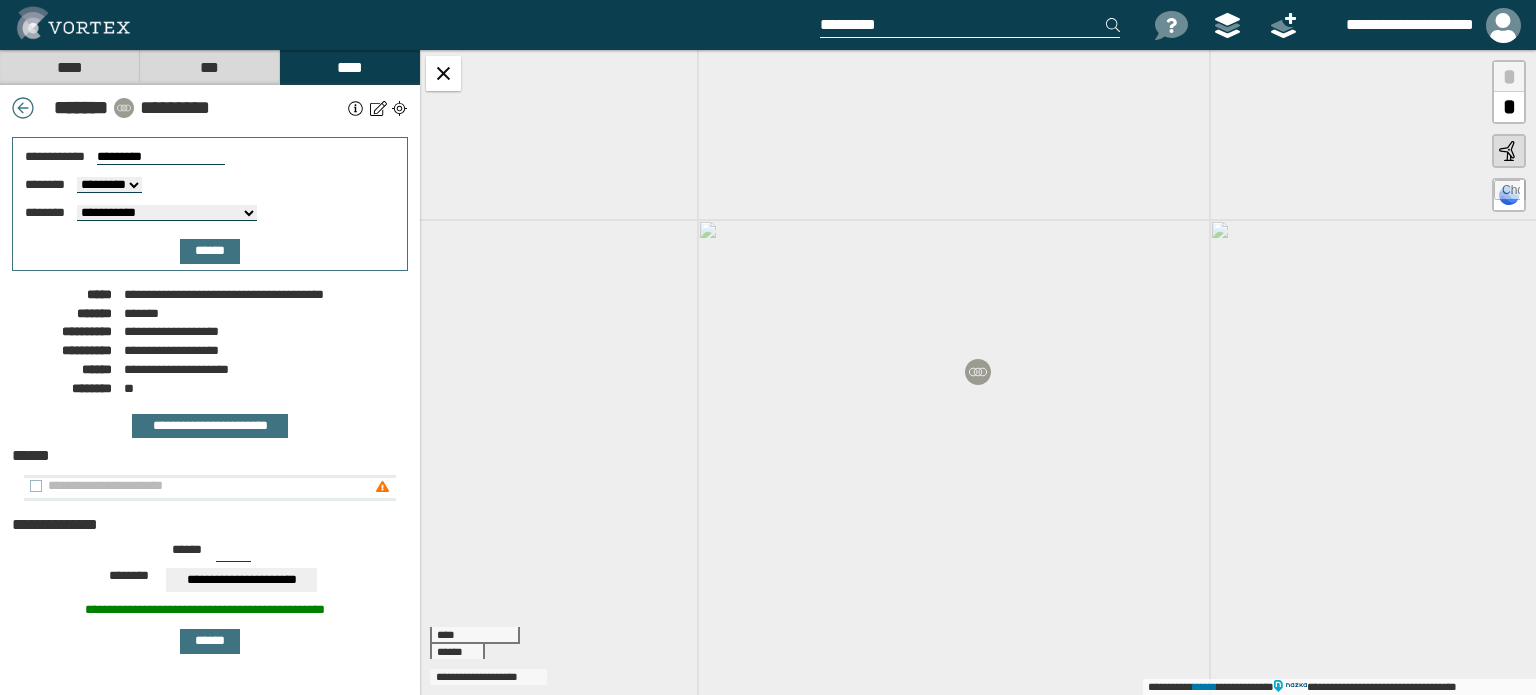 click at bounding box center (382, 486) 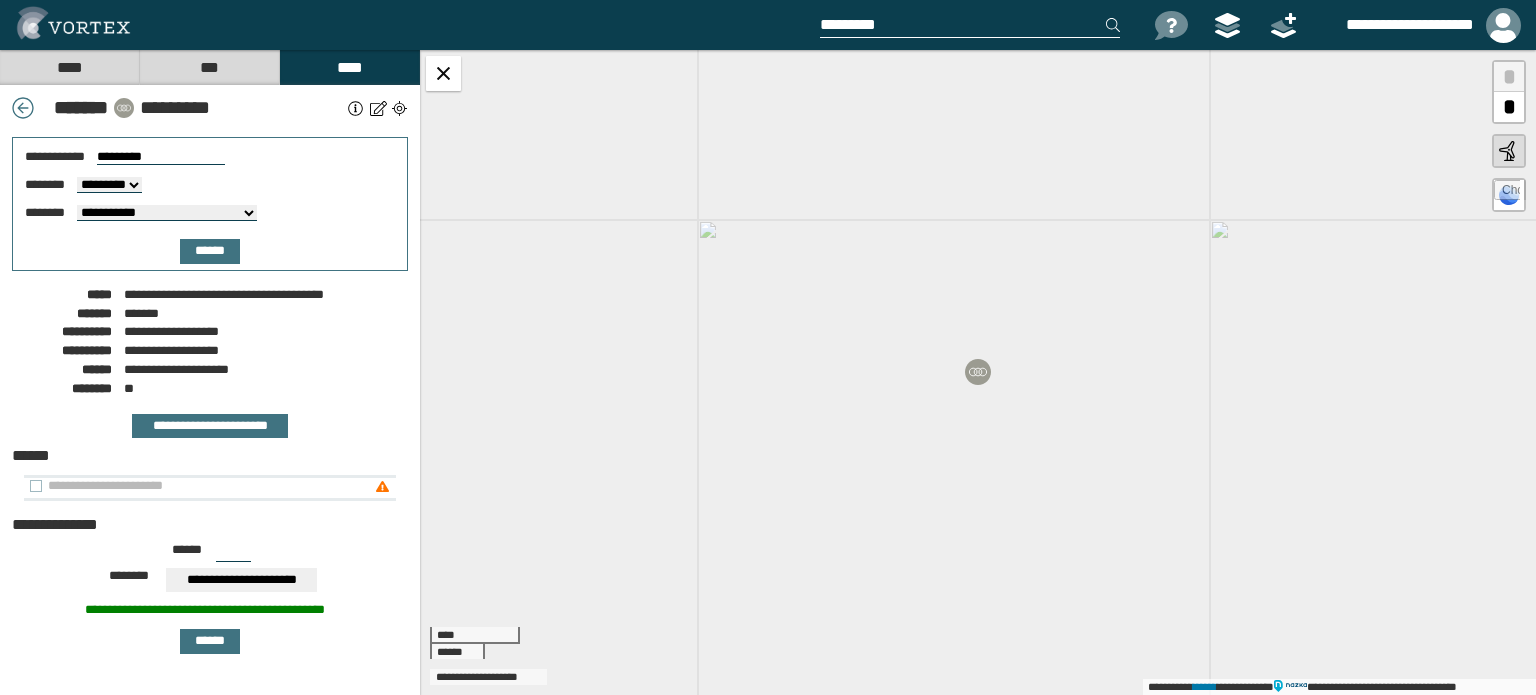 click on "**********" at bounding box center (194, 486) 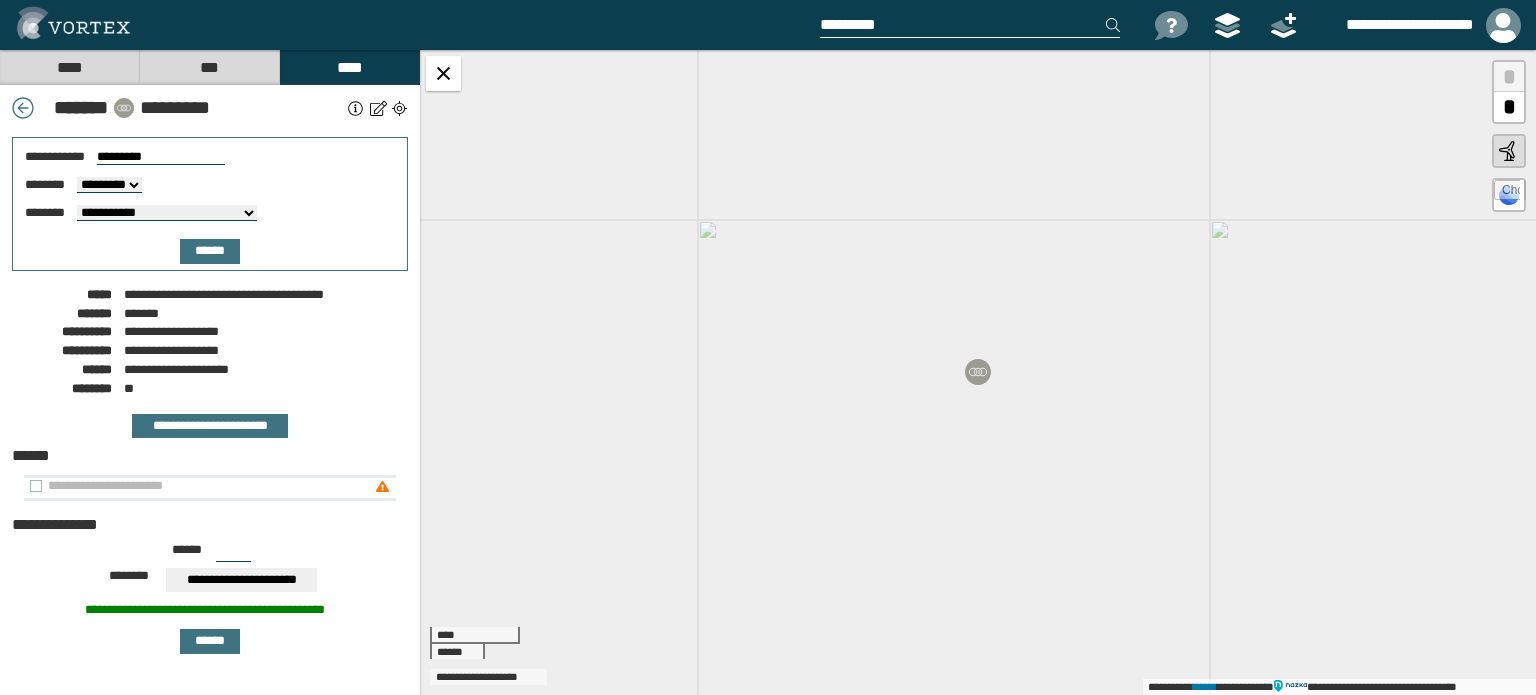 click on "**********" at bounding box center [194, 486] 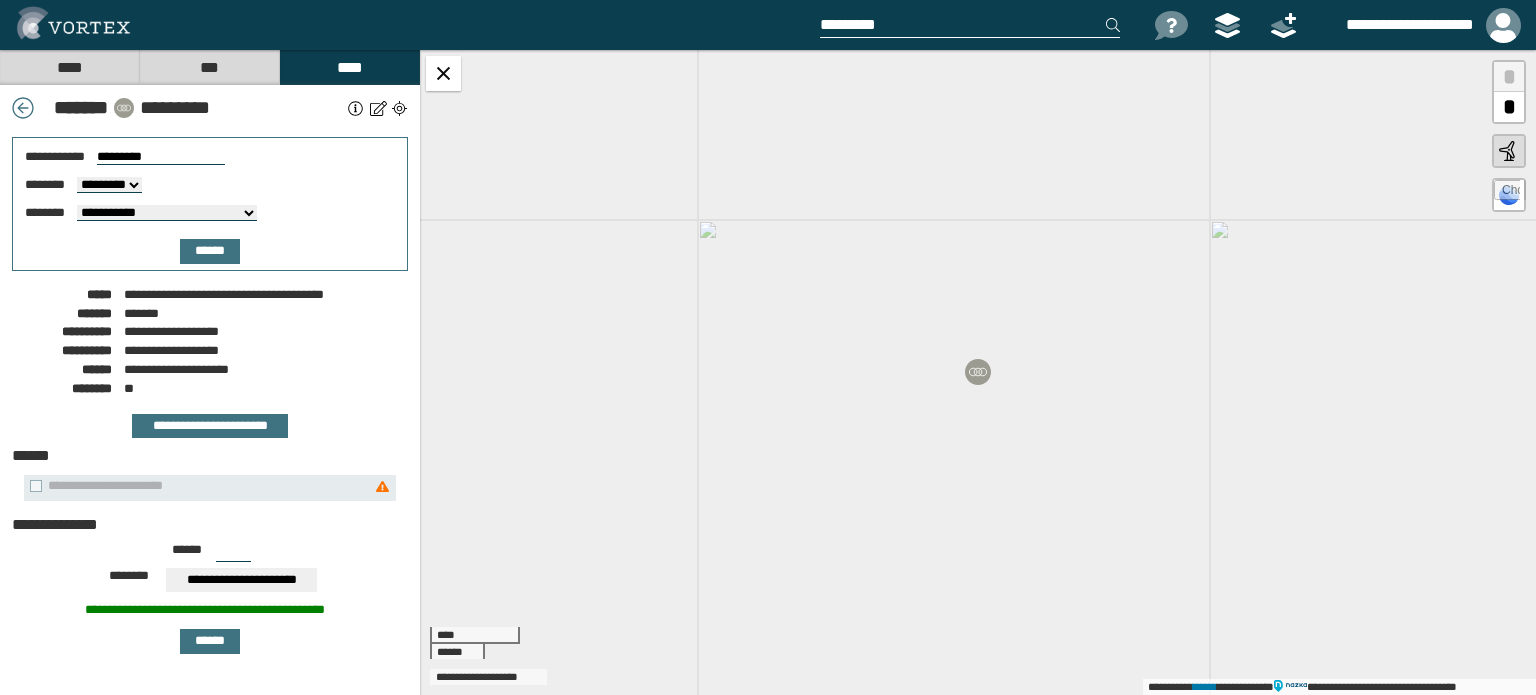 click at bounding box center [356, 108] 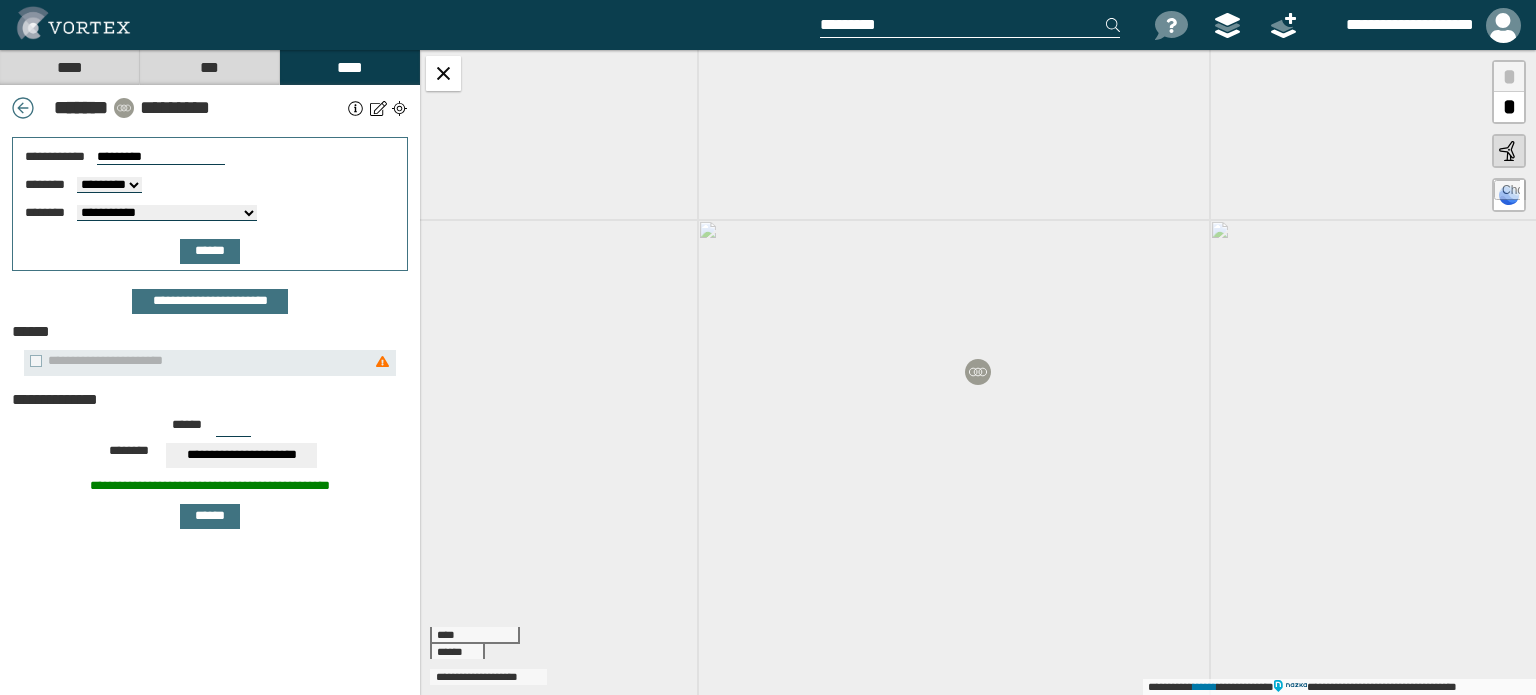 click at bounding box center [378, 108] 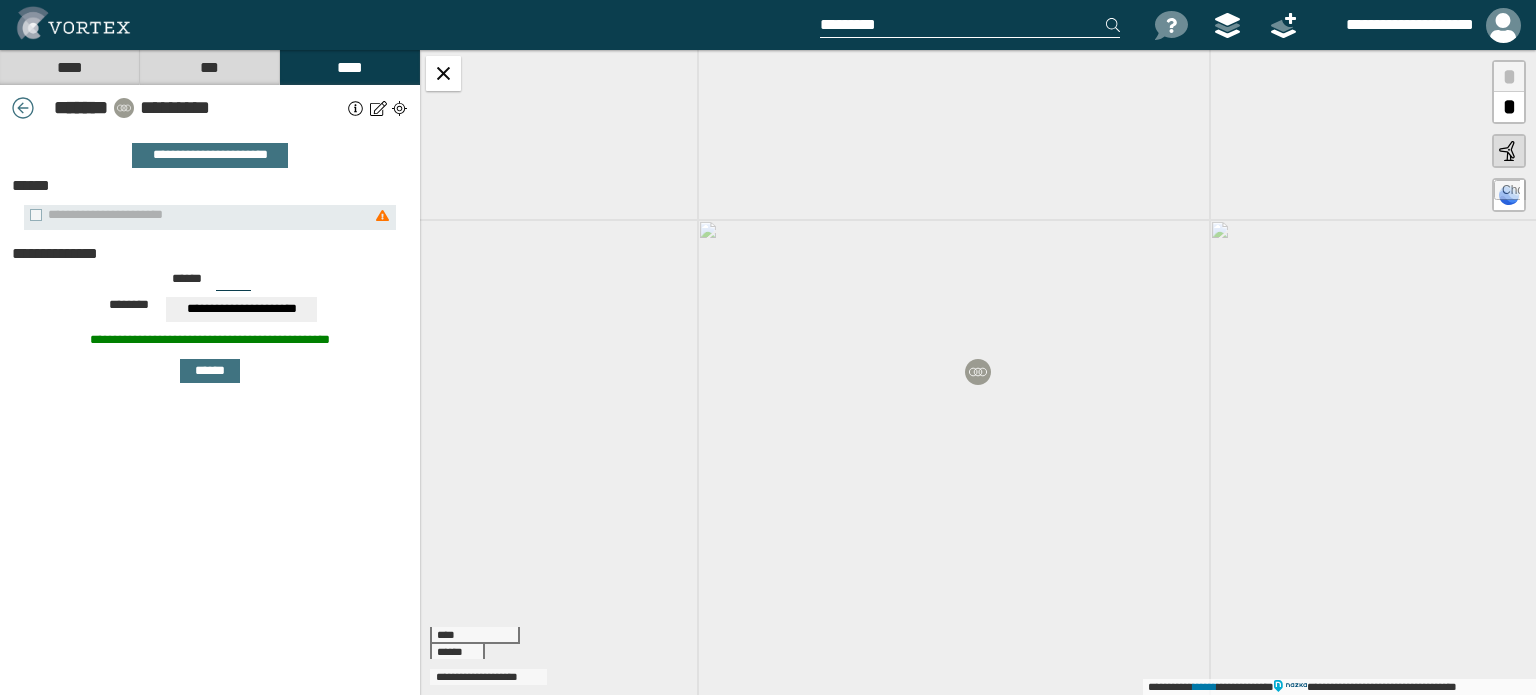 click at bounding box center (399, 108) 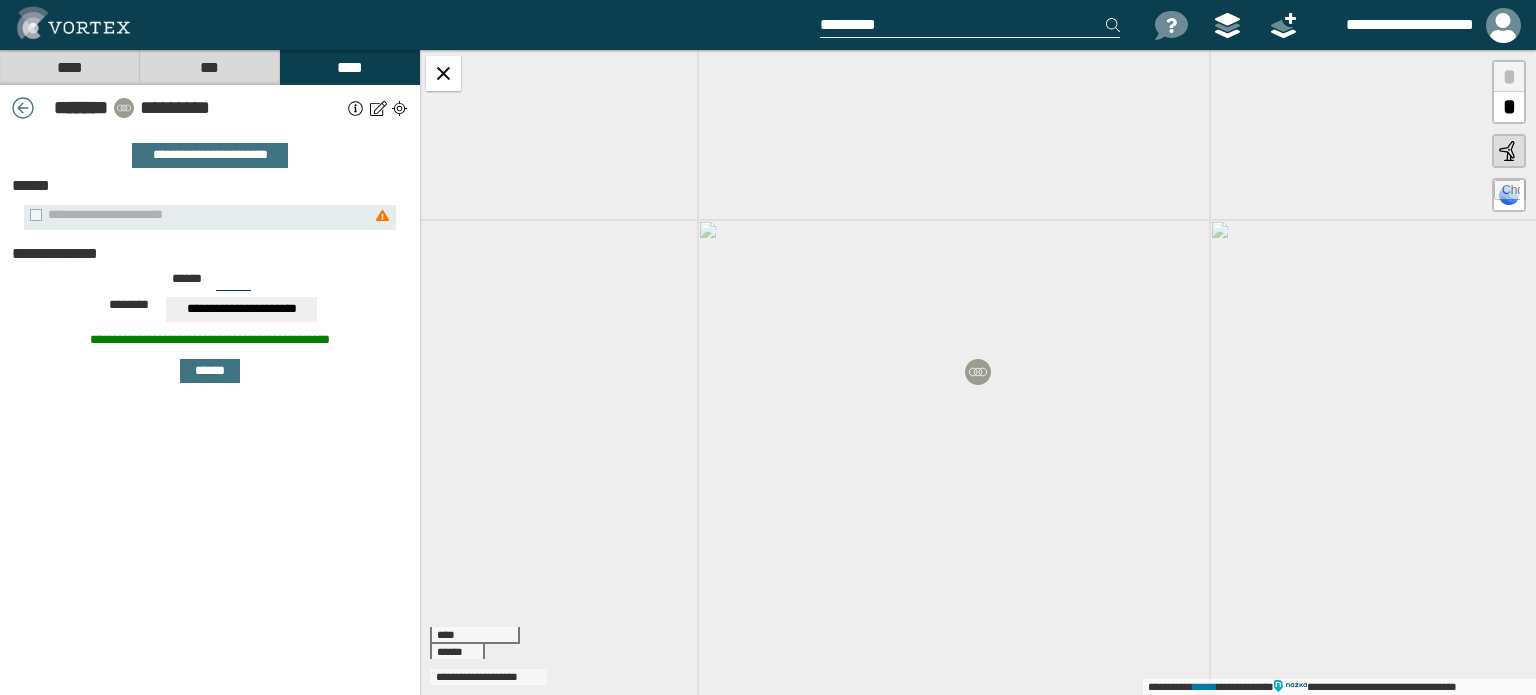 click at bounding box center (399, 108) 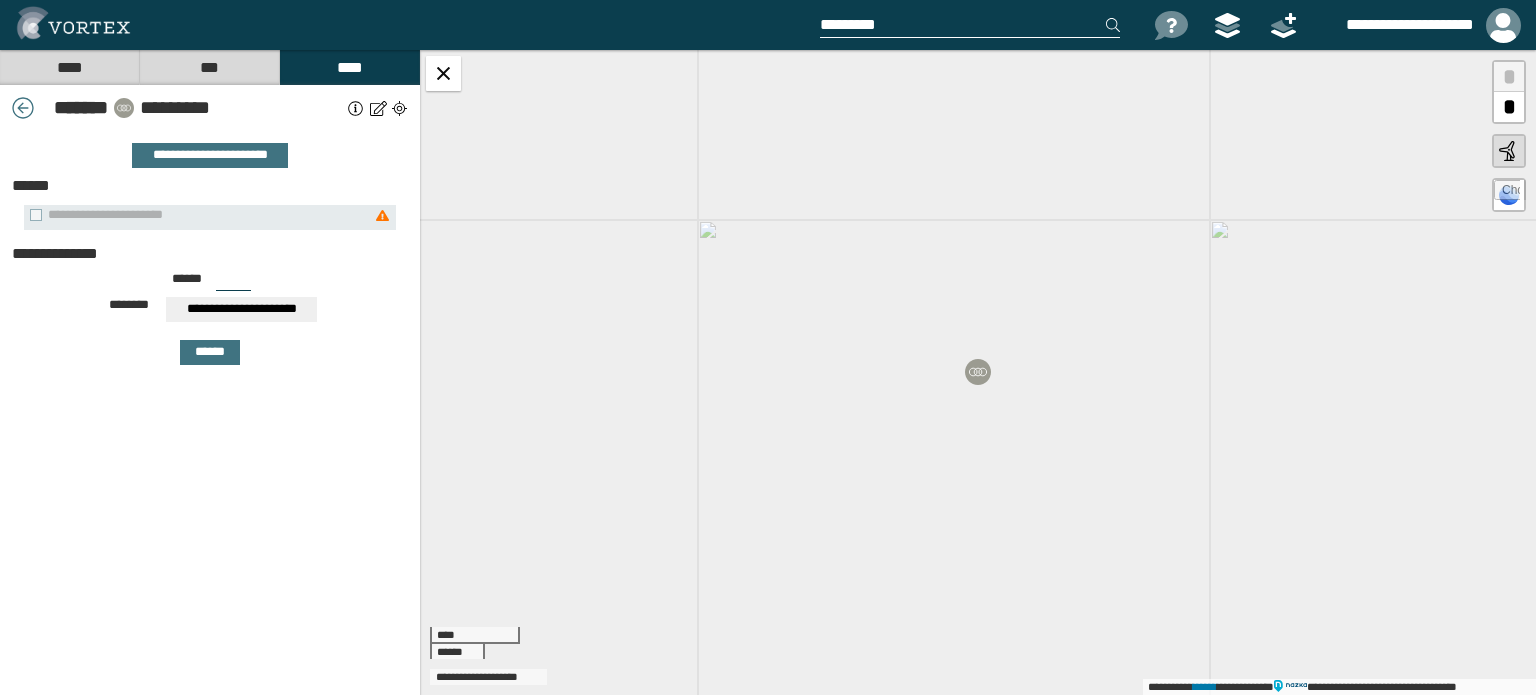 click on "**********" at bounding box center (210, 413) 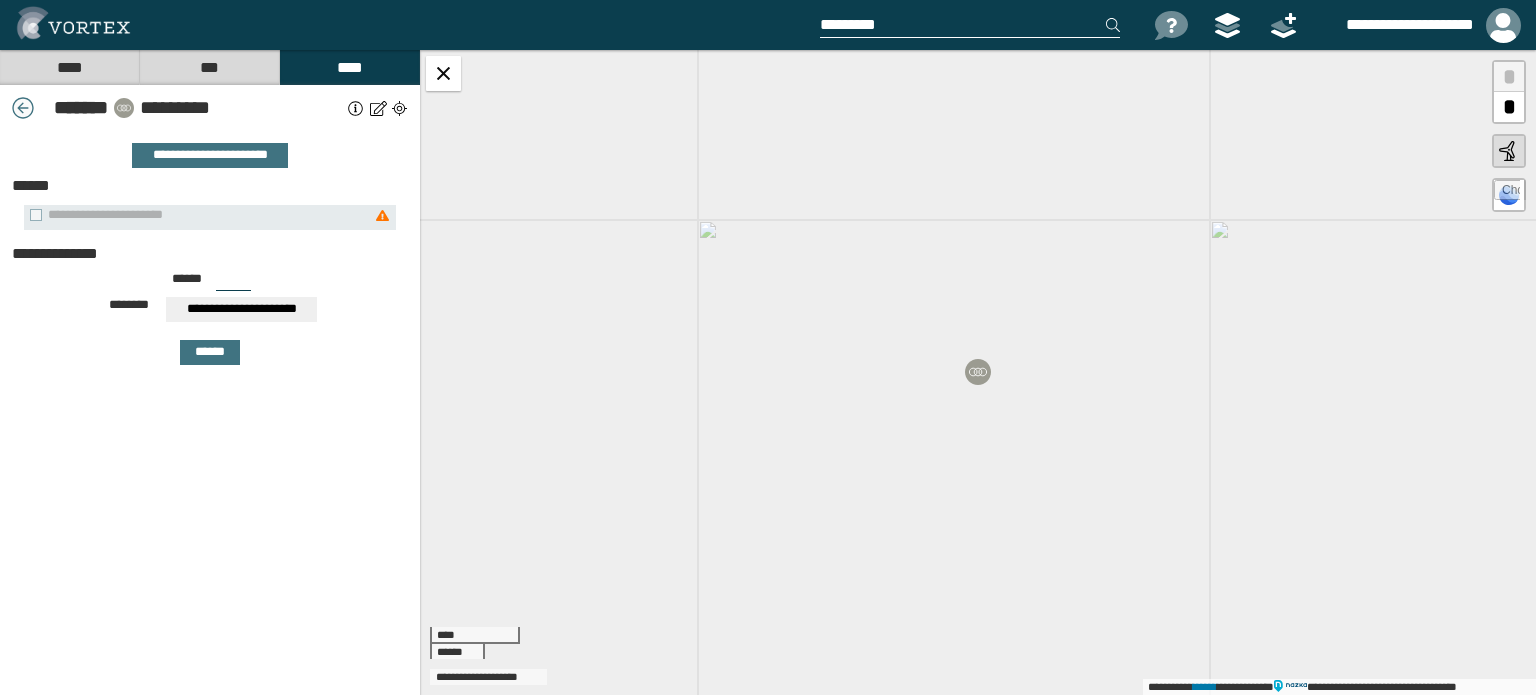 click at bounding box center (23, 108) 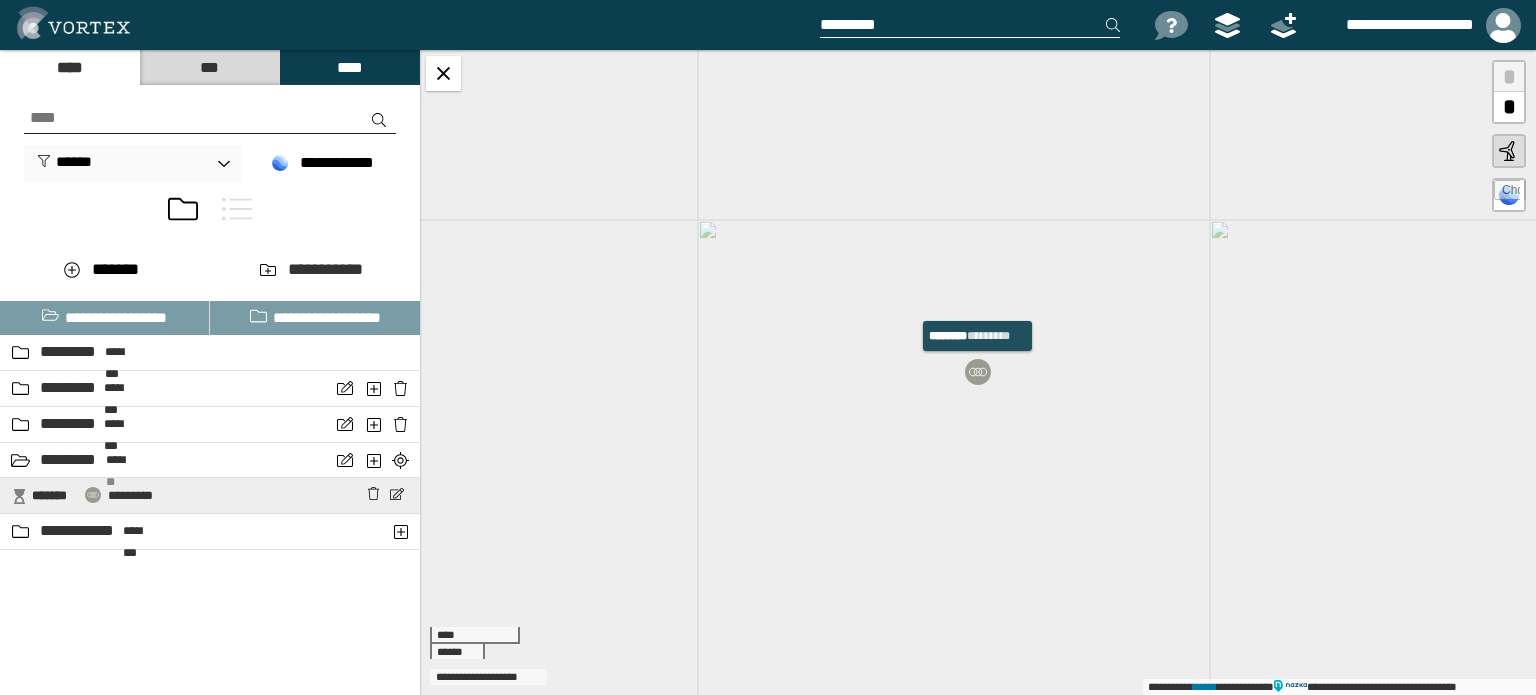 click on "**********" at bounding box center [82, 495] 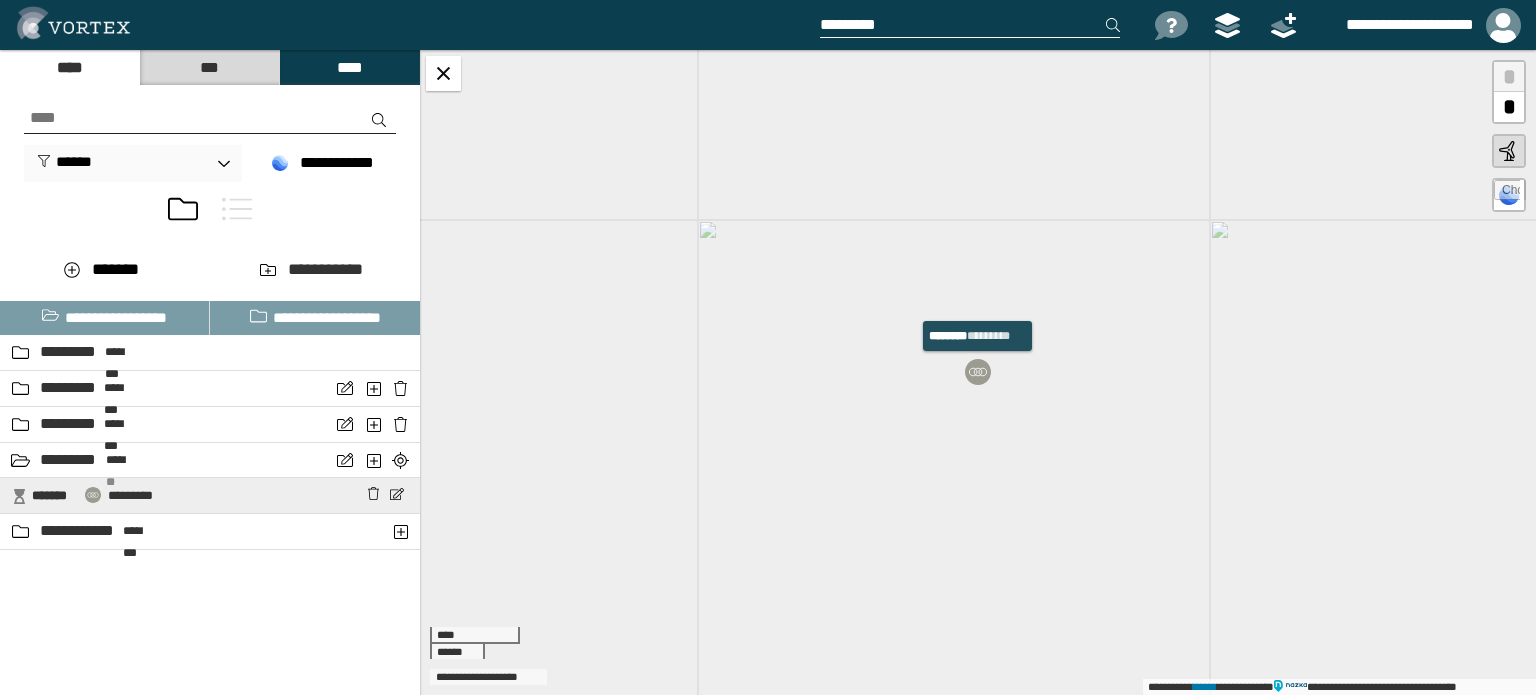 select on "*****" 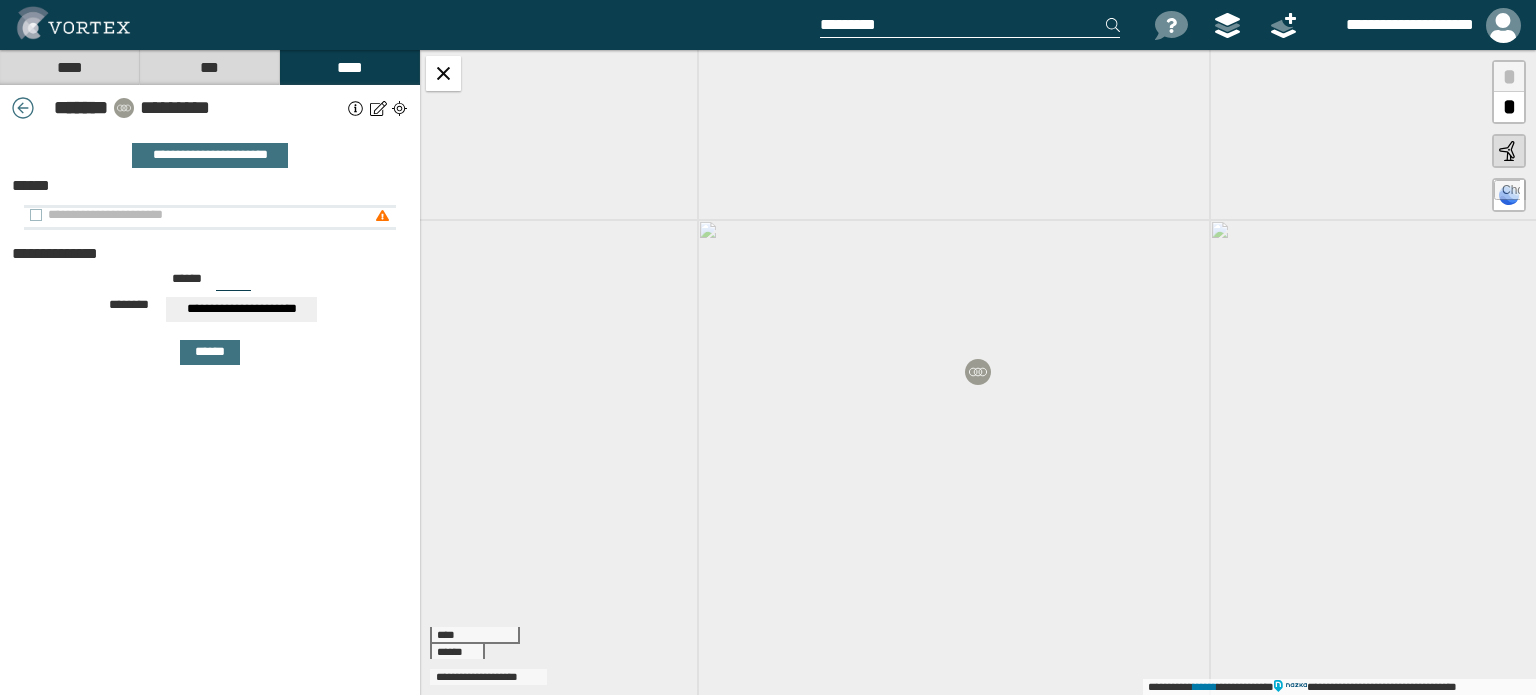 click on "**********" at bounding box center [199, 215] 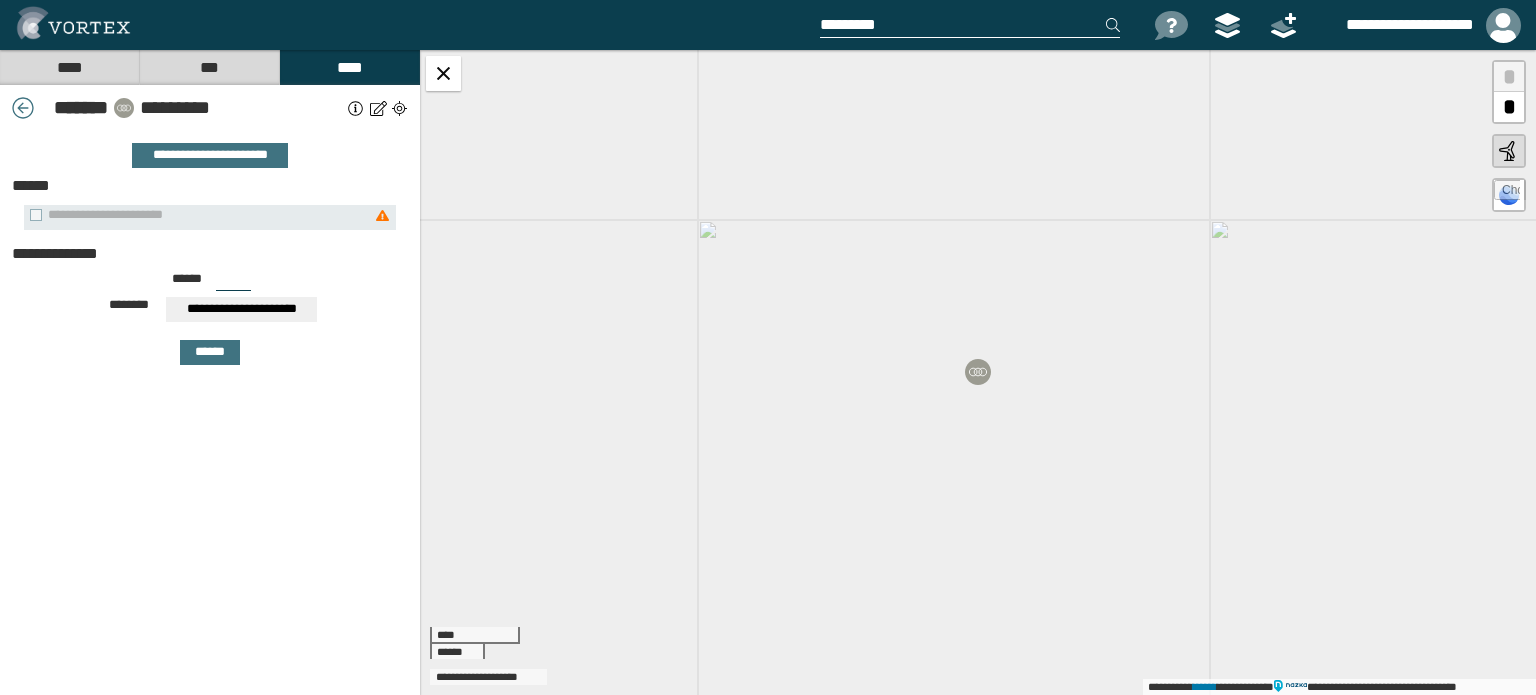 click on "**********" at bounding box center (210, 208) 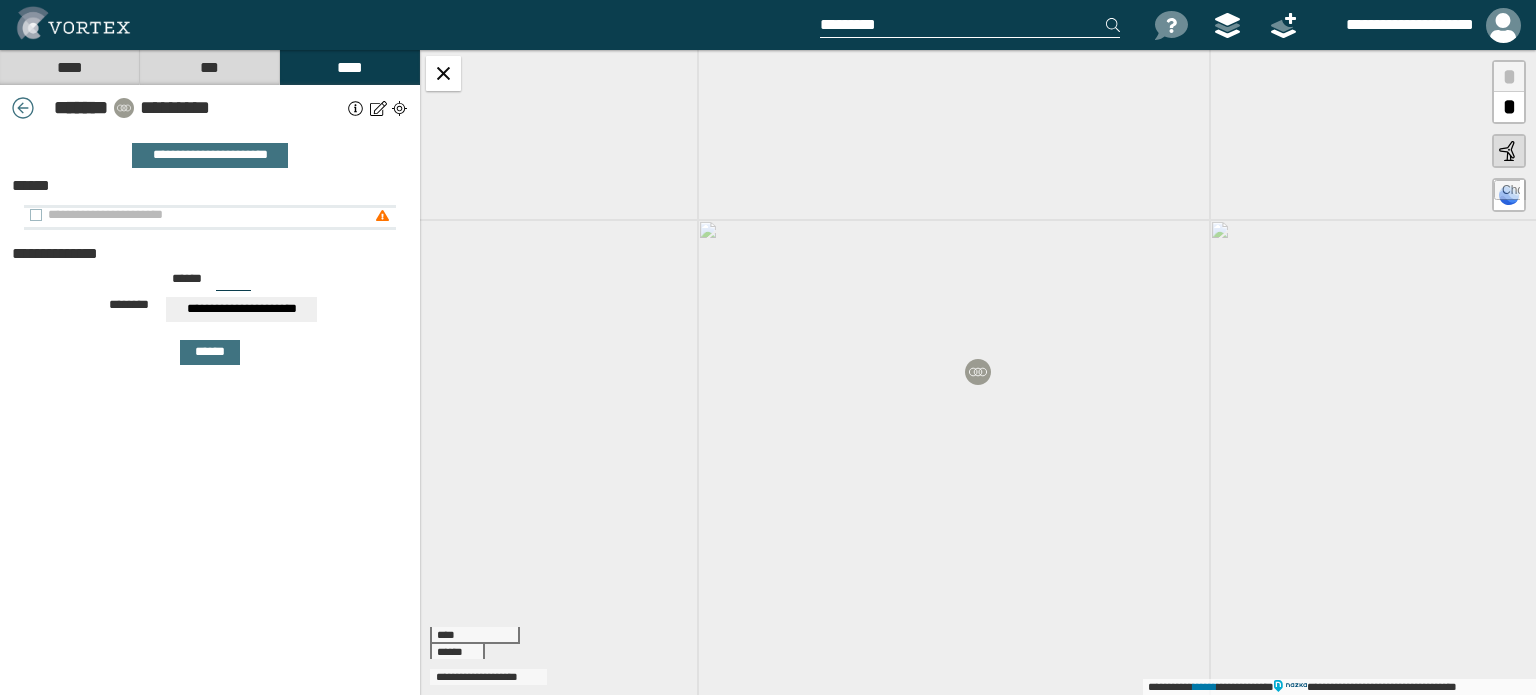 click on "**********" at bounding box center [199, 215] 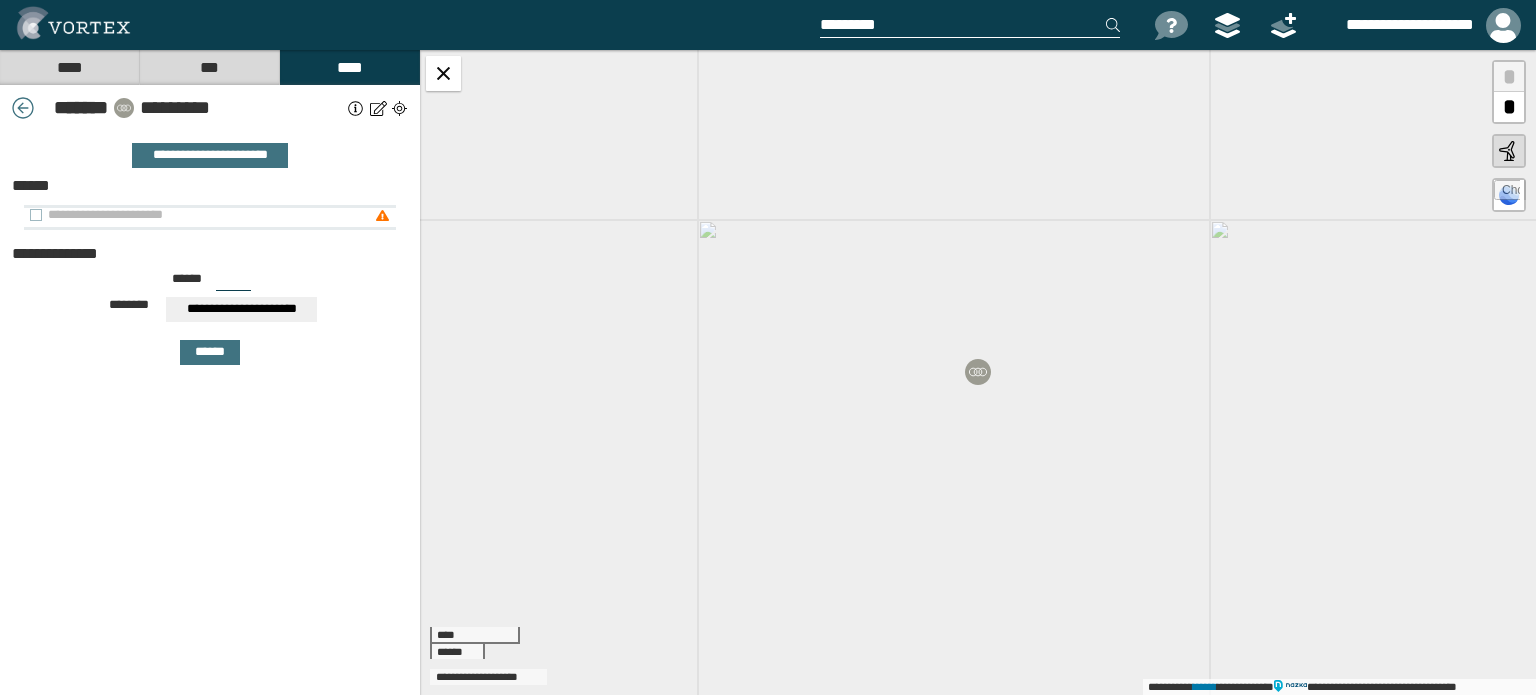 drag, startPoint x: 36, startPoint y: 215, endPoint x: 352, endPoint y: 210, distance: 316.03955 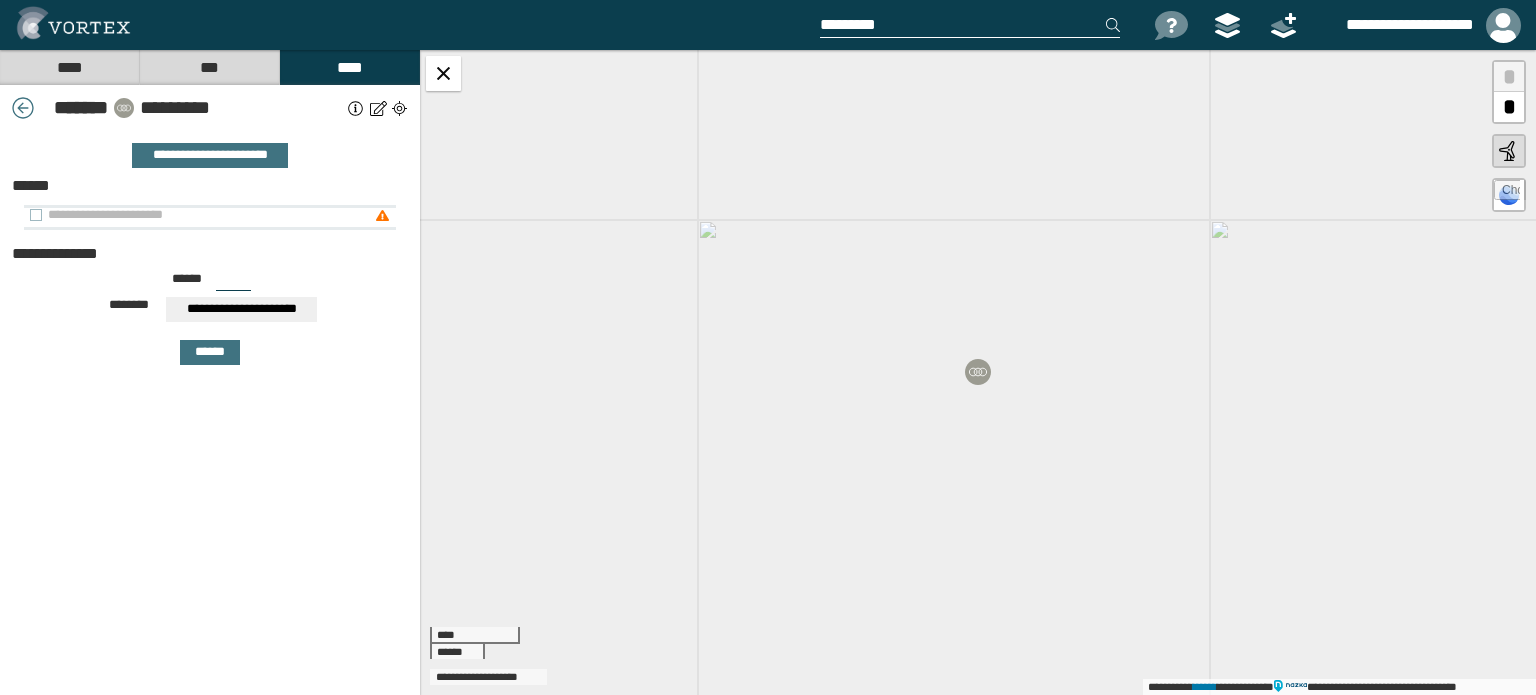 click on "**********" at bounding box center [199, 215] 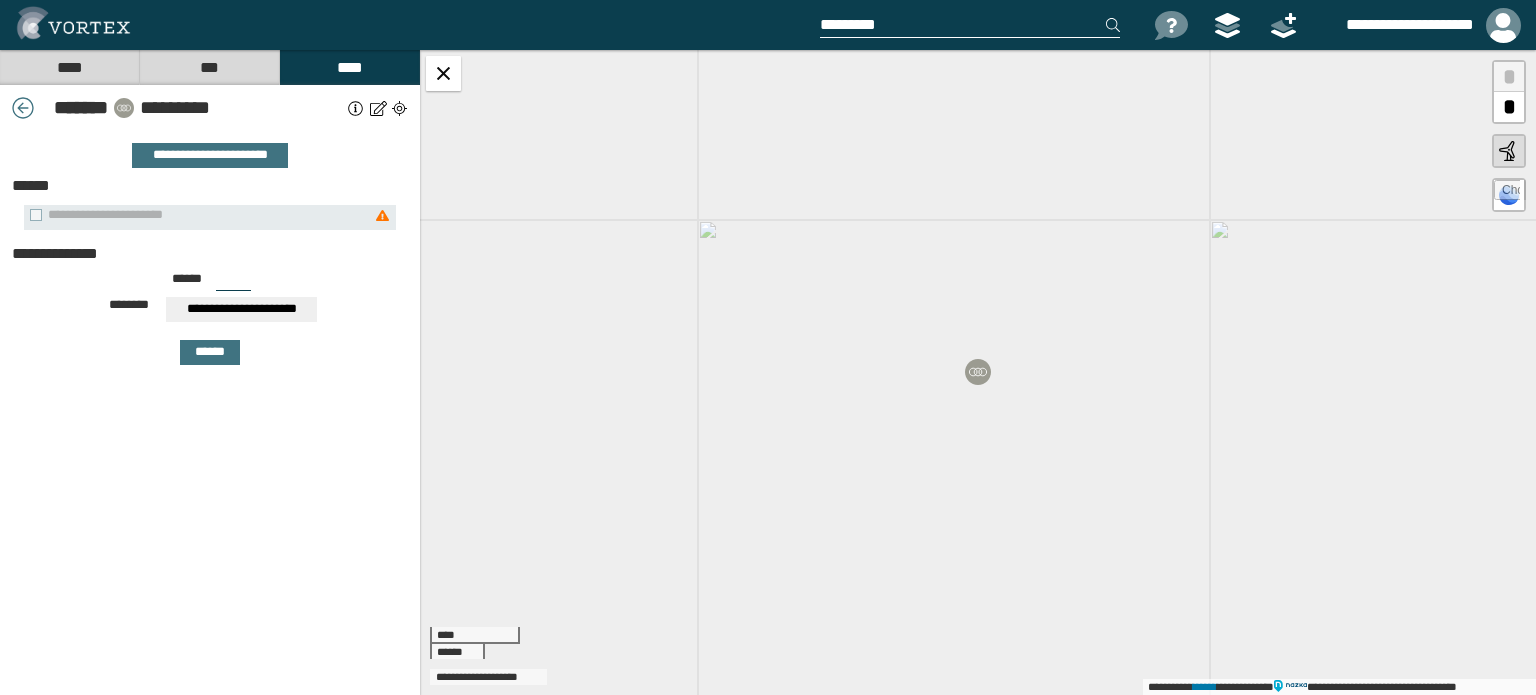 click on "***" at bounding box center (233, 283) 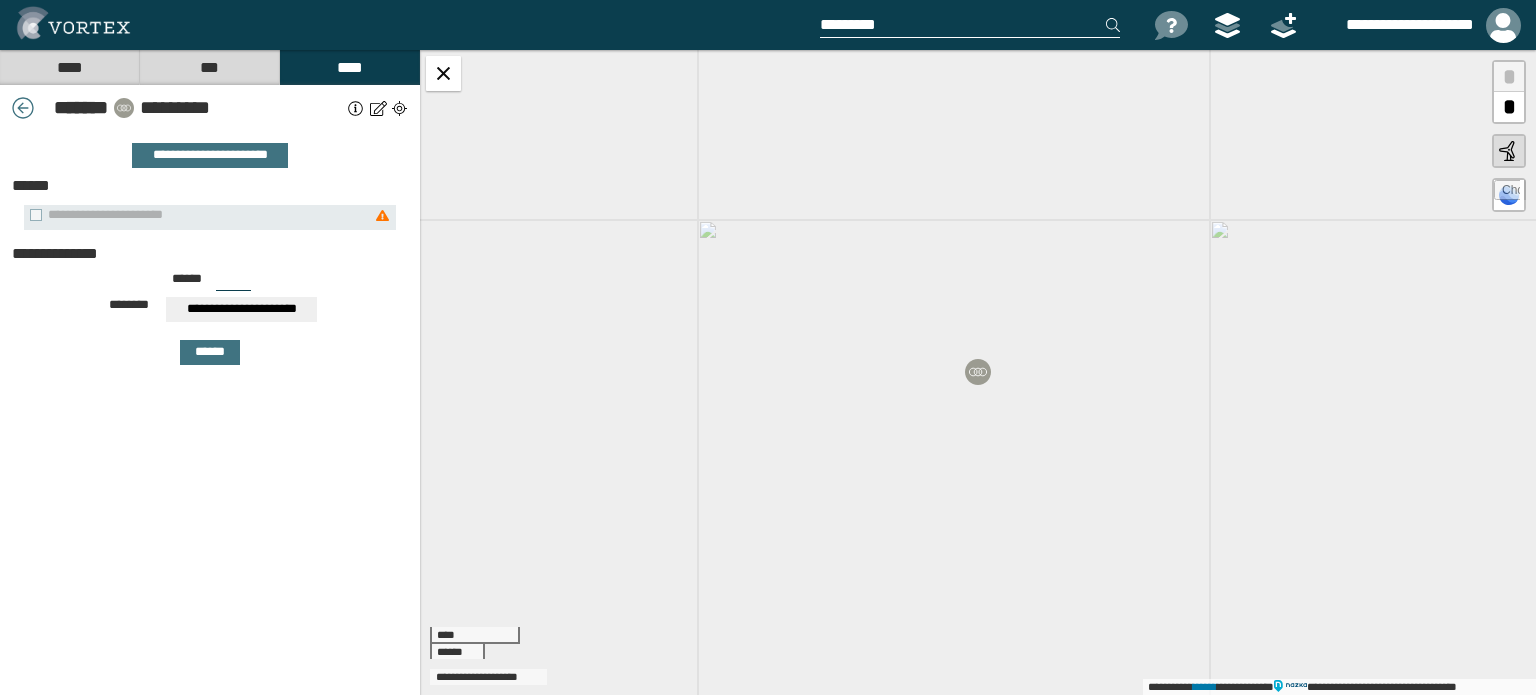 click on "***" at bounding box center (233, 283) 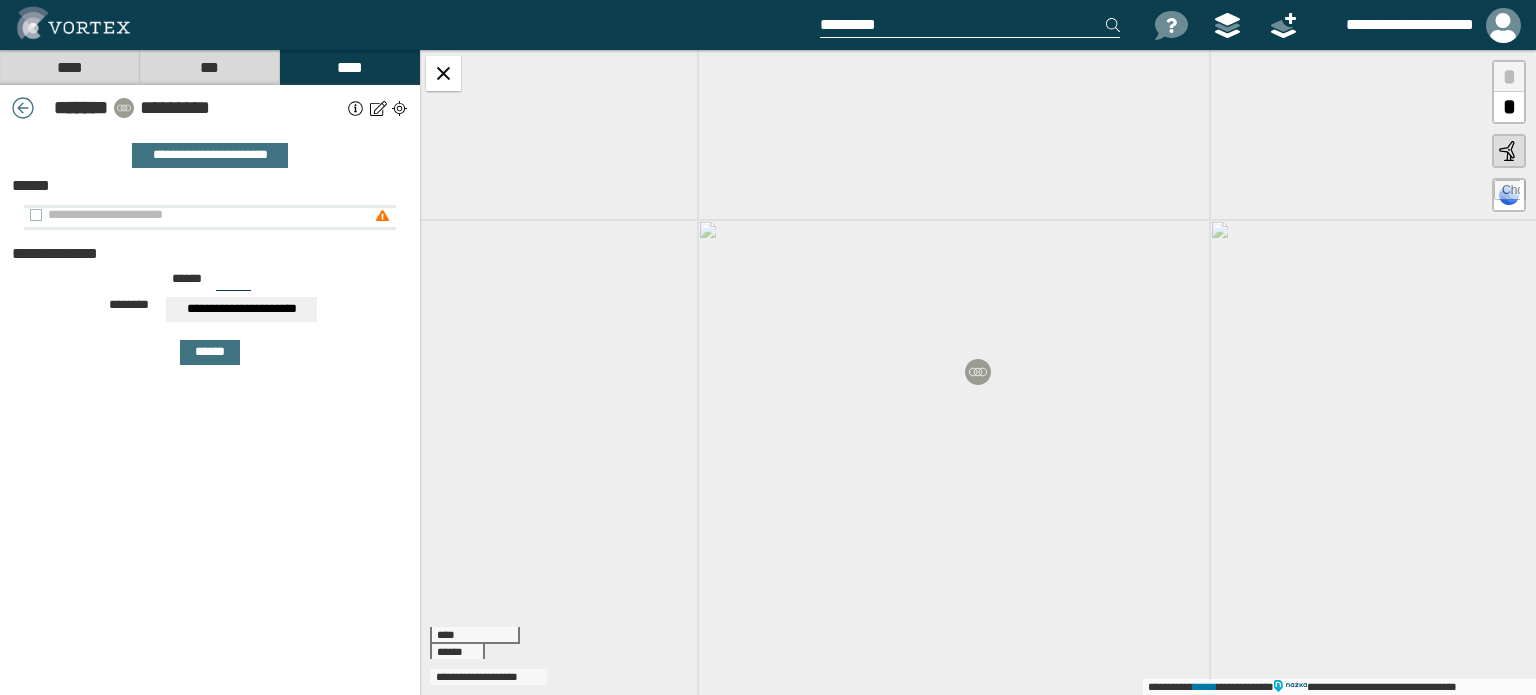 click on "**********" at bounding box center [199, 215] 